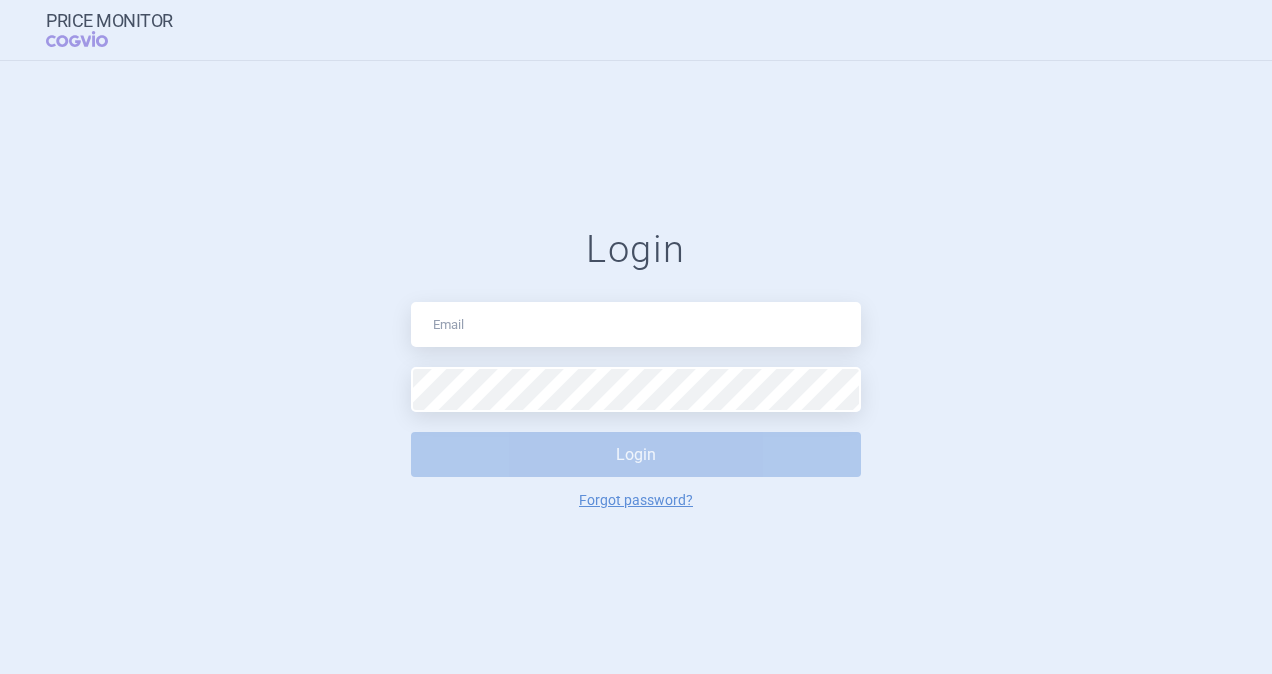 scroll, scrollTop: 0, scrollLeft: 0, axis: both 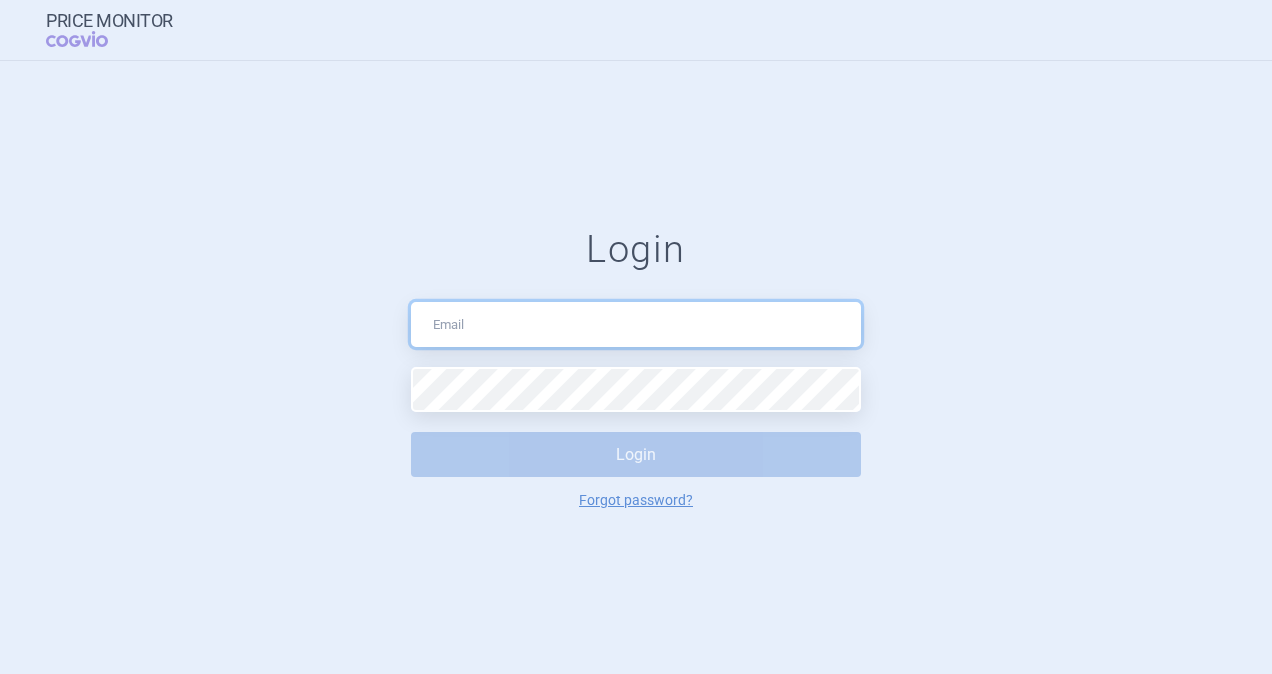 click at bounding box center [636, 324] 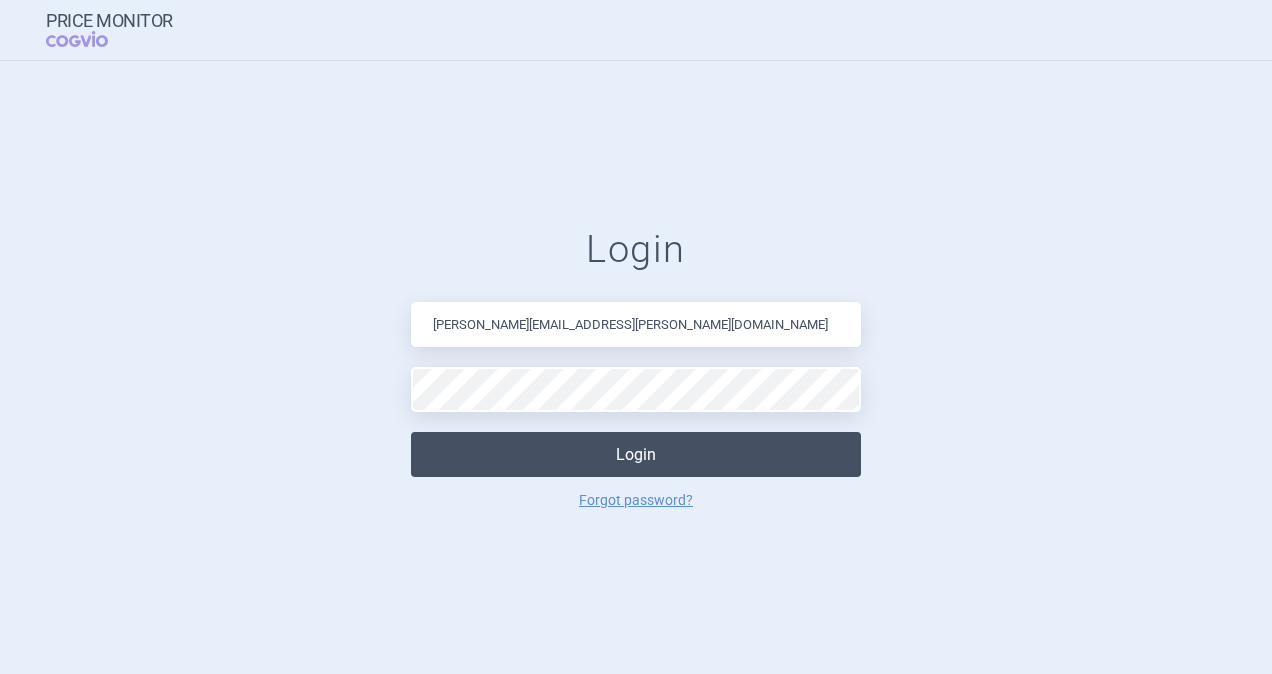 click on "Login" at bounding box center [636, 454] 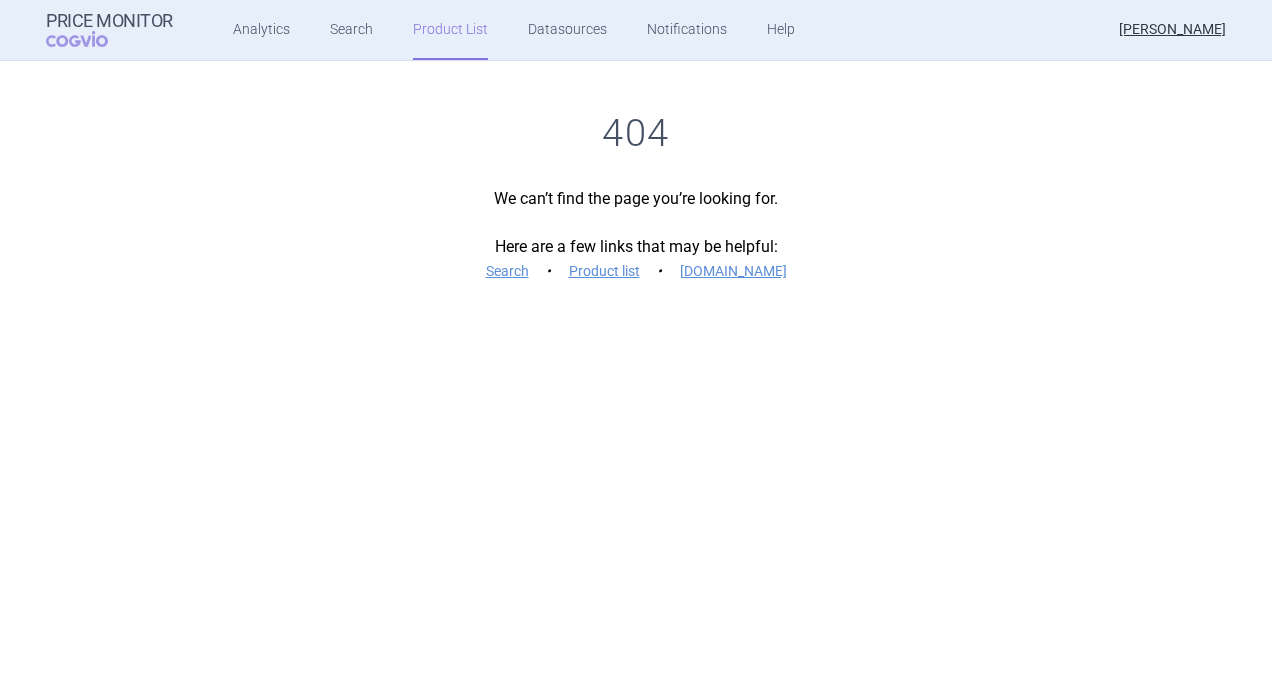 click on "Product List" at bounding box center (450, 30) 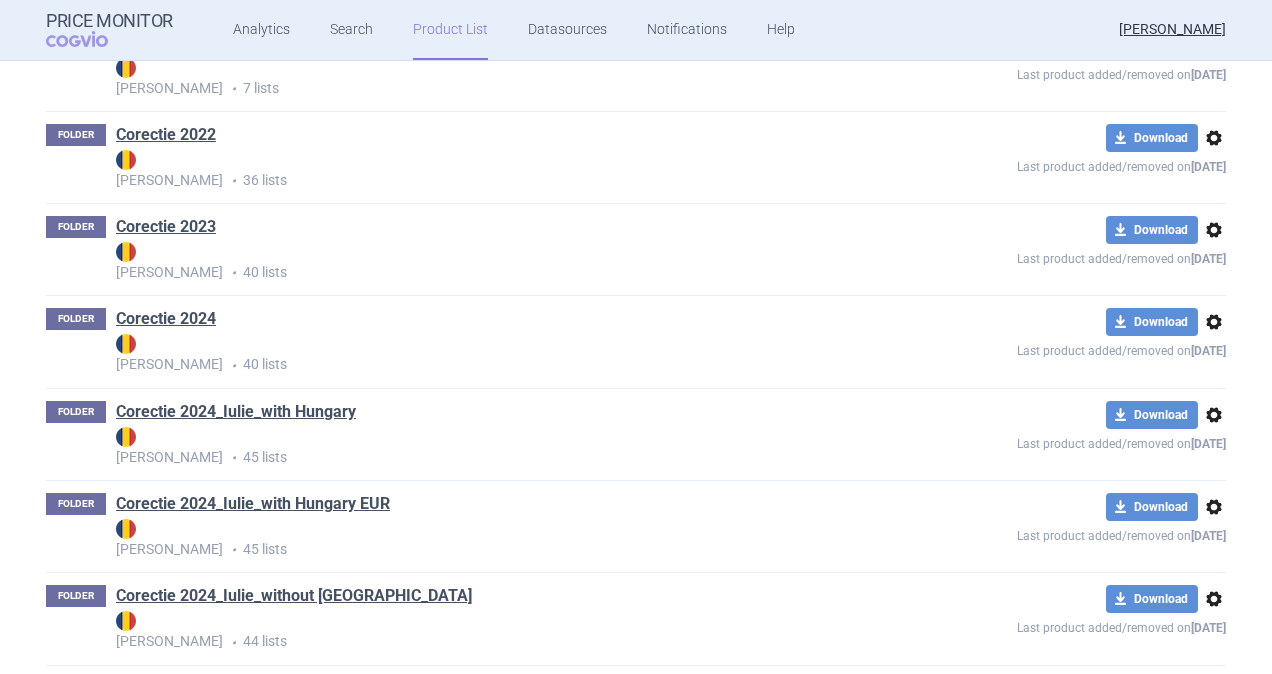 scroll, scrollTop: 380, scrollLeft: 0, axis: vertical 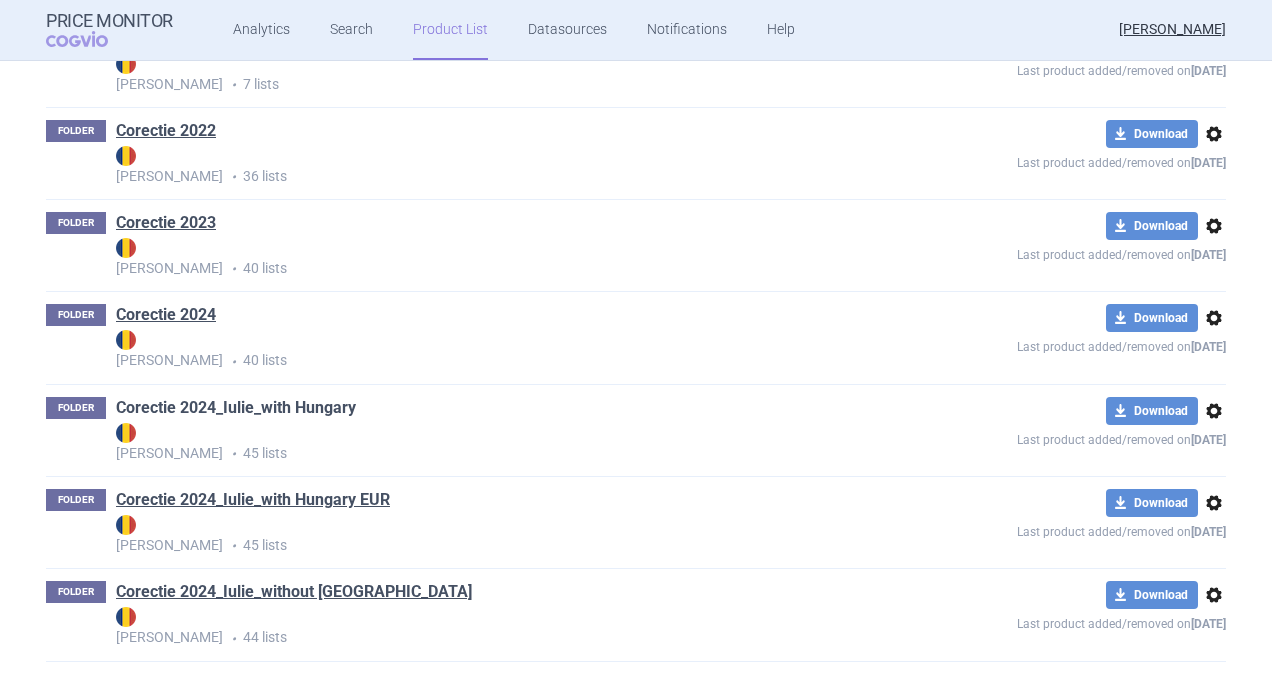 click on "Corectie 2024_Iulie_with Hungary" at bounding box center [236, 408] 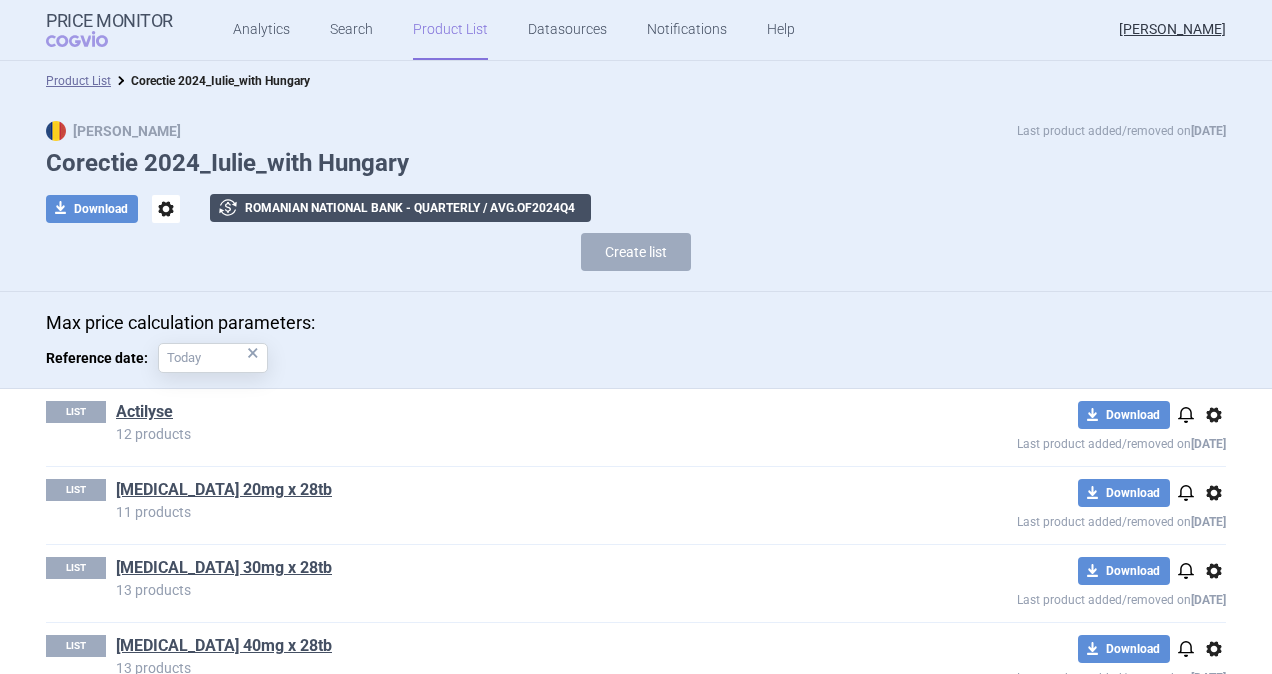 click on "exchange Romanian National Bank - Quarterly   /   avg.  of  2024 Q 4" at bounding box center (400, 208) 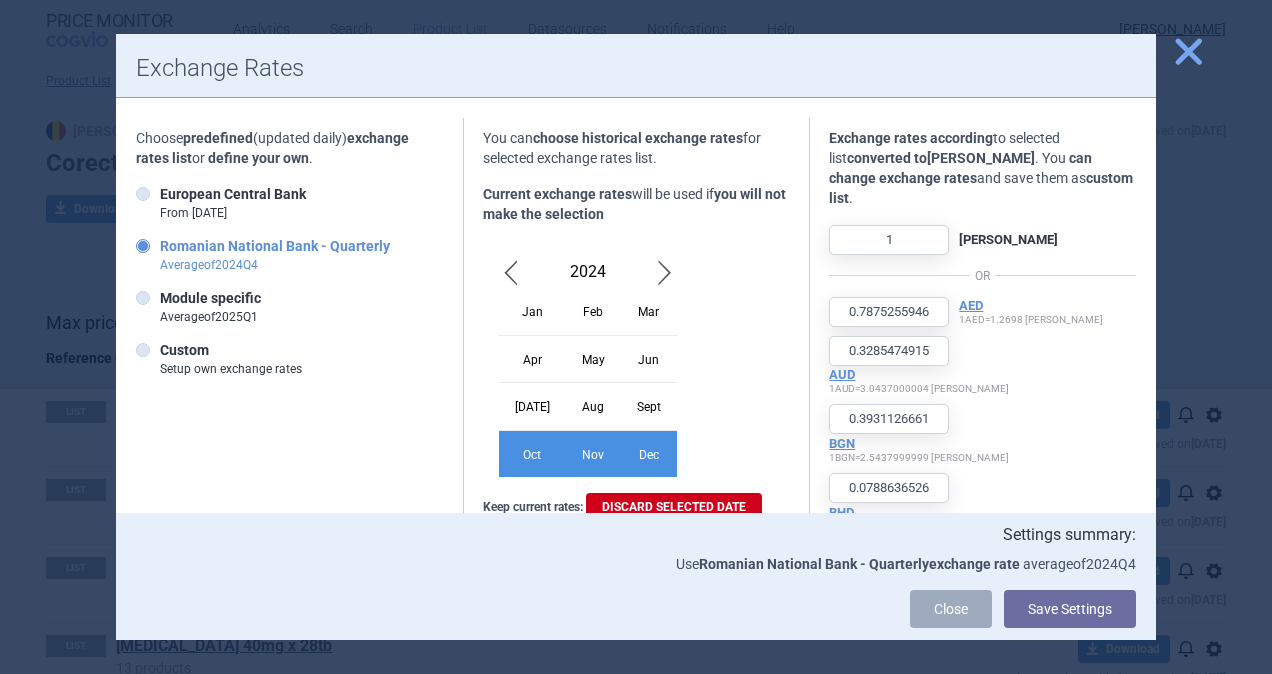 click at bounding box center [665, 272] 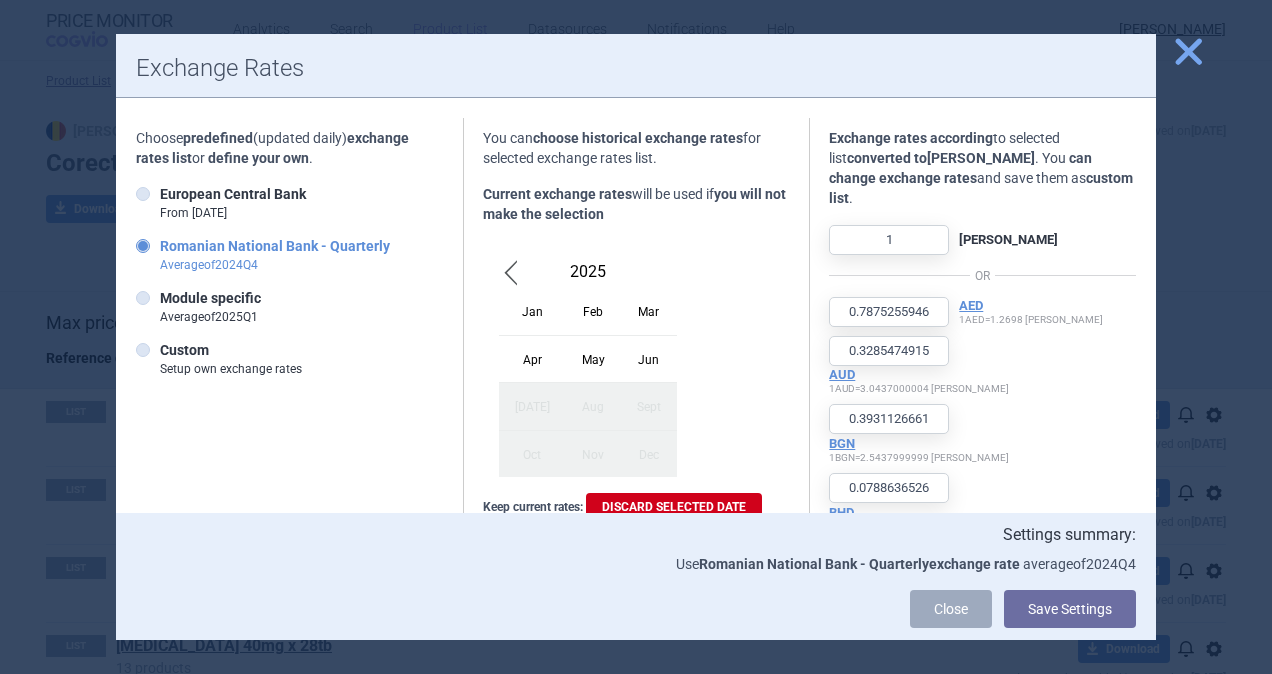 click on "Jun" at bounding box center (649, 358) 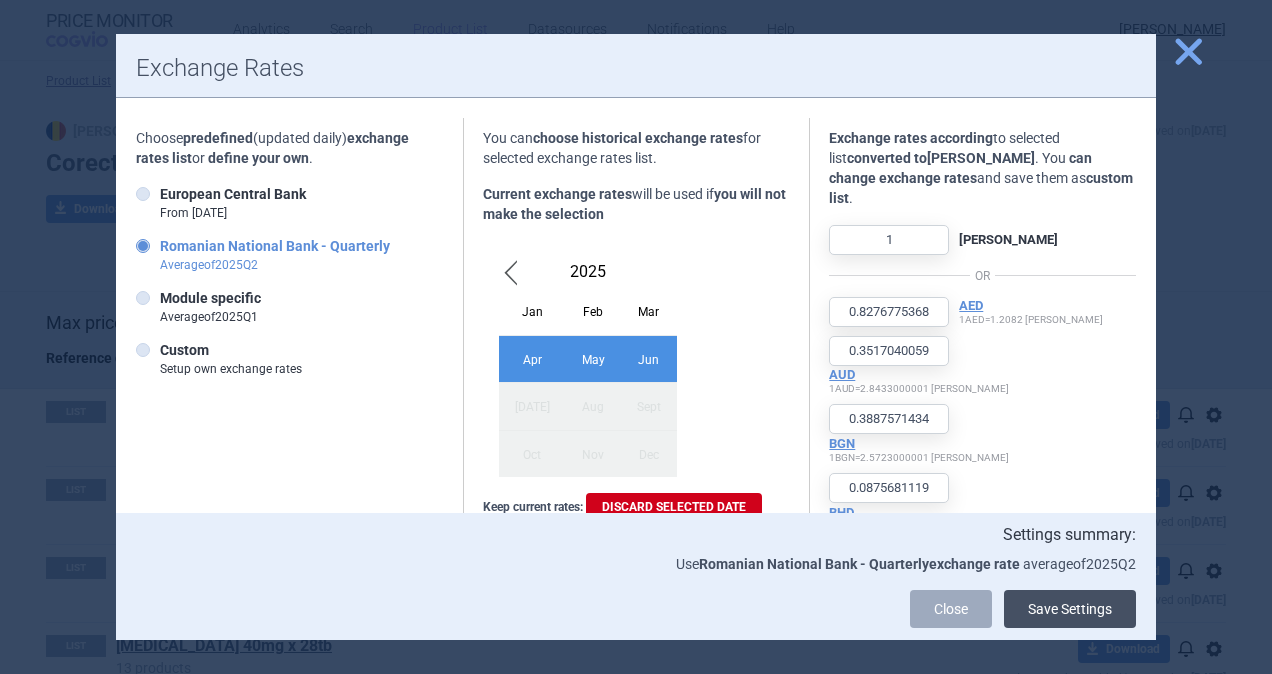 click on "Save Settings" at bounding box center (1070, 609) 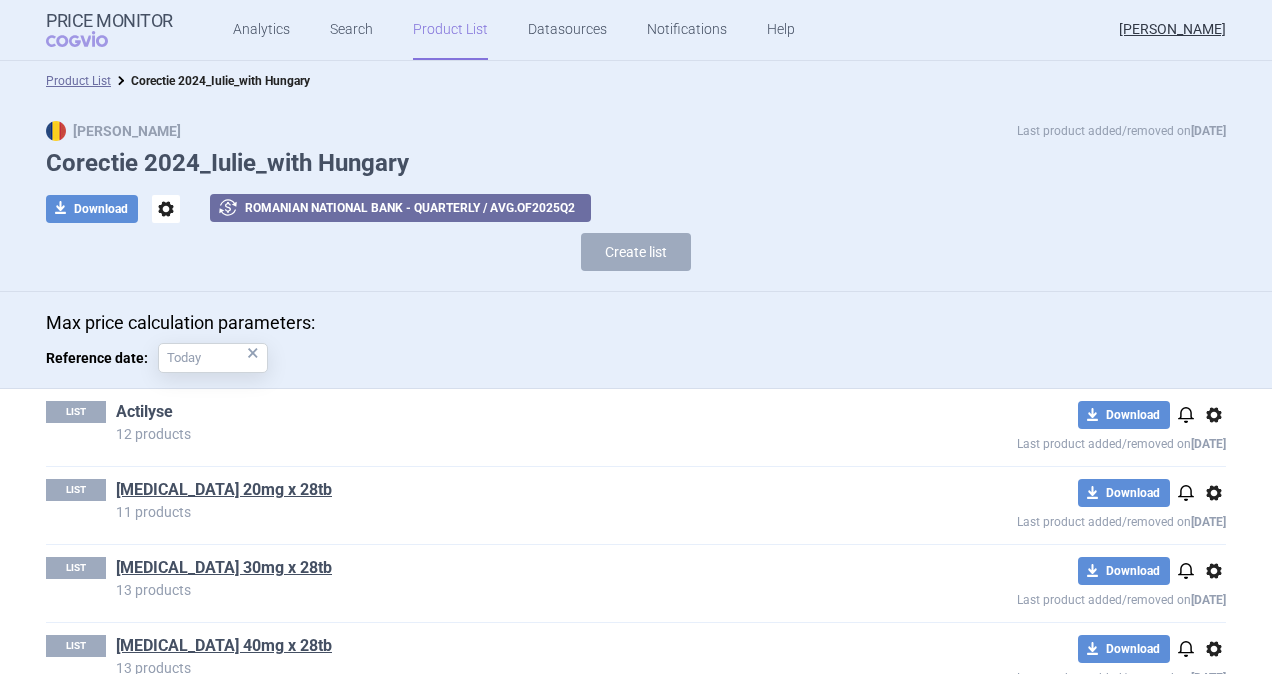 click on "Actilyse" at bounding box center (144, 412) 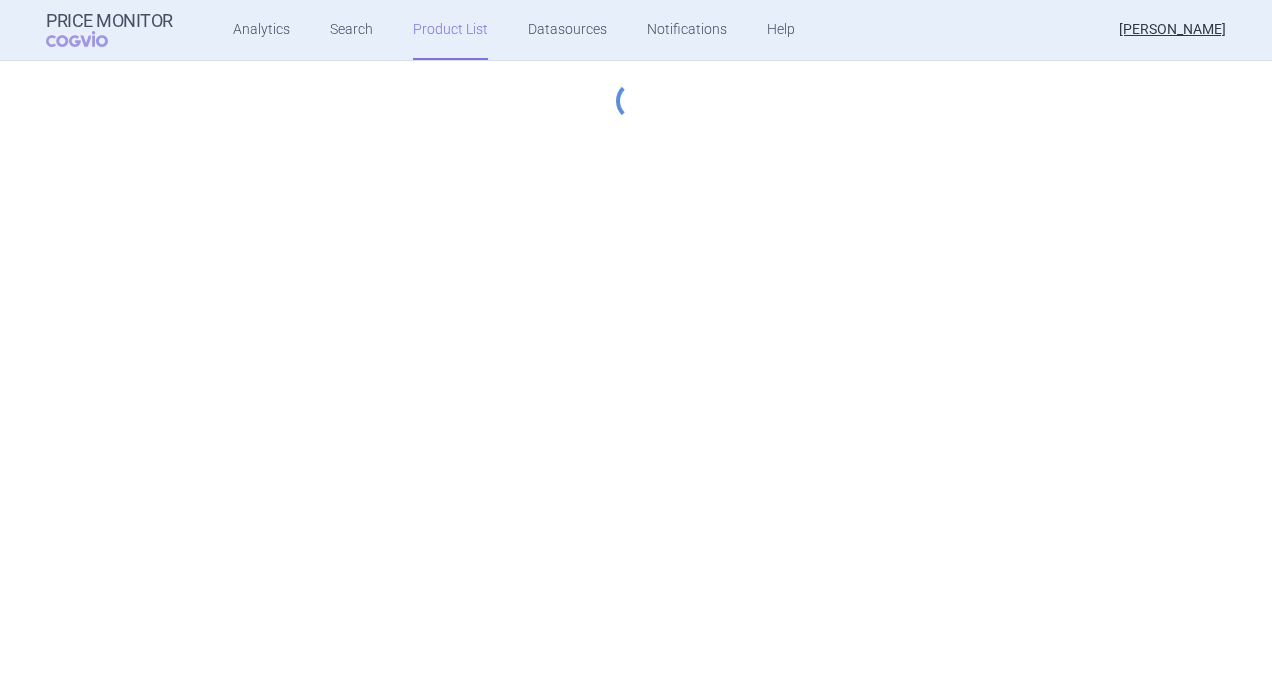 select on "hungary-included" 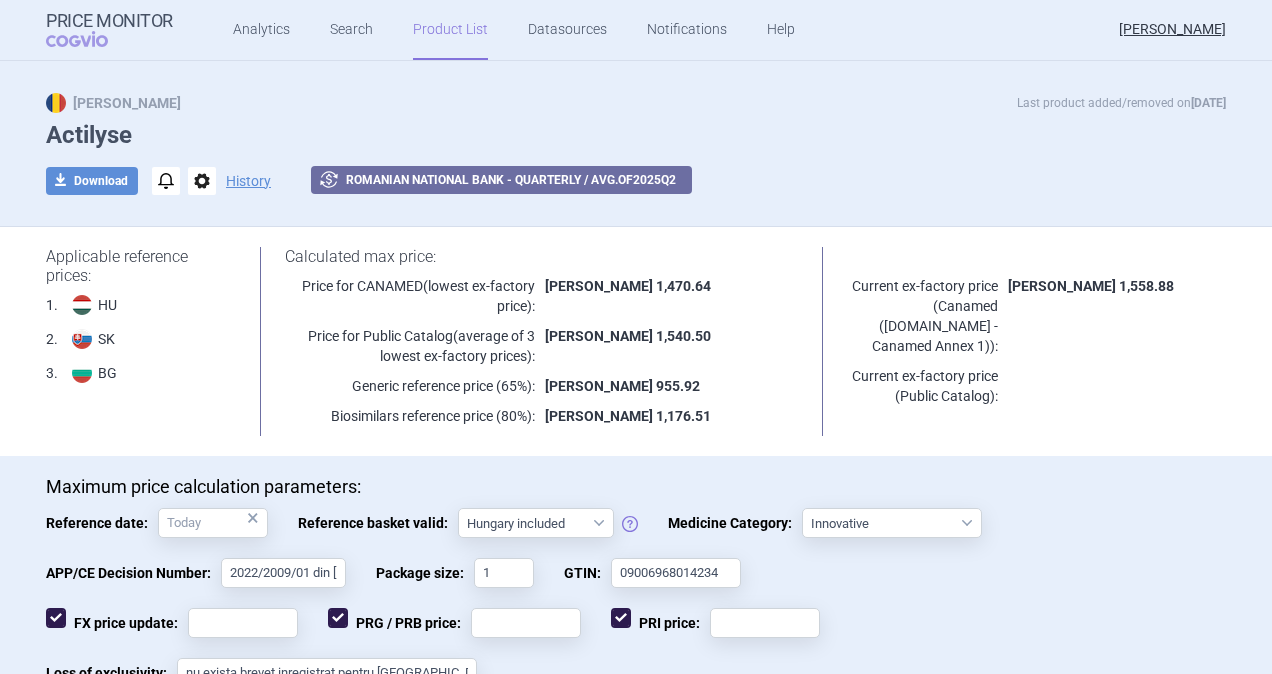 scroll, scrollTop: 0, scrollLeft: 0, axis: both 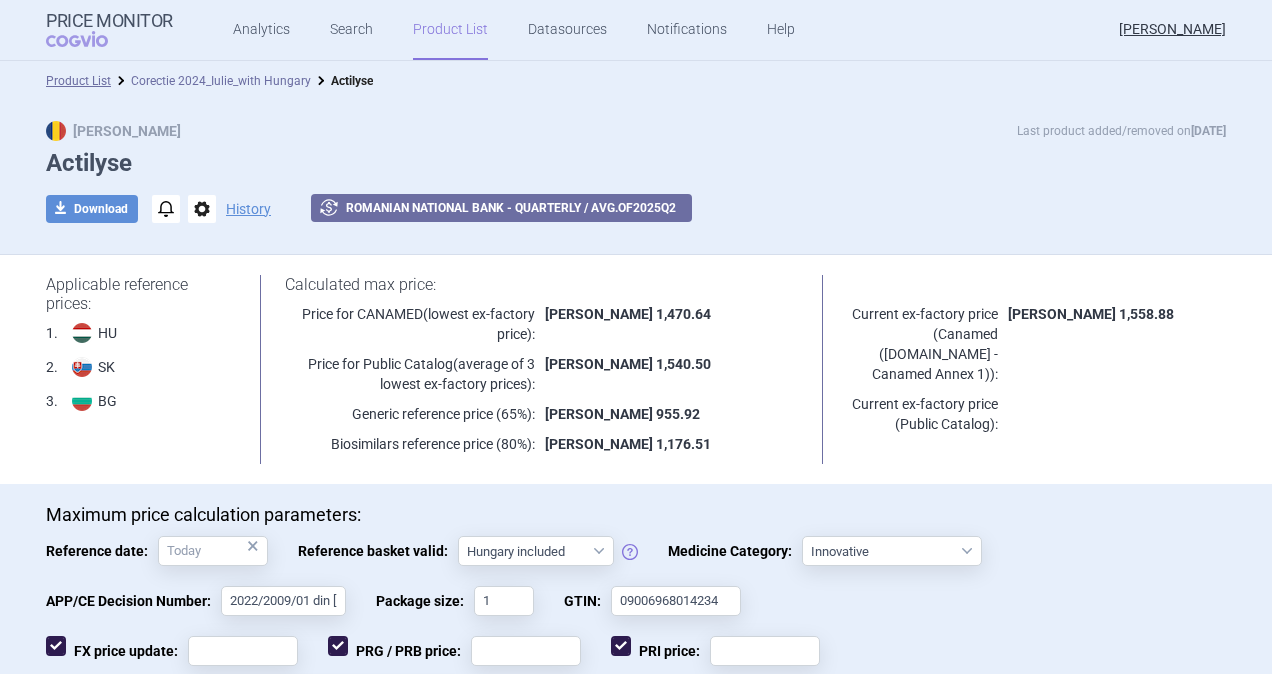 click on "Corectie 2024_Iulie_with Hungary" at bounding box center (221, 81) 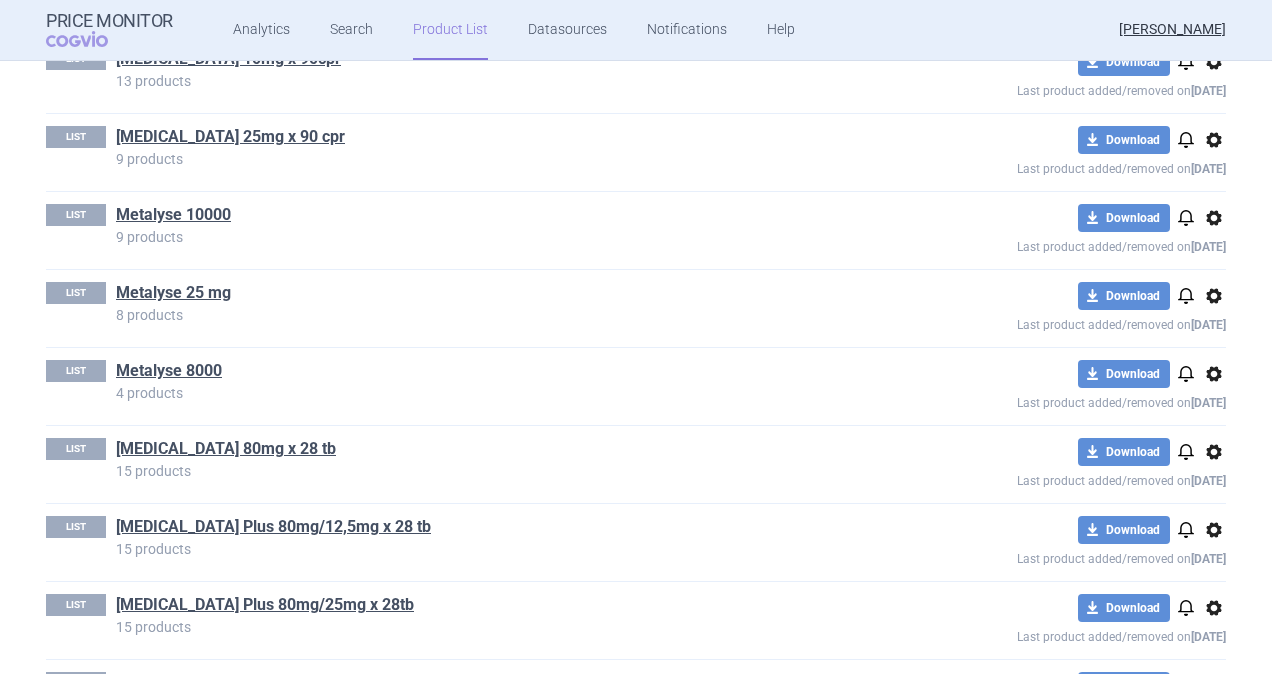 scroll, scrollTop: 700, scrollLeft: 0, axis: vertical 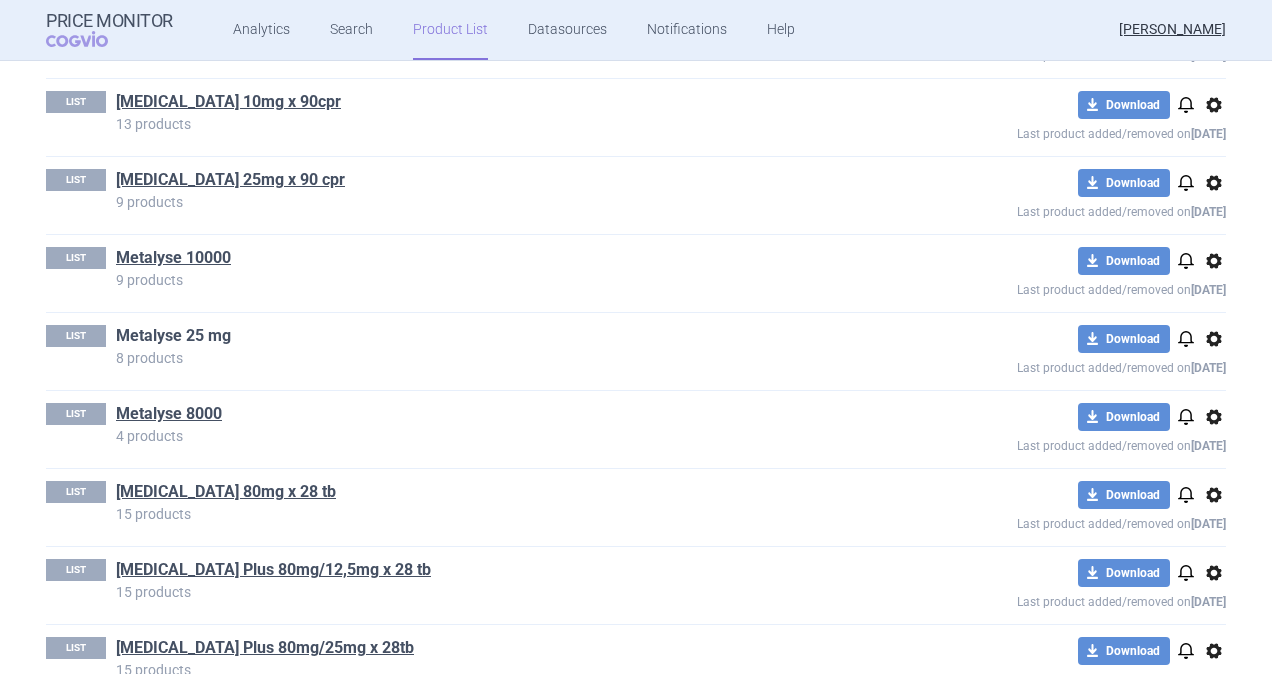 click on "Metalyse 25 mg" at bounding box center (173, 336) 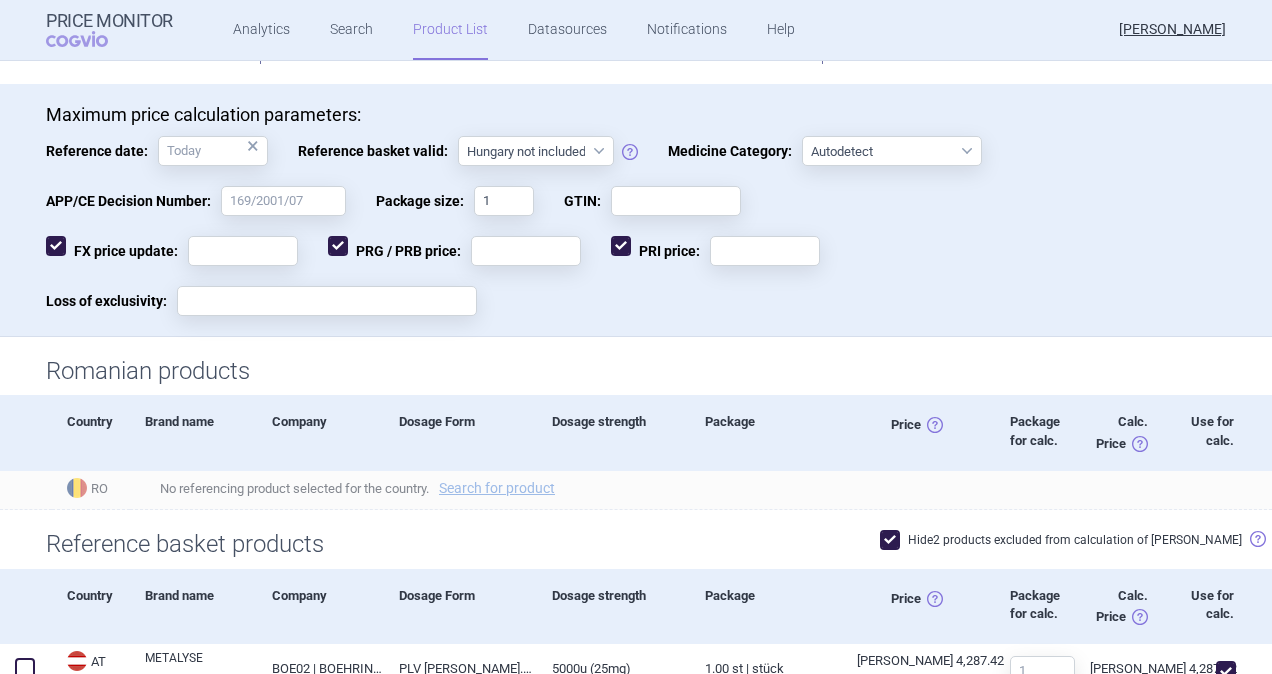 scroll, scrollTop: 0, scrollLeft: 0, axis: both 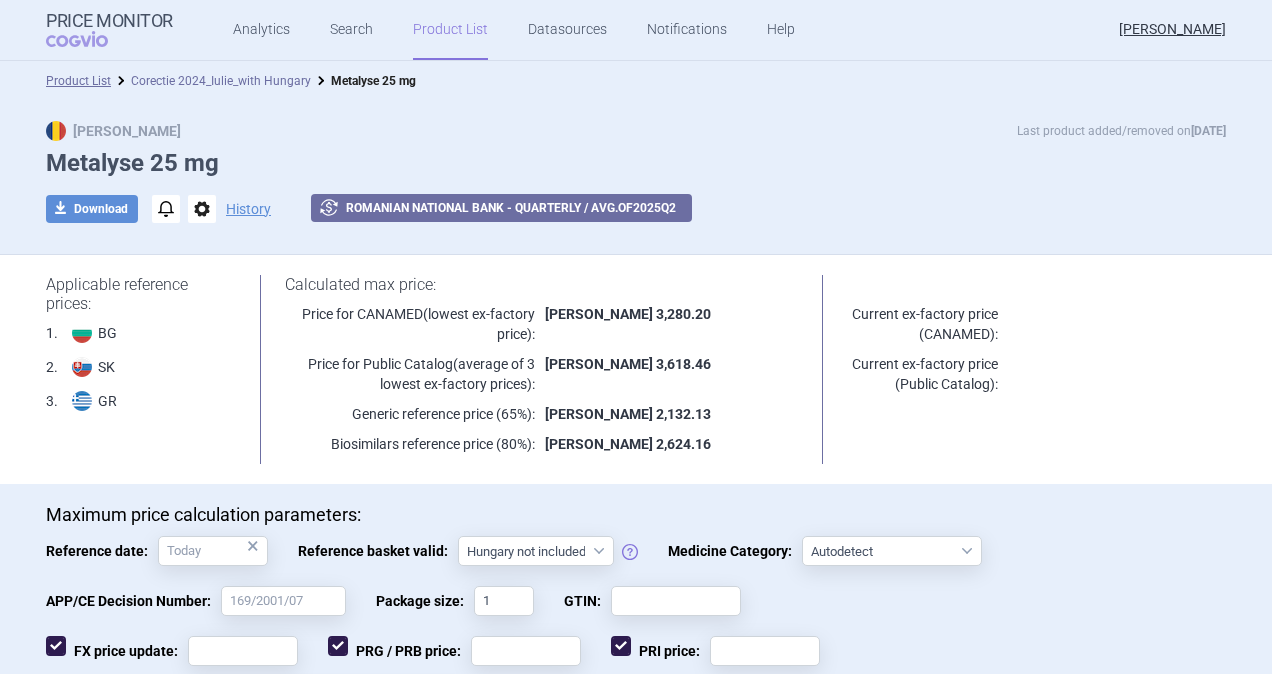click on "Corectie 2024_Iulie_with Hungary" at bounding box center [221, 81] 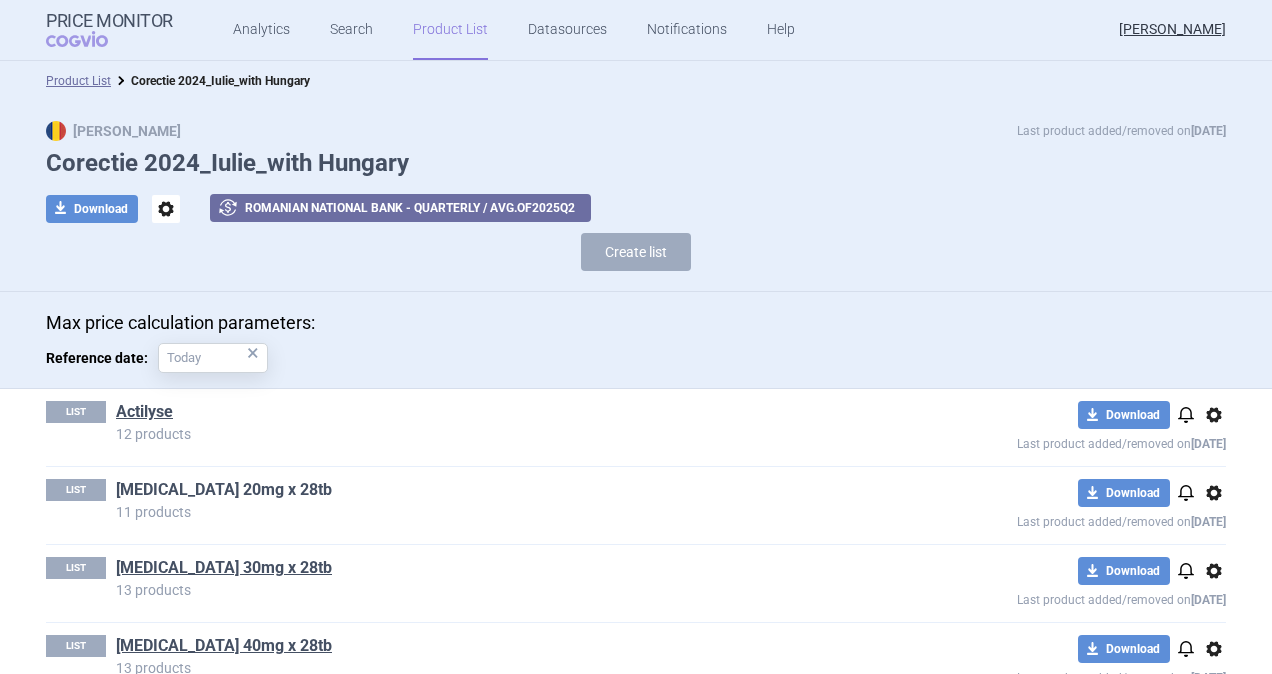 click on "[MEDICAL_DATA] 20mg x 28tb" at bounding box center (224, 490) 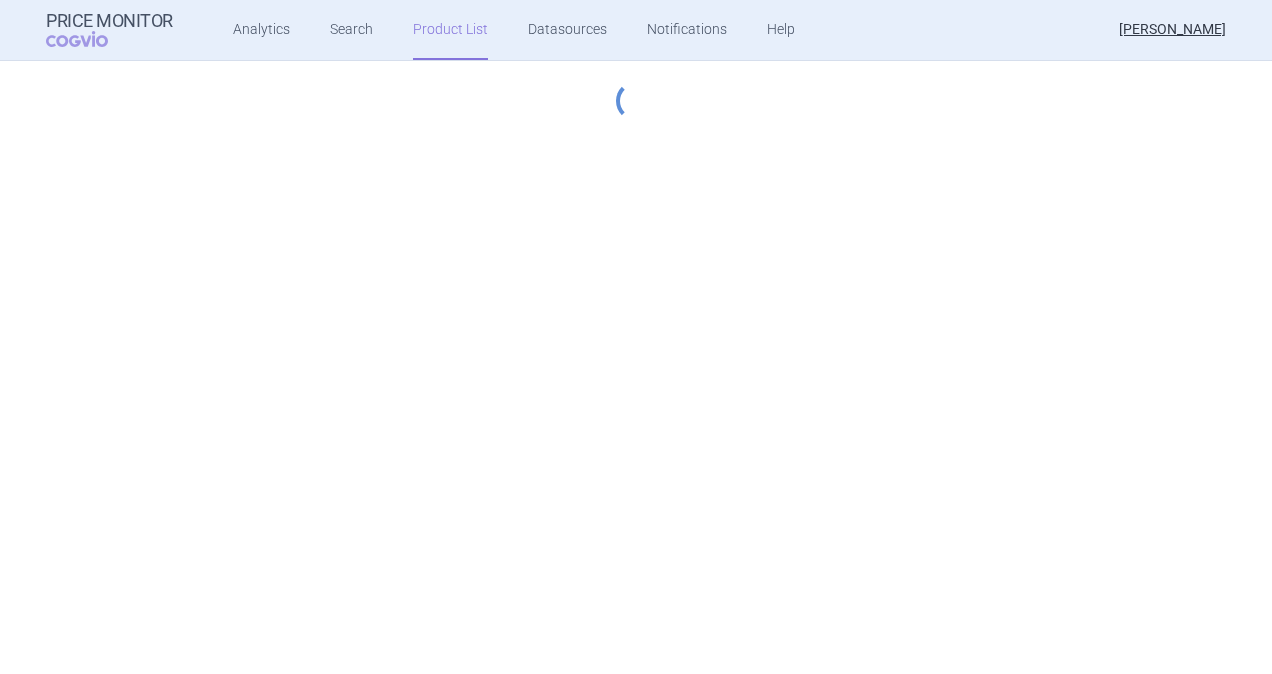select on "hungary-included" 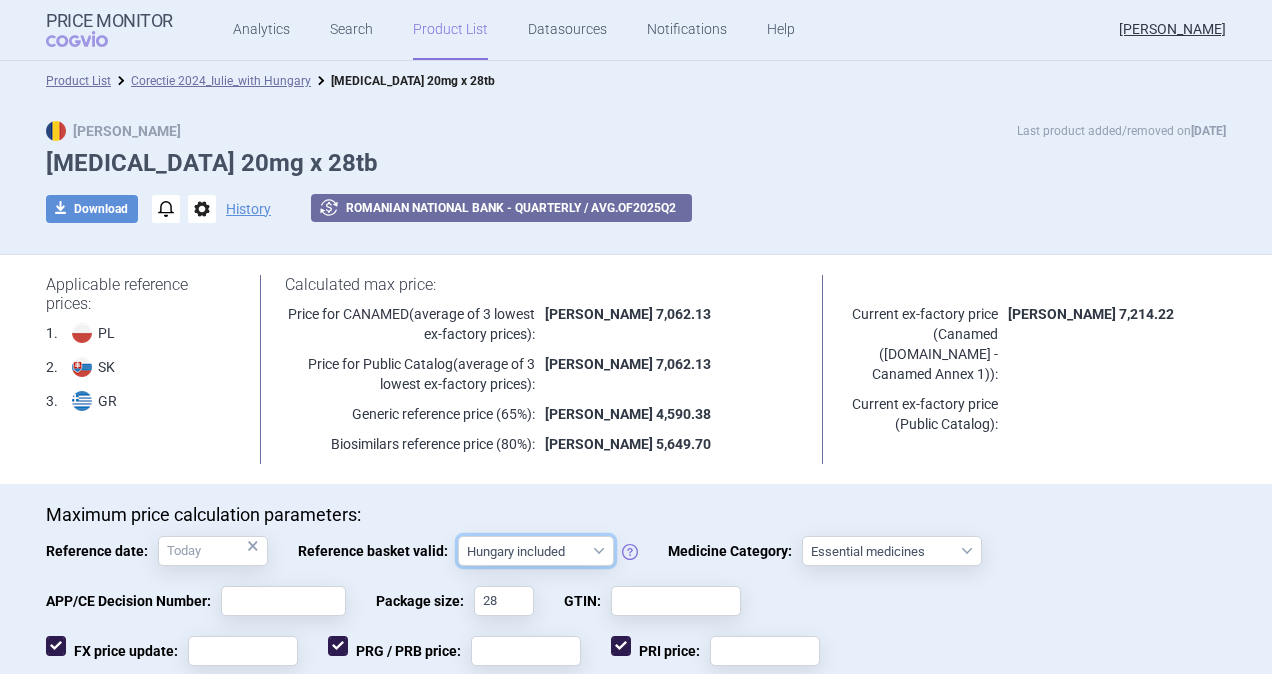 click on "Hungary not included [GEOGRAPHIC_DATA] included Since 29. 3. 2017 Since 9. 12. 2022 Since 1. 1. 2024 Since 1. 7. 2024" at bounding box center (536, 551) 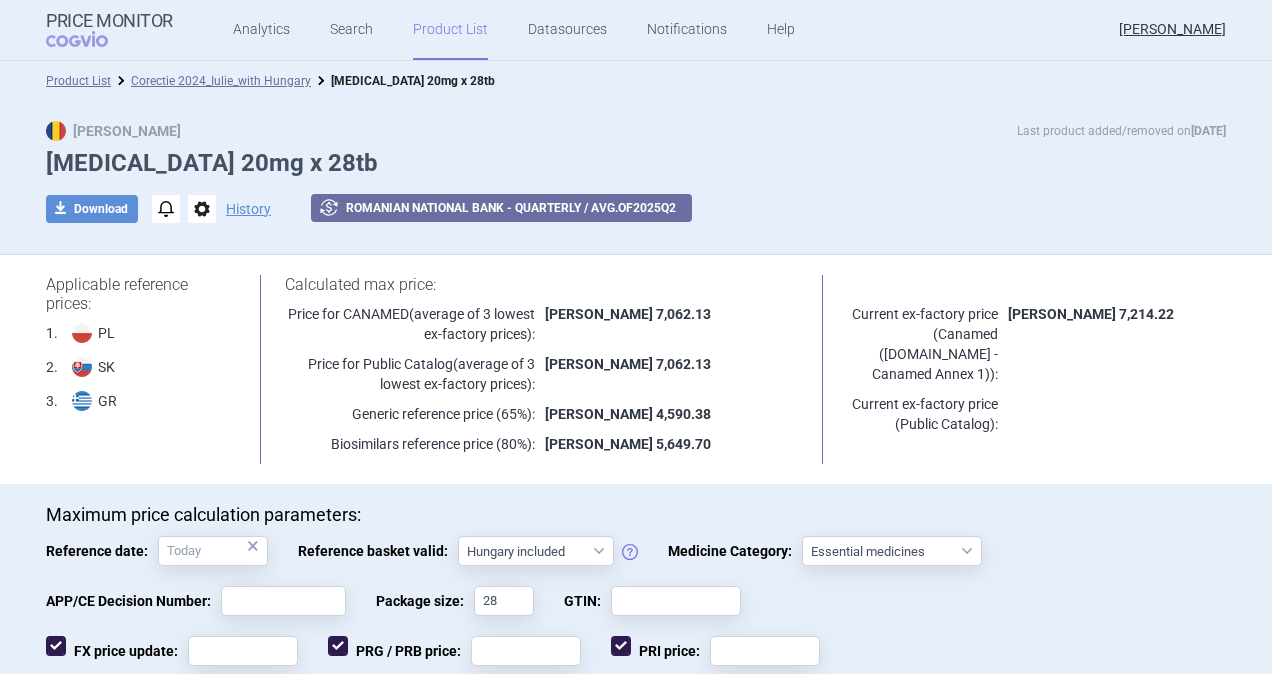 click on "Maximum price calculation parameters:" at bounding box center [636, 515] 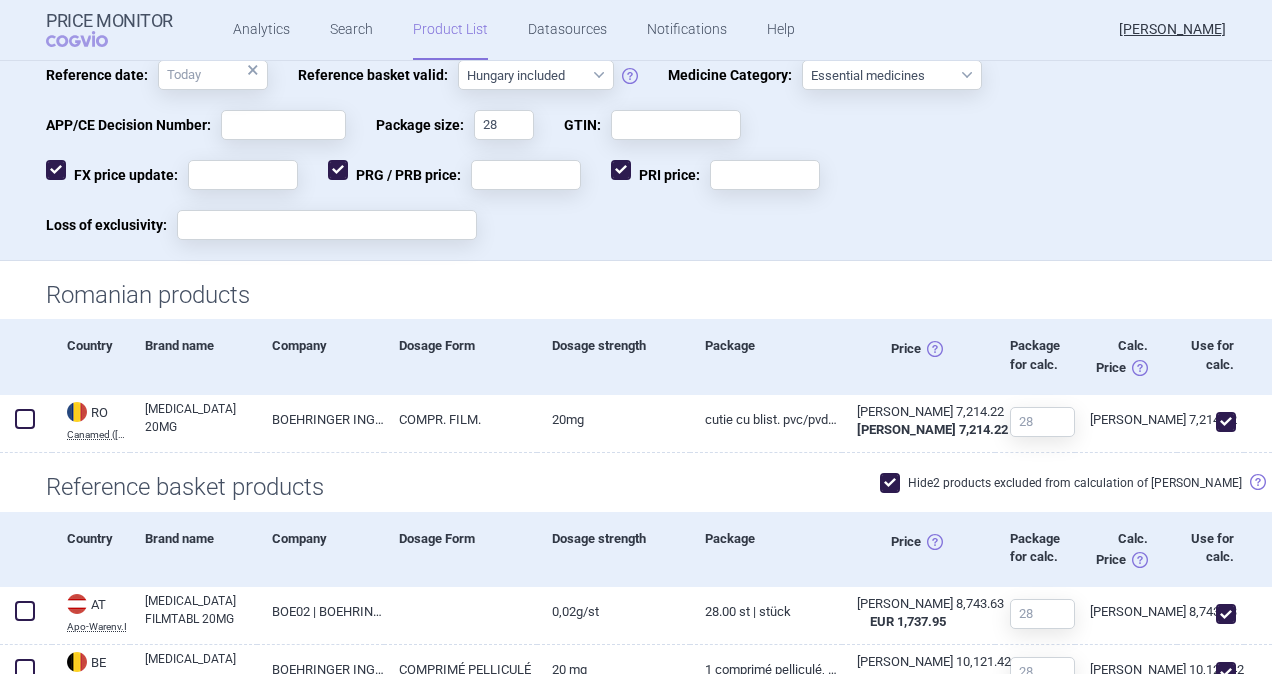 scroll, scrollTop: 0, scrollLeft: 0, axis: both 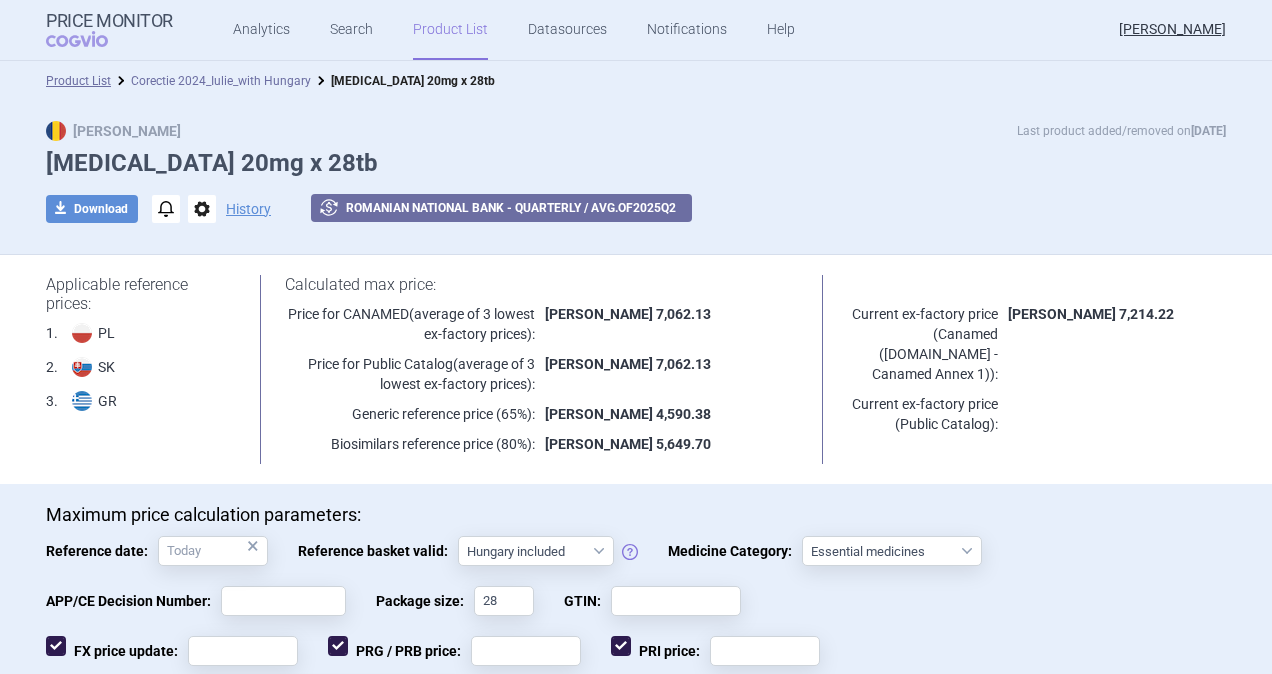 click on "Corectie 2024_Iulie_with Hungary" at bounding box center [221, 81] 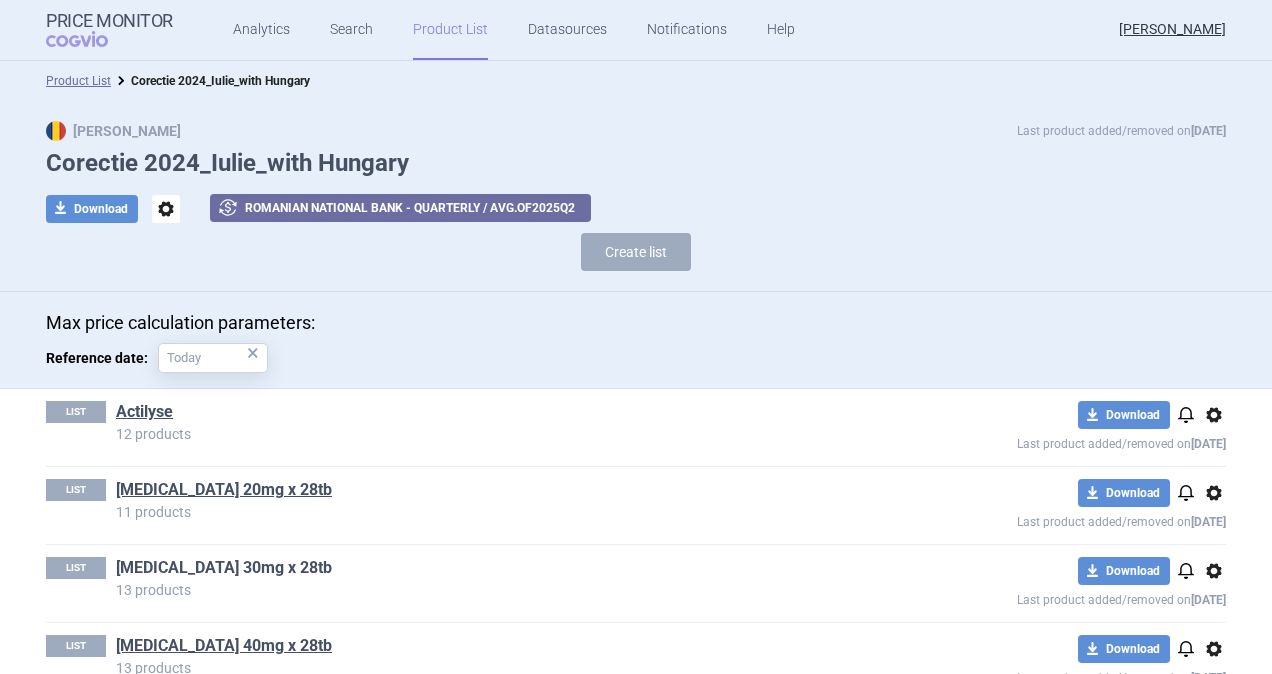 click on "[MEDICAL_DATA] 30mg x 28tb" at bounding box center (224, 568) 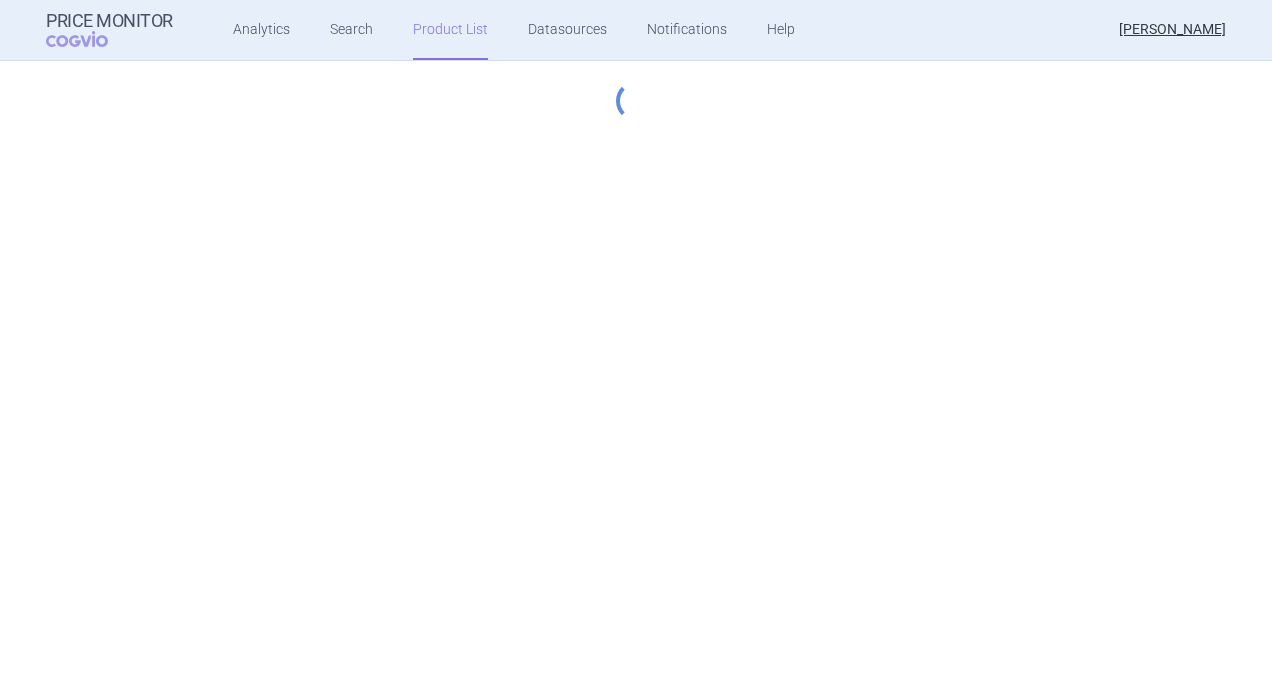 select on "[DATE]" 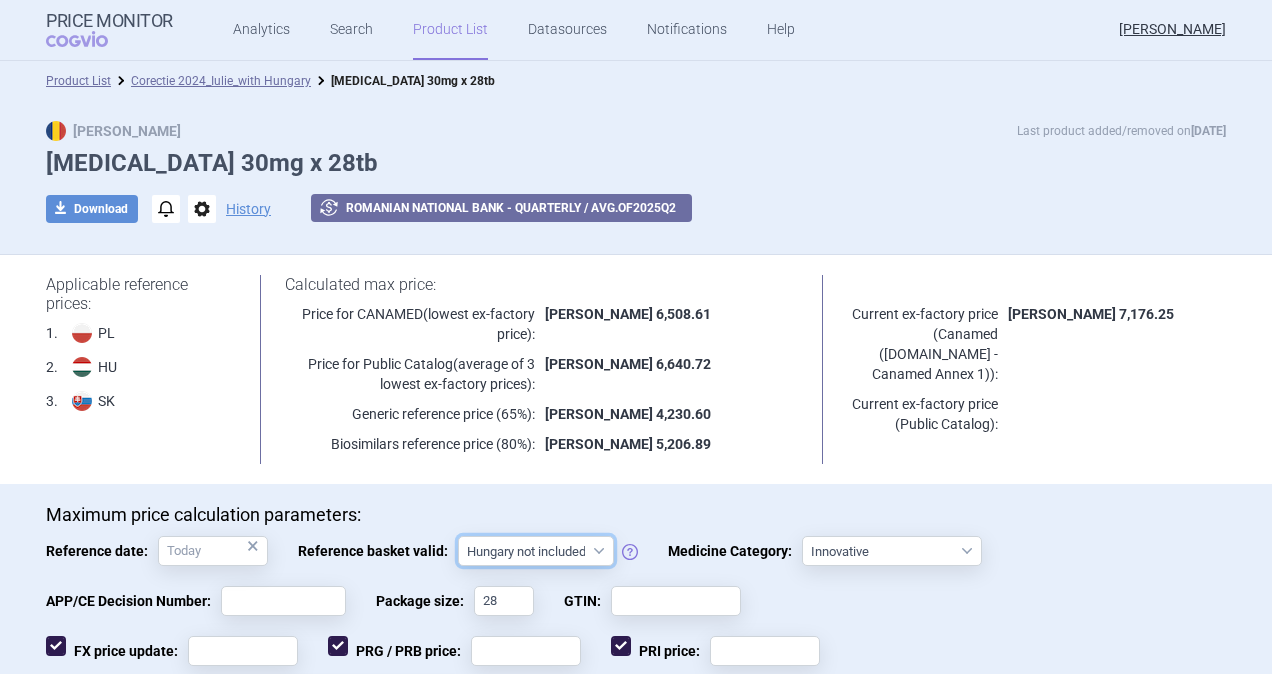click on "Hungary not included [GEOGRAPHIC_DATA] included Since 29. 3. 2017 Since 9. 12. 2022 Since 1. 1. 2024 Since 1. 7. 2024" at bounding box center [536, 551] 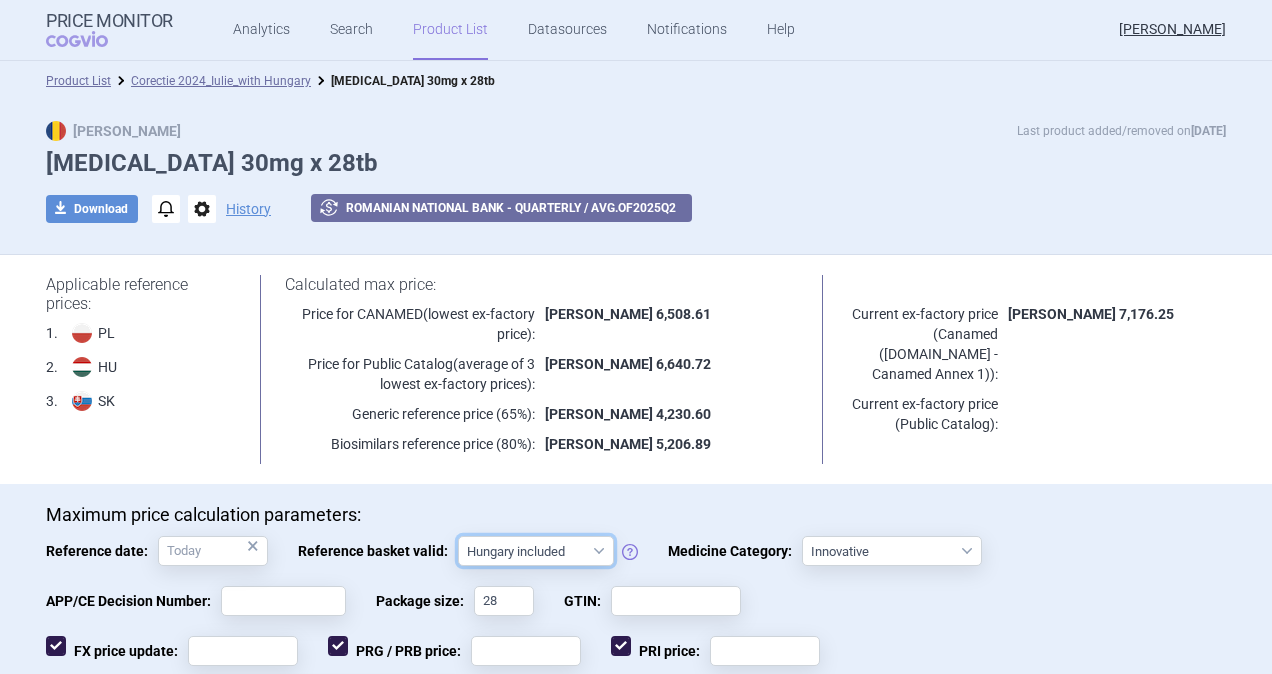 click on "Hungary not included [GEOGRAPHIC_DATA] included Since 29. 3. 2017 Since 9. 12. 2022 Since 1. 1. 2024 Since 1. 7. 2024" at bounding box center (536, 551) 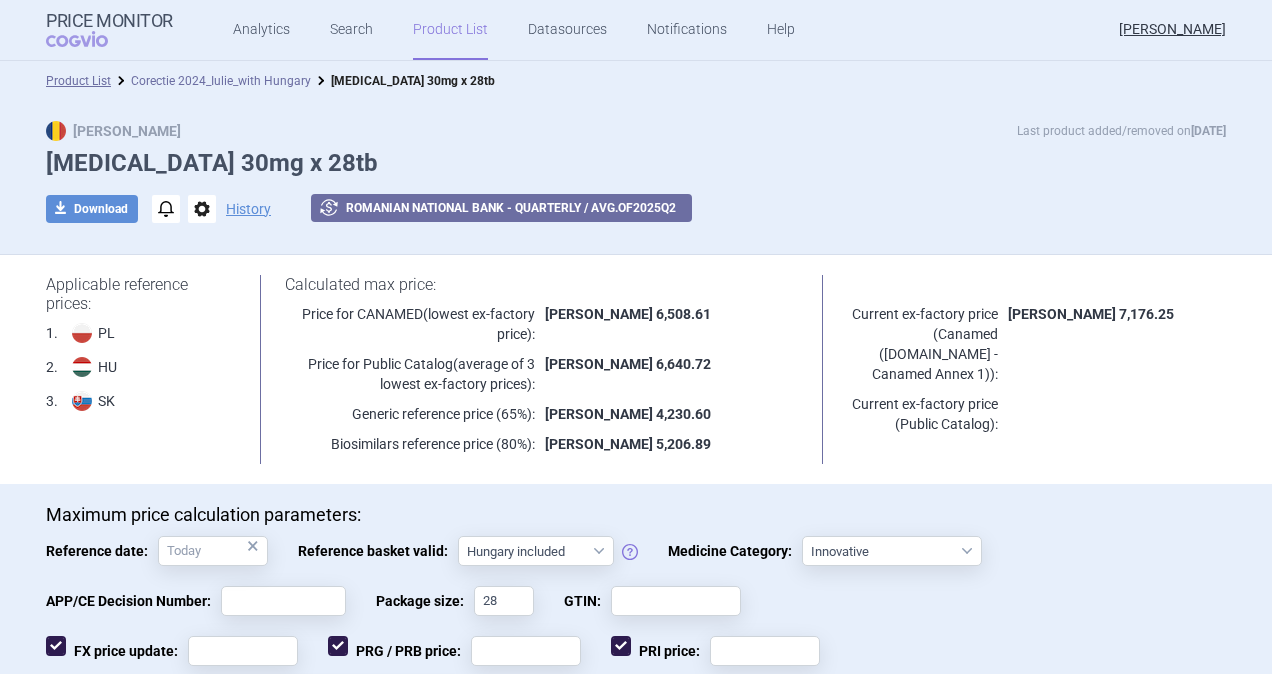 click on "Corectie 2024_Iulie_with Hungary" at bounding box center [221, 81] 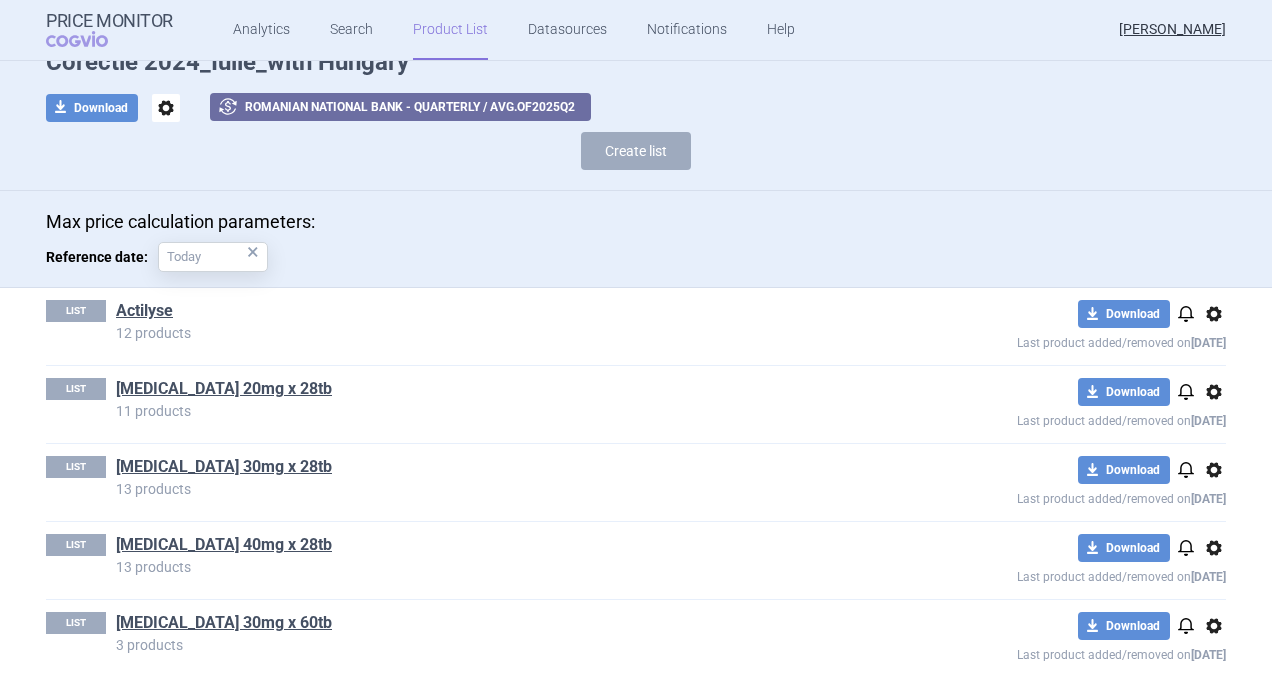 scroll, scrollTop: 200, scrollLeft: 0, axis: vertical 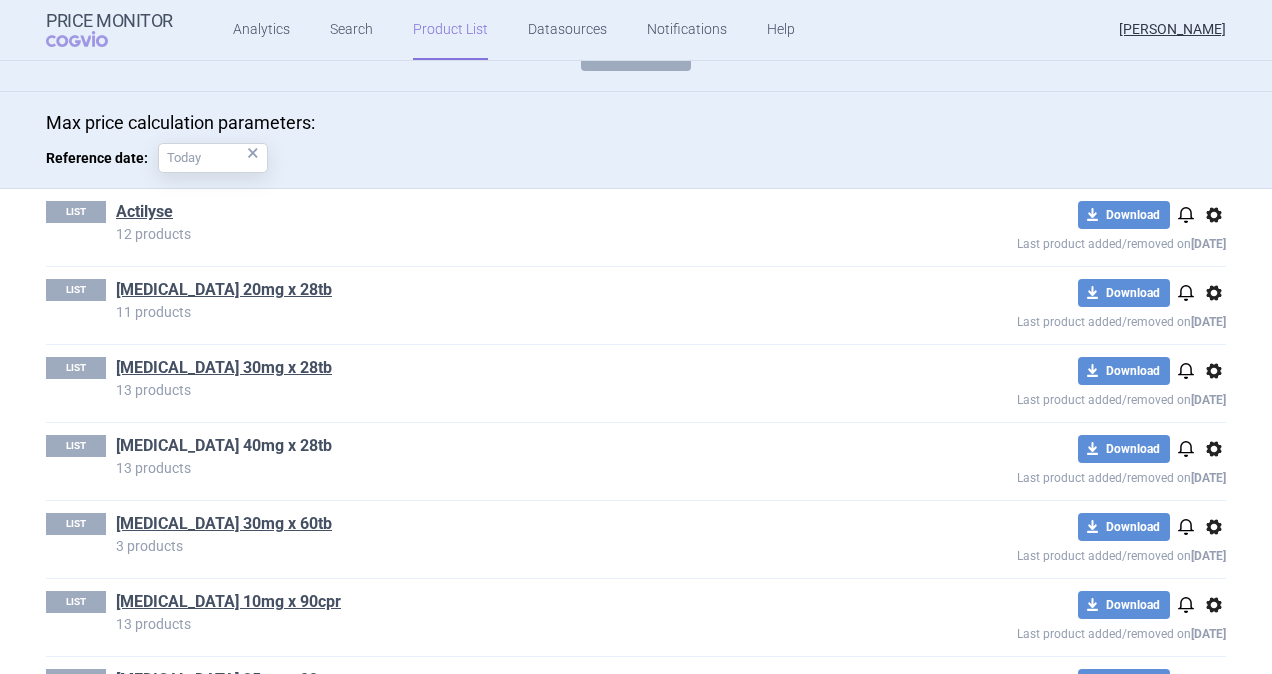 click on "[MEDICAL_DATA] 40mg x 28tb" at bounding box center (224, 446) 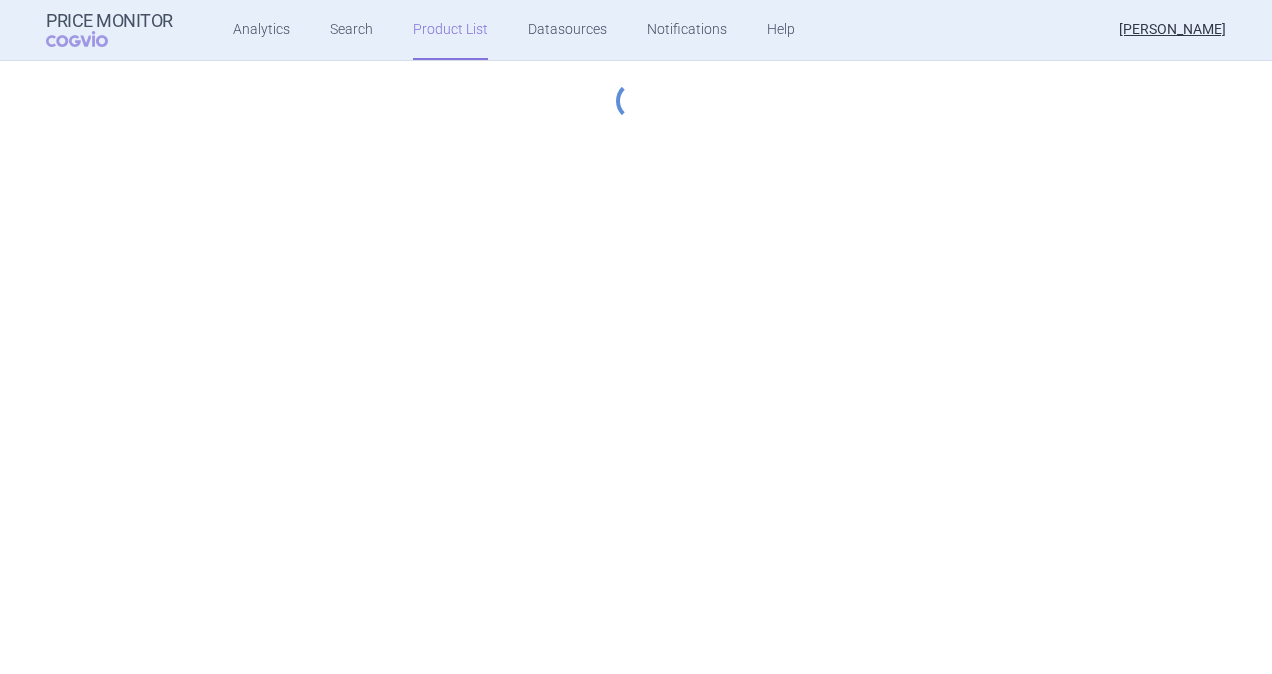 select on "[DATE]" 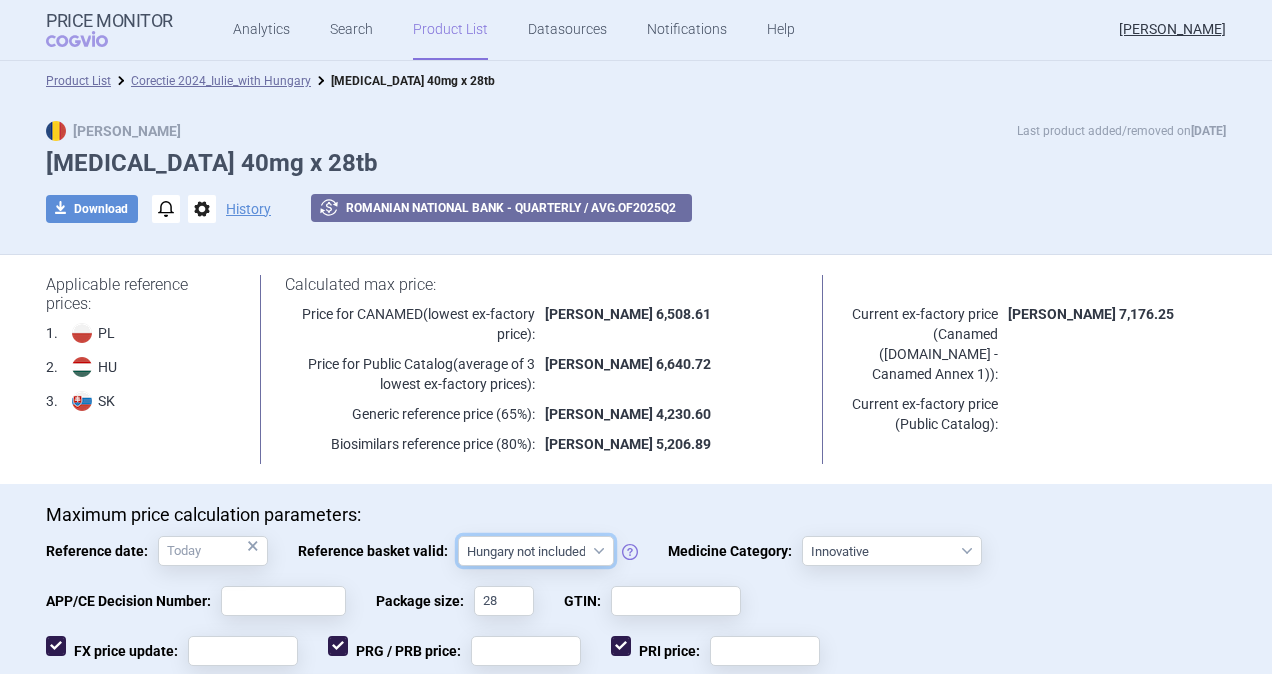 click on "Hungary not included [GEOGRAPHIC_DATA] included Since 29. 3. 2017 Since 9. 12. 2022 Since 1. 1. 2024 Since 1. 7. 2024" at bounding box center [536, 551] 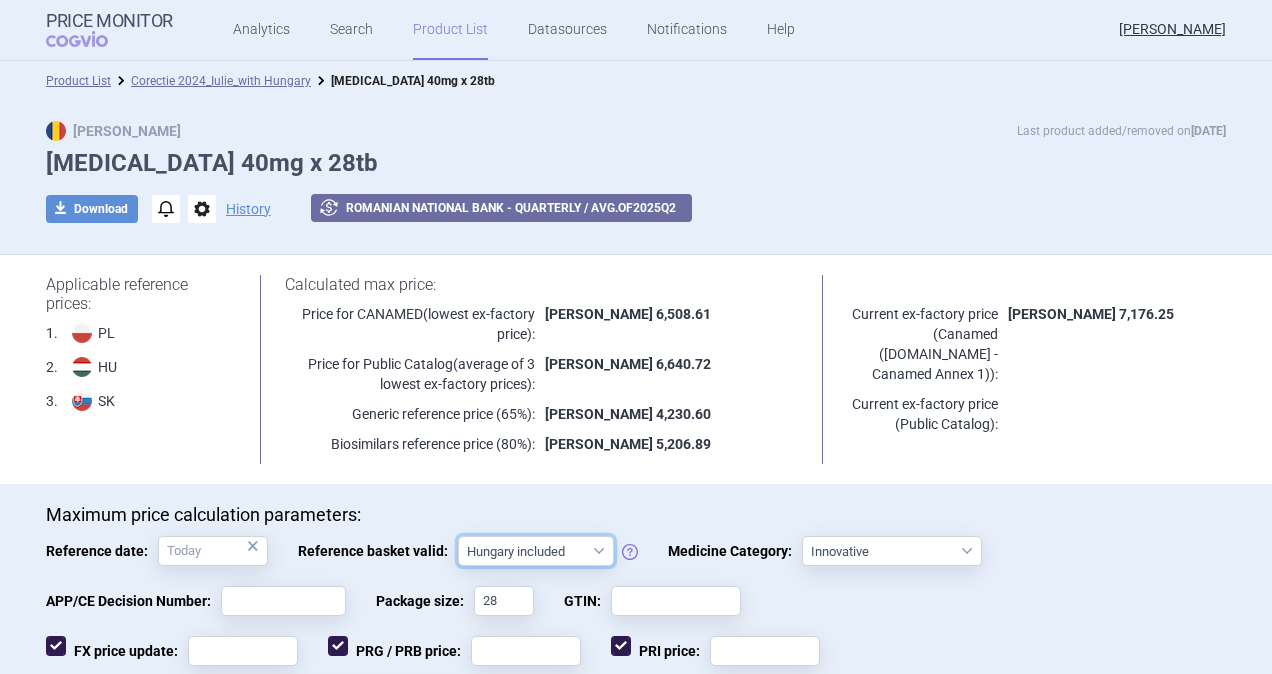 click on "Hungary not included [GEOGRAPHIC_DATA] included Since 29. 3. 2017 Since 9. 12. 2022 Since 1. 1. 2024 Since 1. 7. 2024" at bounding box center (536, 551) 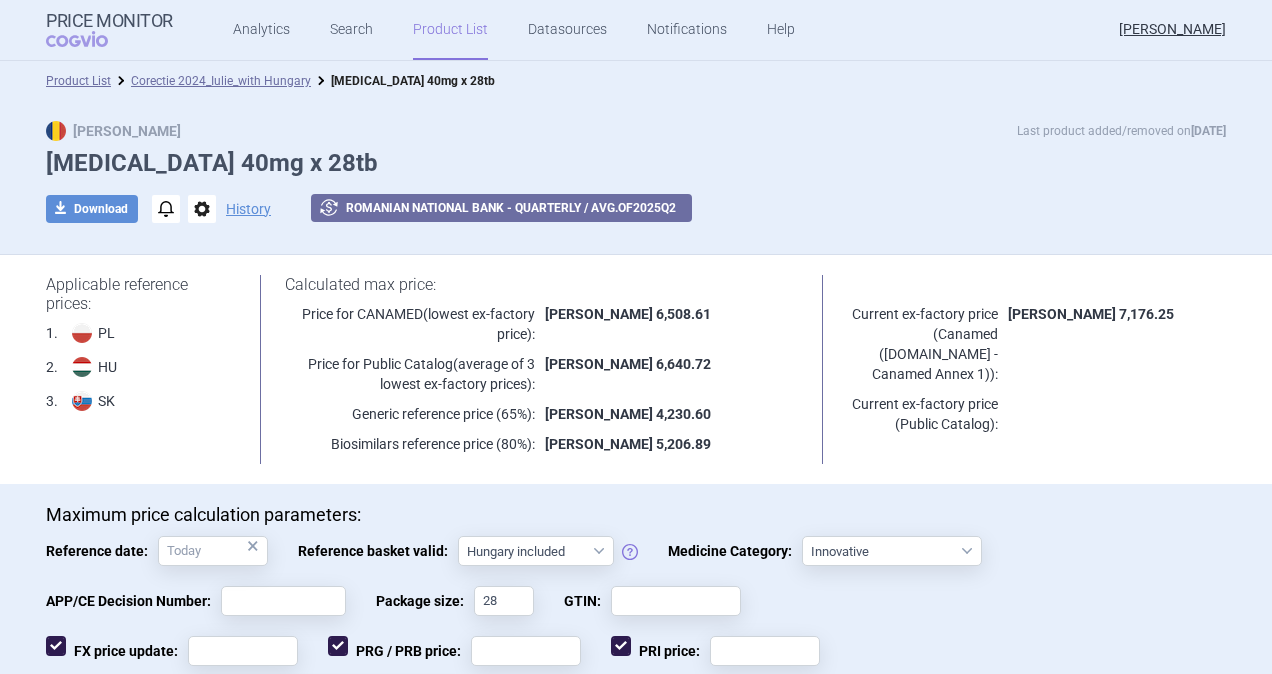 click on "Max Price Last product added/removed on  [DATE] [MEDICAL_DATA] 40mg x 28tb download  Download notifications options History exchange Romanian National Bank - Quarterly   /   avg.  of  2025 Q 2" at bounding box center [636, 182] 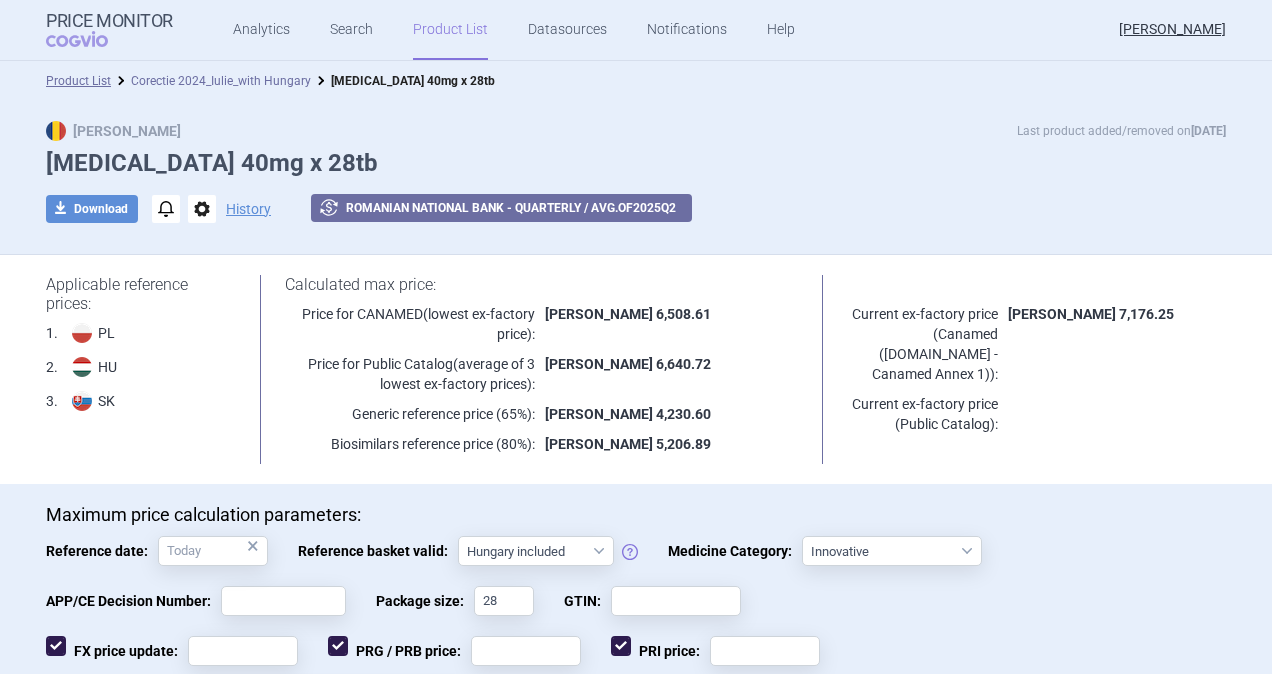 click on "Corectie 2024_Iulie_with Hungary" at bounding box center [221, 81] 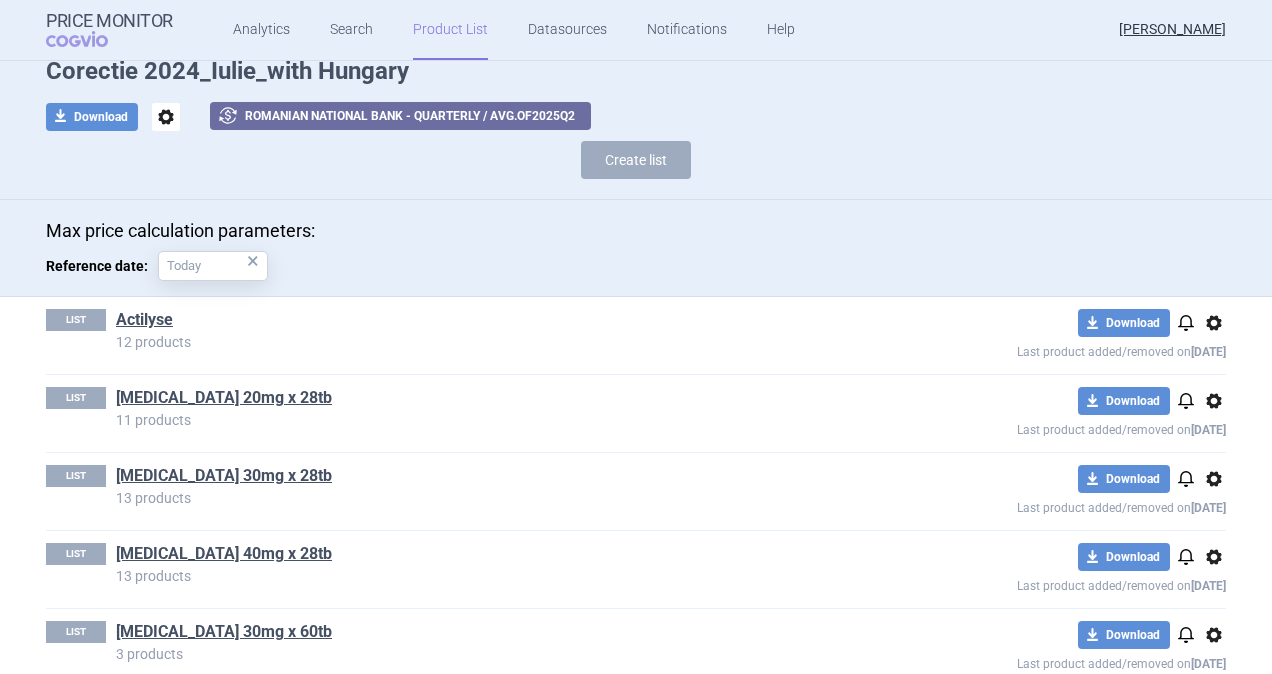 scroll, scrollTop: 200, scrollLeft: 0, axis: vertical 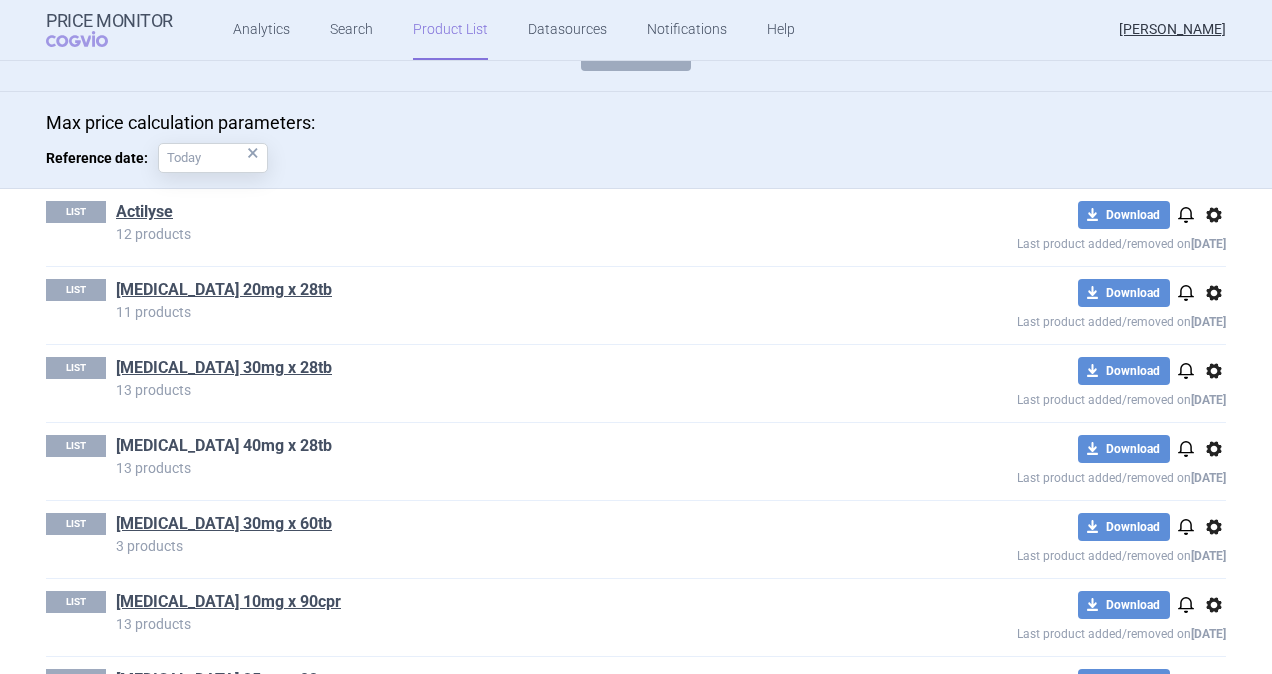 click on "[MEDICAL_DATA] 40mg x 28tb" at bounding box center (224, 446) 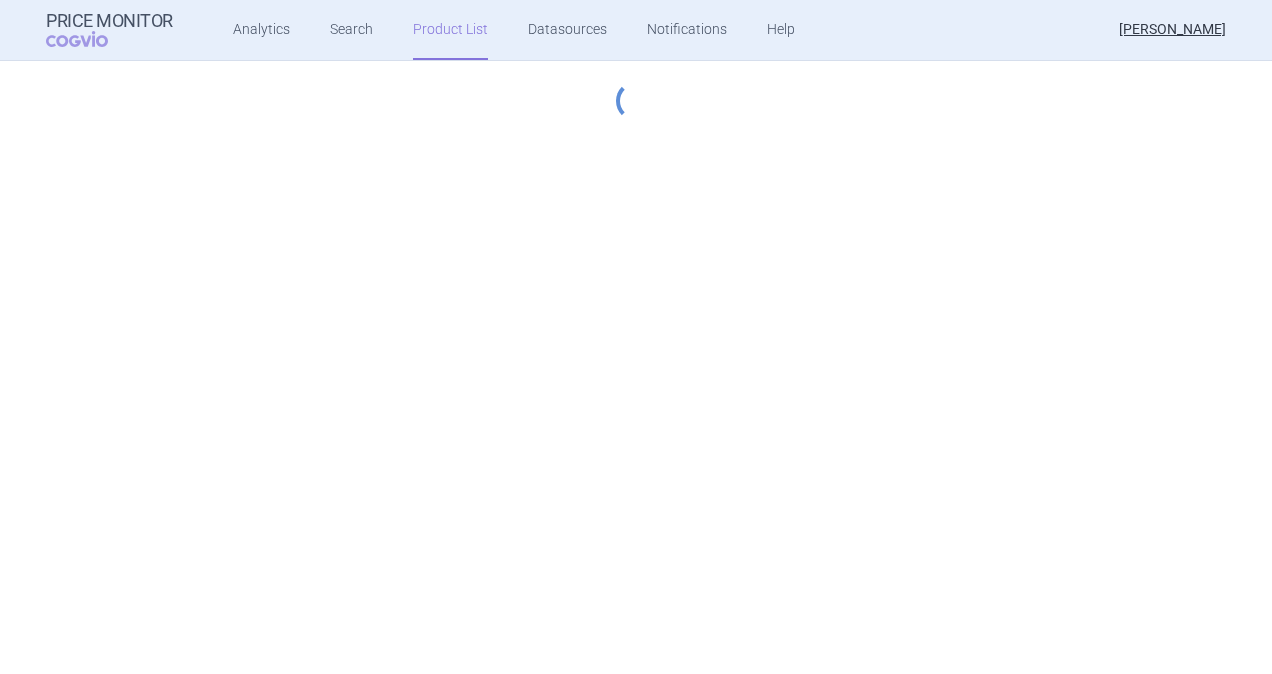 select on "hungary-included" 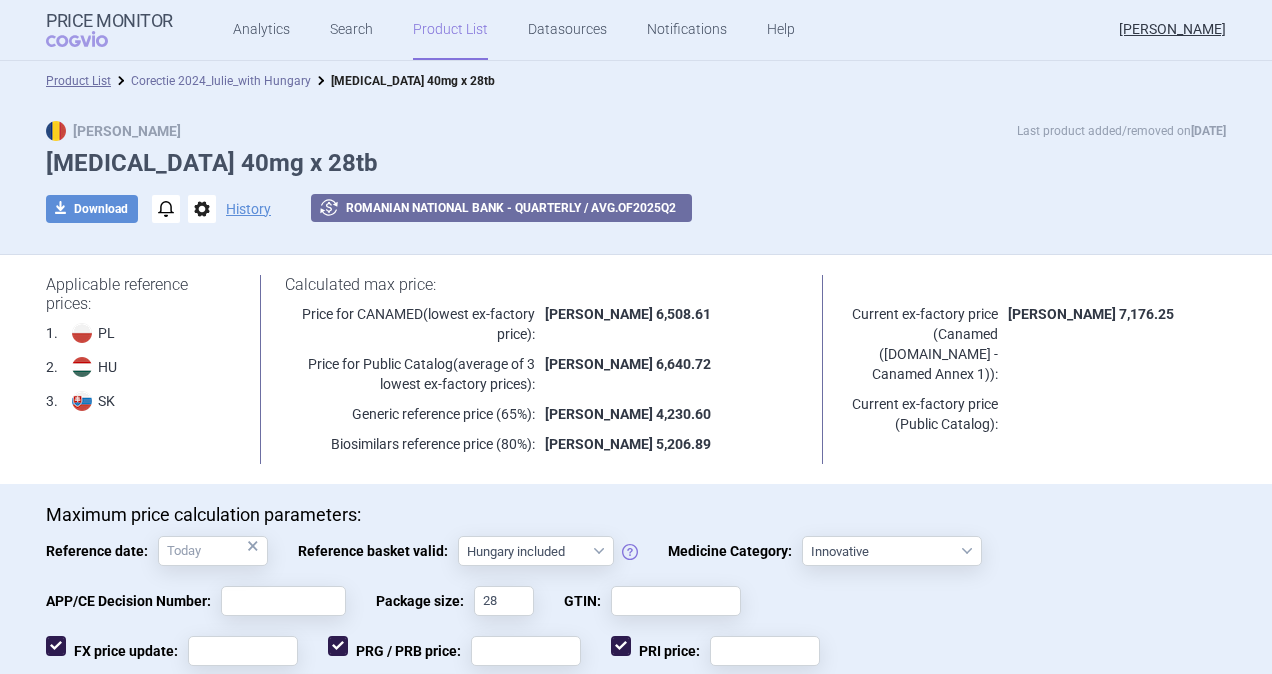click on "Corectie 2024_Iulie_with Hungary" at bounding box center (221, 81) 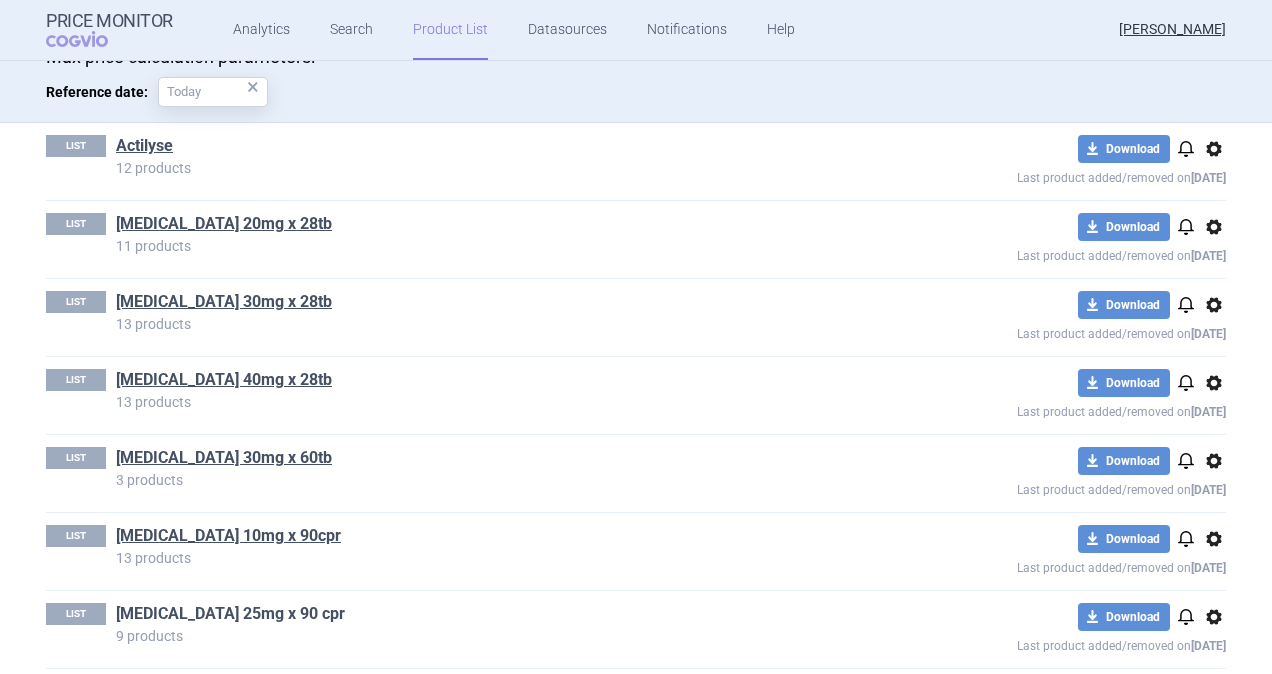 scroll, scrollTop: 400, scrollLeft: 0, axis: vertical 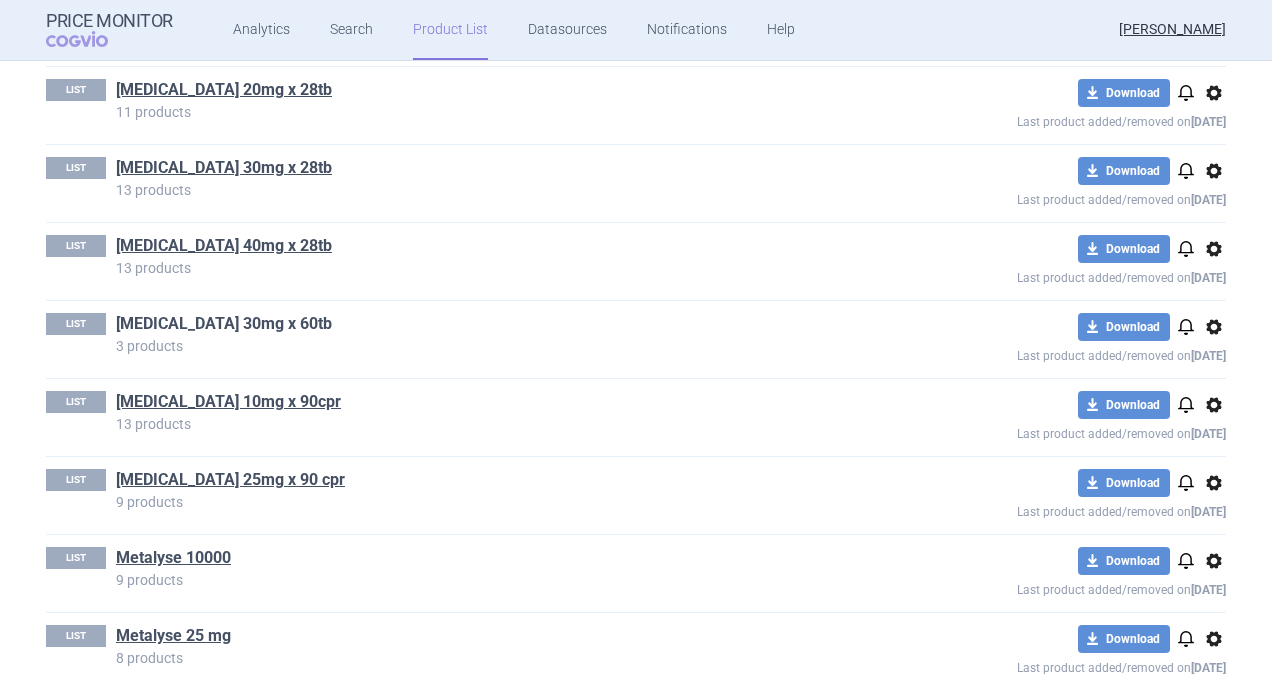 click on "[MEDICAL_DATA] 30mg x 60tb" at bounding box center (224, 324) 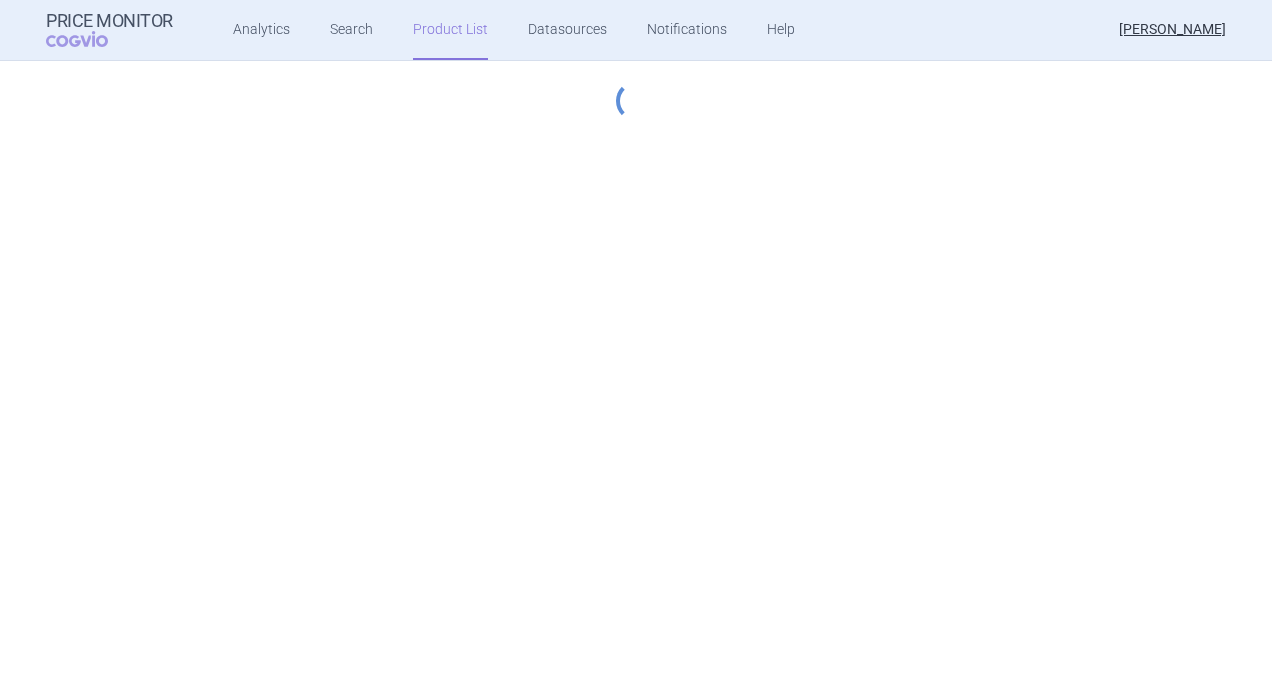 select on "hungary-included" 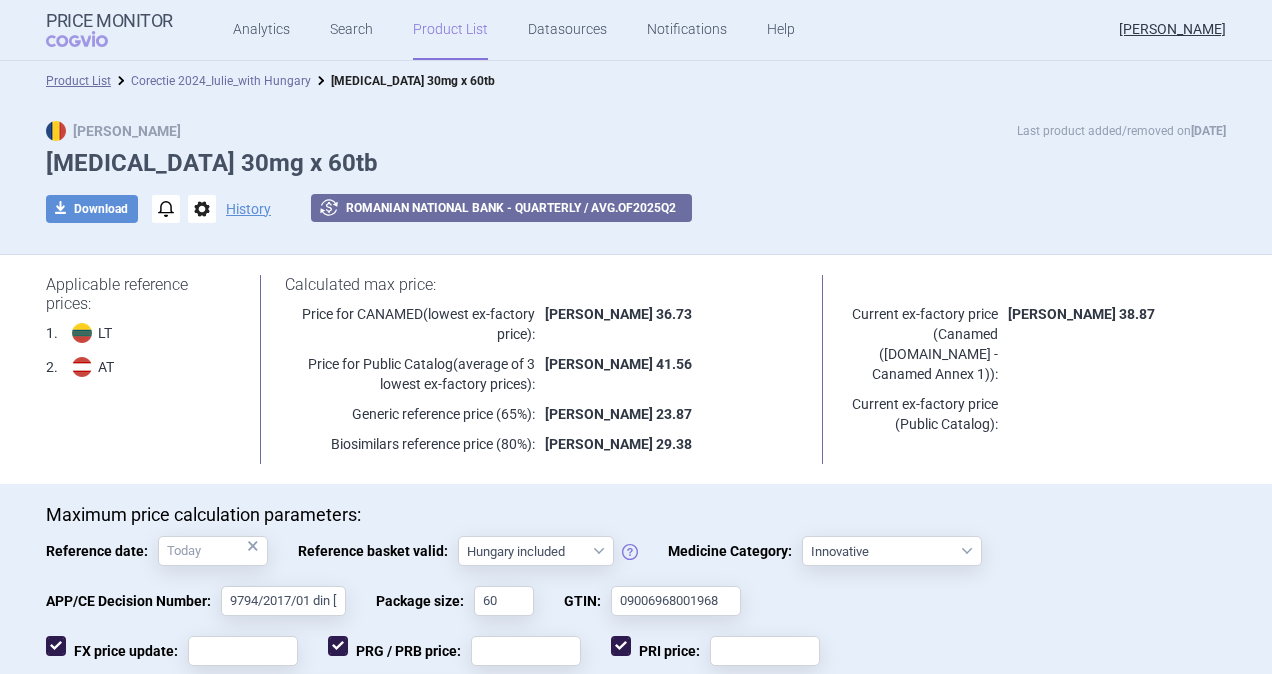 click on "Corectie 2024_Iulie_with Hungary" at bounding box center [221, 81] 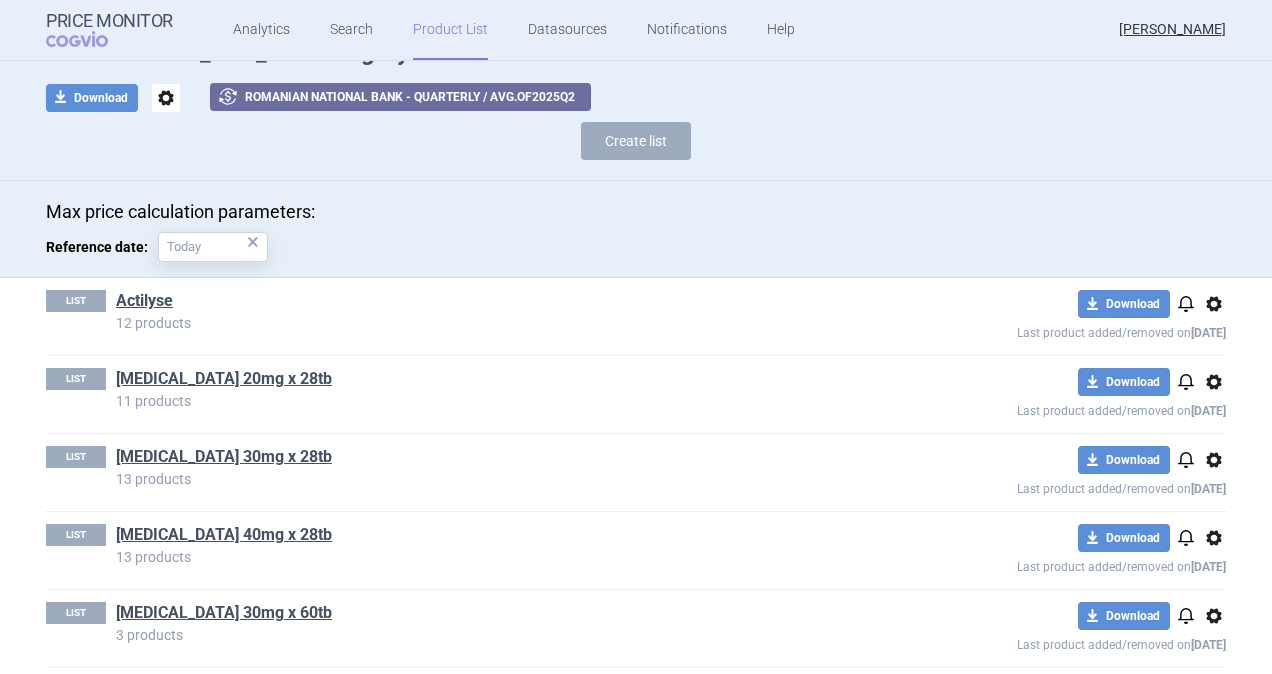 scroll, scrollTop: 300, scrollLeft: 0, axis: vertical 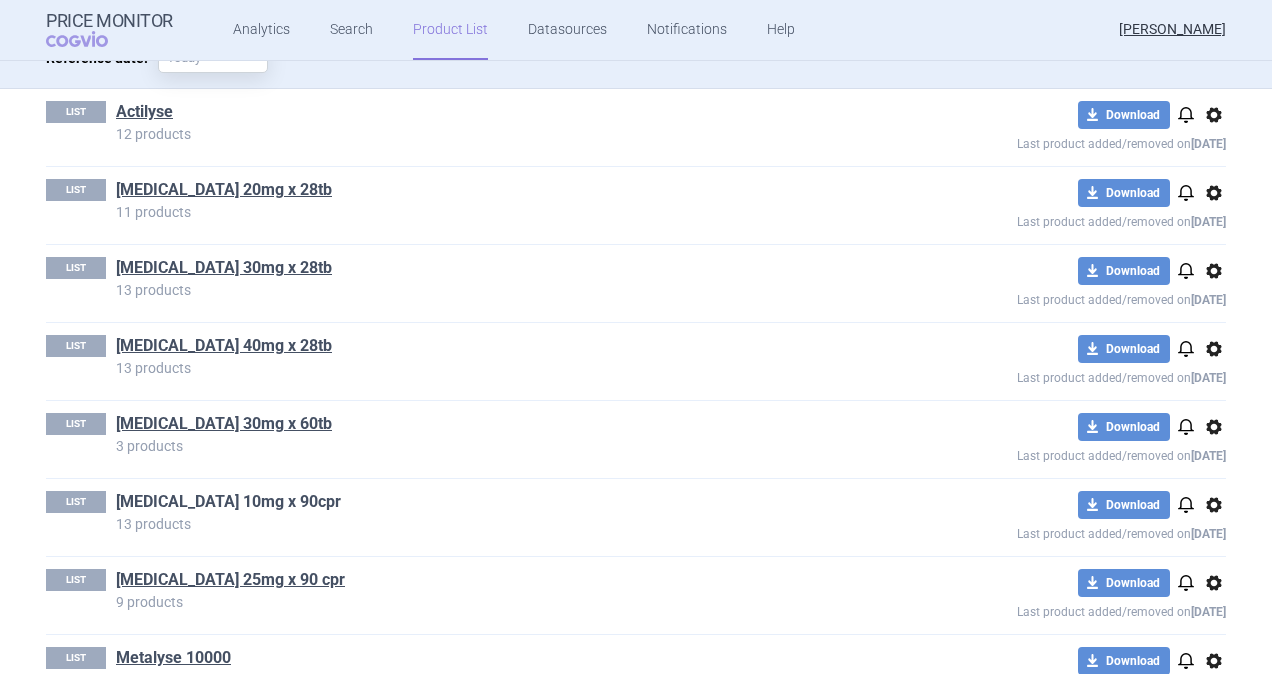 click on "[MEDICAL_DATA] 10mg x 90cpr" at bounding box center (228, 502) 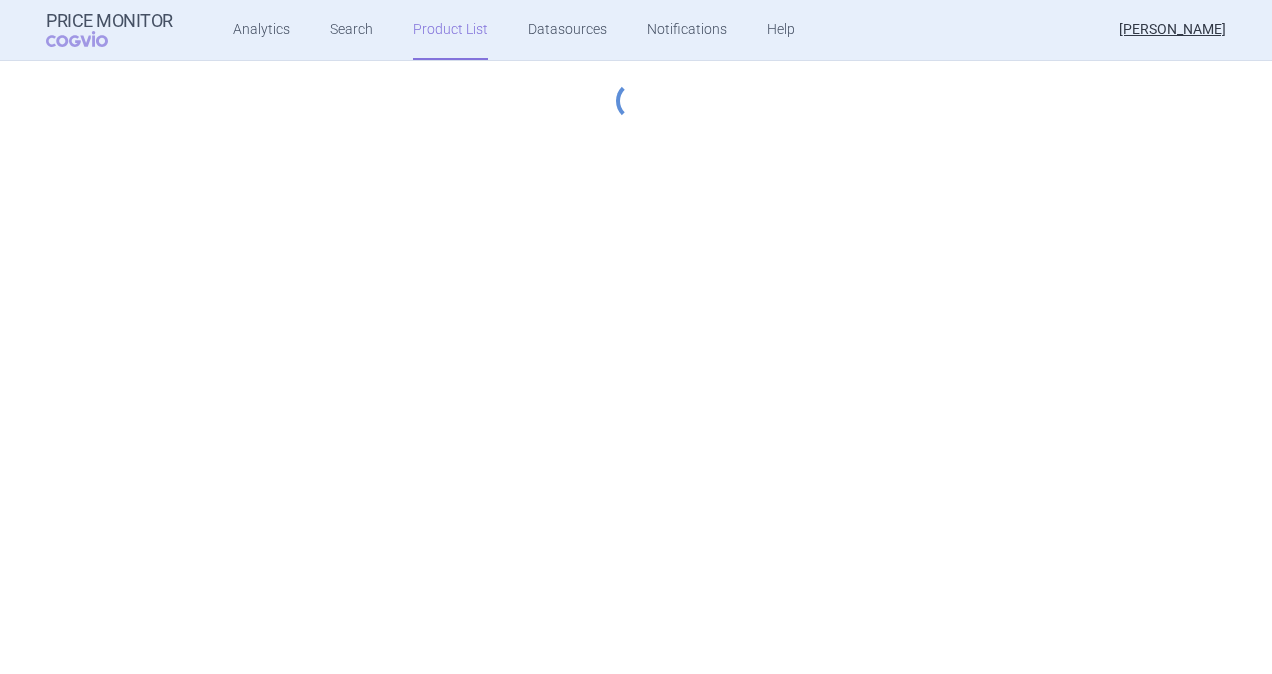 select on "hungary-included" 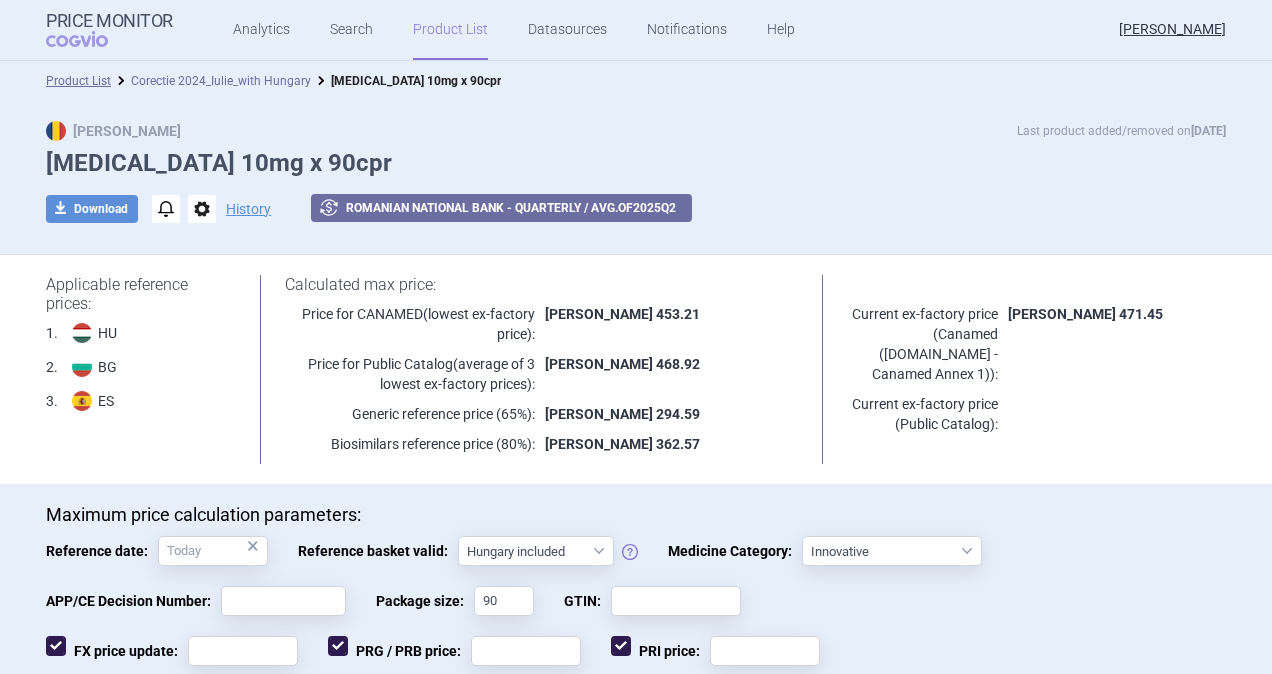 click on "Corectie 2024_Iulie_with Hungary" at bounding box center (221, 81) 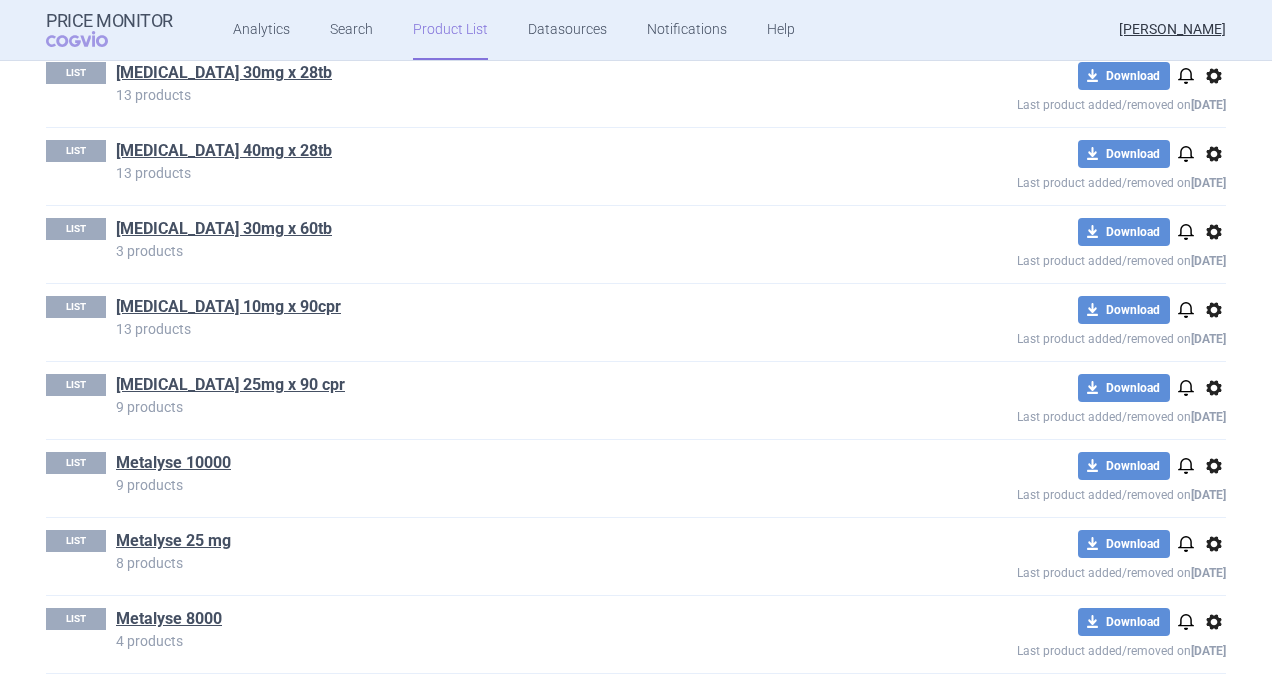 scroll, scrollTop: 500, scrollLeft: 0, axis: vertical 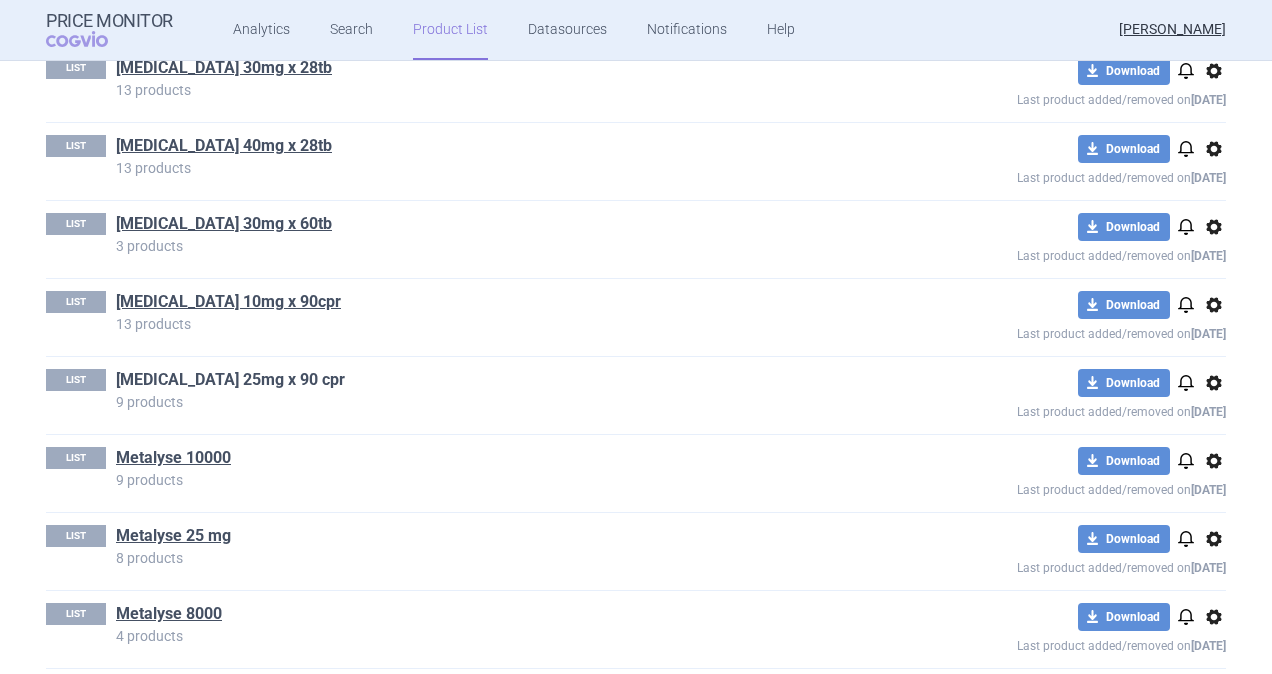 click on "[MEDICAL_DATA] 25mg x 90 cpr" at bounding box center (230, 380) 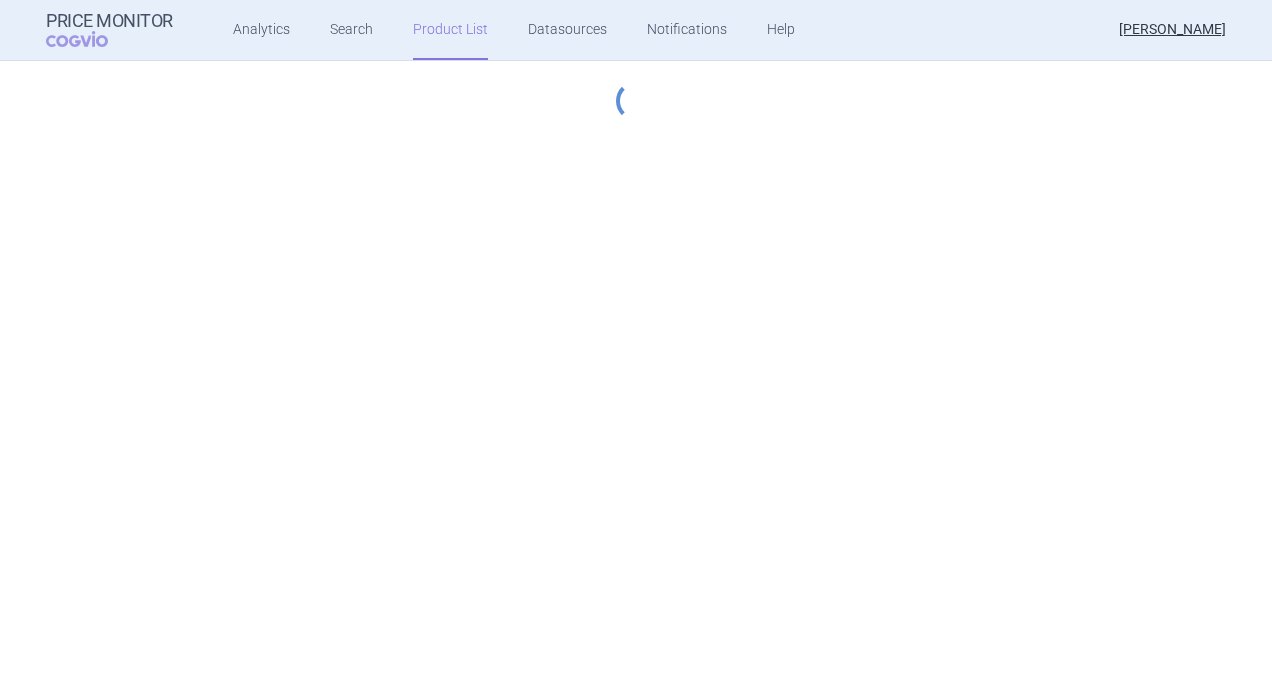 select on "hungary-included" 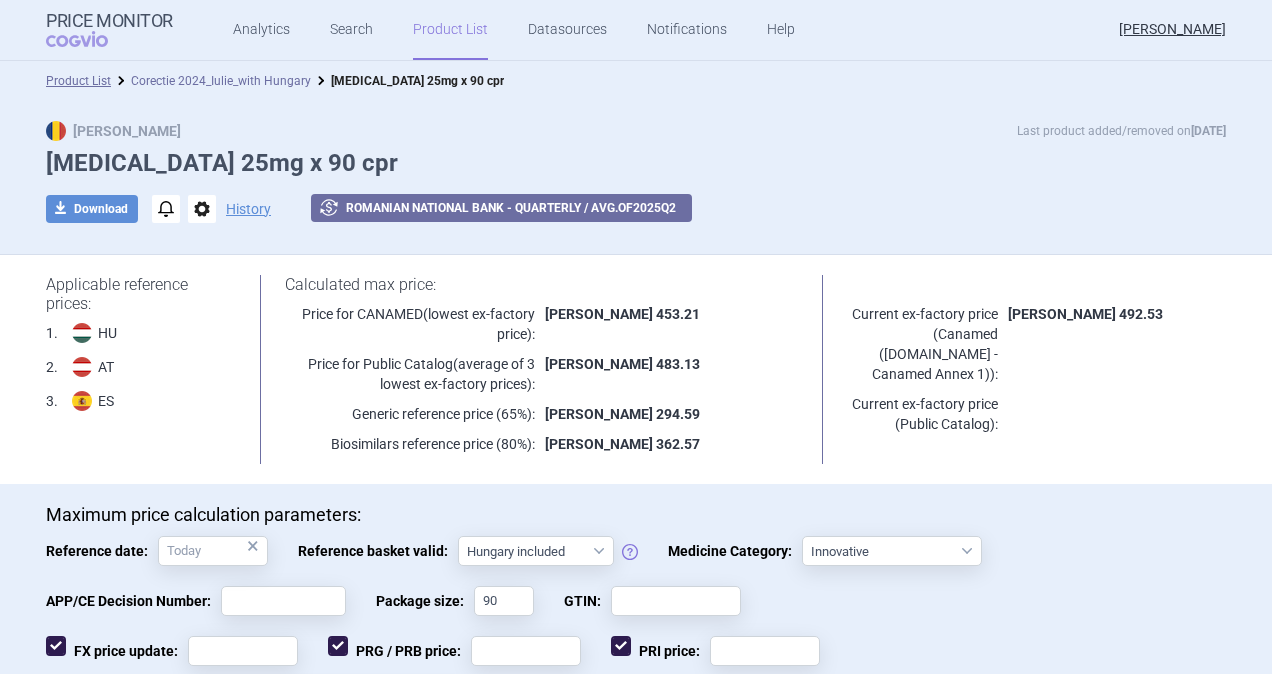 click on "Corectie 2024_Iulie_with Hungary" at bounding box center (221, 81) 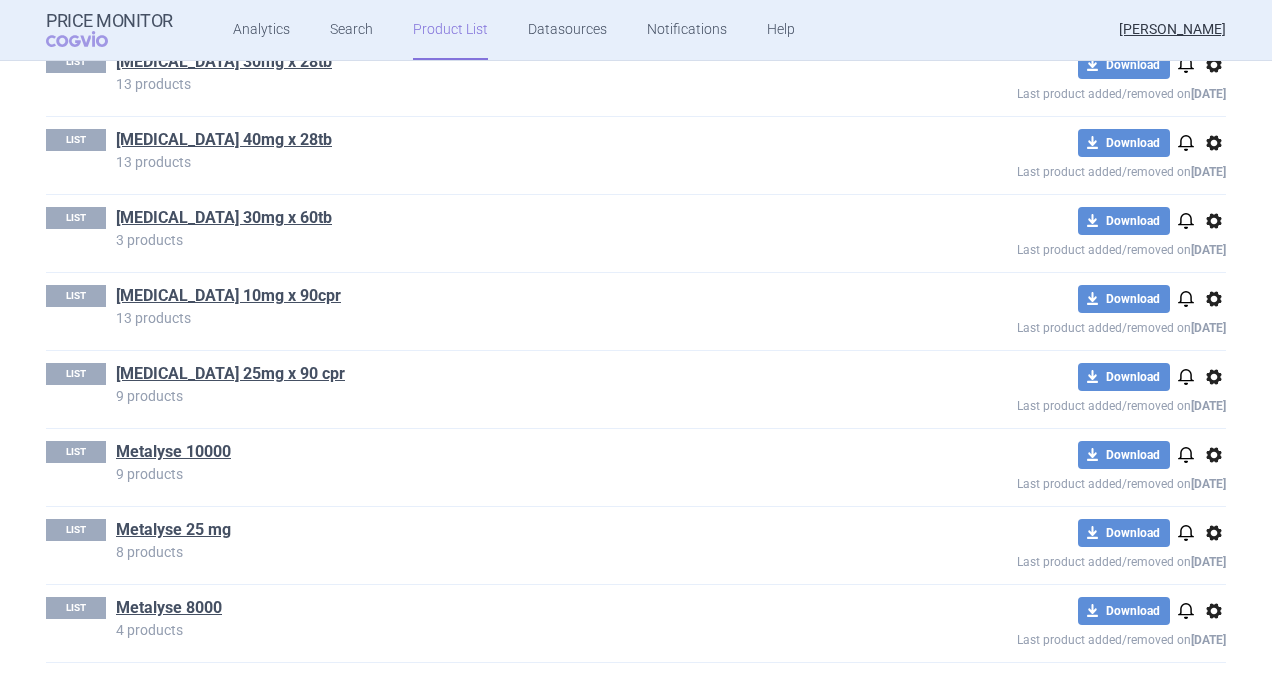 scroll, scrollTop: 600, scrollLeft: 0, axis: vertical 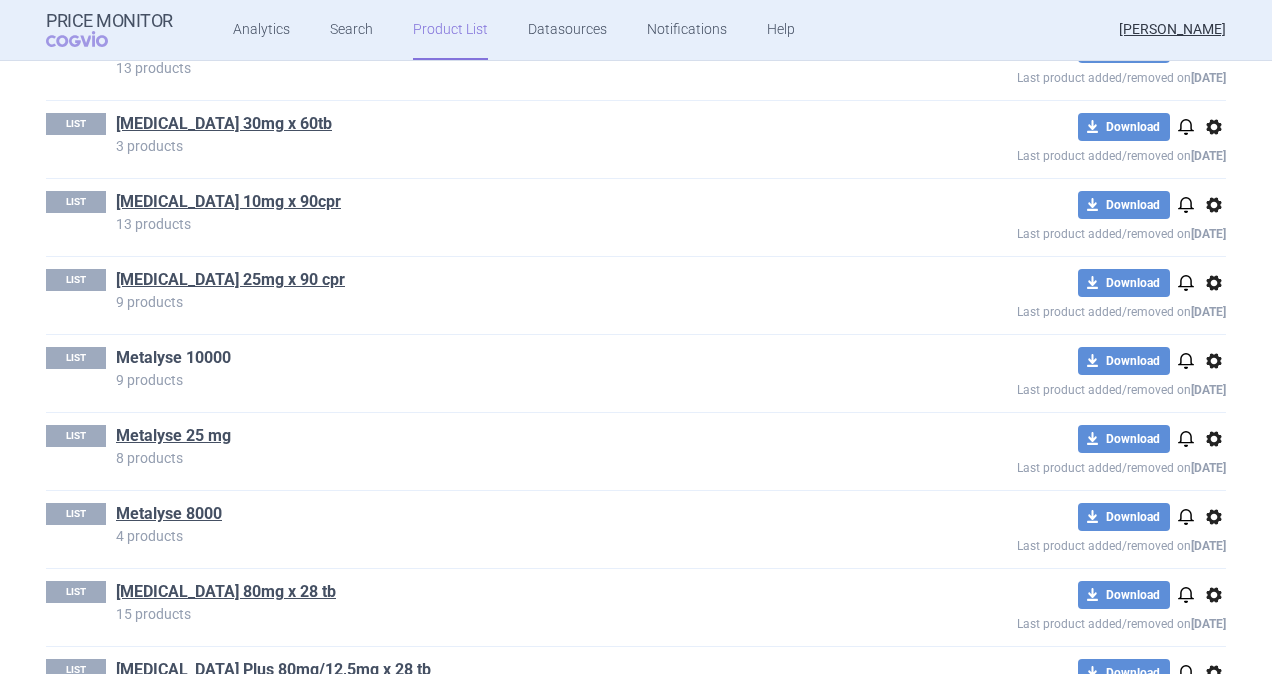 click on "Metalyse 10000" at bounding box center [173, 358] 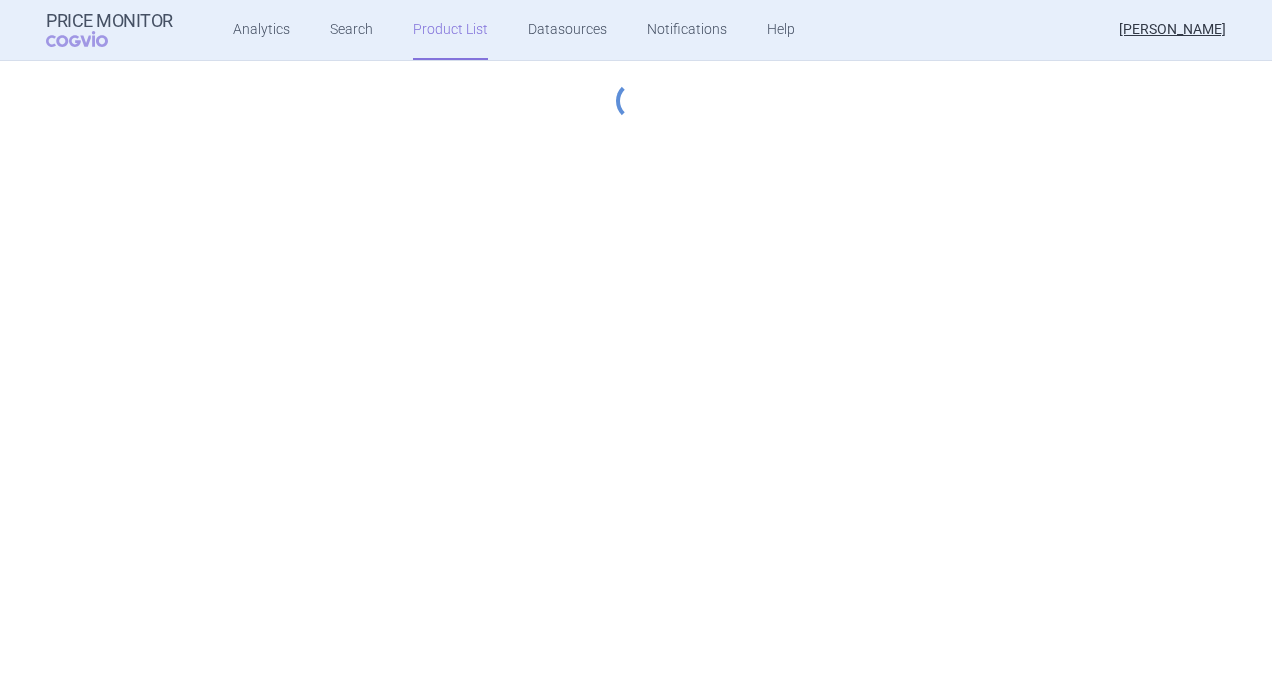 select on "[DATE]" 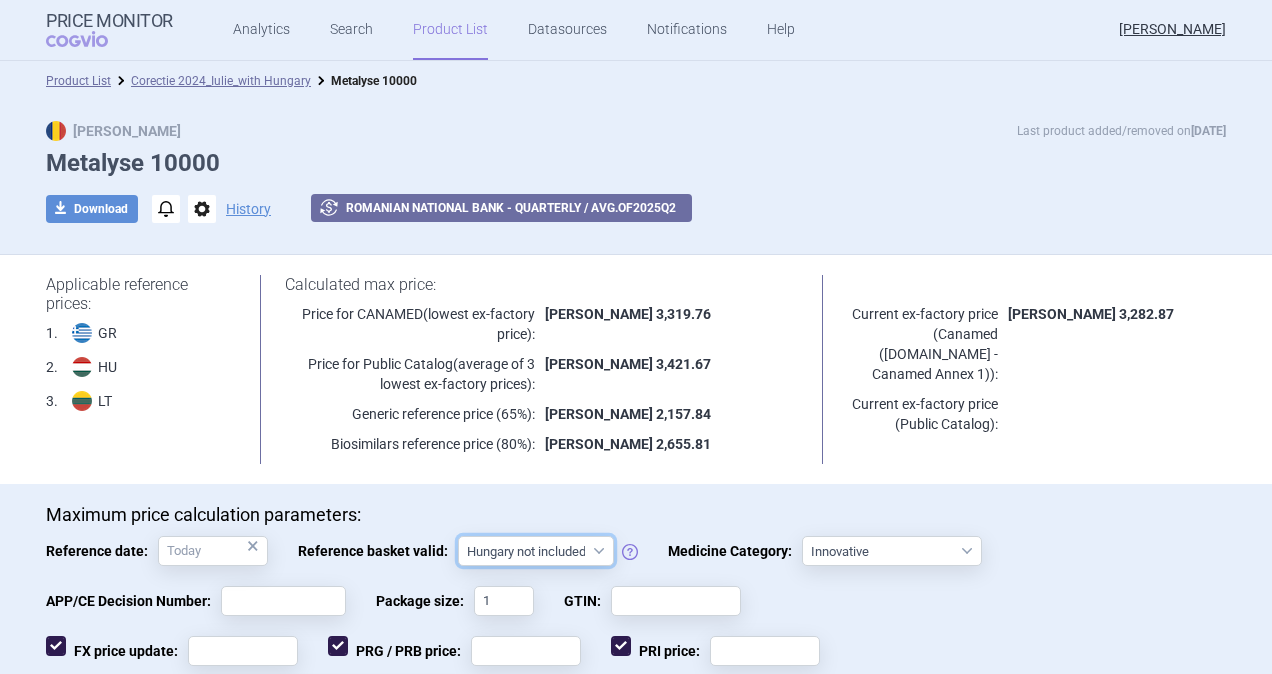 click on "Hungary not included [GEOGRAPHIC_DATA] included Since 29. 3. 2017 Since 9. 12. 2022 Since 1. 1. 2024 Since 1. 7. 2024" at bounding box center (536, 551) 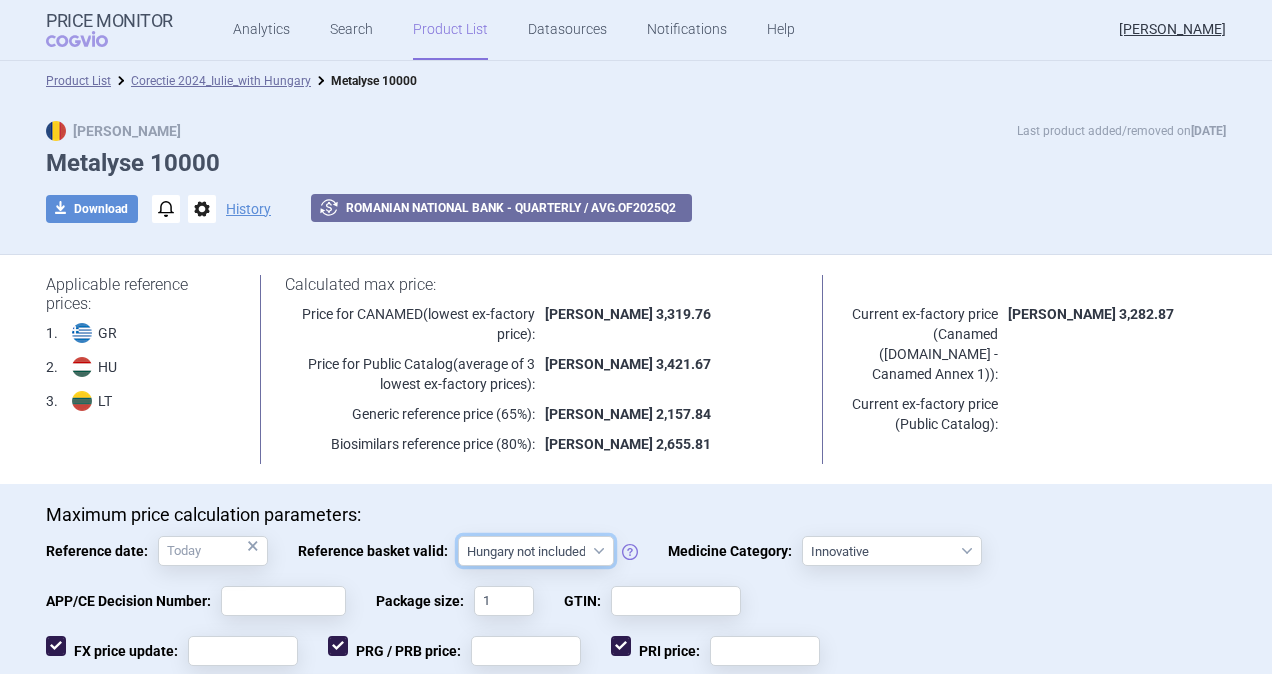 select on "hungary-included" 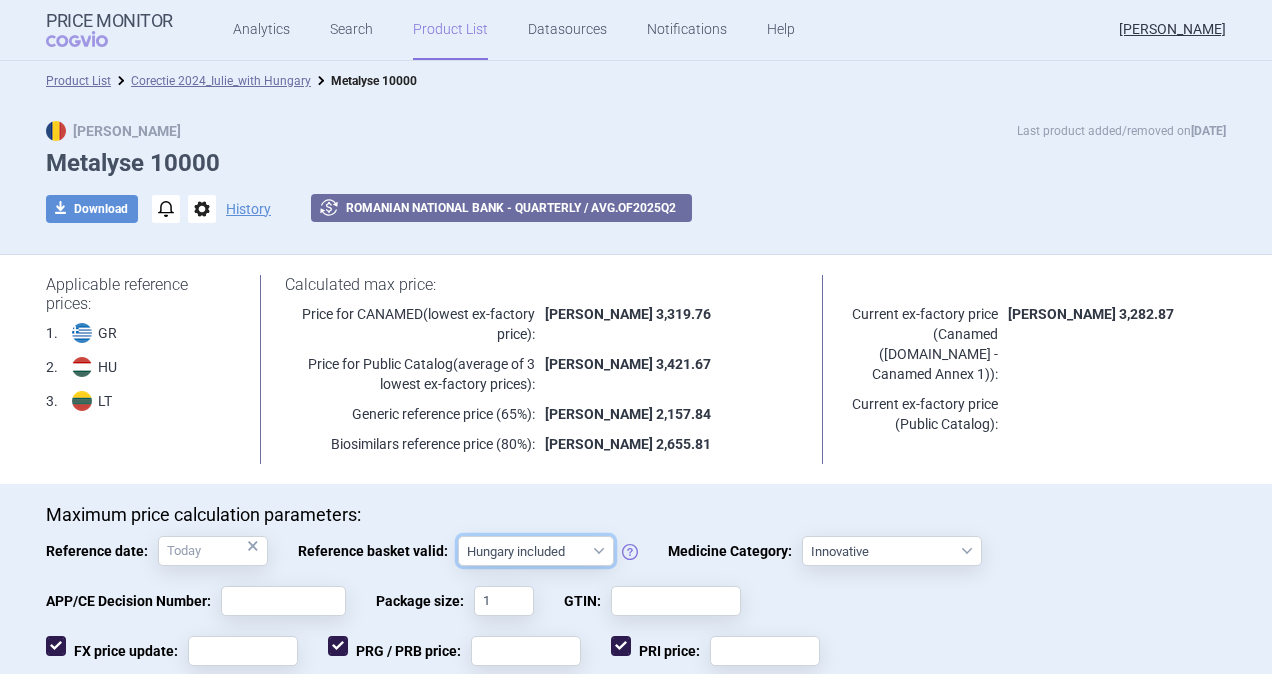 click on "Hungary not included [GEOGRAPHIC_DATA] included Since 29. 3. 2017 Since 9. 12. 2022 Since 1. 1. 2024 Since 1. 7. 2024" at bounding box center [536, 551] 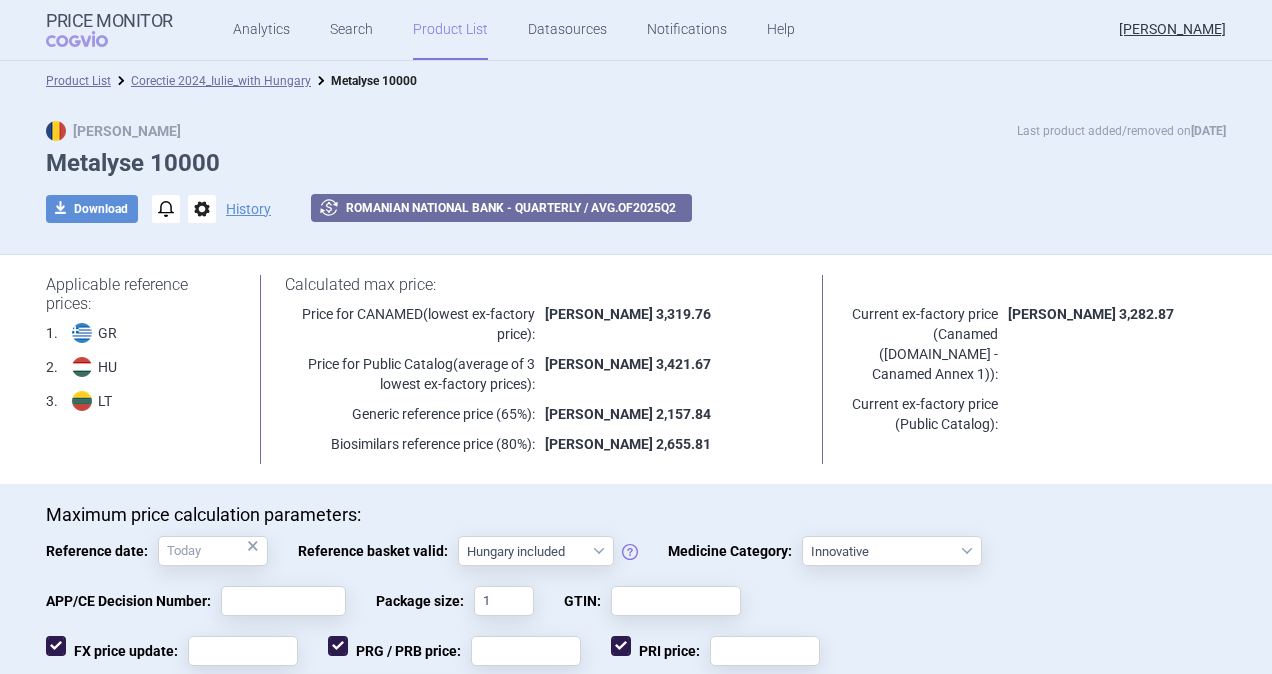 click on "Max Price Last product added/removed on  [DATE] Metalyse 10000 download  Download notifications options History exchange Romanian National Bank - Quarterly   /   avg.  of  2025 Q 2" at bounding box center (636, 182) 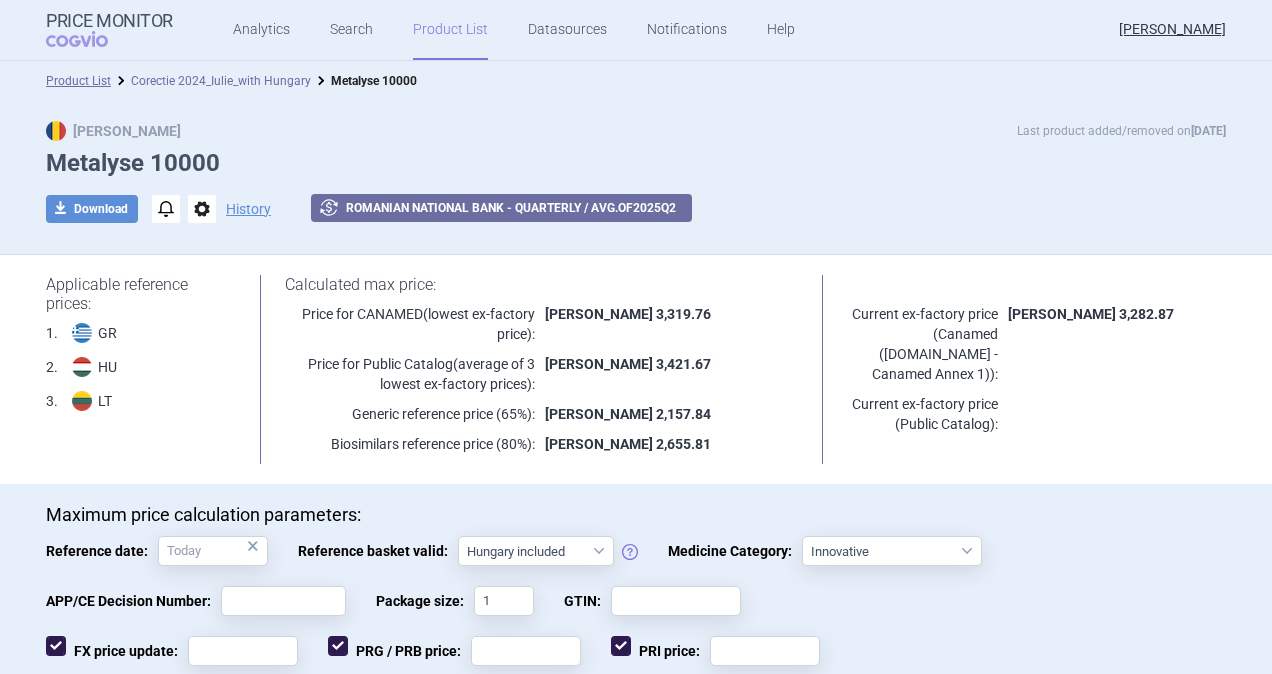 click on "Corectie 2024_Iulie_with Hungary" at bounding box center (221, 81) 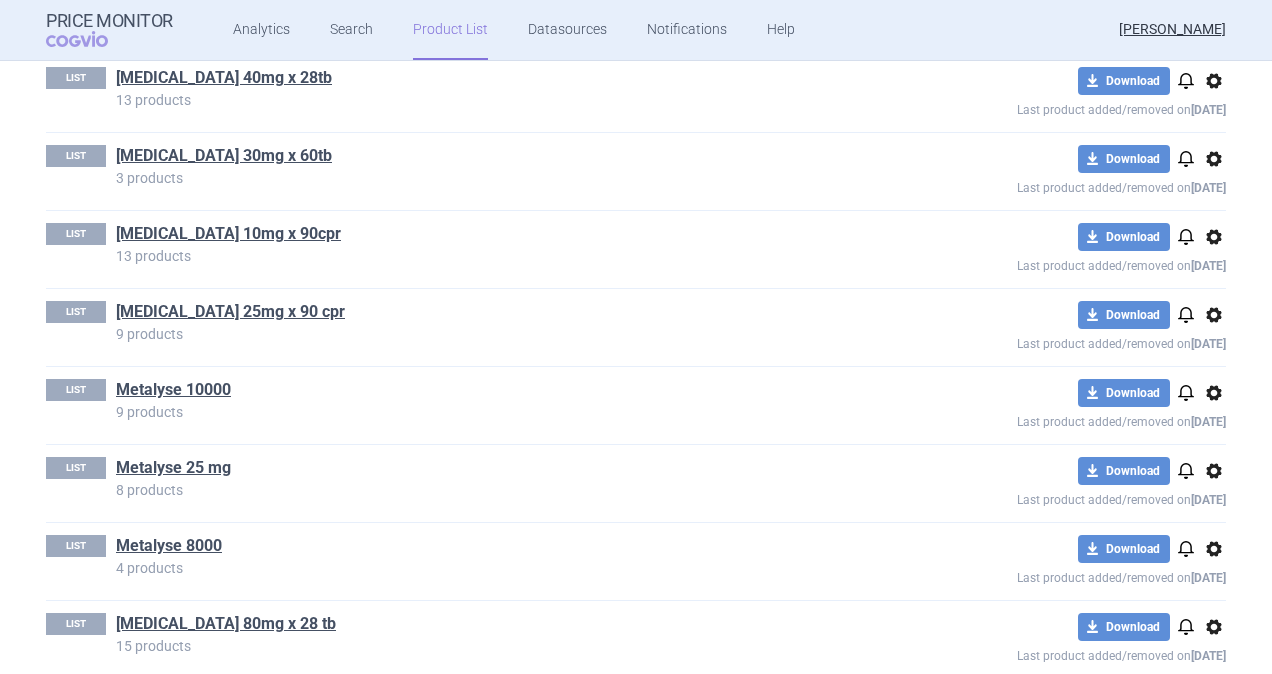 scroll, scrollTop: 600, scrollLeft: 0, axis: vertical 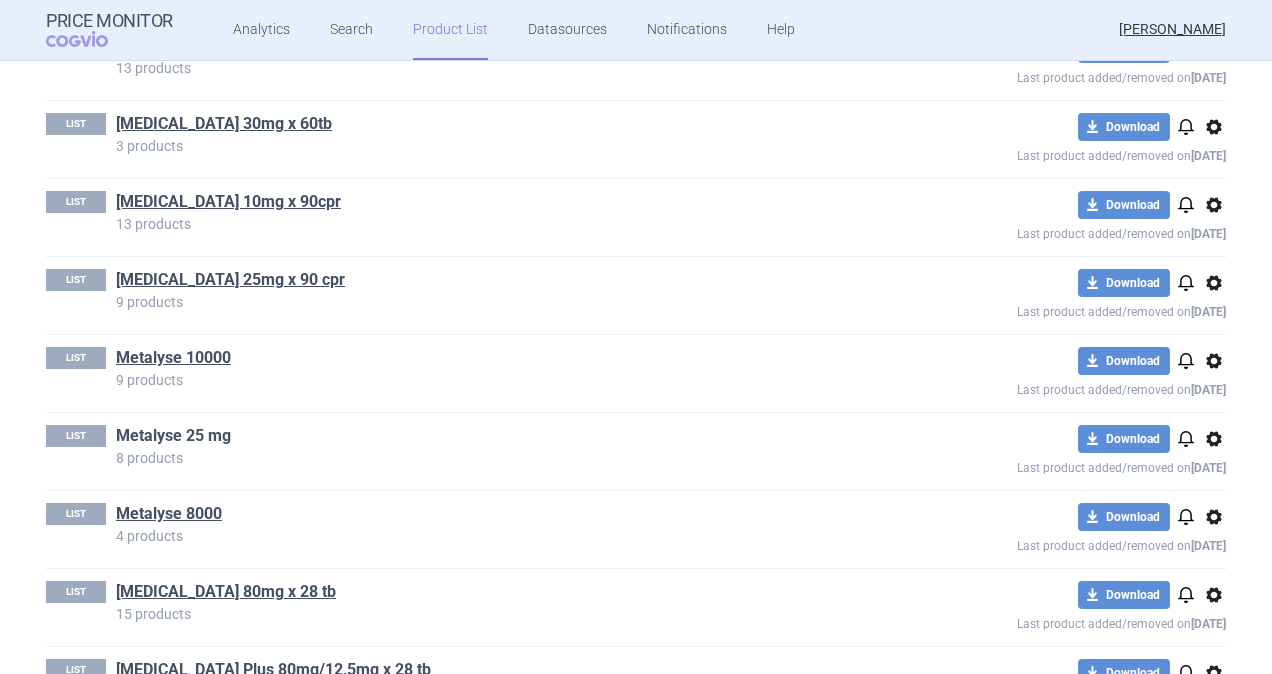 click on "Metalyse 25 mg" at bounding box center (173, 436) 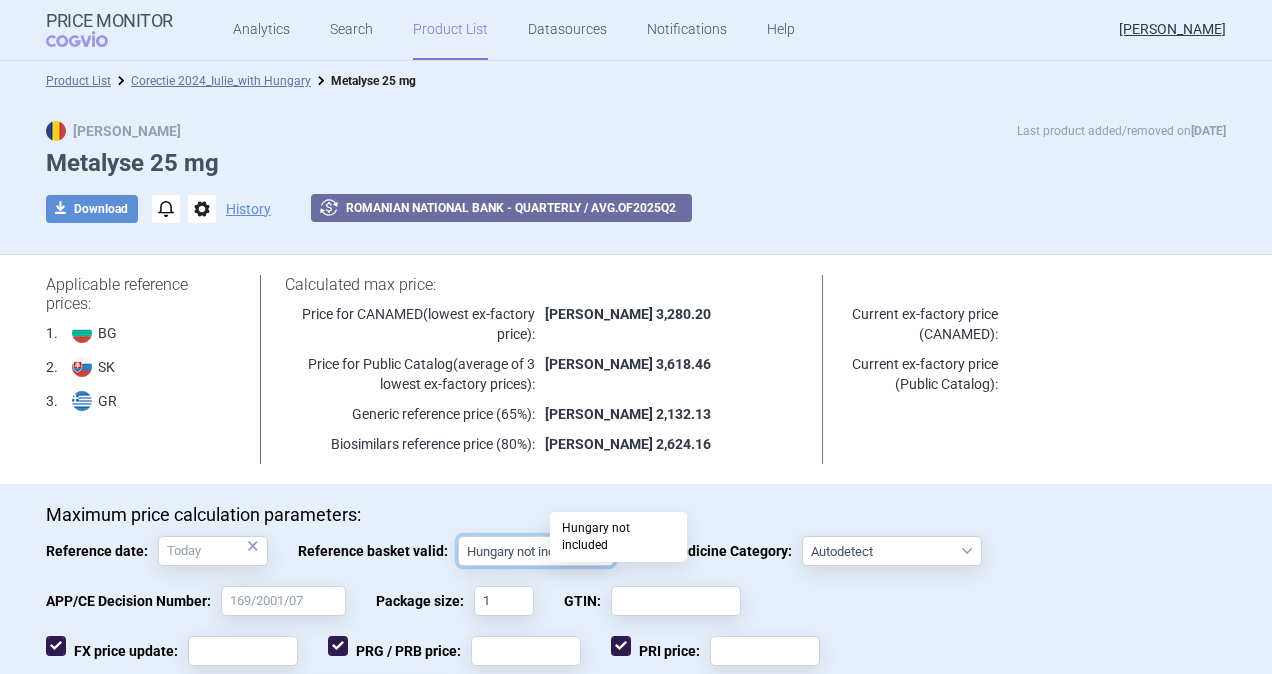 click on "Hungary not included [GEOGRAPHIC_DATA] included Since 29. 3. 2017 Since 9. 12. 2022 Since 1. 1. 2024 Since 1. 7. 2024" at bounding box center [536, 551] 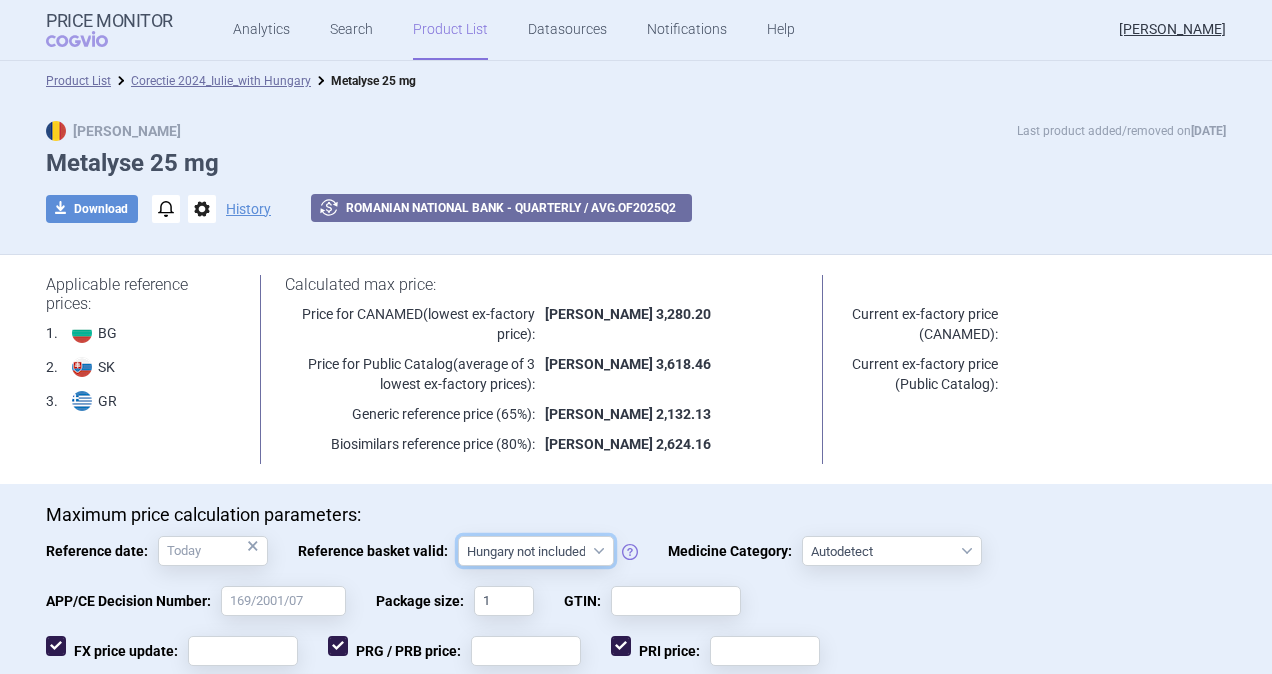 select on "hungary-included" 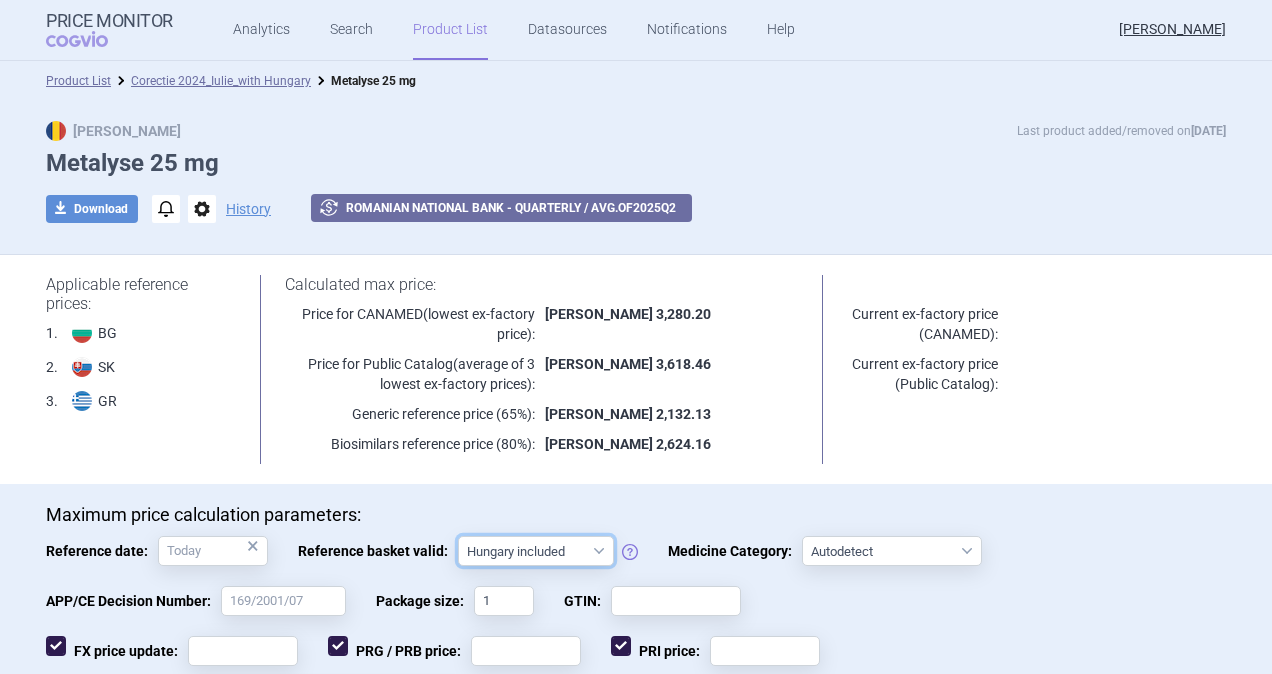 click on "Hungary not included [GEOGRAPHIC_DATA] included Since 29. 3. 2017 Since 9. 12. 2022 Since 1. 1. 2024 Since 1. 7. 2024" at bounding box center [536, 551] 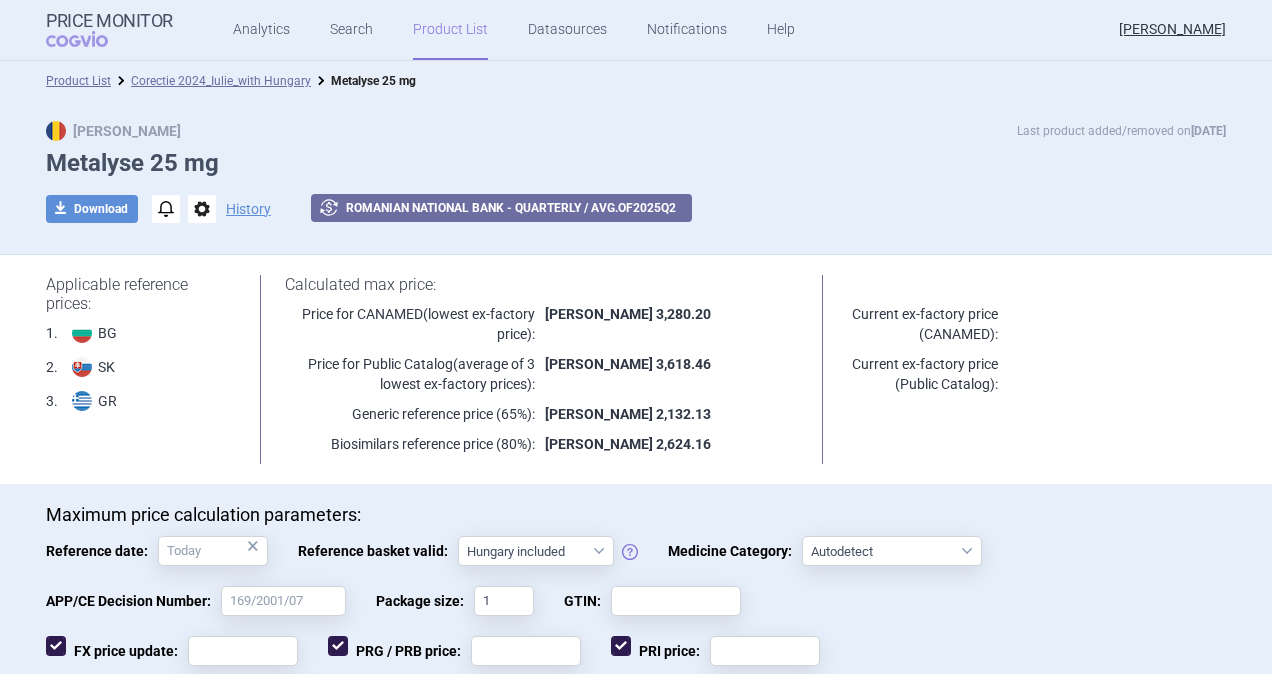 click on "Maximum price calculation parameters:" at bounding box center (636, 515) 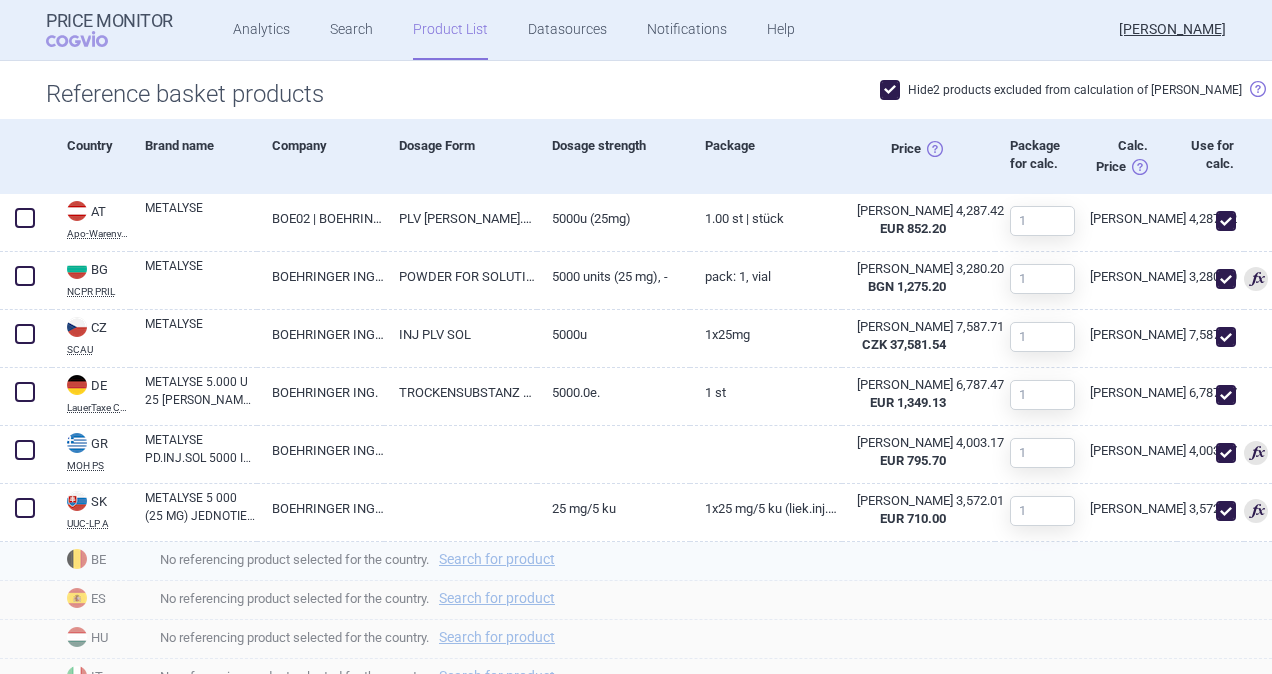 scroll, scrollTop: 1000, scrollLeft: 0, axis: vertical 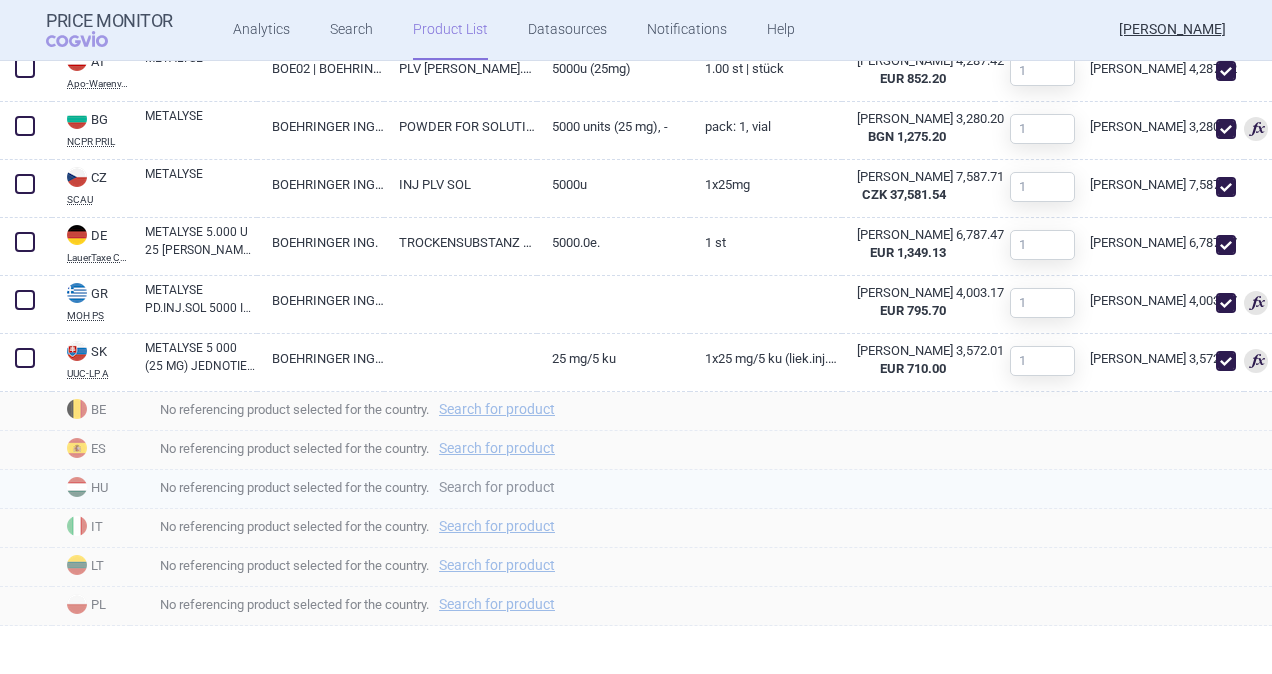 click on "Search for product" at bounding box center (497, 487) 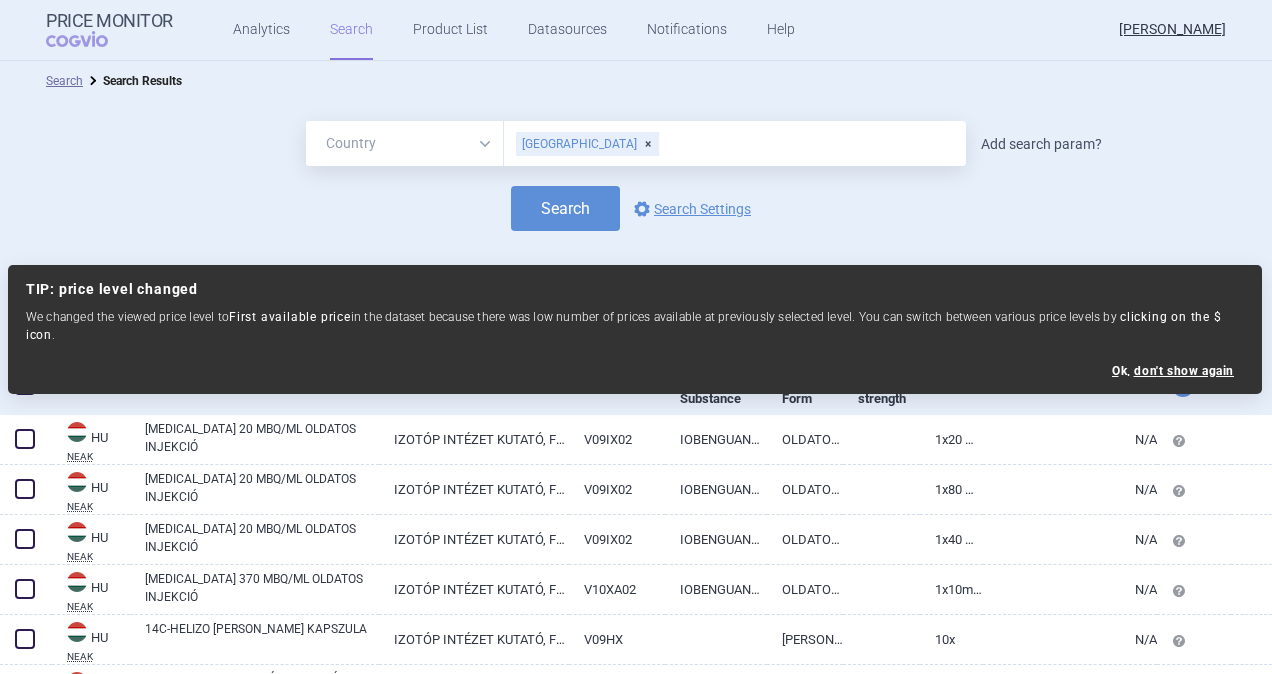 click on "Add search param?" at bounding box center (1041, 144) 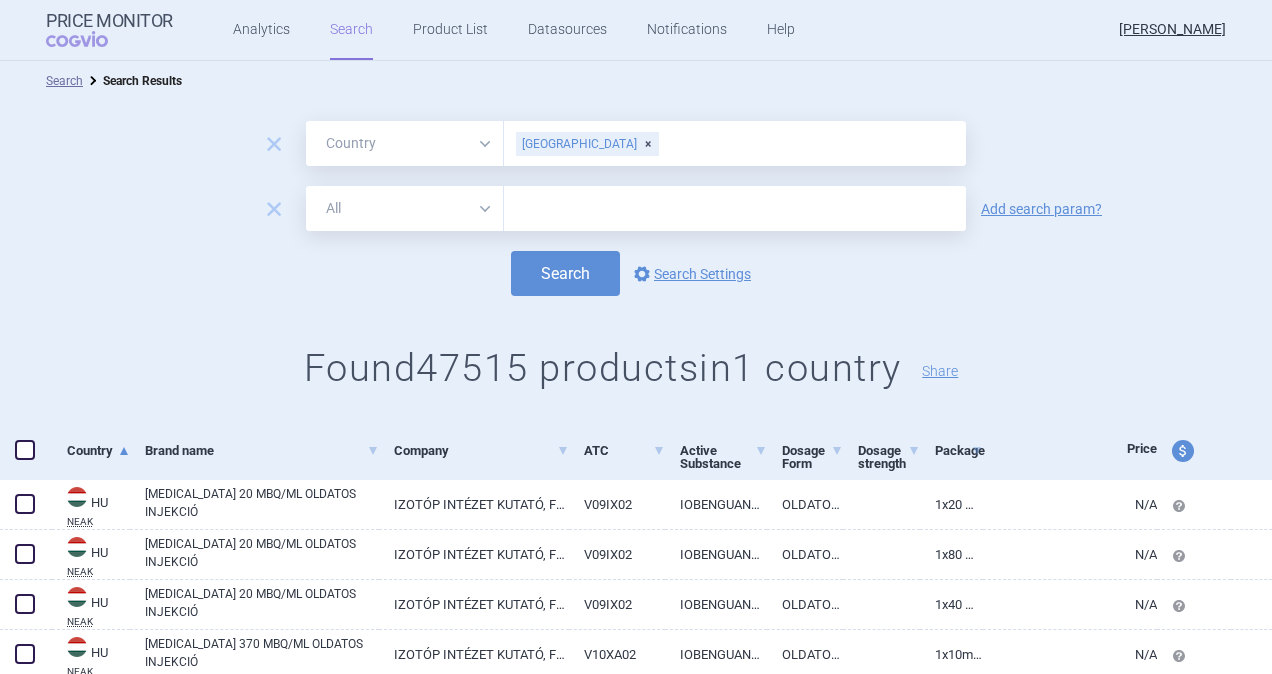 click on "All Brand Name ATC Company Active Substance Country Newer than" at bounding box center (405, 208) 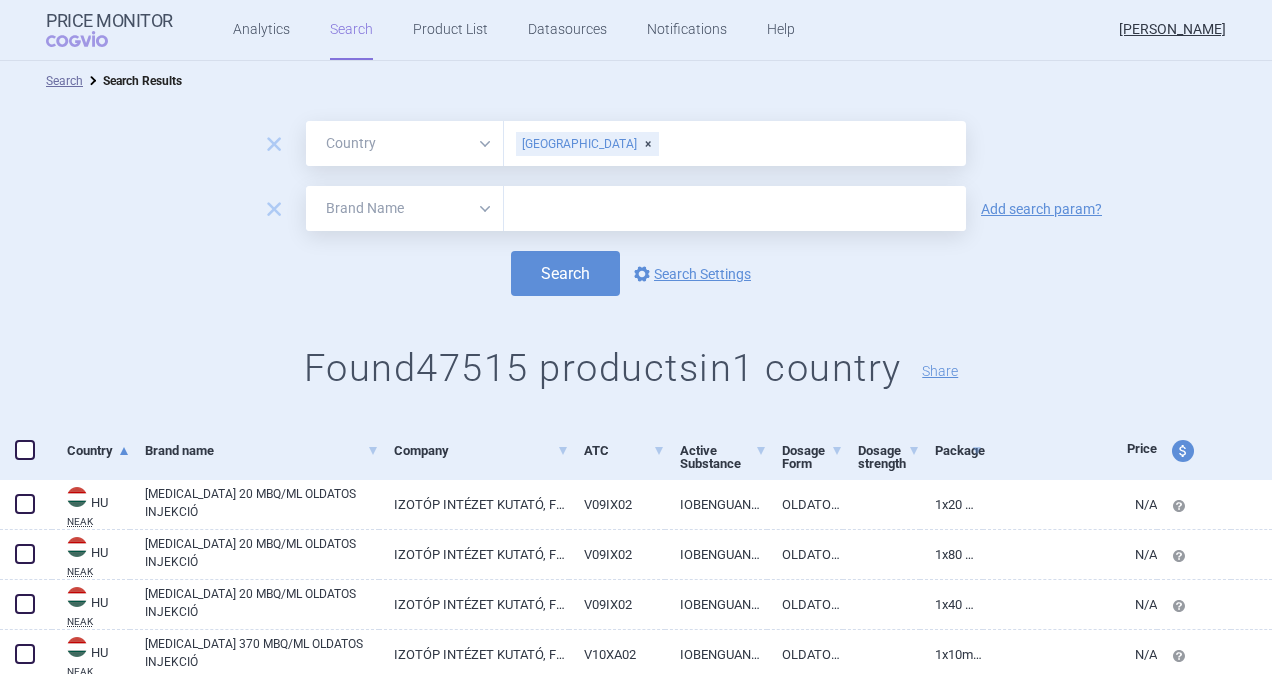 click on "All Brand Name ATC Company Active Substance Country Newer than" at bounding box center [405, 208] 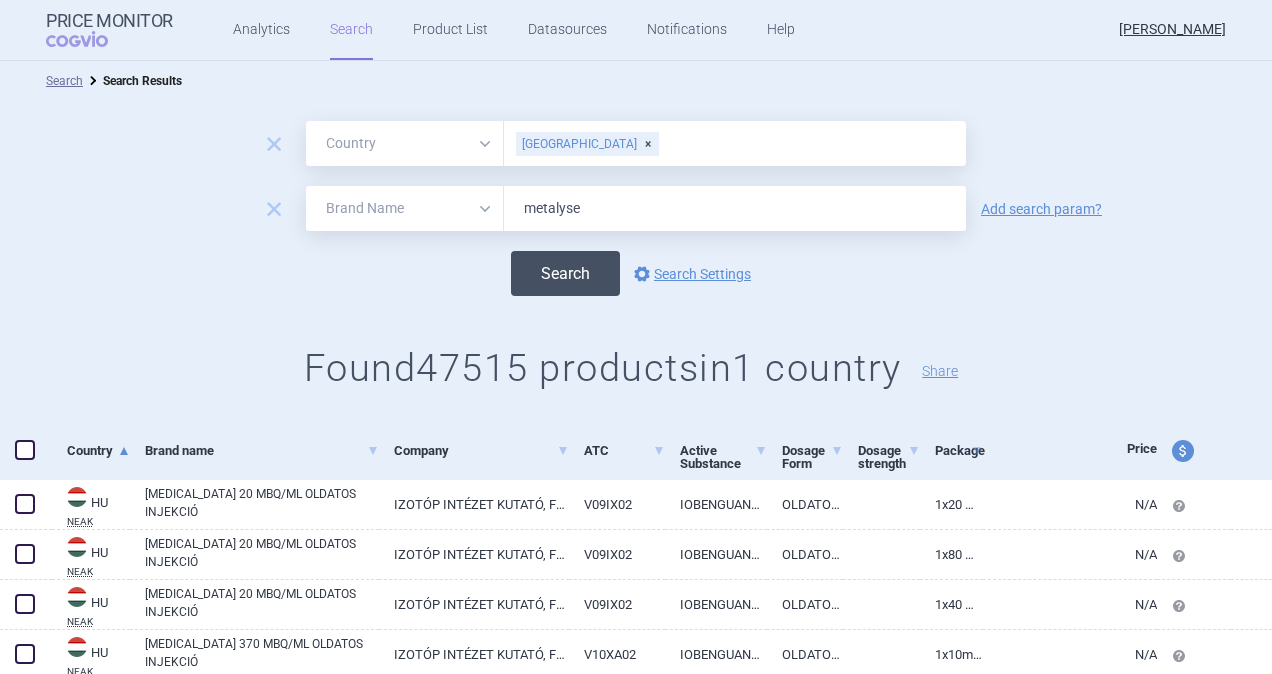 type on "metalyse" 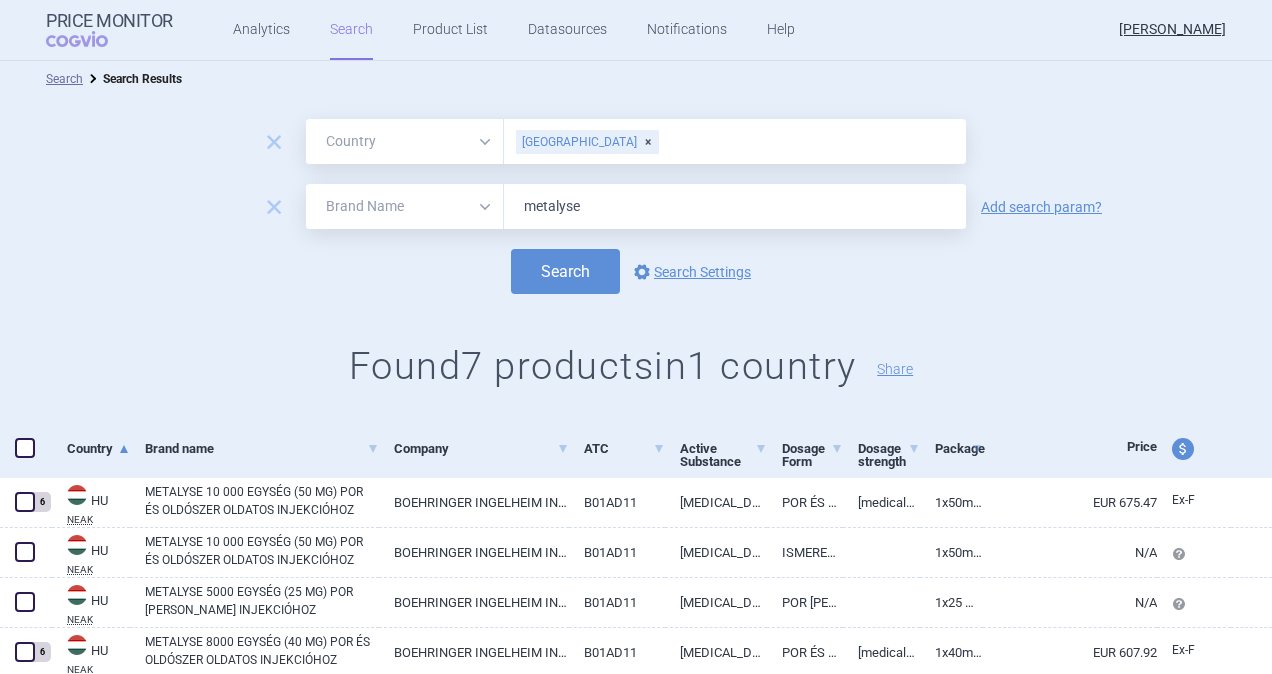 scroll, scrollTop: 0, scrollLeft: 0, axis: both 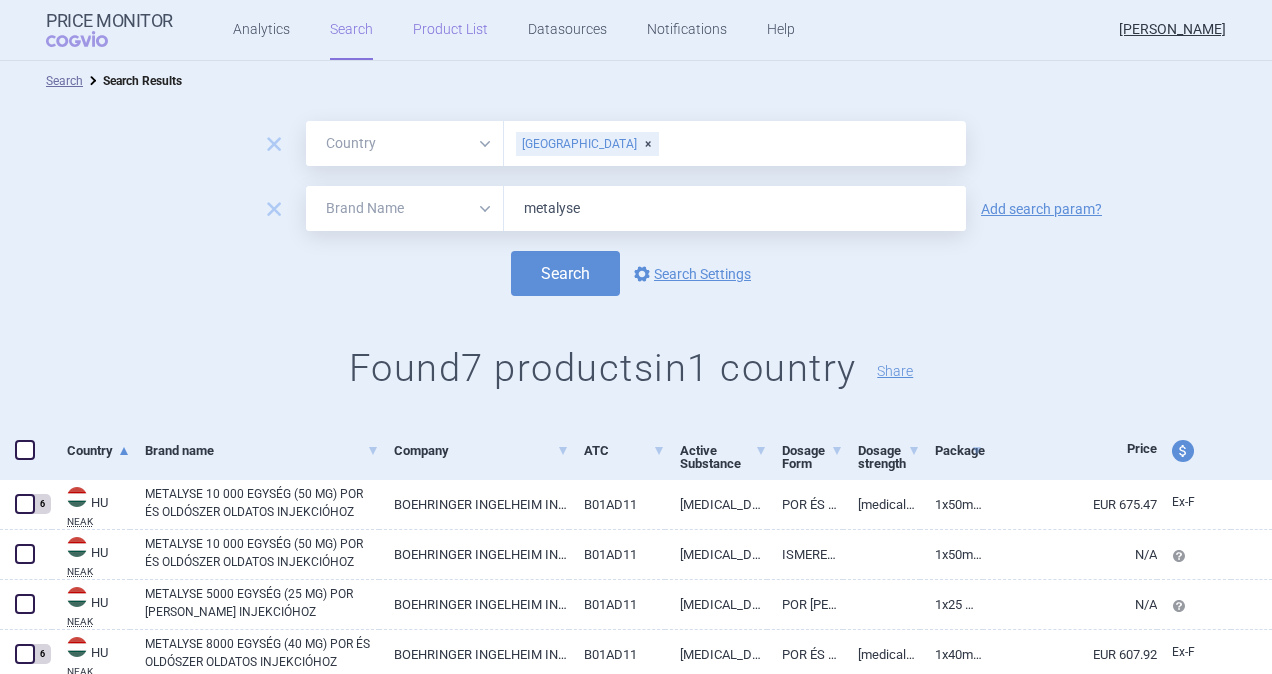 click on "Product List" at bounding box center (450, 30) 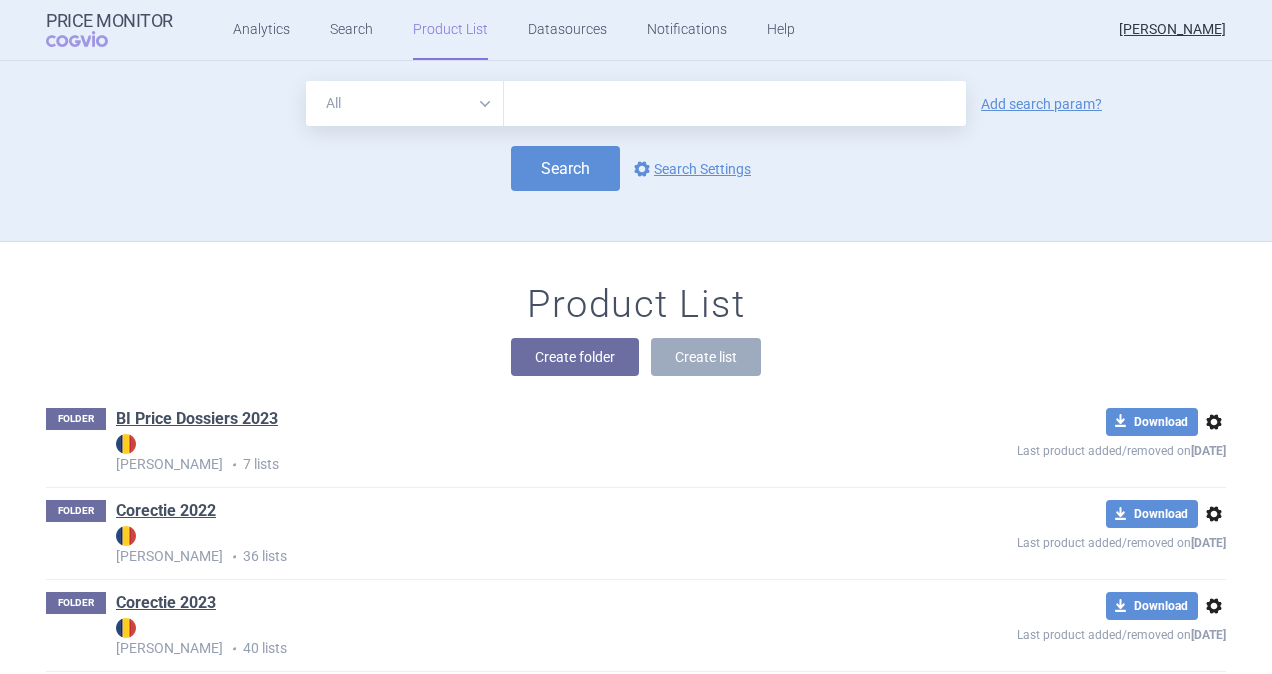 scroll, scrollTop: 180, scrollLeft: 0, axis: vertical 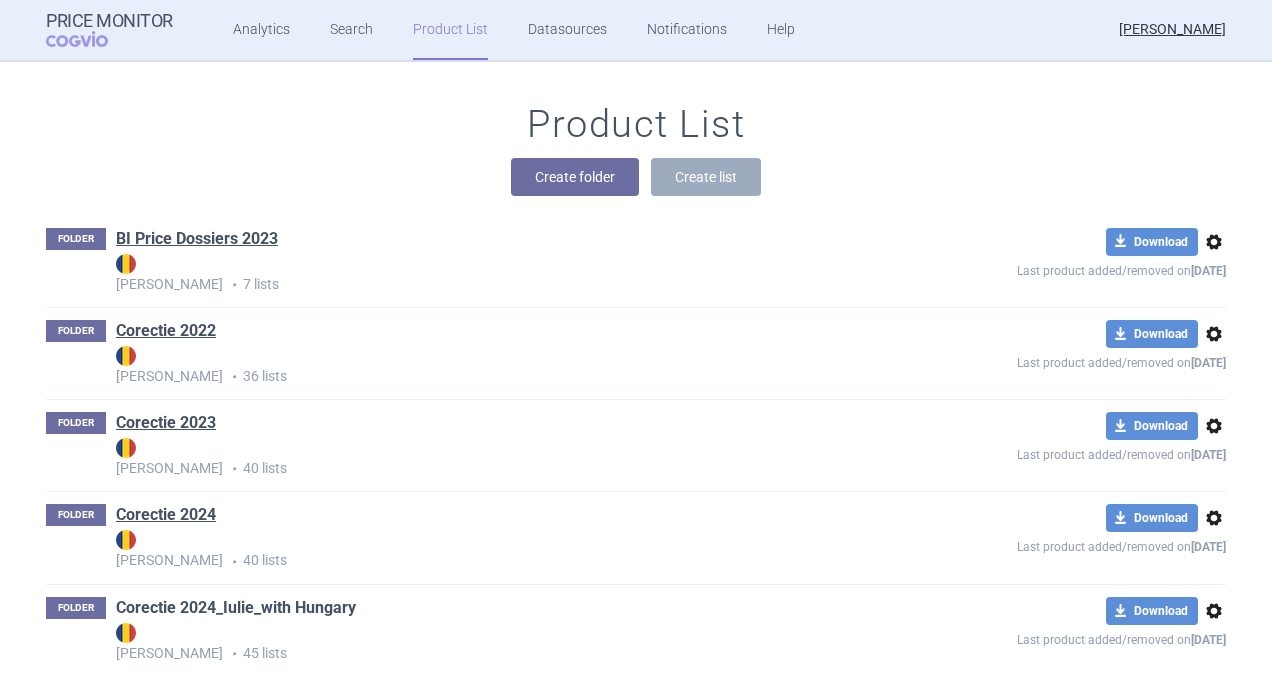 click on "Corectie 2024_Iulie_with Hungary" at bounding box center [236, 608] 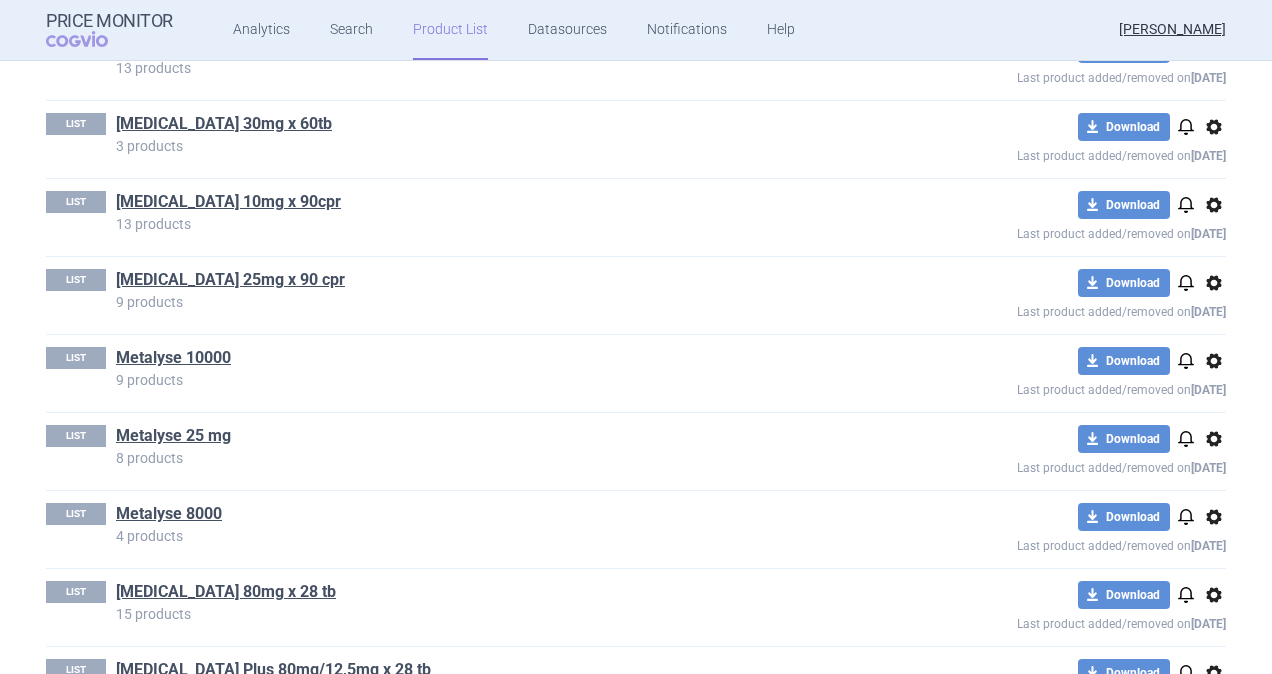 scroll, scrollTop: 800, scrollLeft: 0, axis: vertical 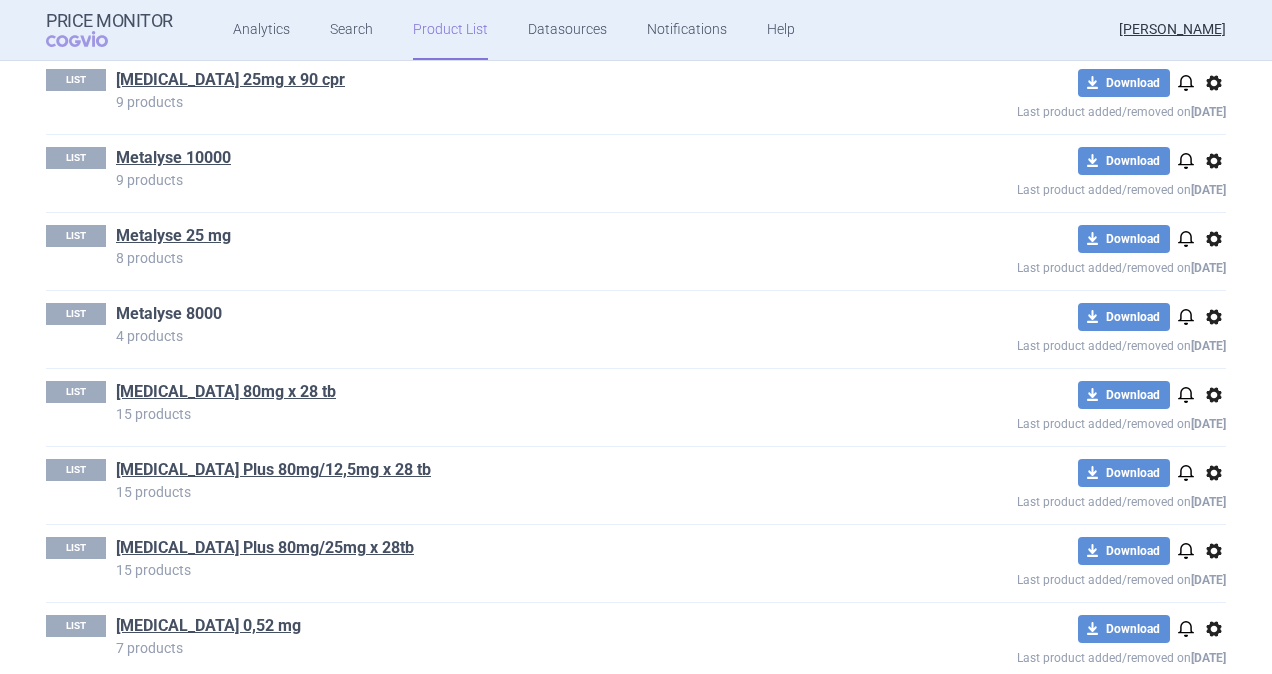 click on "Metalyse 8000" at bounding box center (169, 314) 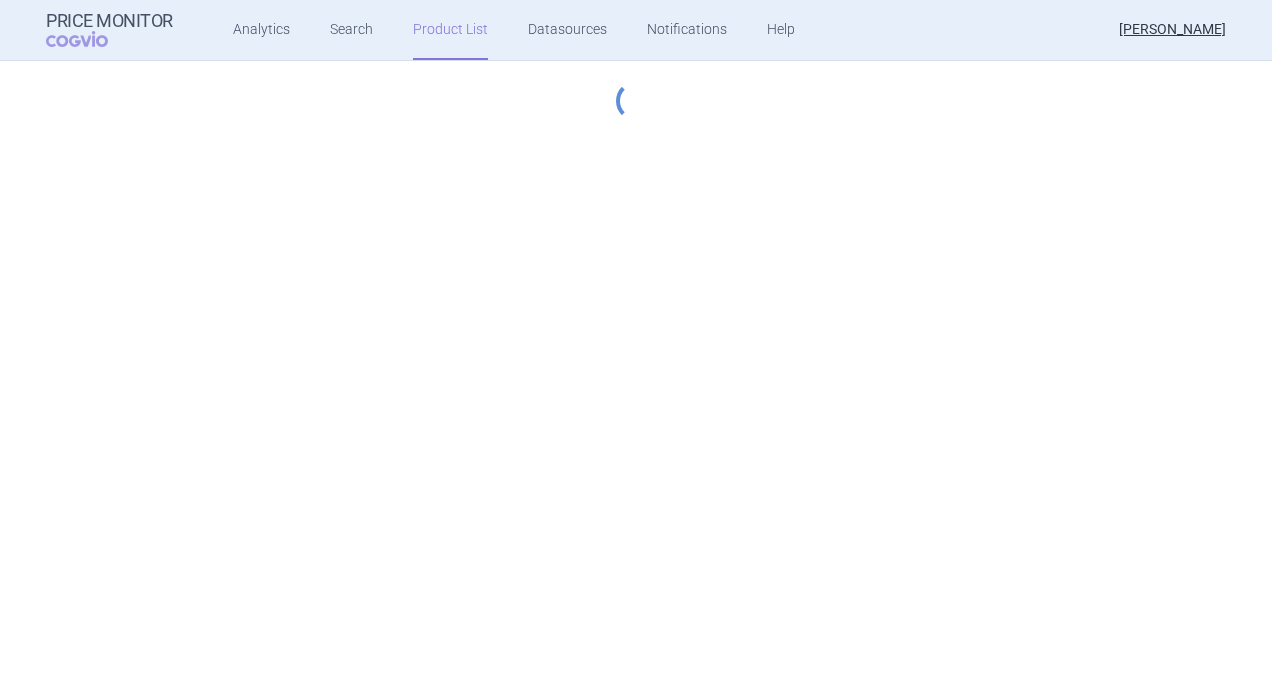 select on "[DATE]" 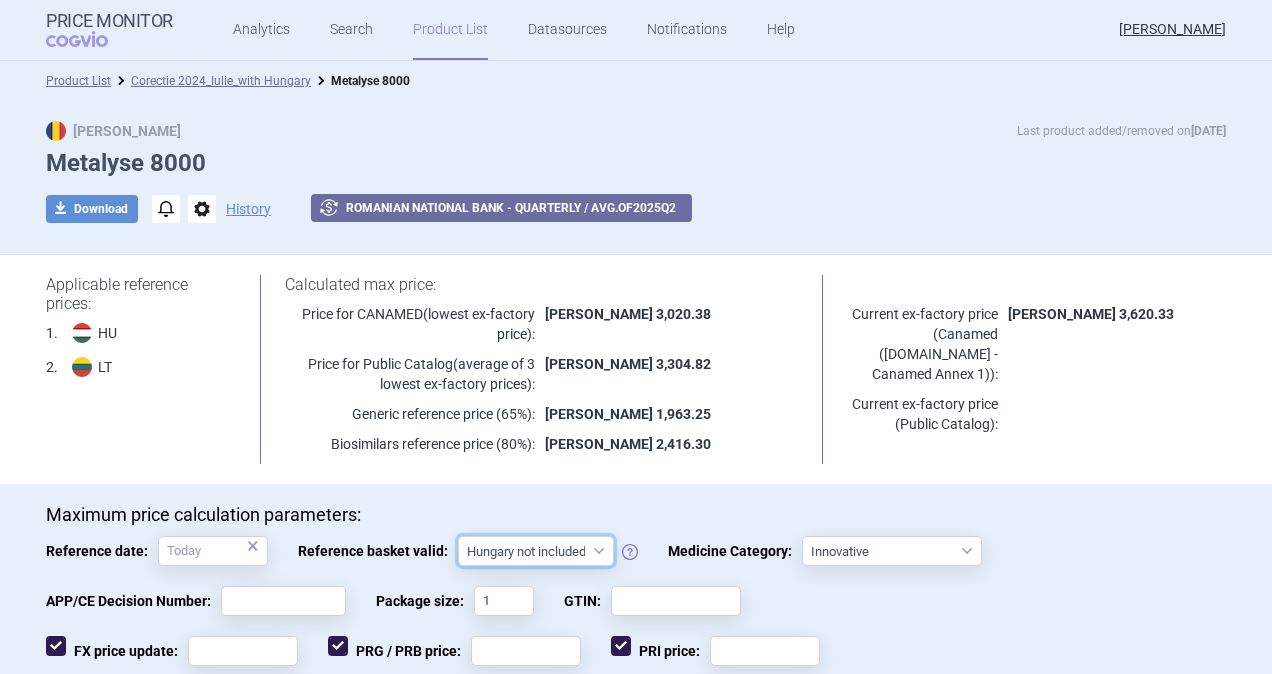 click on "Hungary not included [GEOGRAPHIC_DATA] included Since 29. 3. 2017 Since 9. 12. 2022 Since 1. 1. 2024 Since 1. 7. 2024" at bounding box center [536, 551] 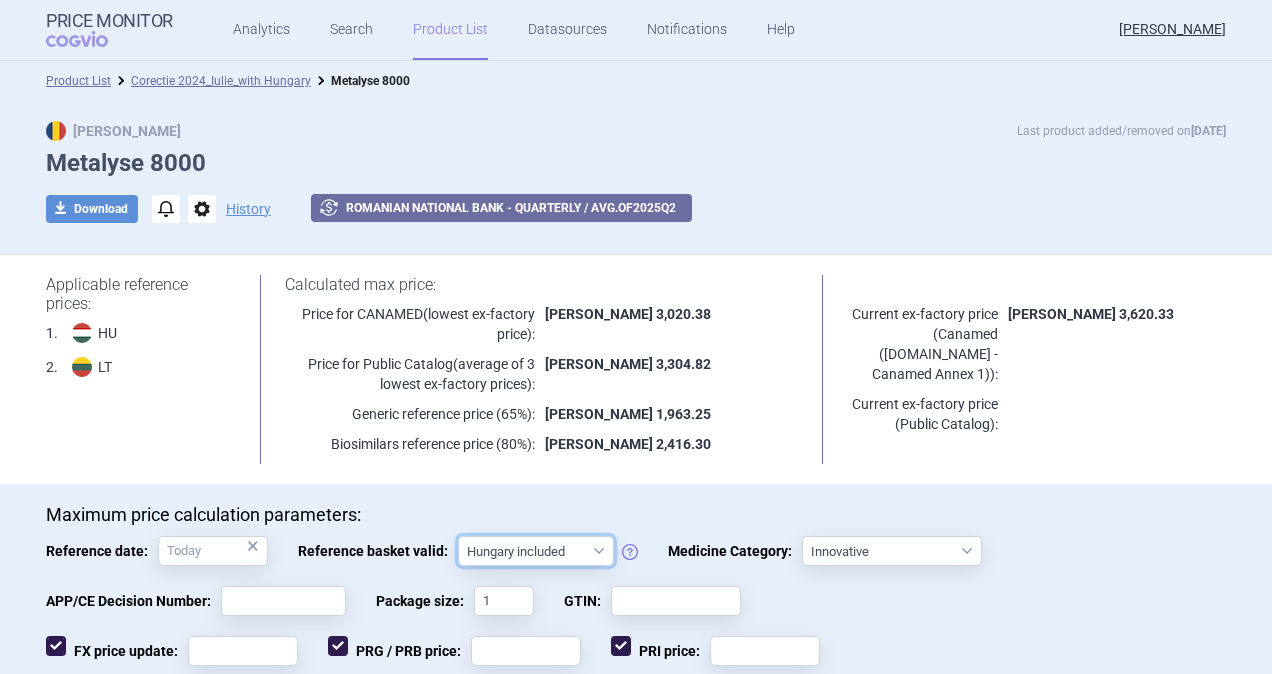 click on "Hungary not included [GEOGRAPHIC_DATA] included Since 29. 3. 2017 Since 9. 12. 2022 Since 1. 1. 2024 Since 1. 7. 2024" at bounding box center [536, 551] 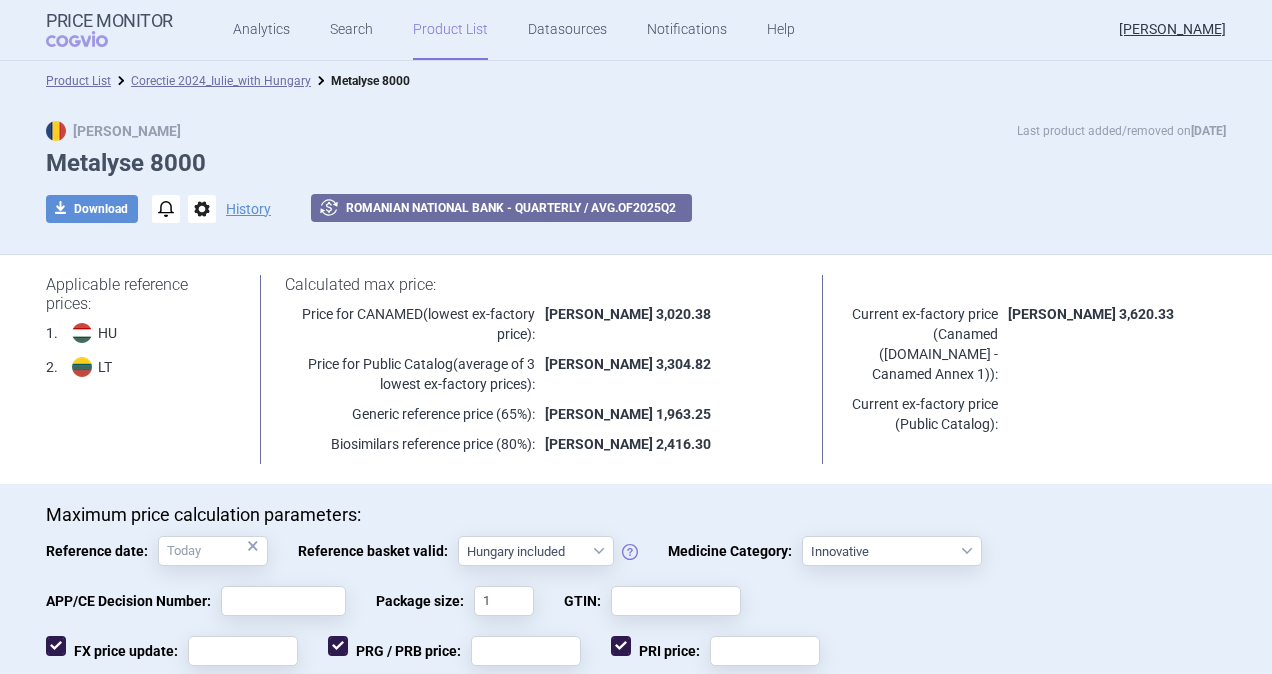 click on "Max Price Last product added/removed on  [DATE] Metalyse 8000 download  Download notifications options History exchange Romanian National Bank - Quarterly   /   avg.  of  2025 Q 2" at bounding box center [636, 178] 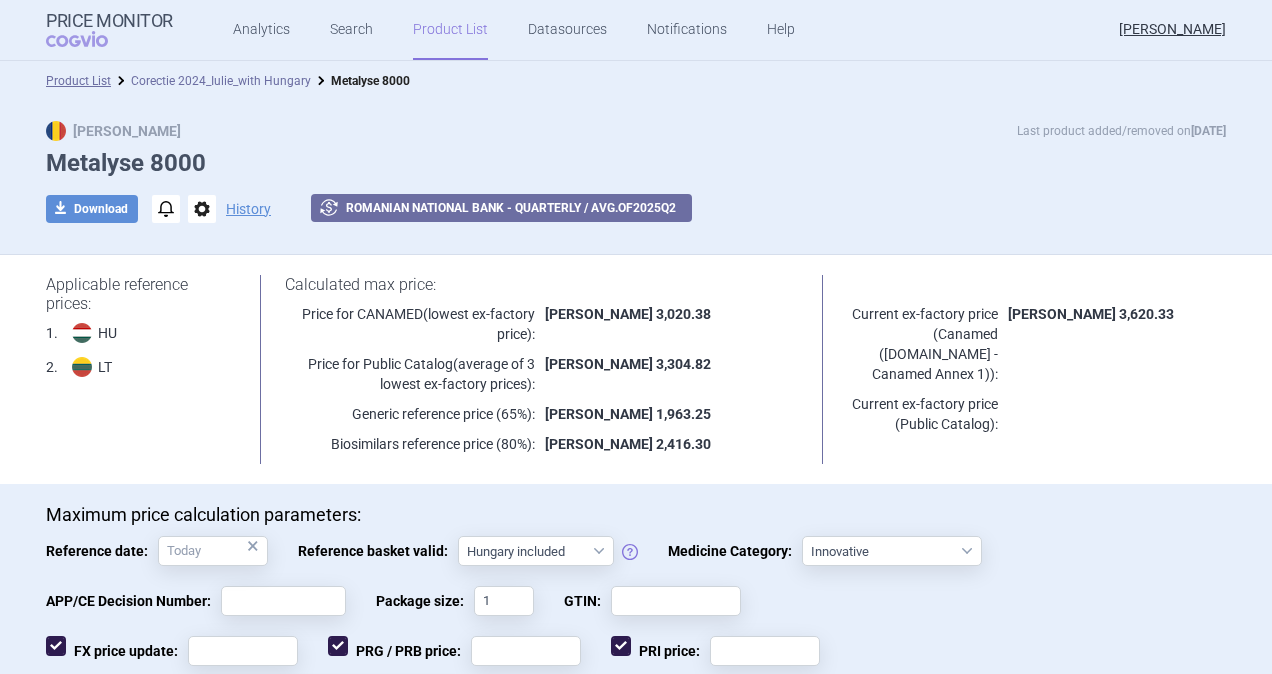 click on "Corectie 2024_Iulie_with Hungary" at bounding box center (221, 81) 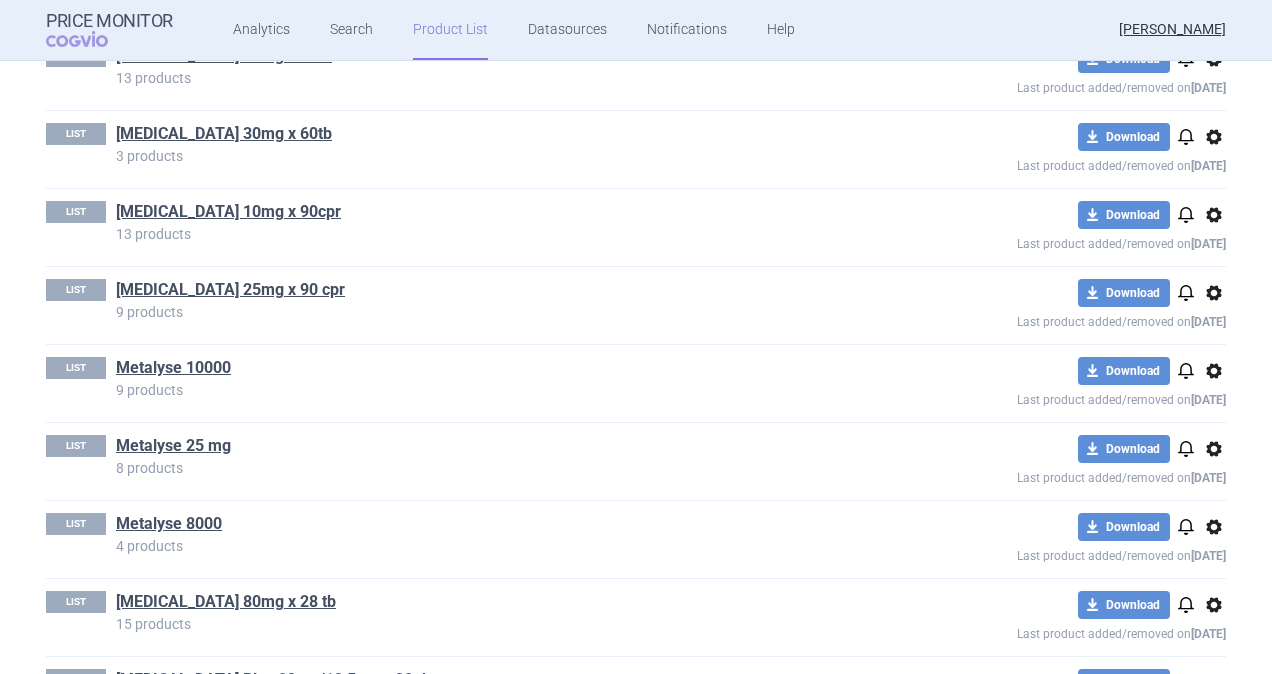scroll, scrollTop: 800, scrollLeft: 0, axis: vertical 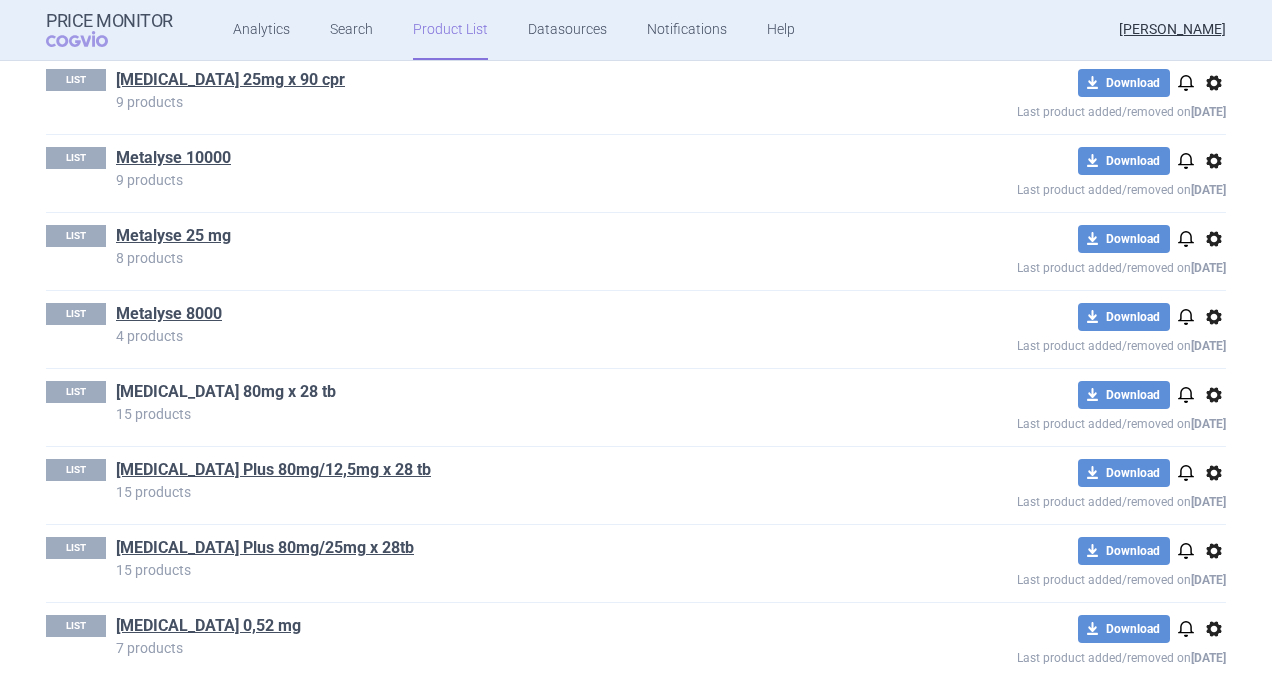click on "[MEDICAL_DATA] 80mg x 28 tb" at bounding box center [226, 392] 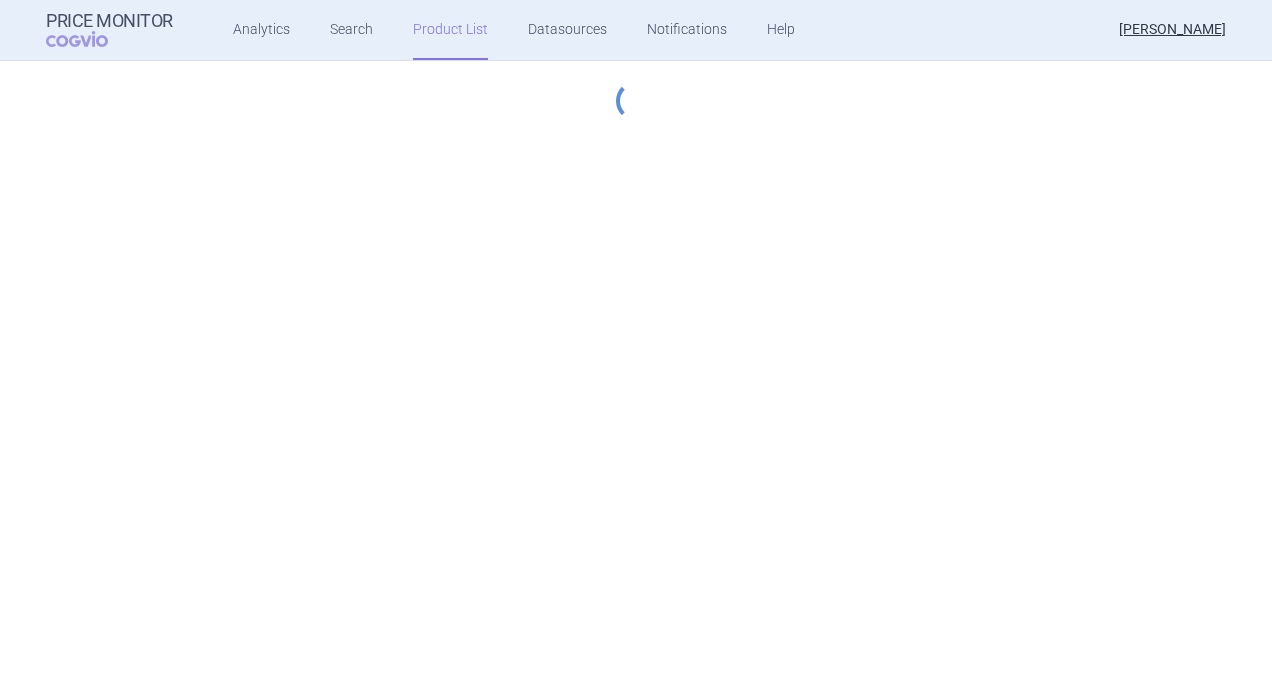 select on "[DATE]" 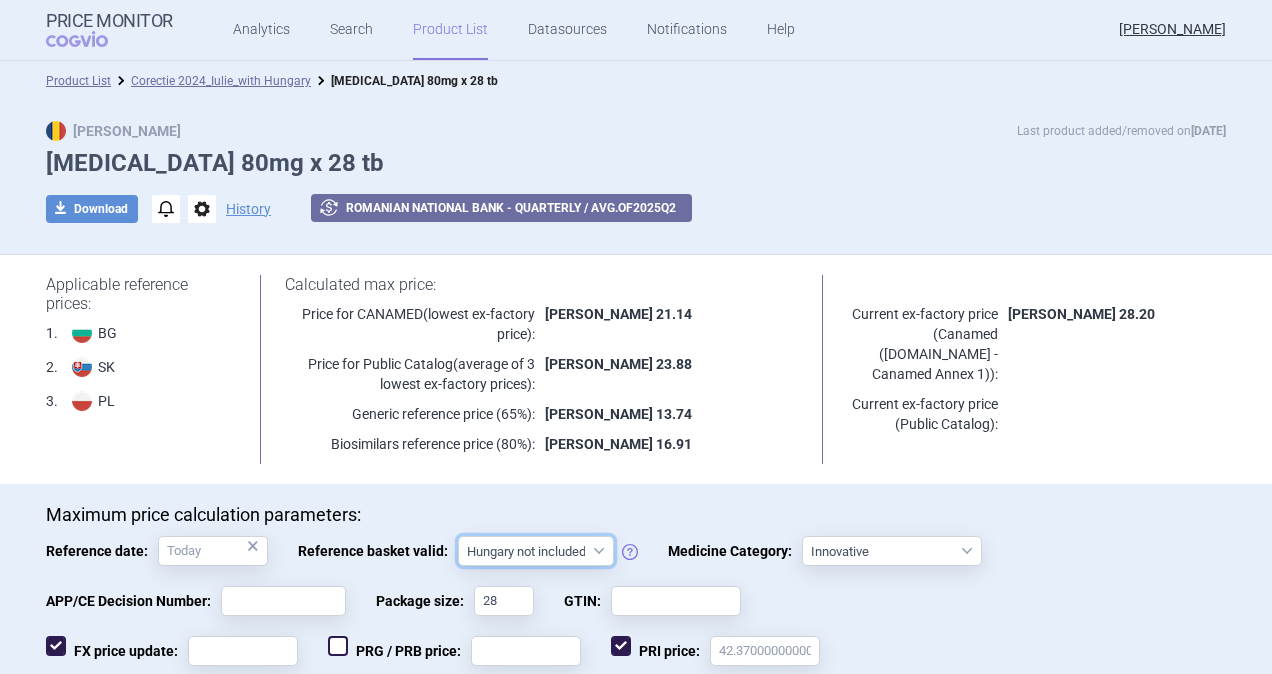 click on "Hungary not included [GEOGRAPHIC_DATA] included Since 29. 3. 2017 Since 9. 12. 2022 Since 1. 1. 2024 Since 1. 7. 2024" at bounding box center (536, 551) 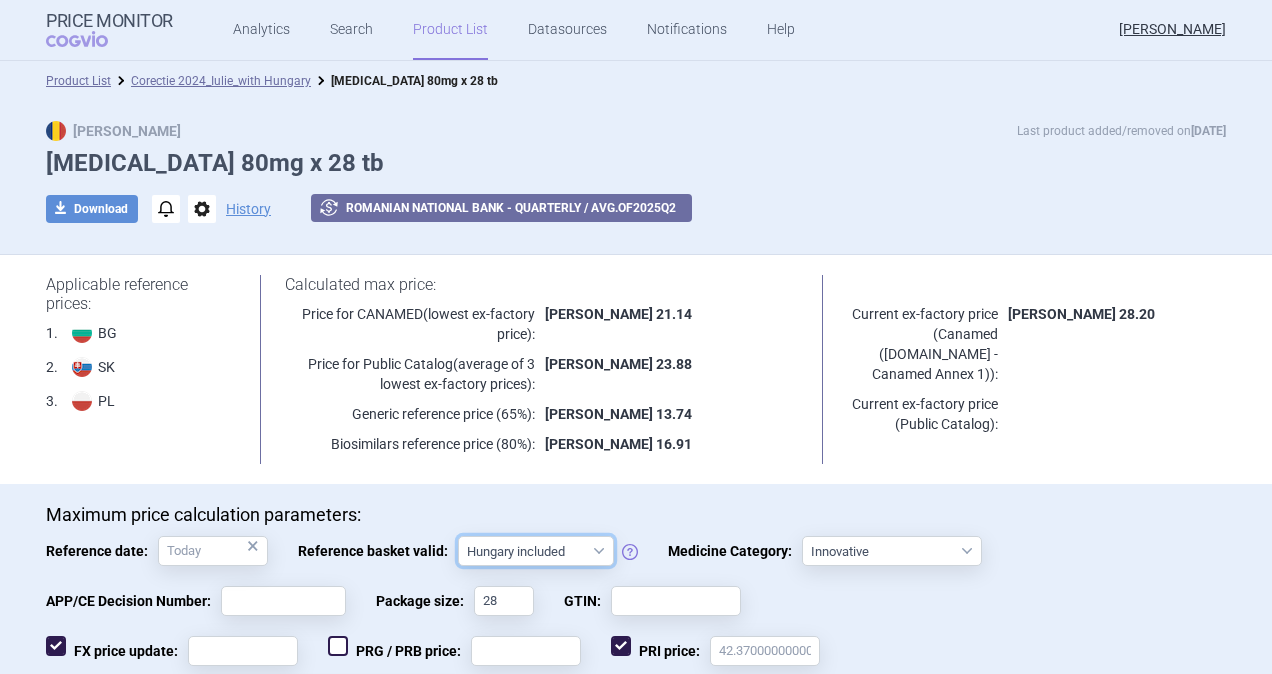 click on "Hungary not included [GEOGRAPHIC_DATA] included Since 29. 3. 2017 Since 9. 12. 2022 Since 1. 1. 2024 Since 1. 7. 2024" at bounding box center (536, 551) 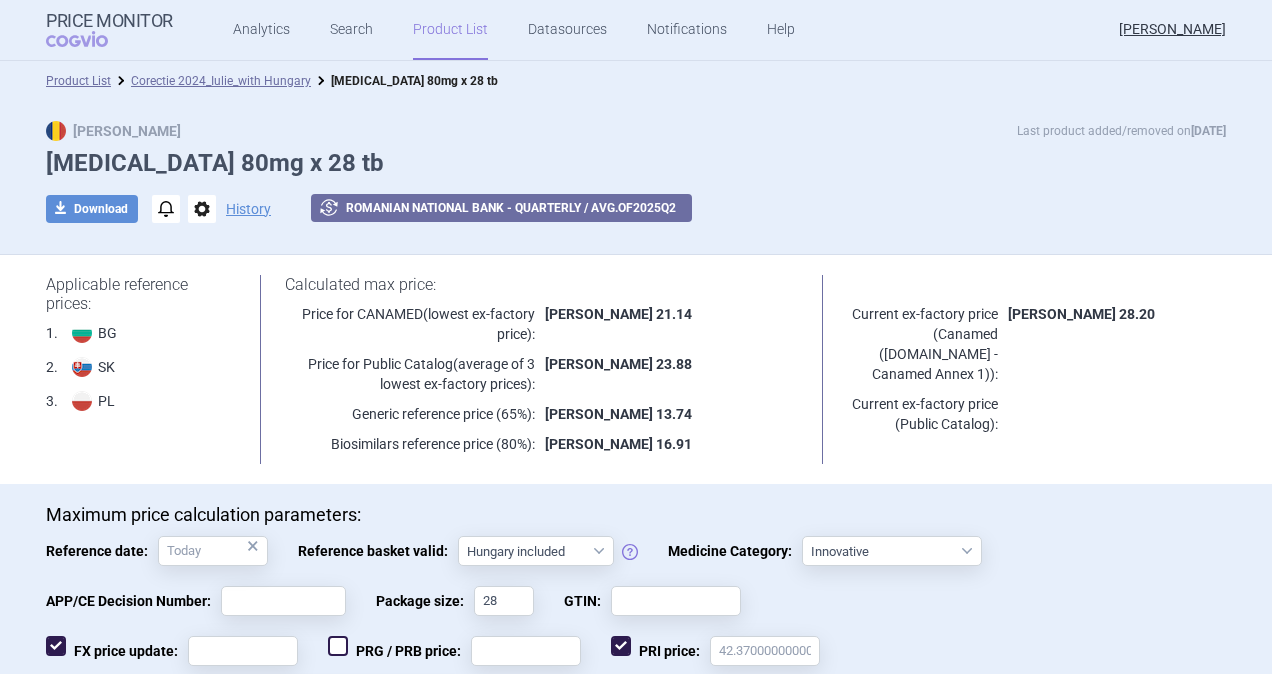click at bounding box center (636, 239) 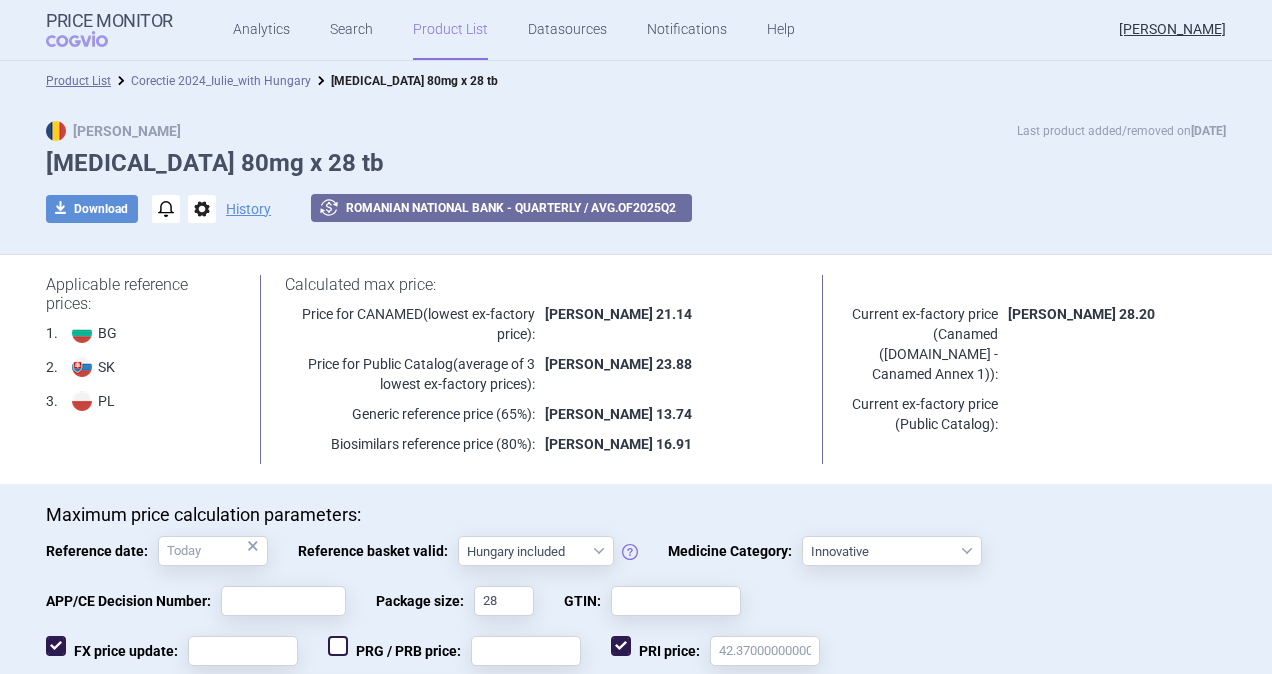 click on "Corectie 2024_Iulie_with Hungary" at bounding box center (221, 81) 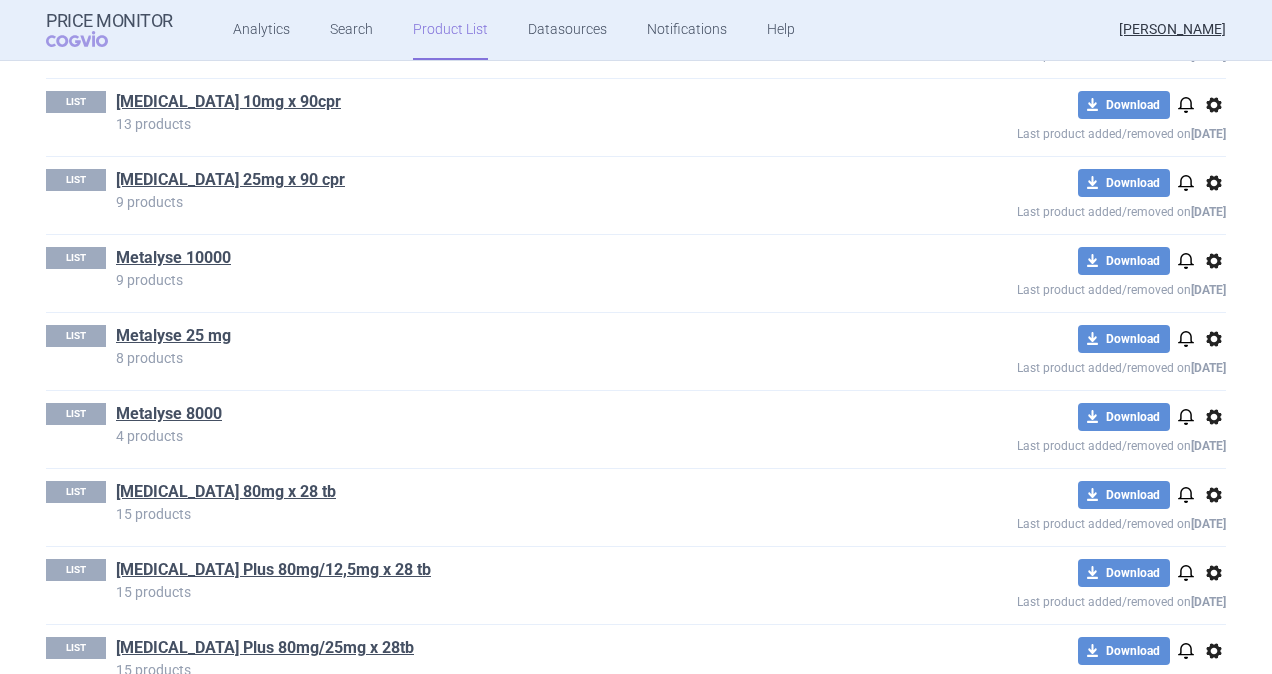 scroll, scrollTop: 800, scrollLeft: 0, axis: vertical 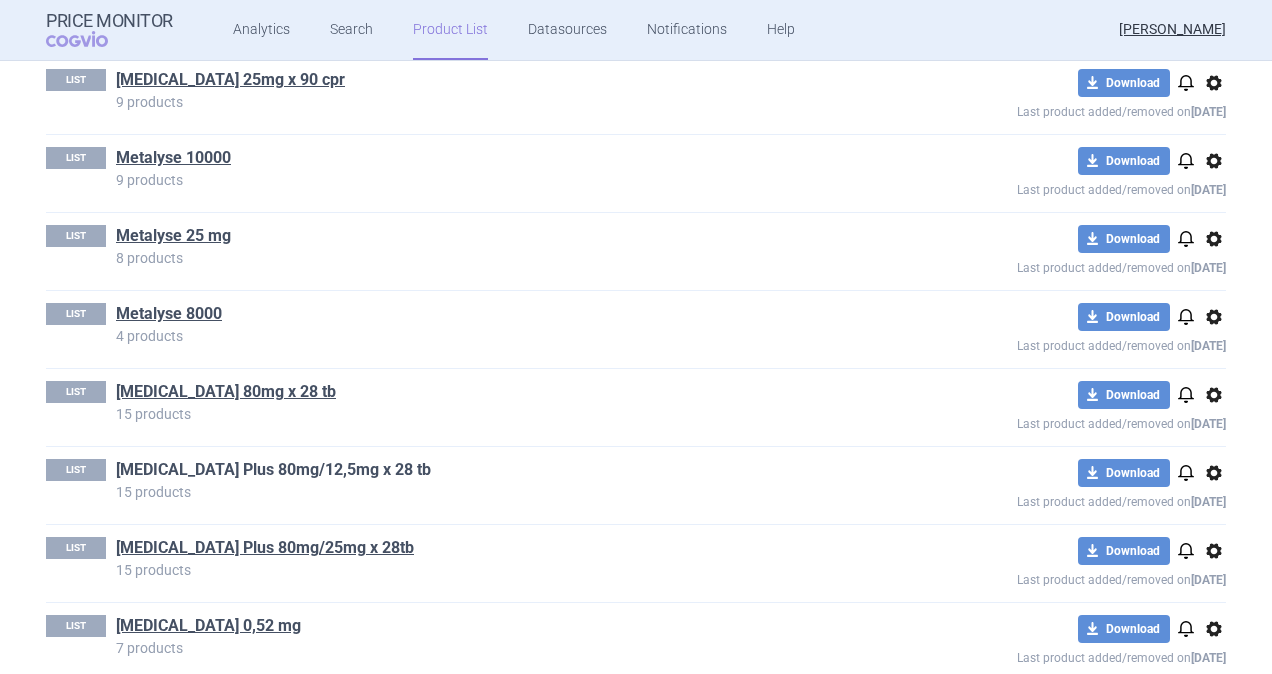 click on "[MEDICAL_DATA] Plus 80mg/12,5mg x 28 tb" at bounding box center [273, 470] 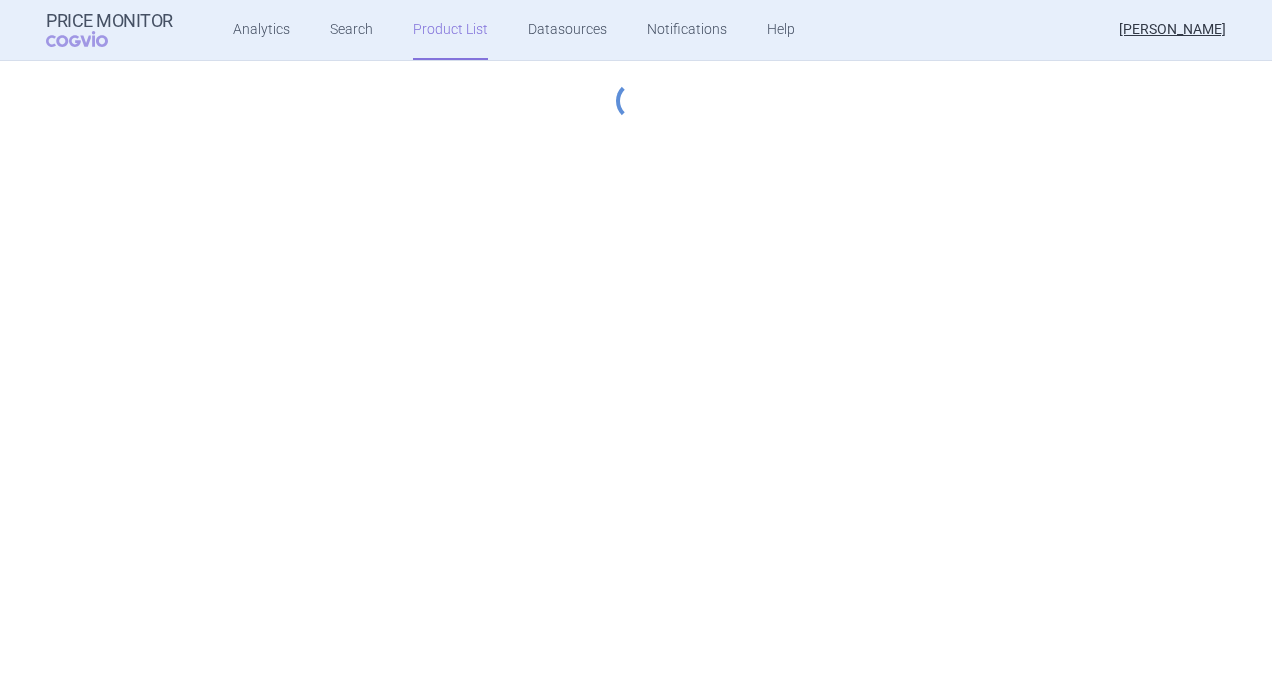select on "[DATE]" 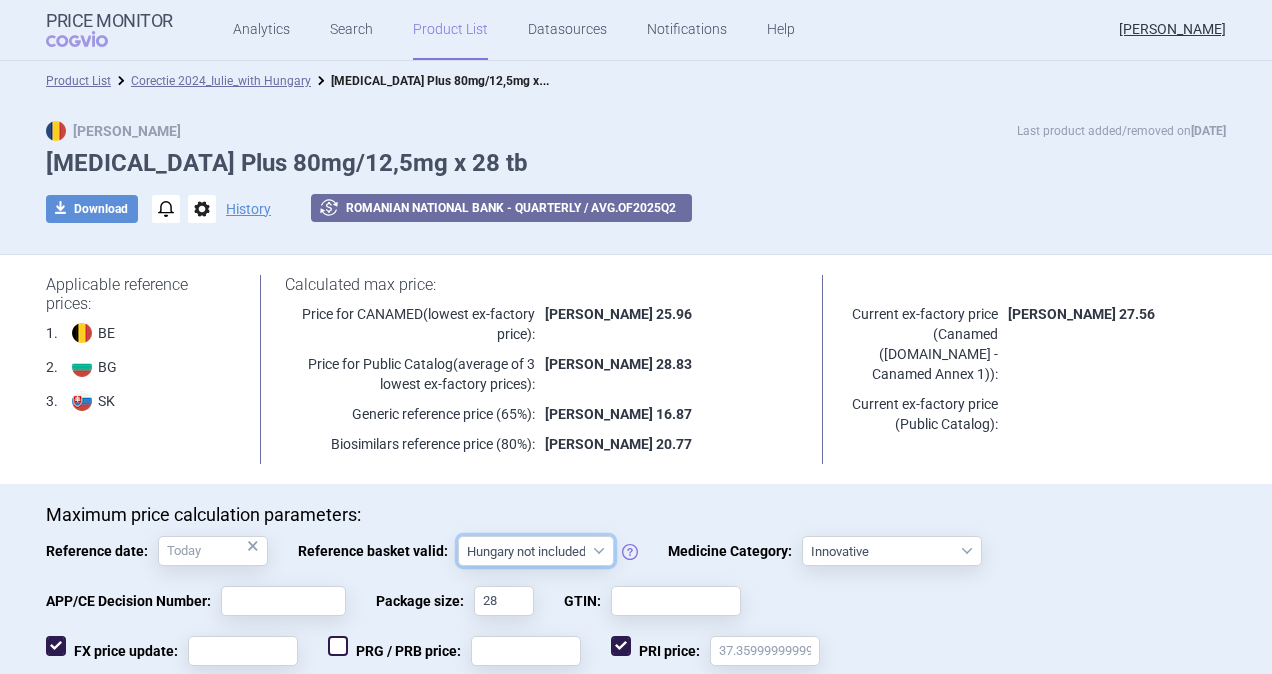 click on "Hungary not included [GEOGRAPHIC_DATA] included Since 29. 3. 2017 Since 9. 12. 2022 Since 1. 1. 2024 Since 1. 7. 2024" at bounding box center [536, 551] 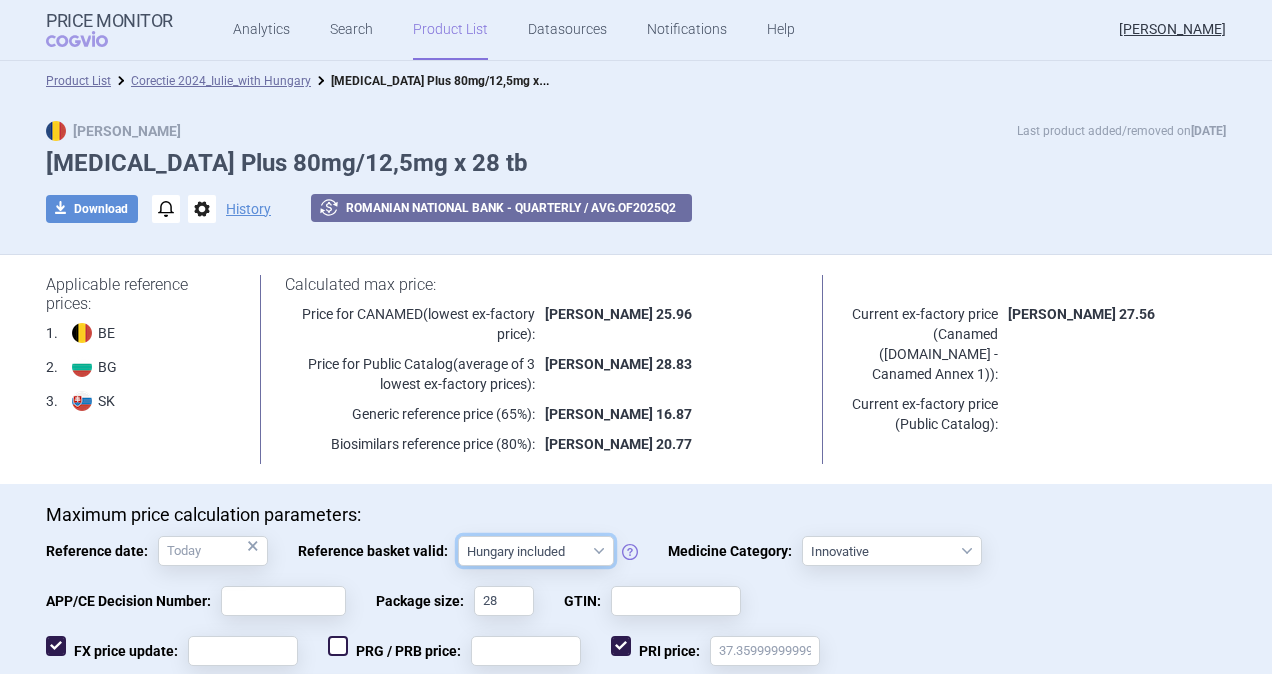 click on "Hungary not included [GEOGRAPHIC_DATA] included Since 29. 3. 2017 Since 9. 12. 2022 Since 1. 1. 2024 Since 1. 7. 2024" at bounding box center [536, 551] 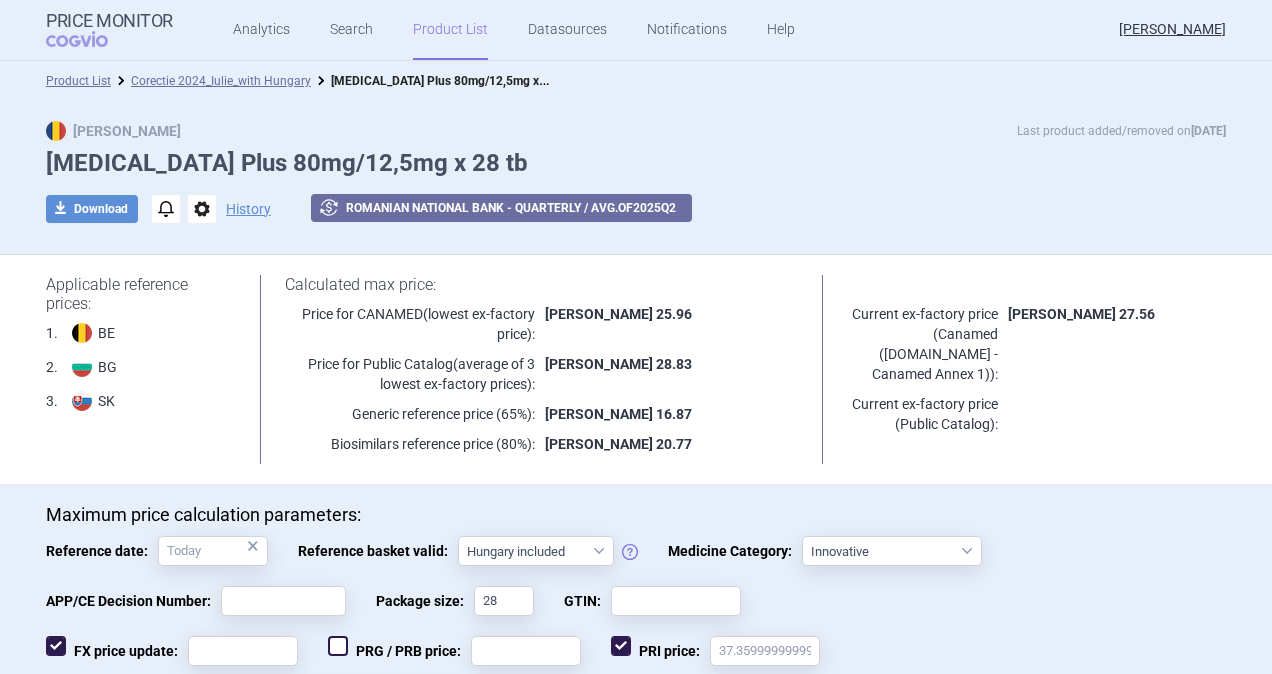 click at bounding box center (772, 209) 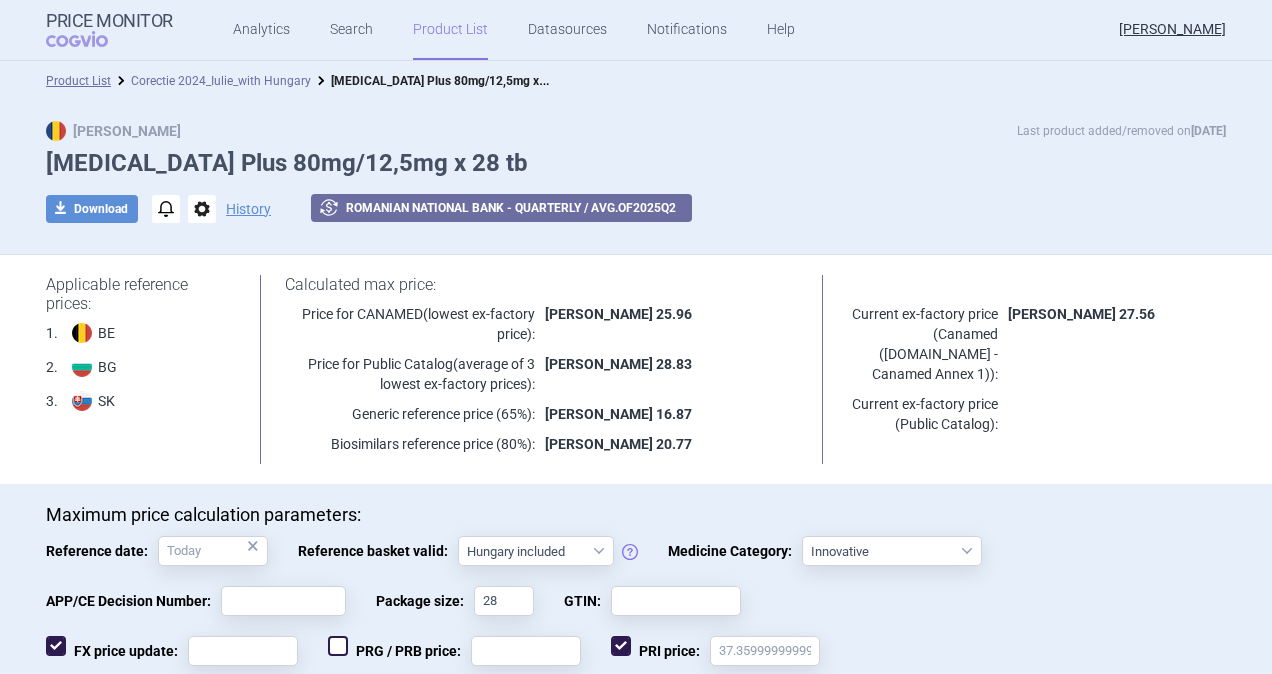 click on "Corectie 2024_Iulie_with Hungary" at bounding box center (221, 81) 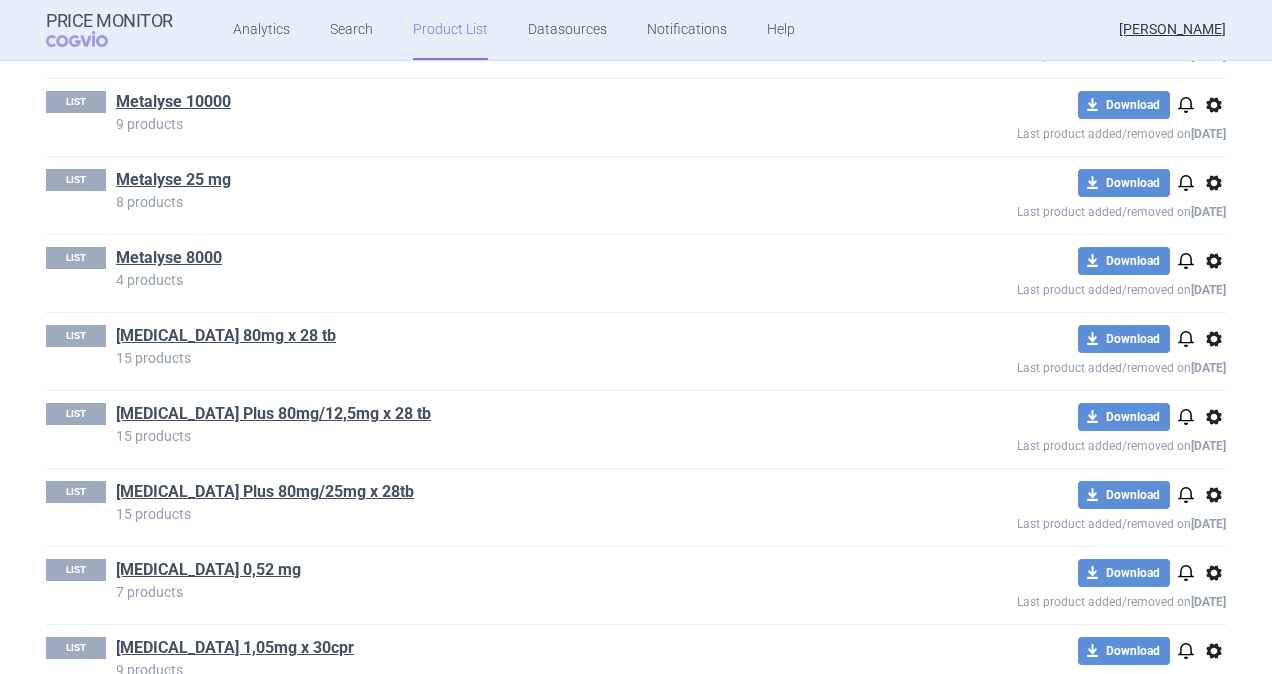 scroll, scrollTop: 1000, scrollLeft: 0, axis: vertical 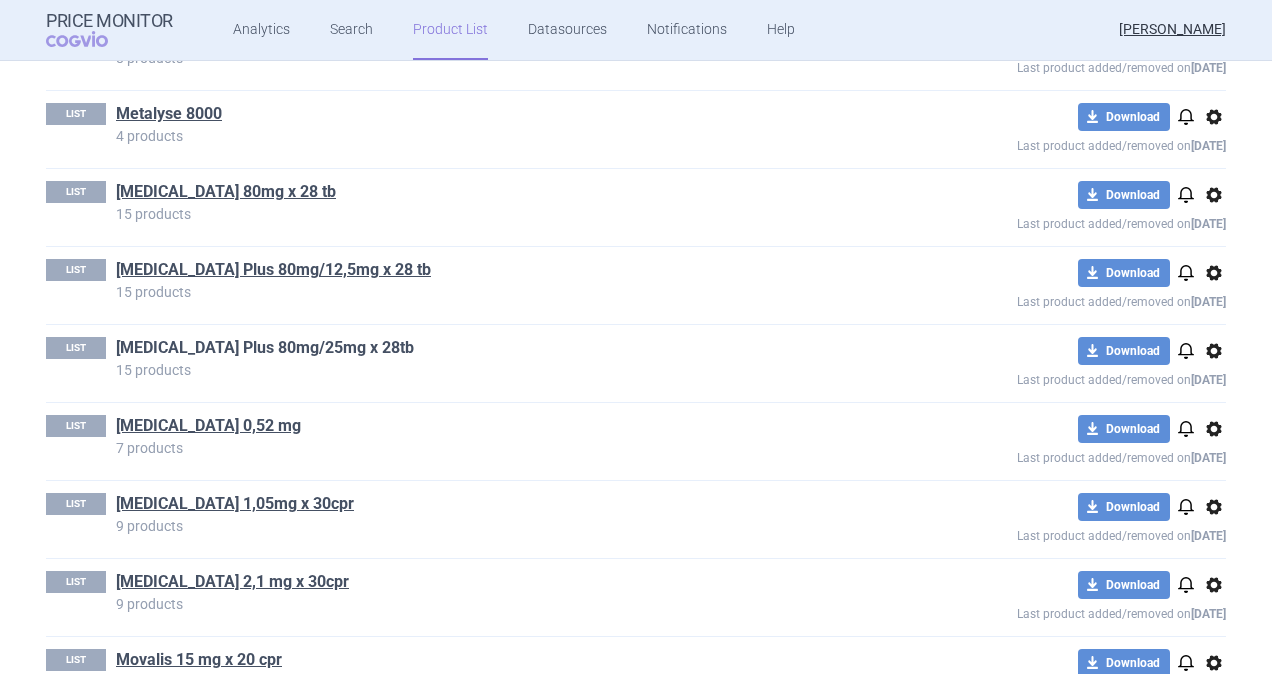 click on "[MEDICAL_DATA] Plus 80mg/25mg x 28tb" at bounding box center (265, 348) 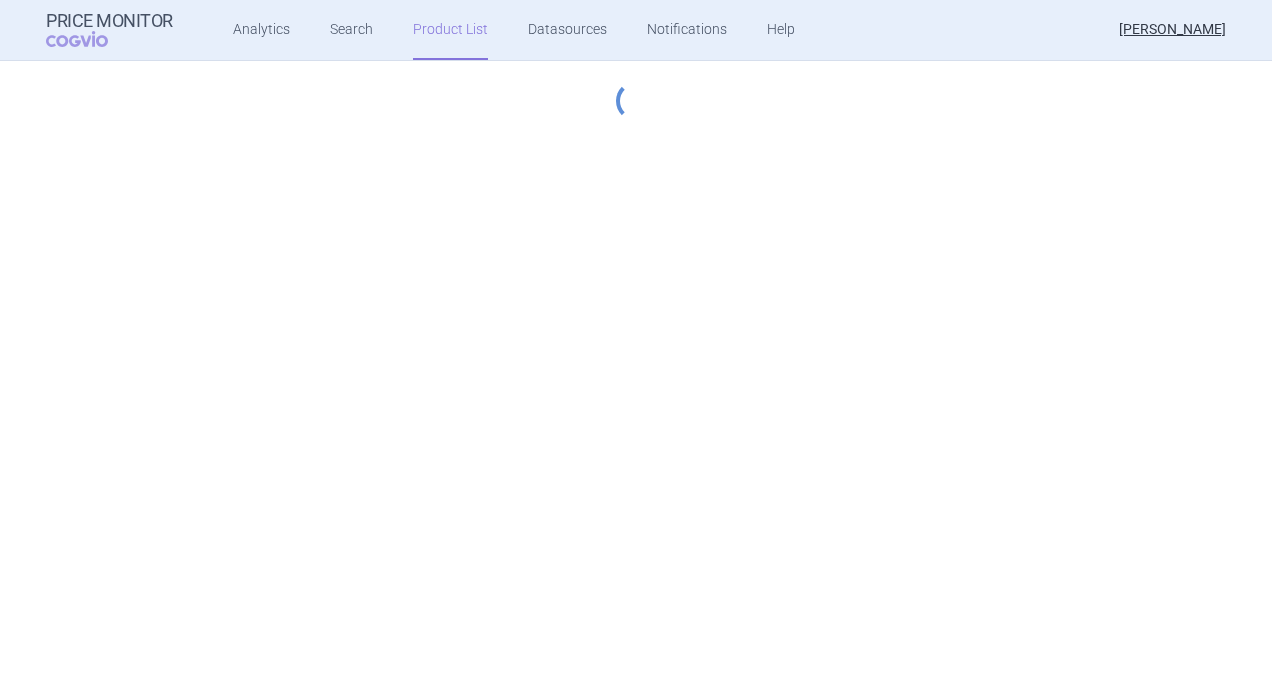 select on "[DATE]" 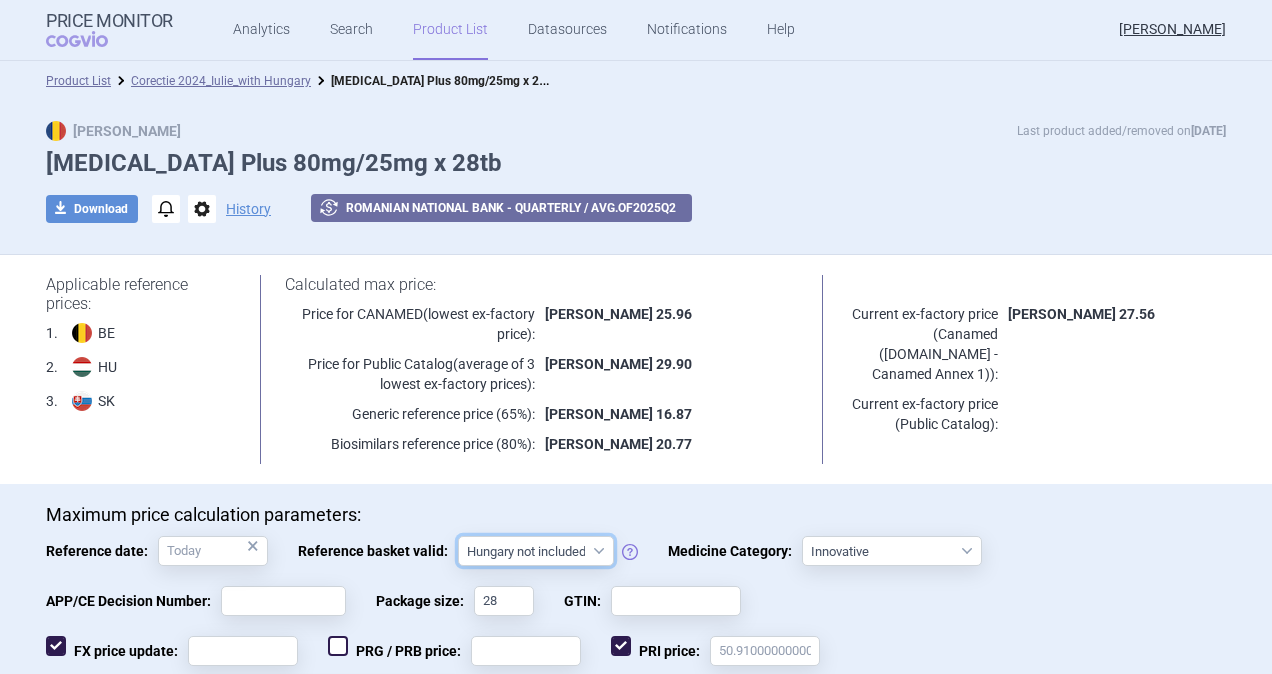 click on "Hungary not included [GEOGRAPHIC_DATA] included Since 29. 3. 2017 Since 9. 12. 2022 Since 1. 1. 2024 Since 1. 7. 2024" at bounding box center [536, 551] 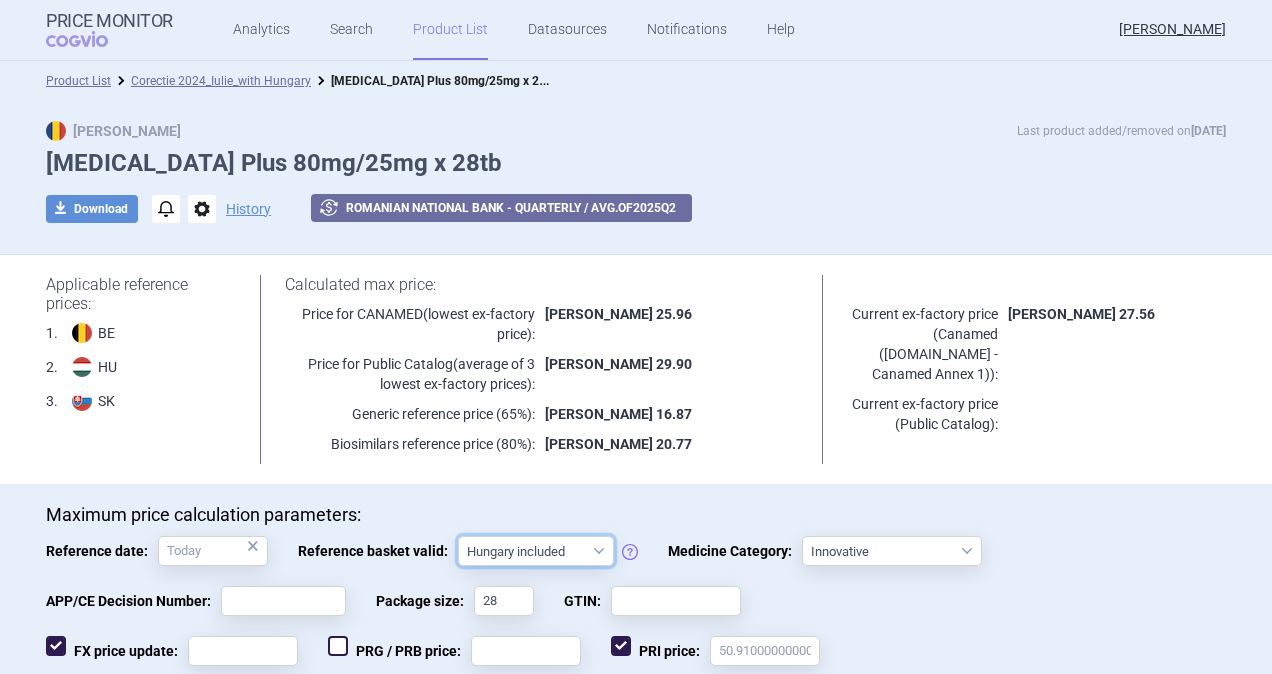 click on "Hungary not included [GEOGRAPHIC_DATA] included Since 29. 3. 2017 Since 9. 12. 2022 Since 1. 1. 2024 Since 1. 7. 2024" at bounding box center [536, 551] 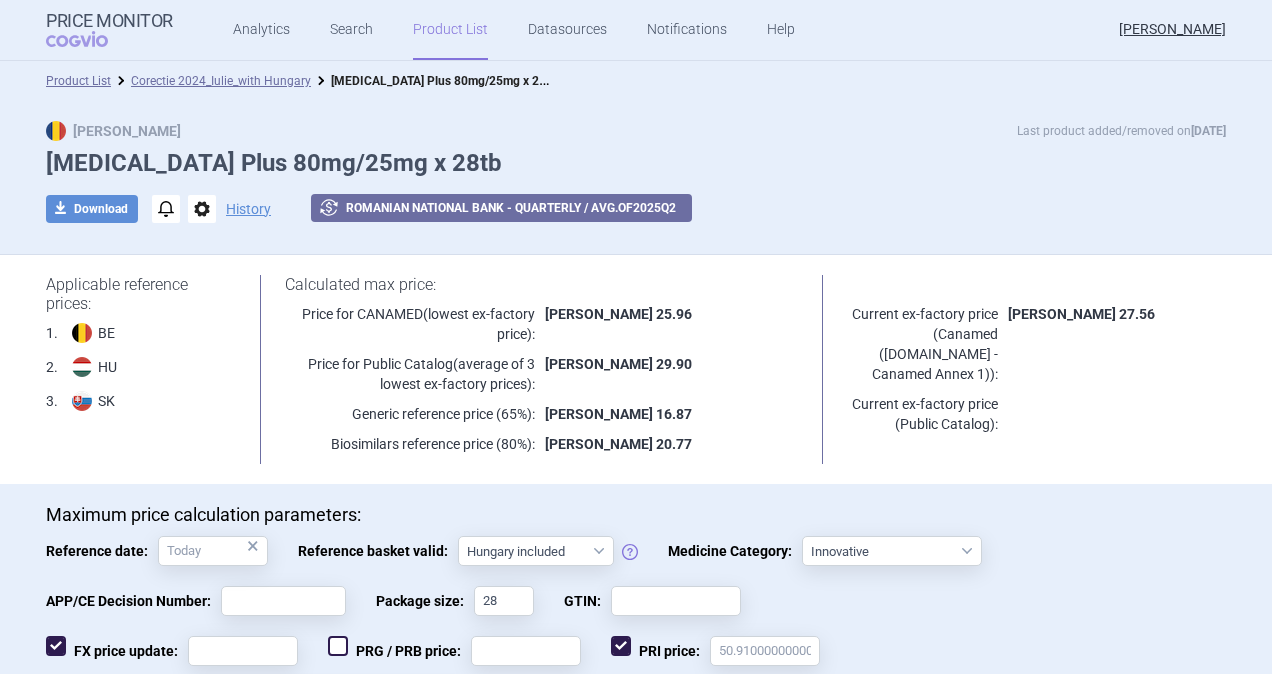 click on "Max Price Last product added/removed on  [DATE] [MEDICAL_DATA] Plus 80mg/25mg x 28tb download  Download notifications options History exchange Romanian National Bank - Quarterly   /   avg.  of  2025 Q 2" at bounding box center [636, 182] 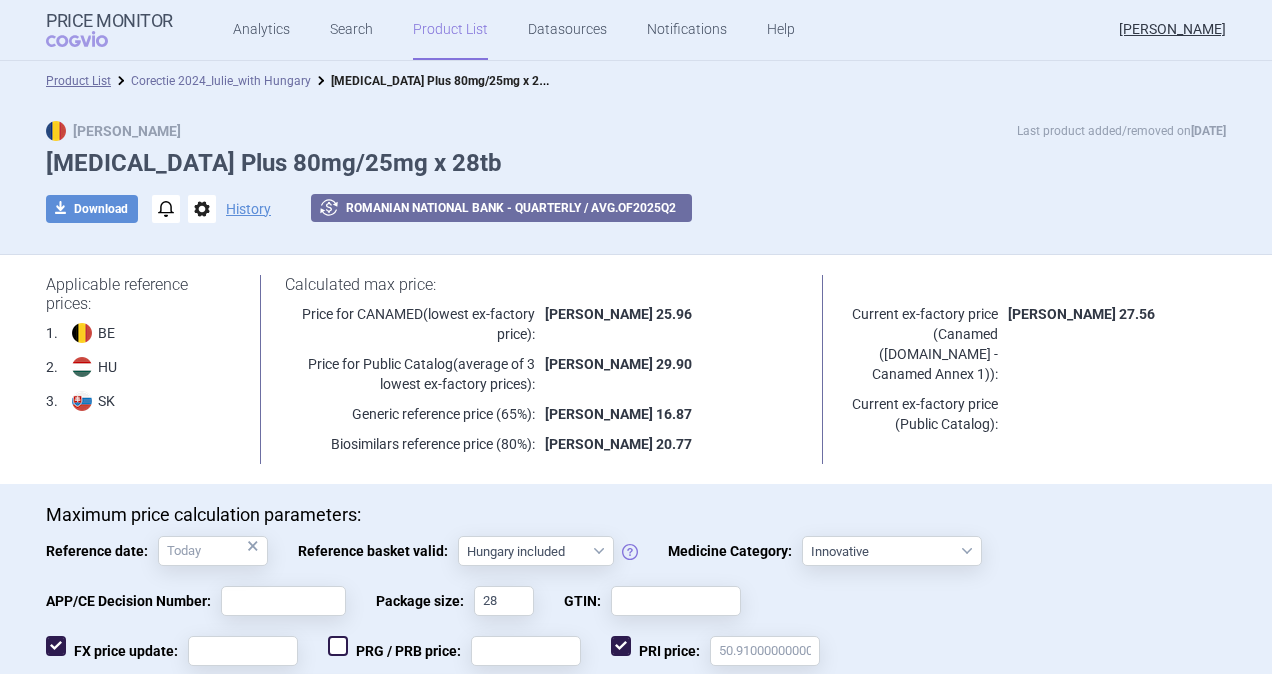 click on "Corectie 2024_Iulie_with Hungary" at bounding box center (221, 81) 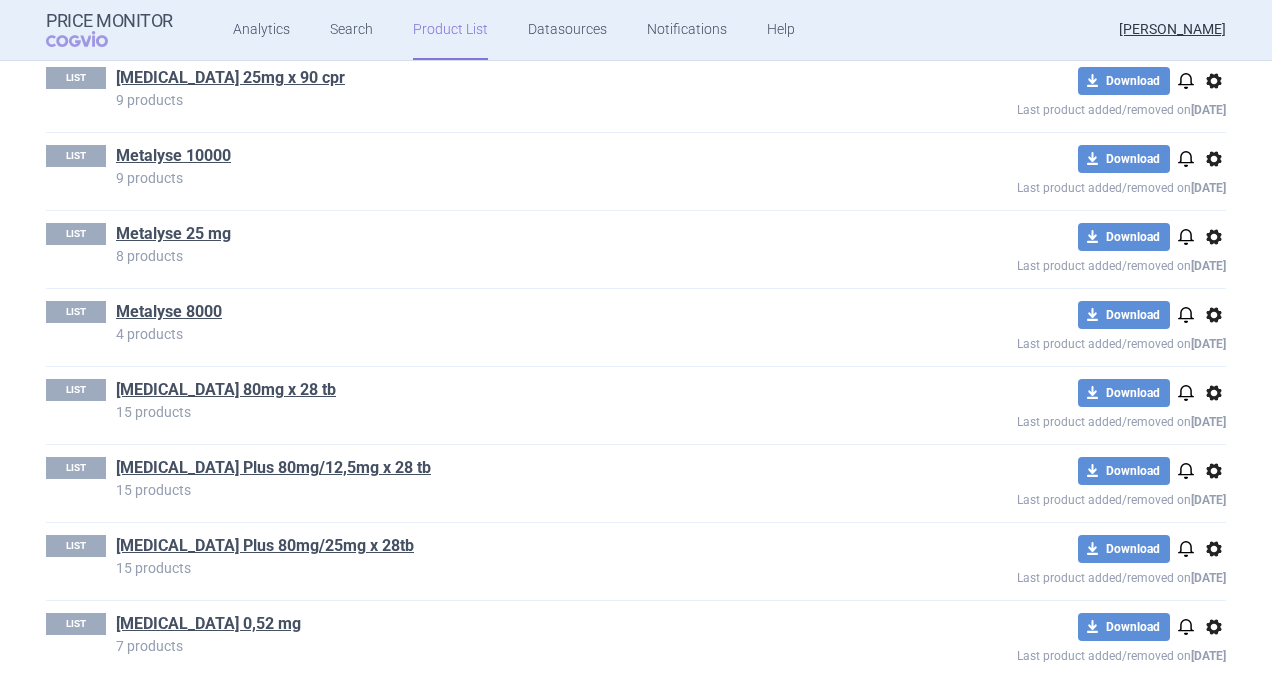 scroll, scrollTop: 900, scrollLeft: 0, axis: vertical 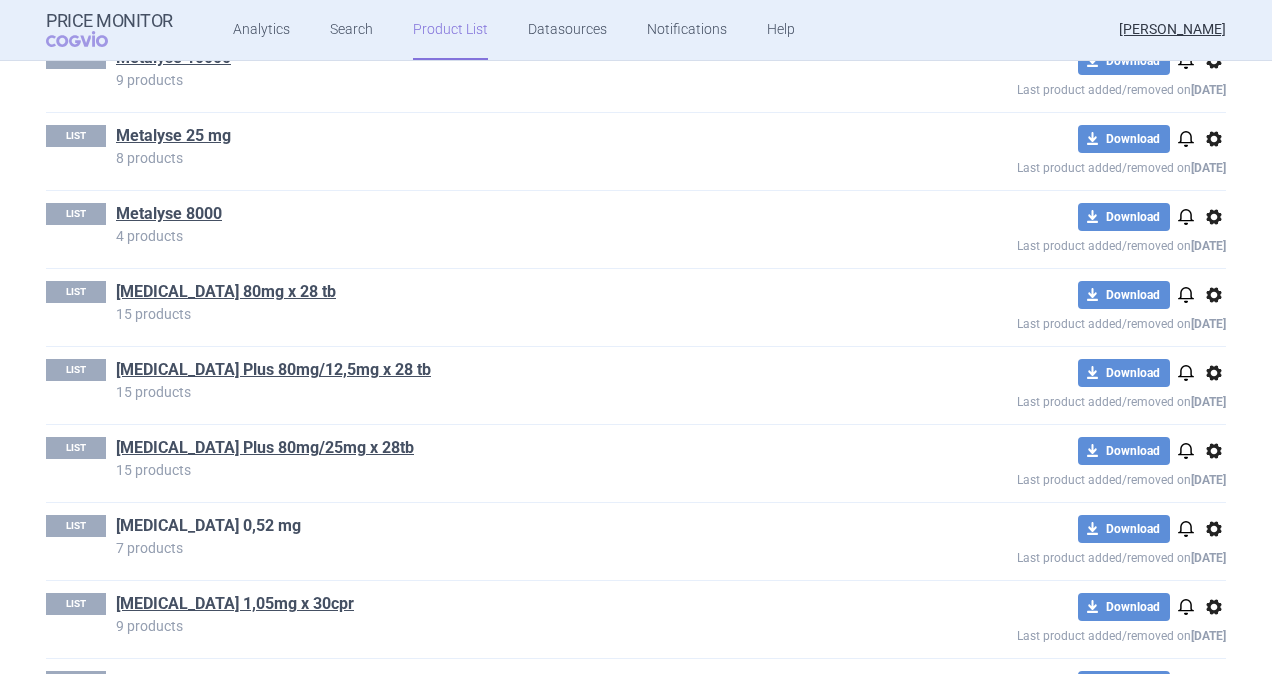 click on "[MEDICAL_DATA] 0,52 mg" at bounding box center (208, 526) 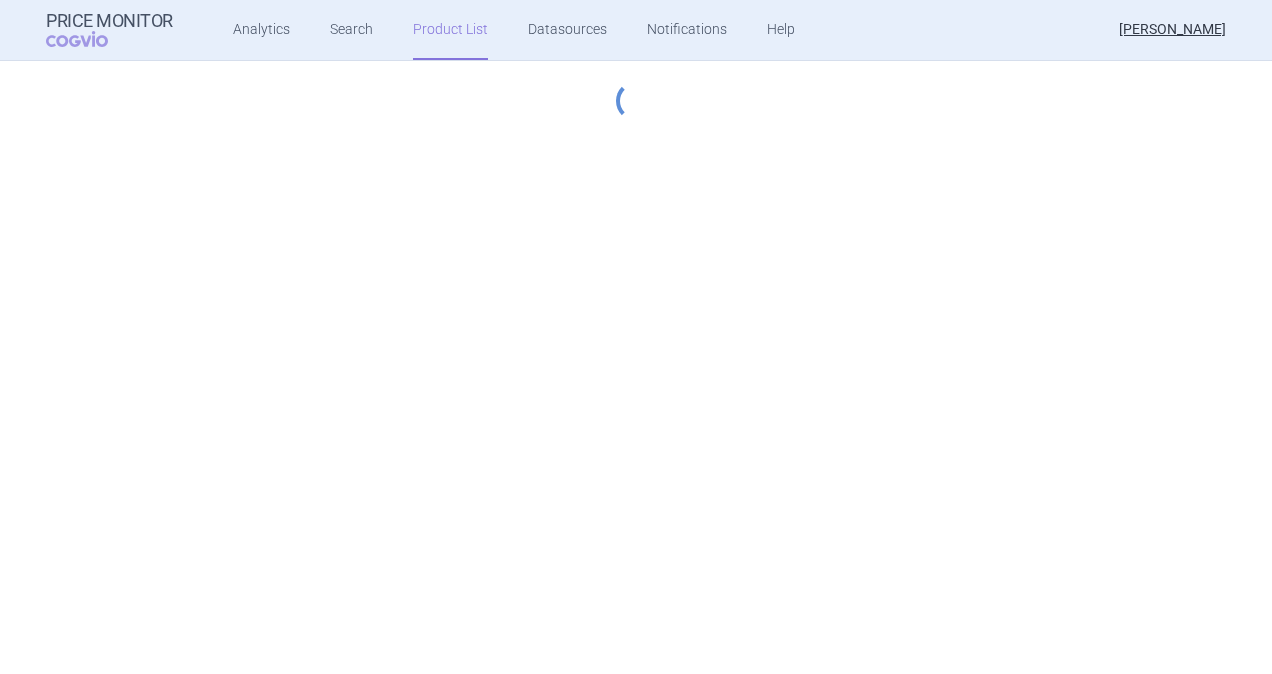 select on "[DATE]" 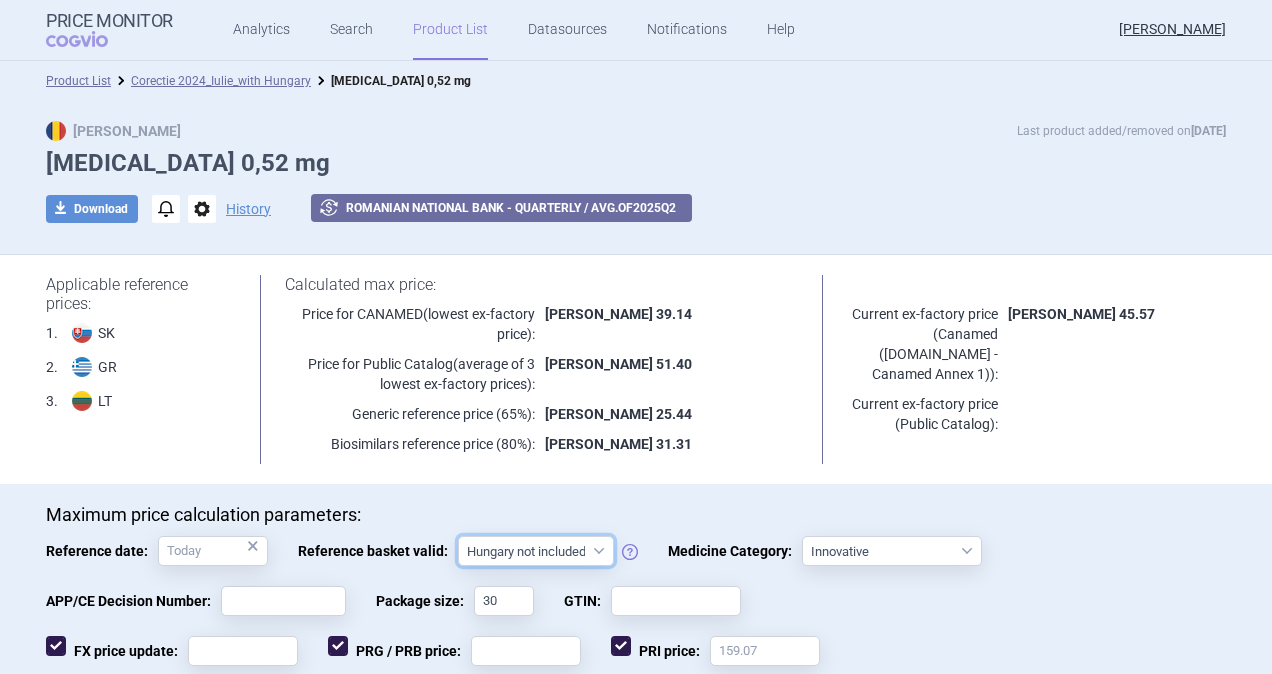click on "Hungary not included [GEOGRAPHIC_DATA] included Since 29. 3. 2017 Since 9. 12. 2022 Since 1. 1. 2024 Since 1. 7. 2024" at bounding box center [536, 551] 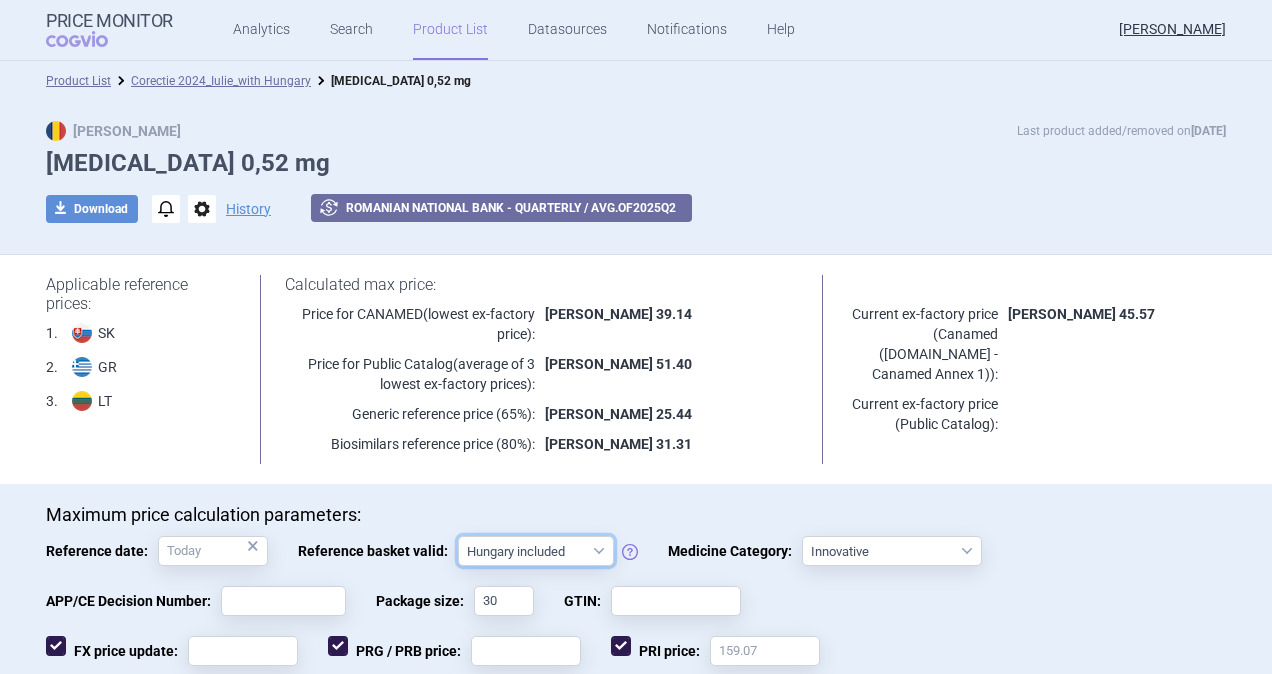 click on "Hungary not included [GEOGRAPHIC_DATA] included Since 29. 3. 2017 Since 9. 12. 2022 Since 1. 1. 2024 Since 1. 7. 2024" at bounding box center (536, 551) 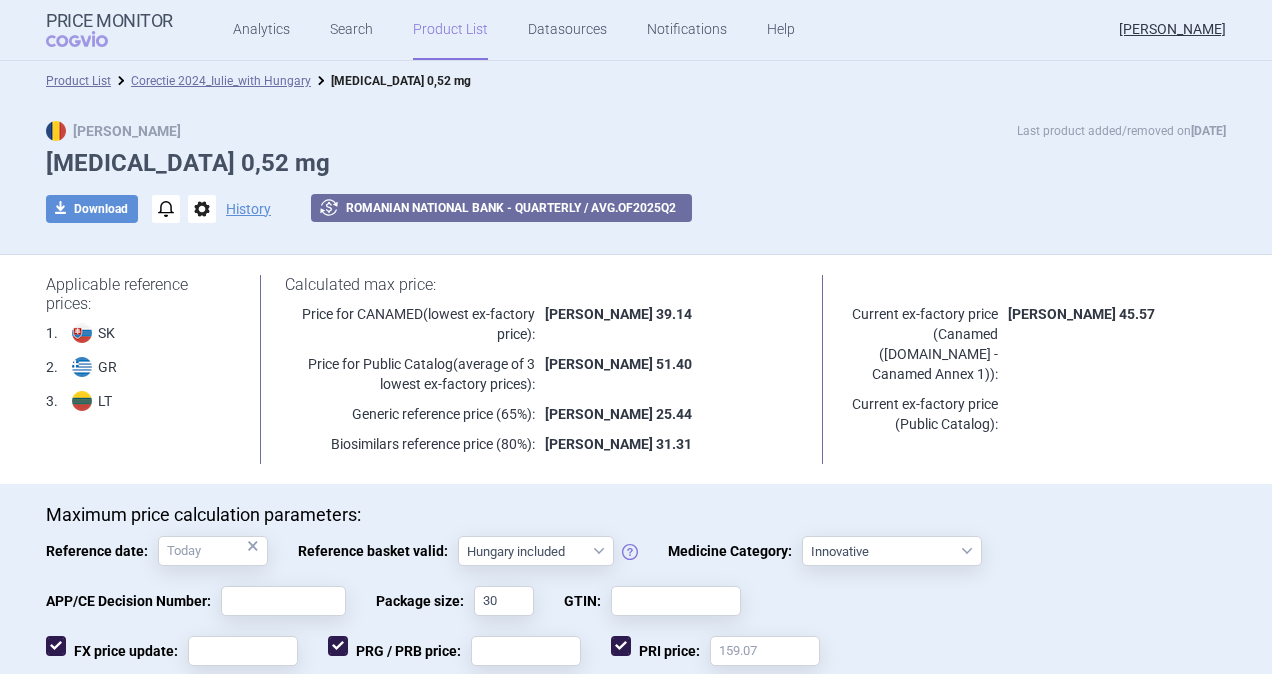 click on "Price for Public Catalog  (average of 3 lowest ex-factory prices) : [PERSON_NAME] 51.40" at bounding box center [542, 374] 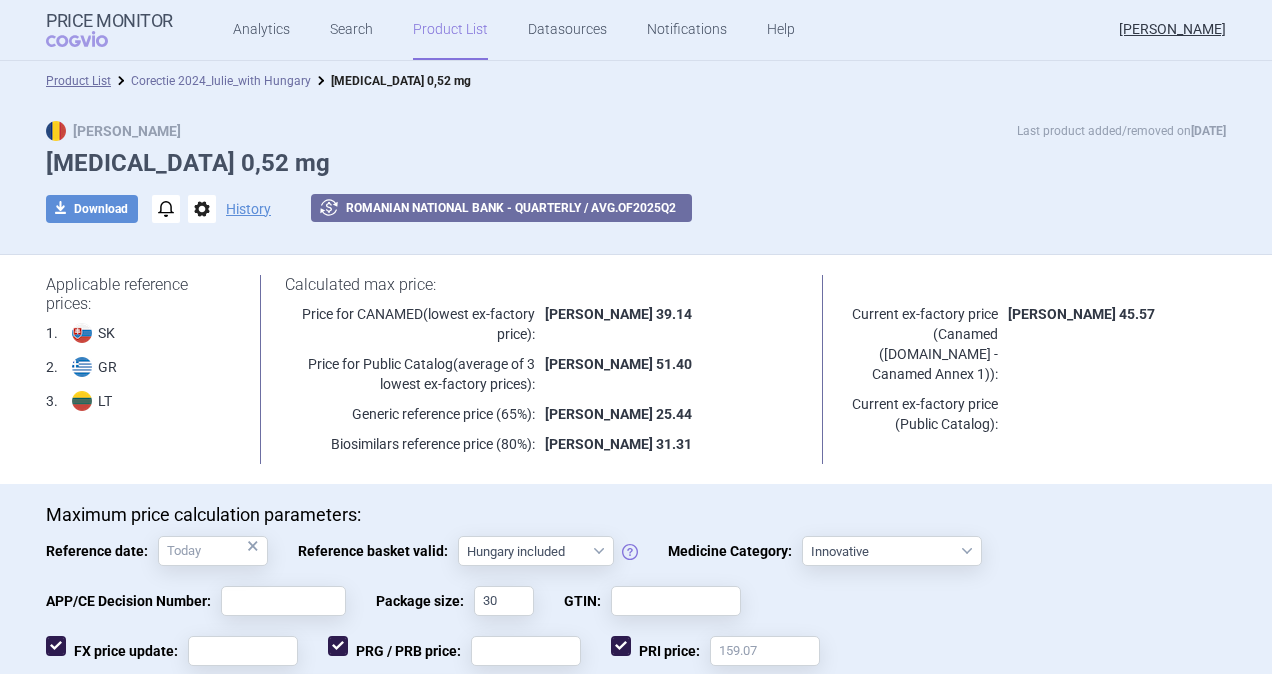 click on "Corectie 2024_Iulie_with Hungary" at bounding box center (221, 81) 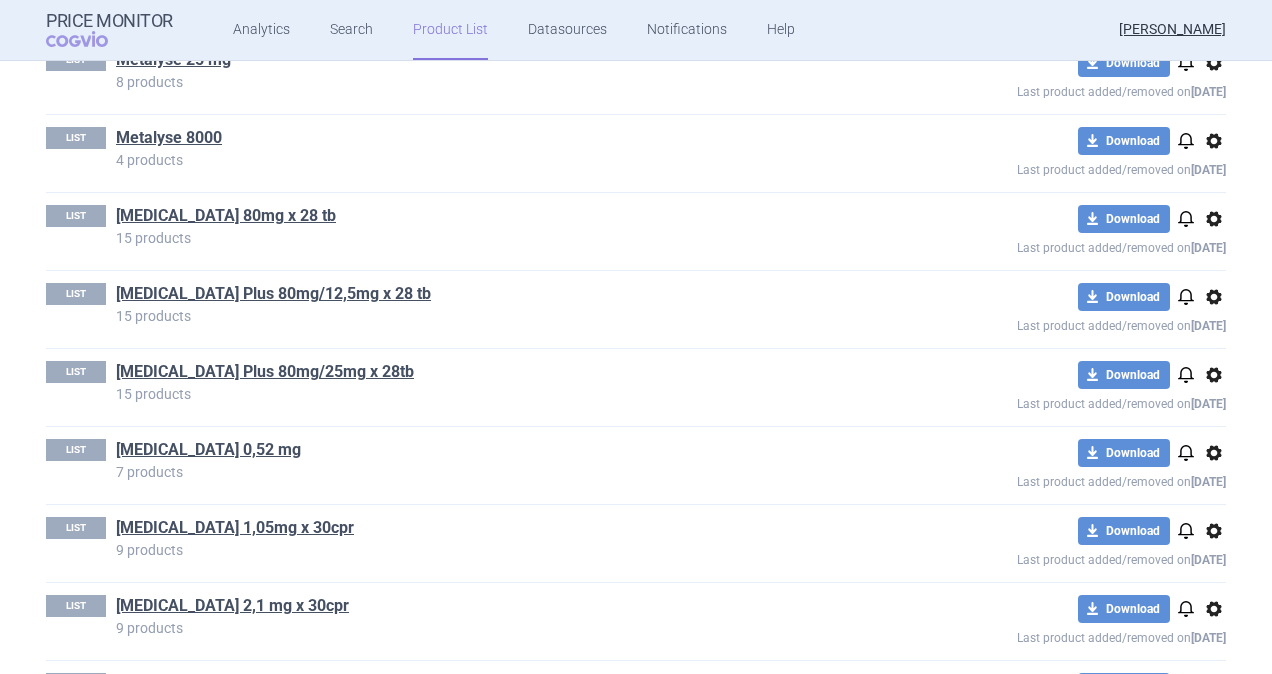 scroll, scrollTop: 1000, scrollLeft: 0, axis: vertical 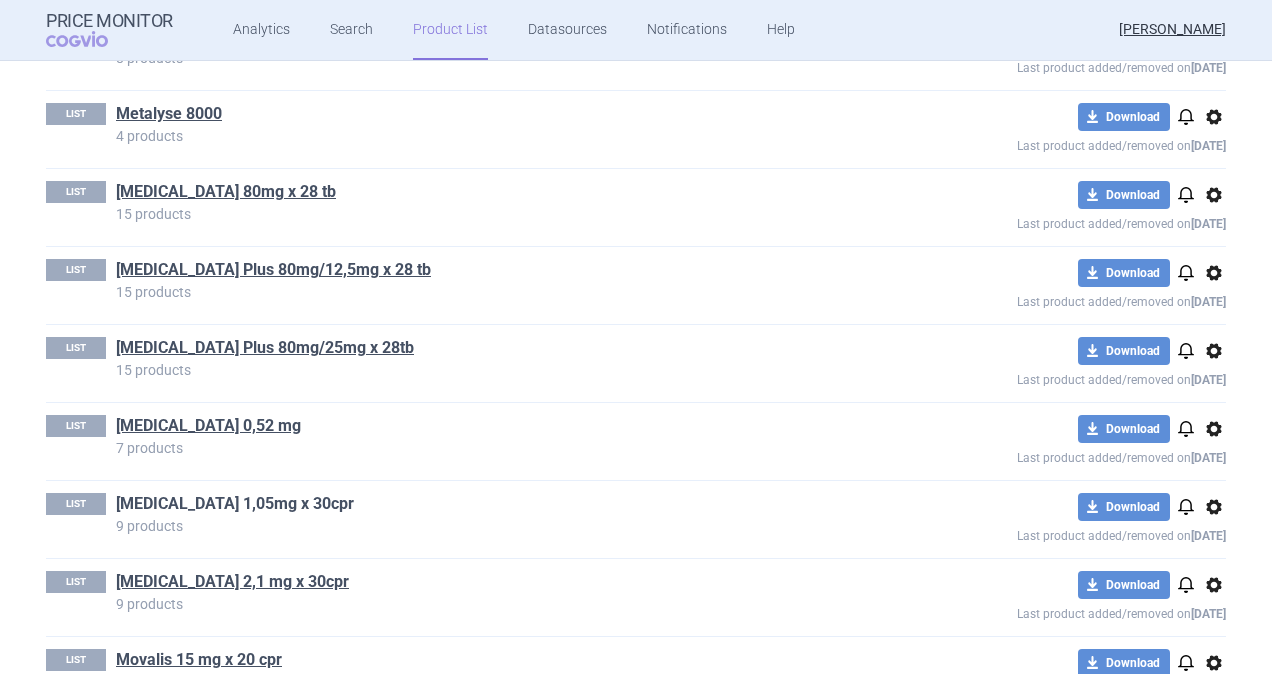 click on "[MEDICAL_DATA] 1,05mg x 30cpr" at bounding box center [235, 504] 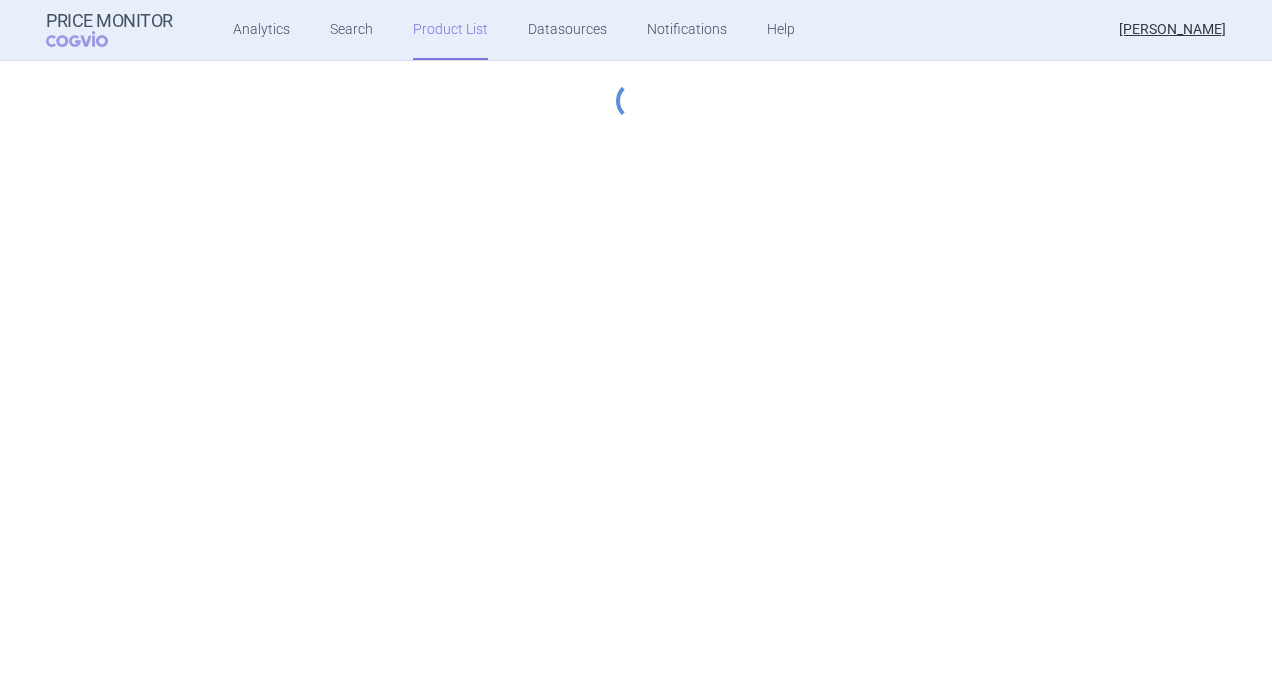 select on "[DATE]" 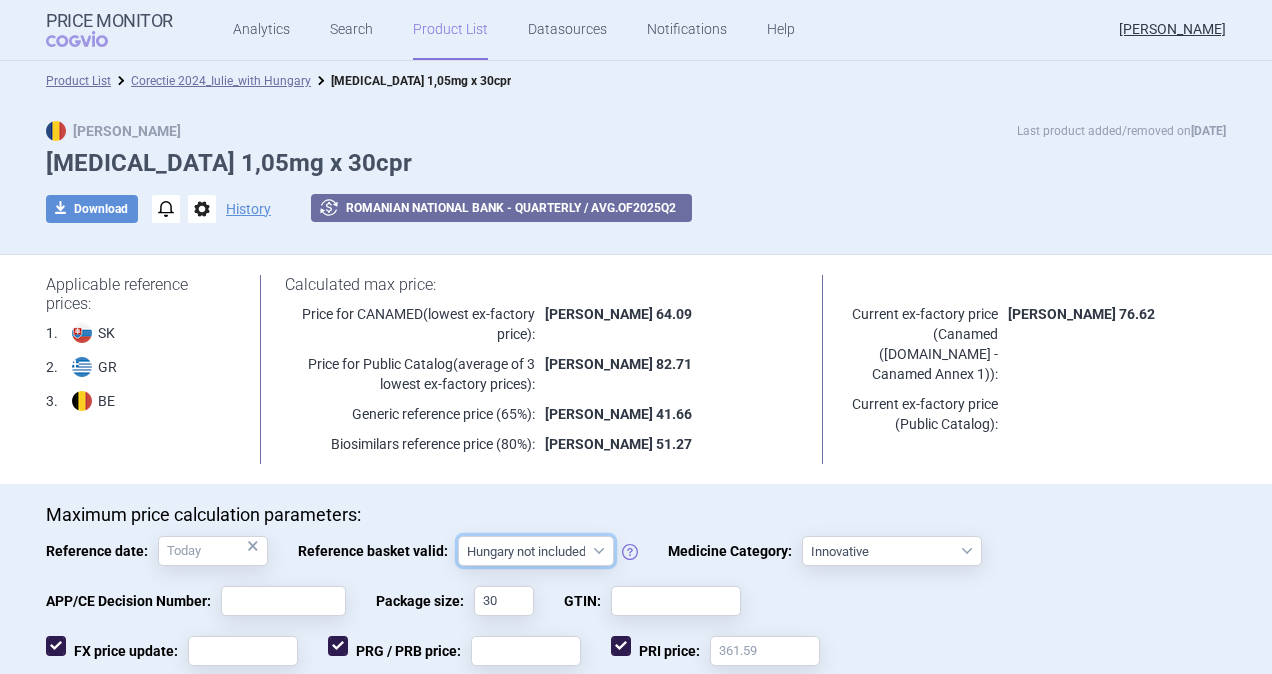 click on "Hungary not included [GEOGRAPHIC_DATA] included Since 29. 3. 2017 Since 9. 12. 2022 Since 1. 1. 2024 Since 1. 7. 2024" at bounding box center [536, 551] 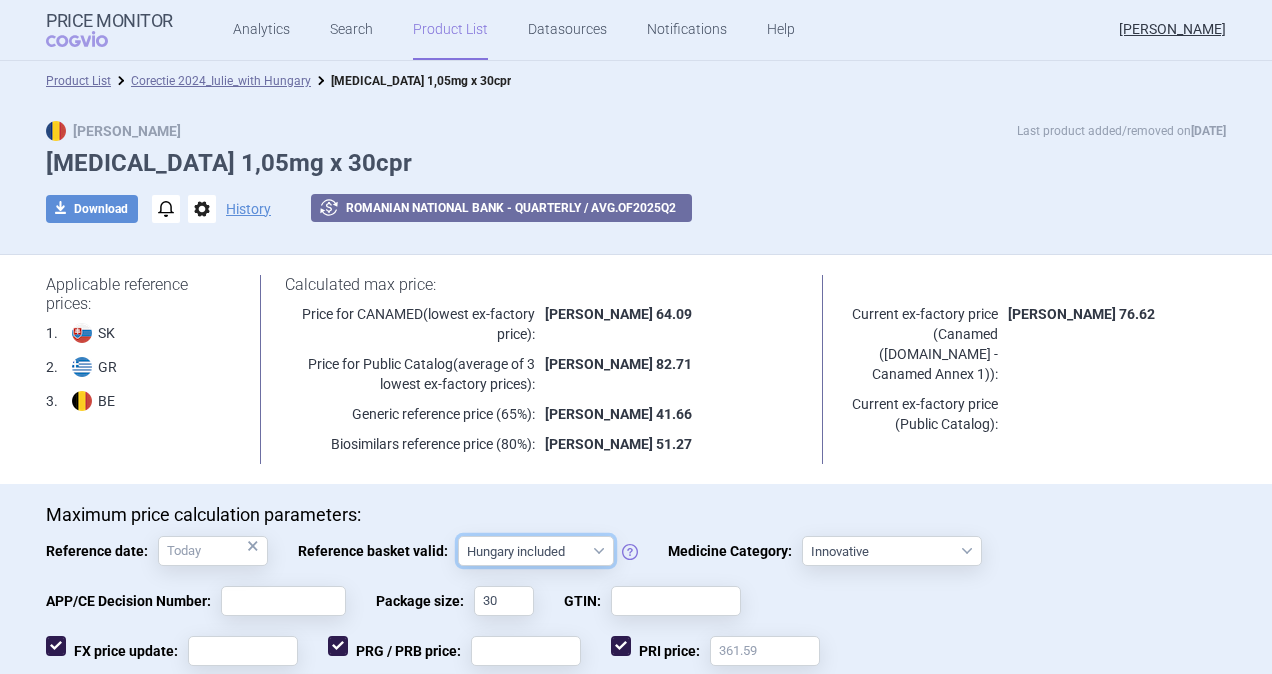 click on "Hungary not included [GEOGRAPHIC_DATA] included Since 29. 3. 2017 Since 9. 12. 2022 Since 1. 1. 2024 Since 1. 7. 2024" at bounding box center [536, 551] 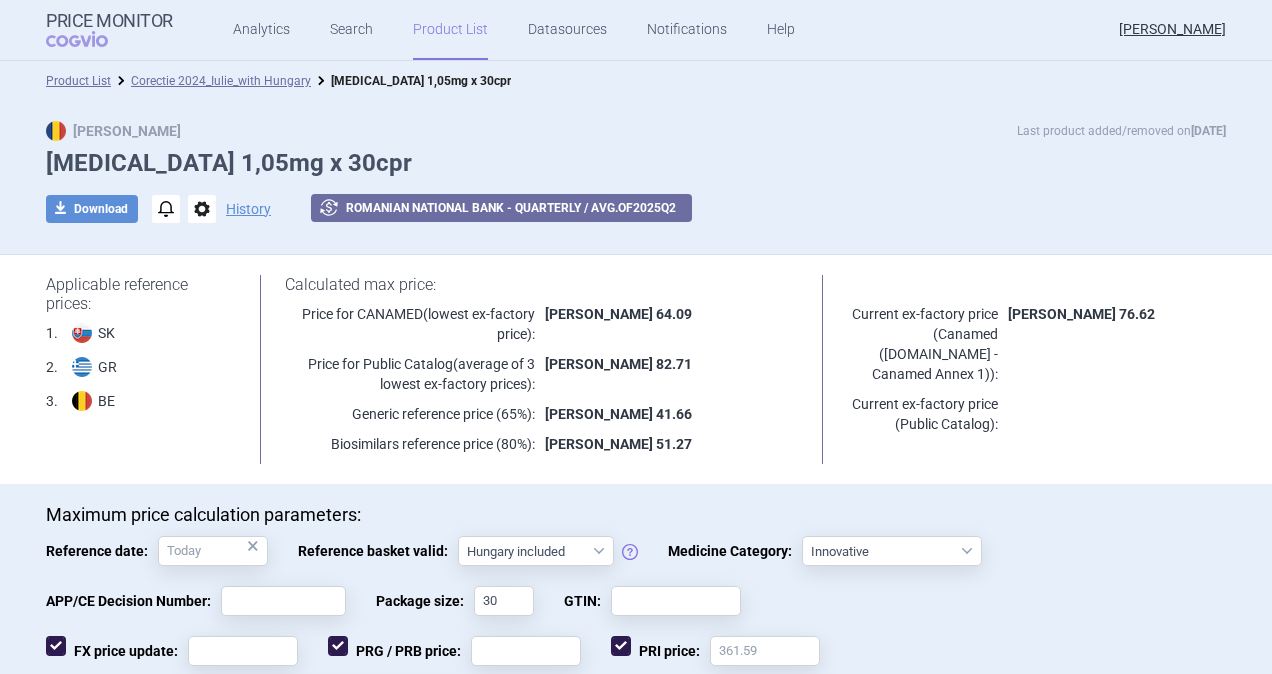 click at bounding box center (636, 239) 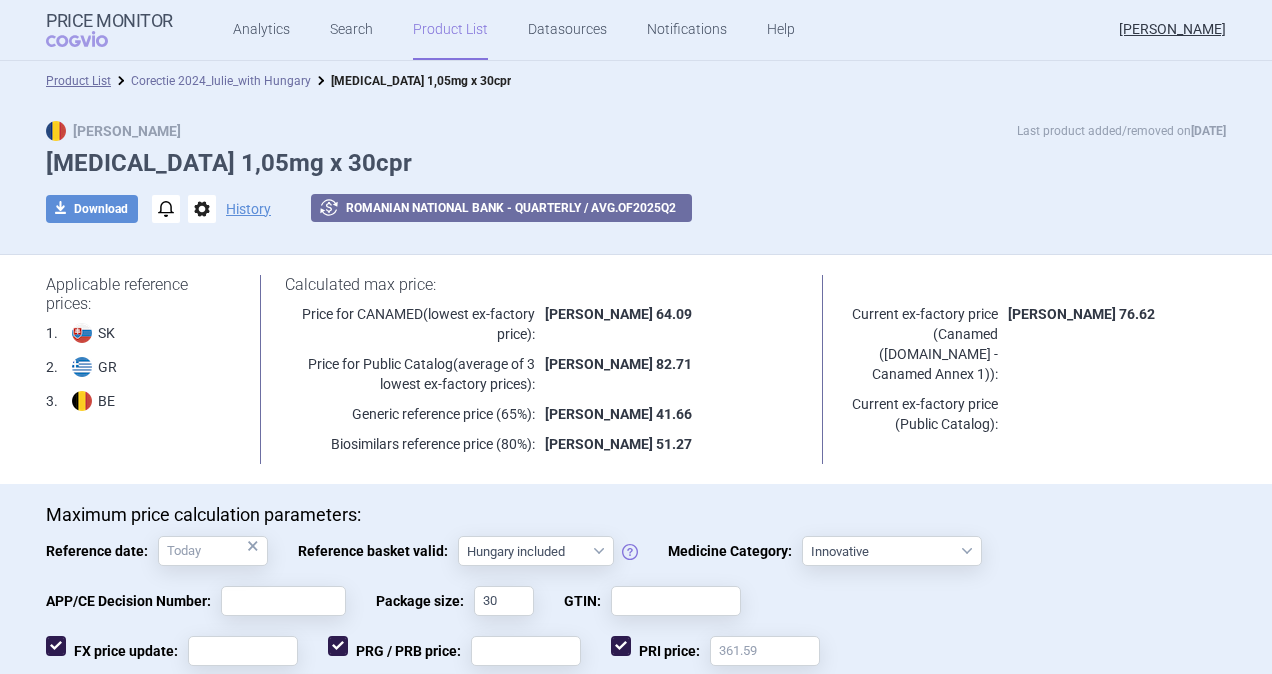 click on "Corectie 2024_Iulie_with Hungary" at bounding box center [221, 81] 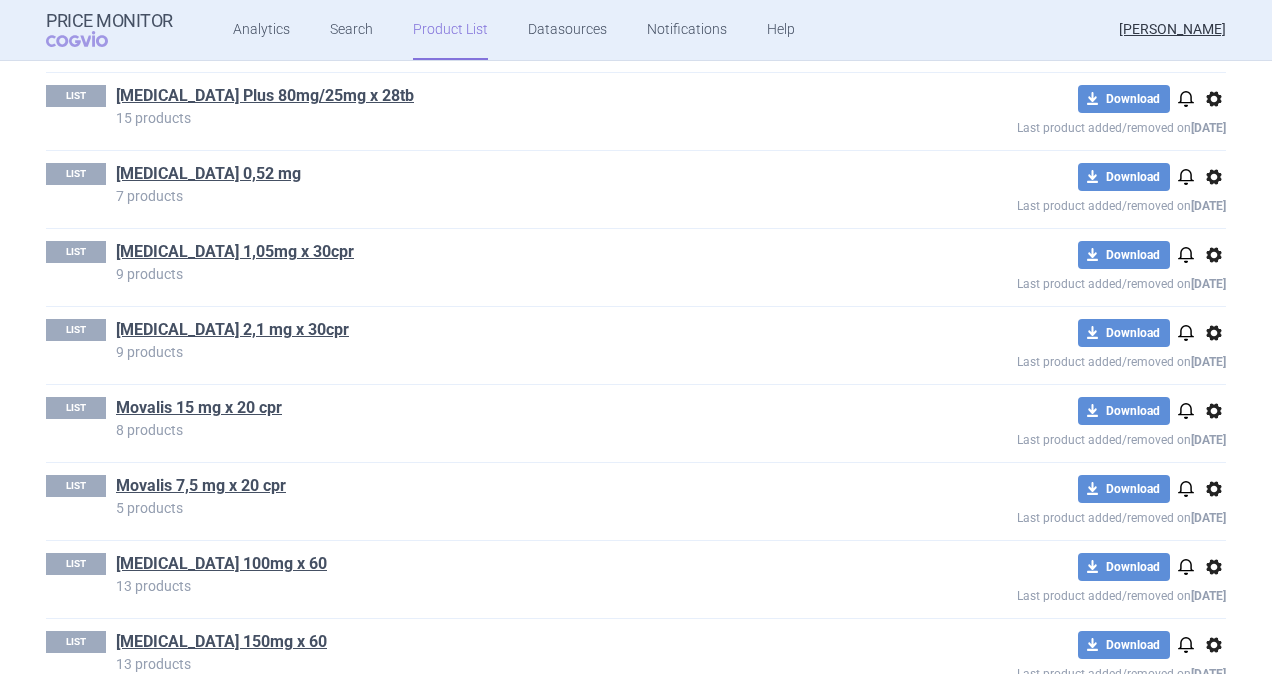 scroll, scrollTop: 1300, scrollLeft: 0, axis: vertical 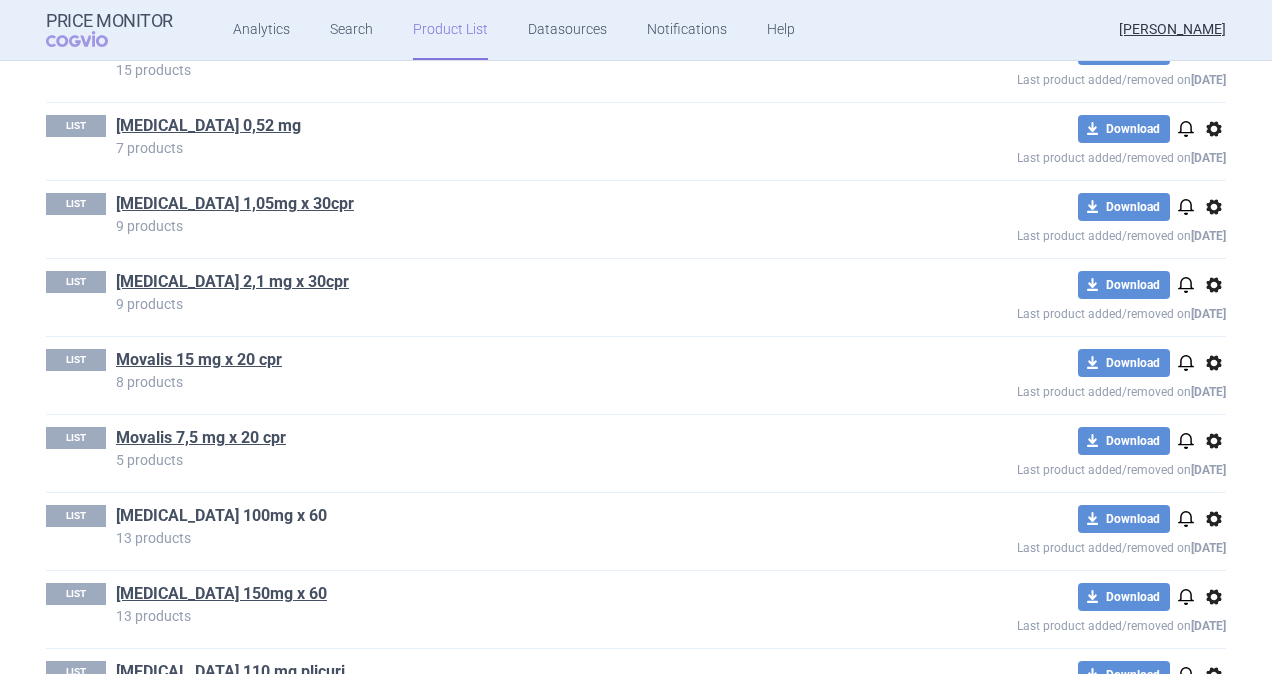 click on "[MEDICAL_DATA] 100mg x 60" at bounding box center [221, 516] 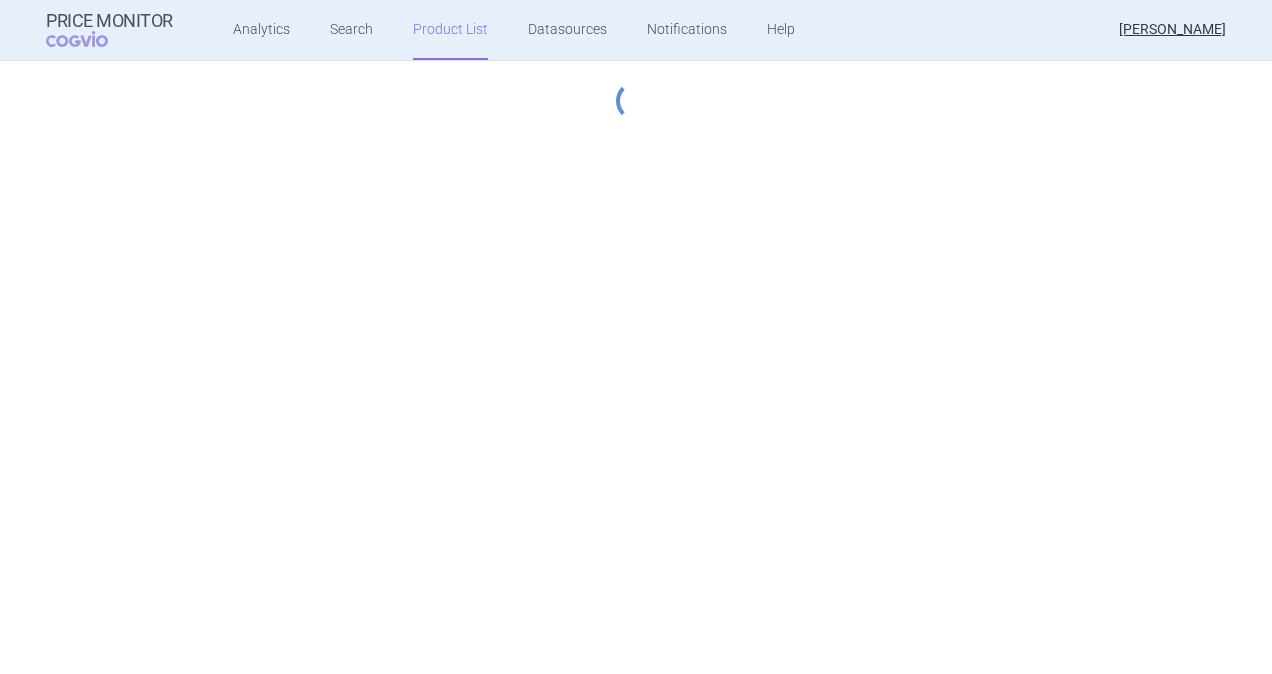 select on "[DATE]" 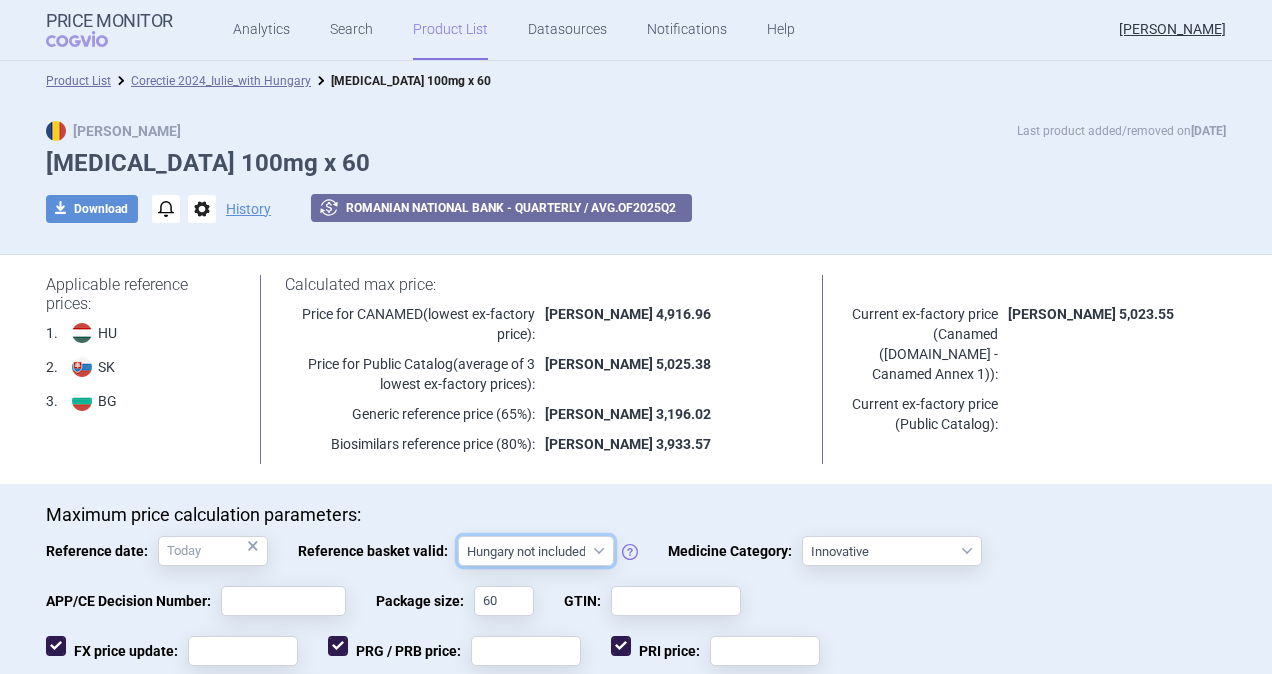 click on "Hungary not included [GEOGRAPHIC_DATA] included Since 29. 3. 2017 Since 9. 12. 2022 Since 1. 1. 2024 Since 1. 7. 2024" at bounding box center [536, 551] 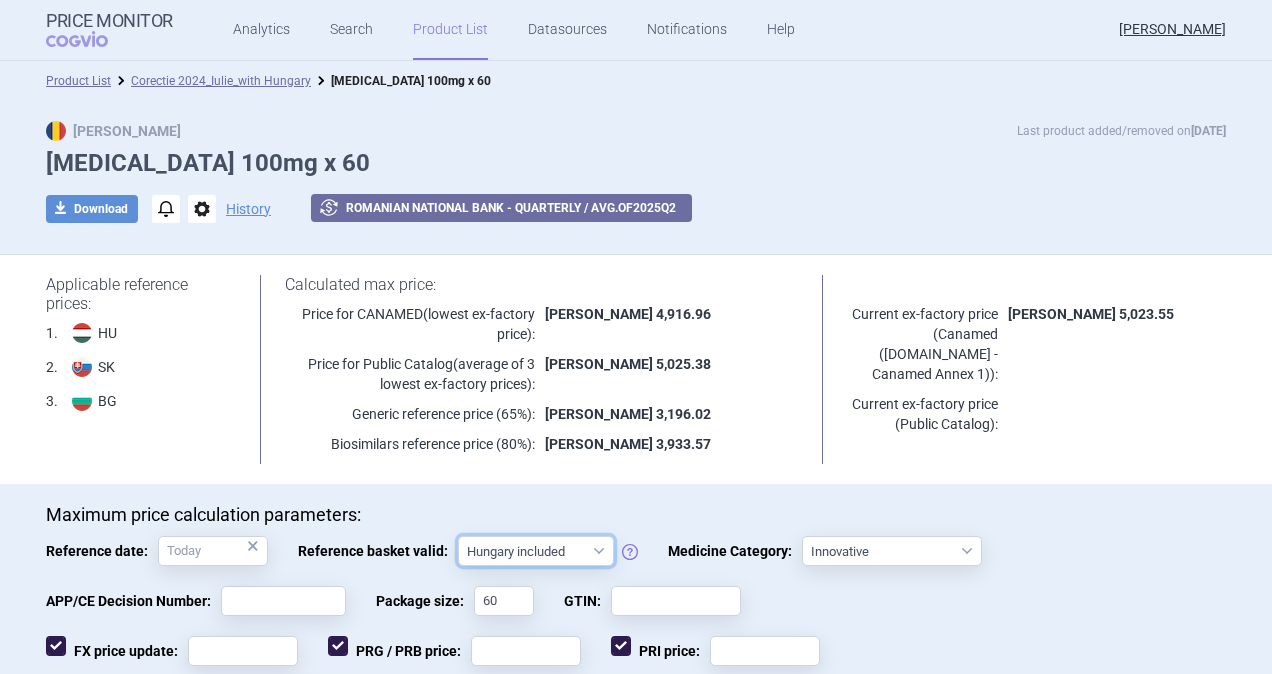 click on "Hungary not included [GEOGRAPHIC_DATA] included Since 29. 3. 2017 Since 9. 12. 2022 Since 1. 1. 2024 Since 1. 7. 2024" at bounding box center [536, 551] 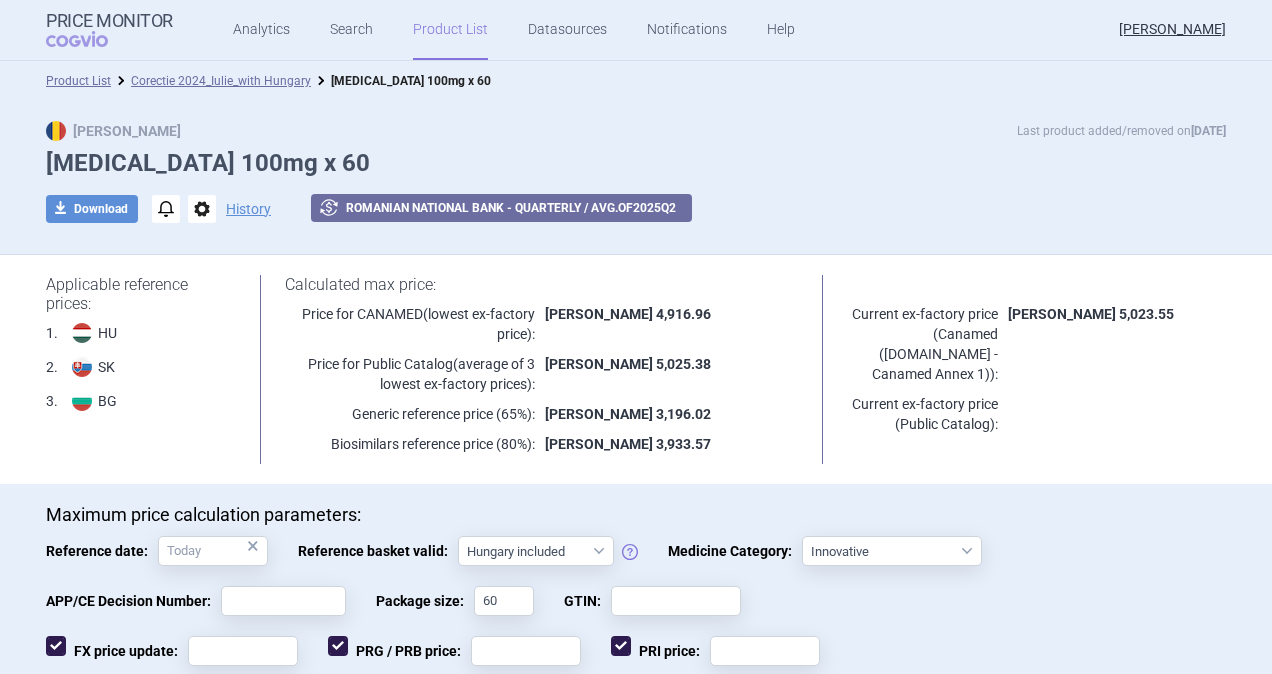 click at bounding box center [772, 209] 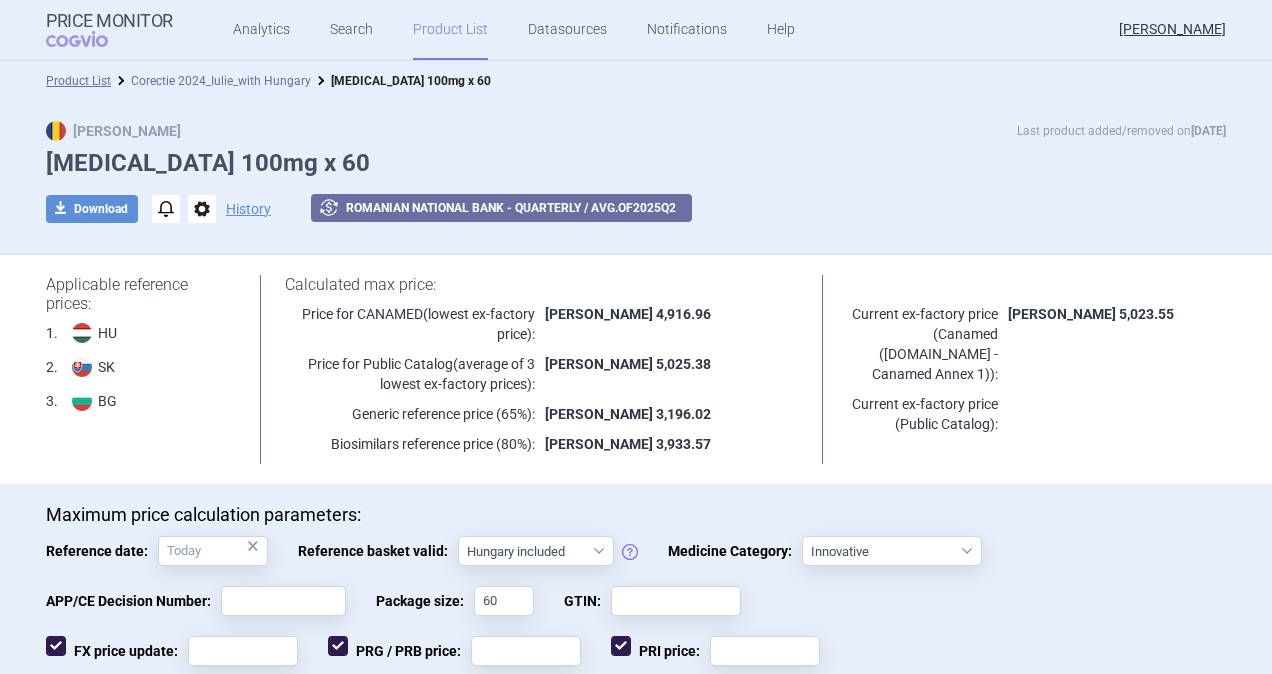 click on "Corectie 2024_Iulie_with Hungary" at bounding box center (221, 81) 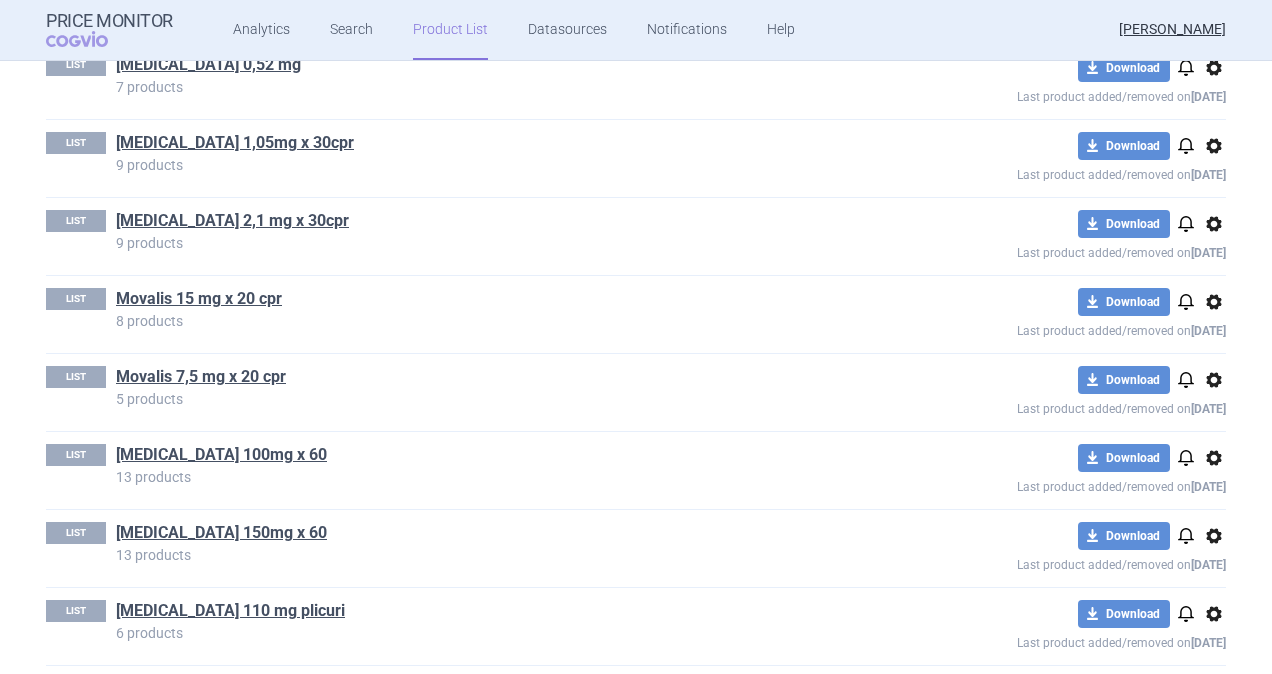 scroll, scrollTop: 1400, scrollLeft: 0, axis: vertical 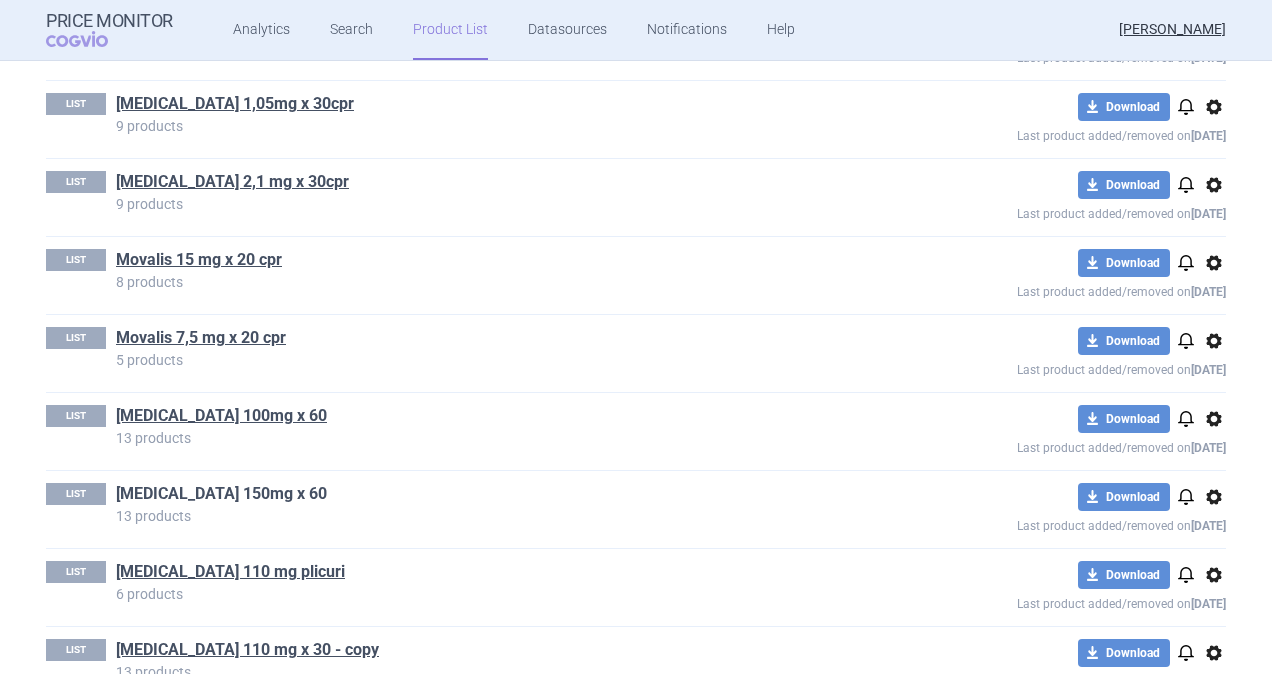 click on "[MEDICAL_DATA] 150mg x 60" at bounding box center [221, 494] 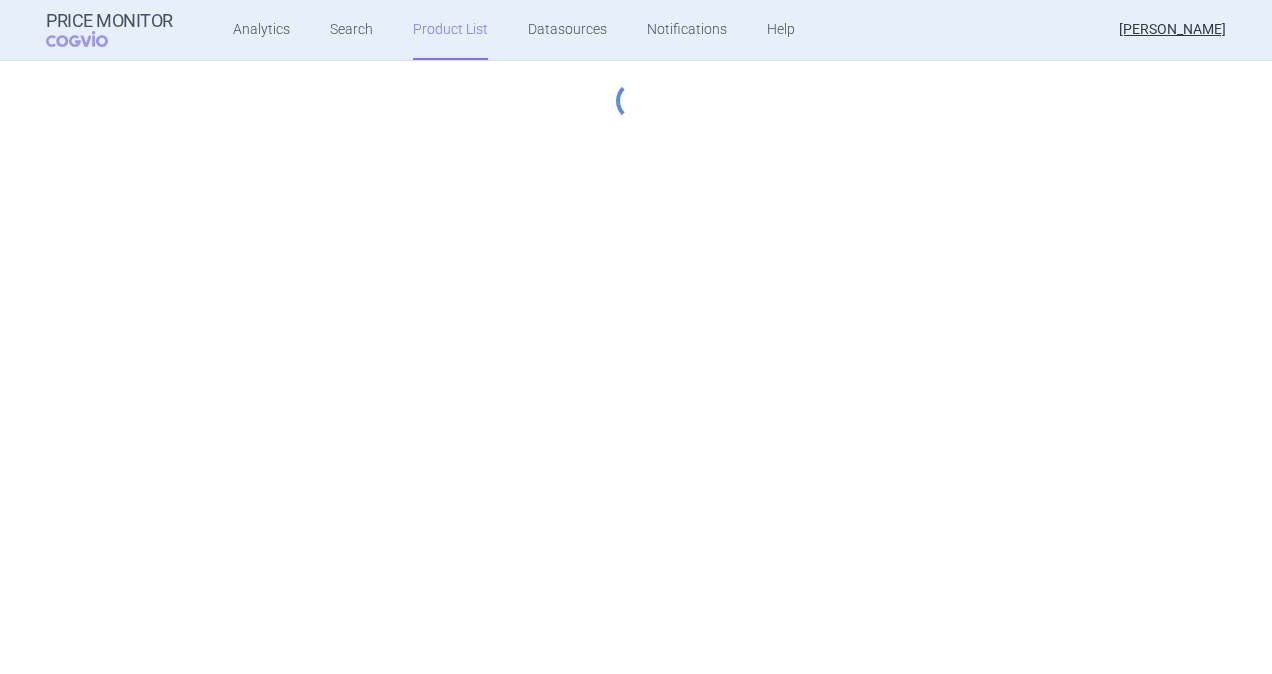 select on "[DATE]" 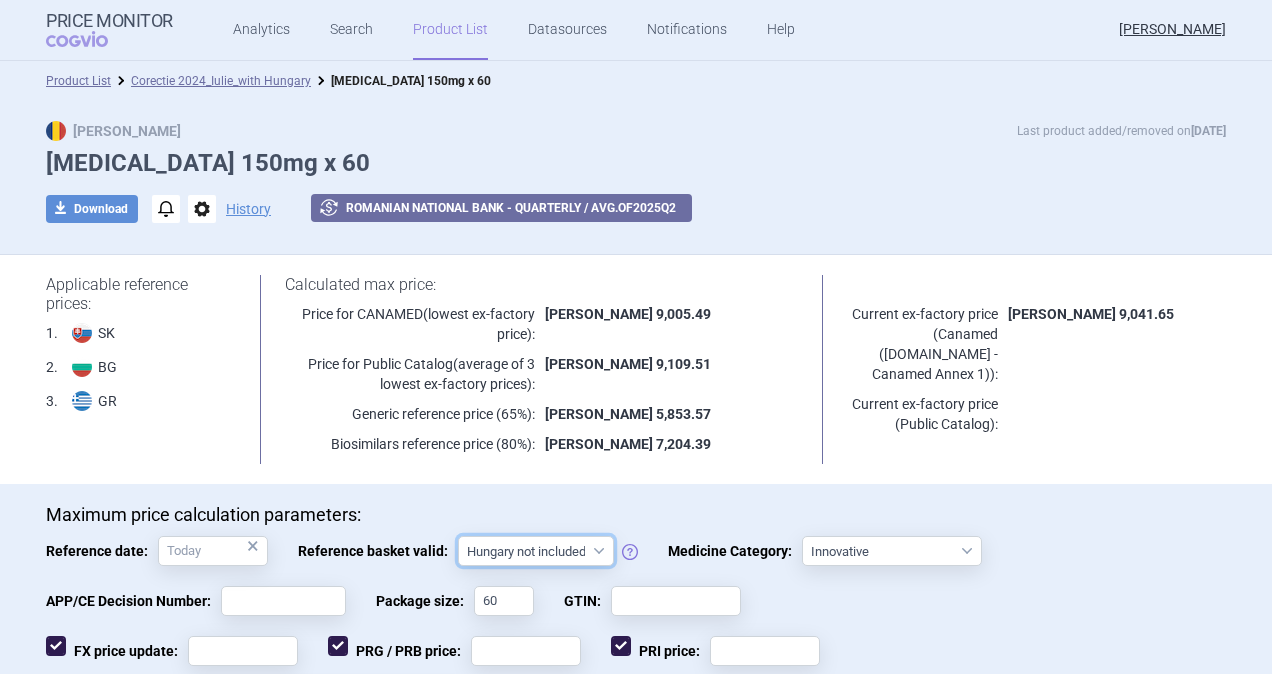 click on "Hungary not included [GEOGRAPHIC_DATA] included Since 29. 3. 2017 Since 9. 12. 2022 Since 1. 1. 2024 Since 1. 7. 2024" at bounding box center (536, 551) 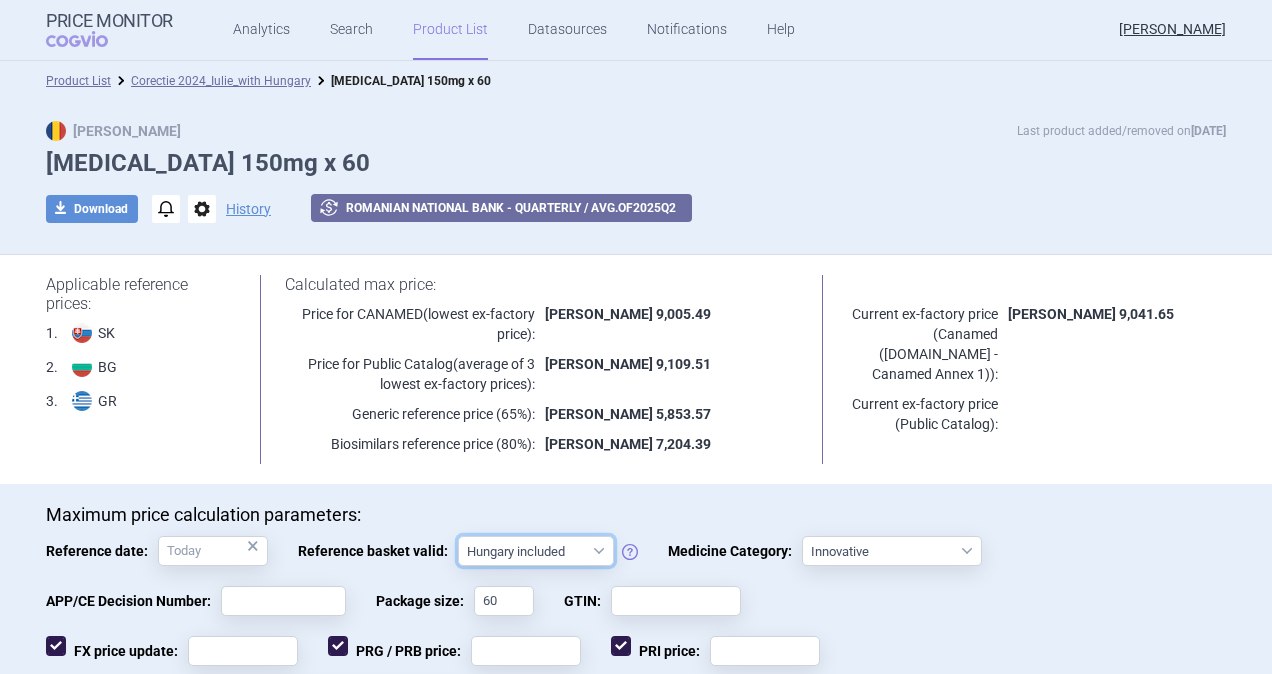 click on "Hungary not included [GEOGRAPHIC_DATA] included Since 29. 3. 2017 Since 9. 12. 2022 Since 1. 1. 2024 Since 1. 7. 2024" at bounding box center (536, 551) 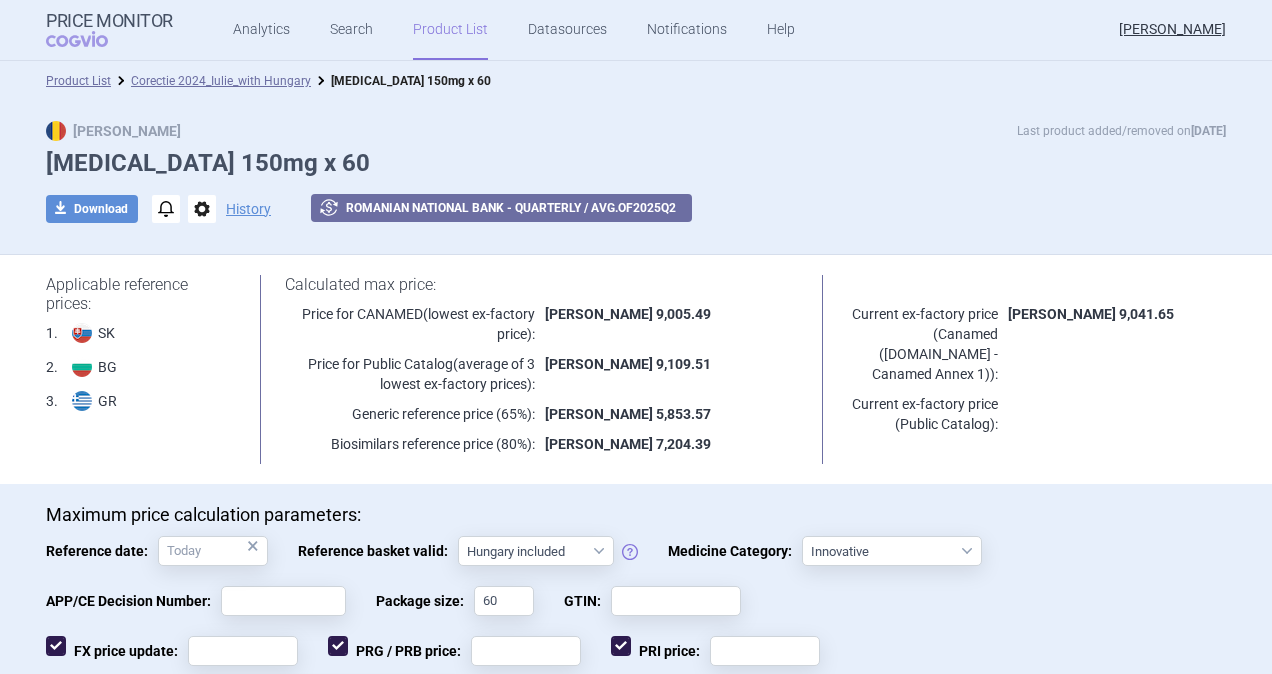 click on "Max Price Last product added/removed on  [DATE] [MEDICAL_DATA] 150mg x 60 download  Download notifications options History exchange Romanian National Bank - Quarterly   /   avg.  of  2025 Q 2" at bounding box center [636, 182] 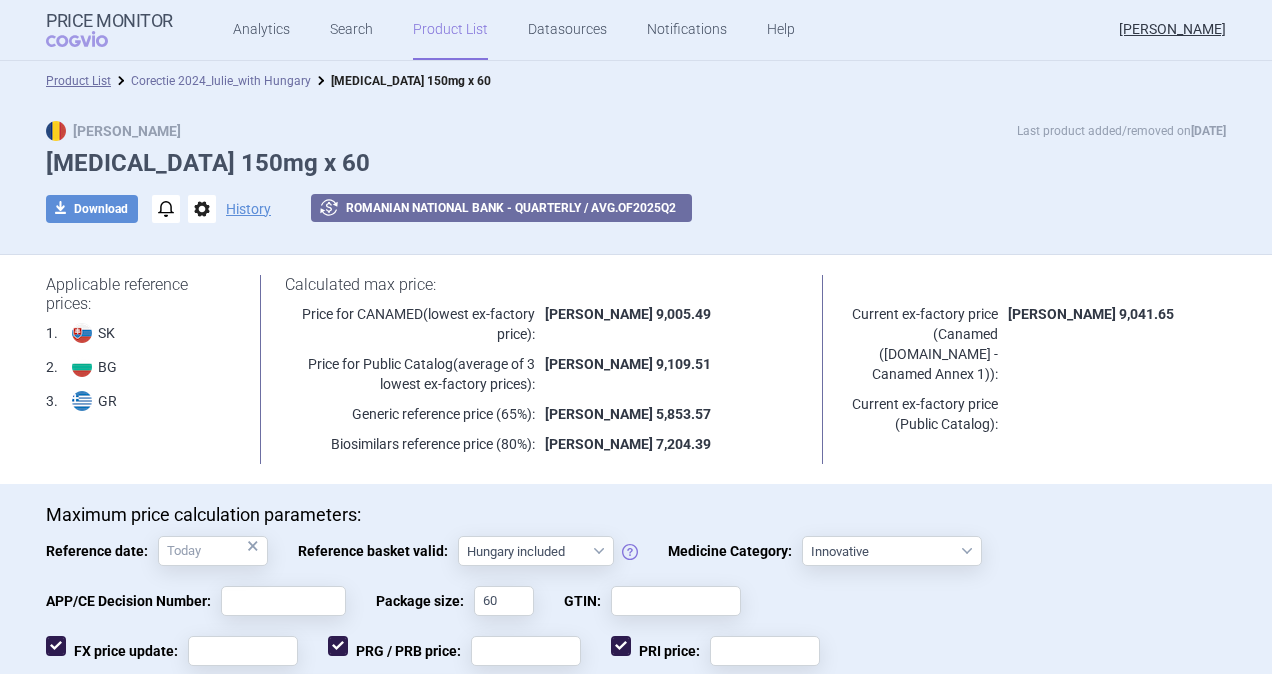 click on "Corectie 2024_Iulie_with Hungary" at bounding box center (221, 81) 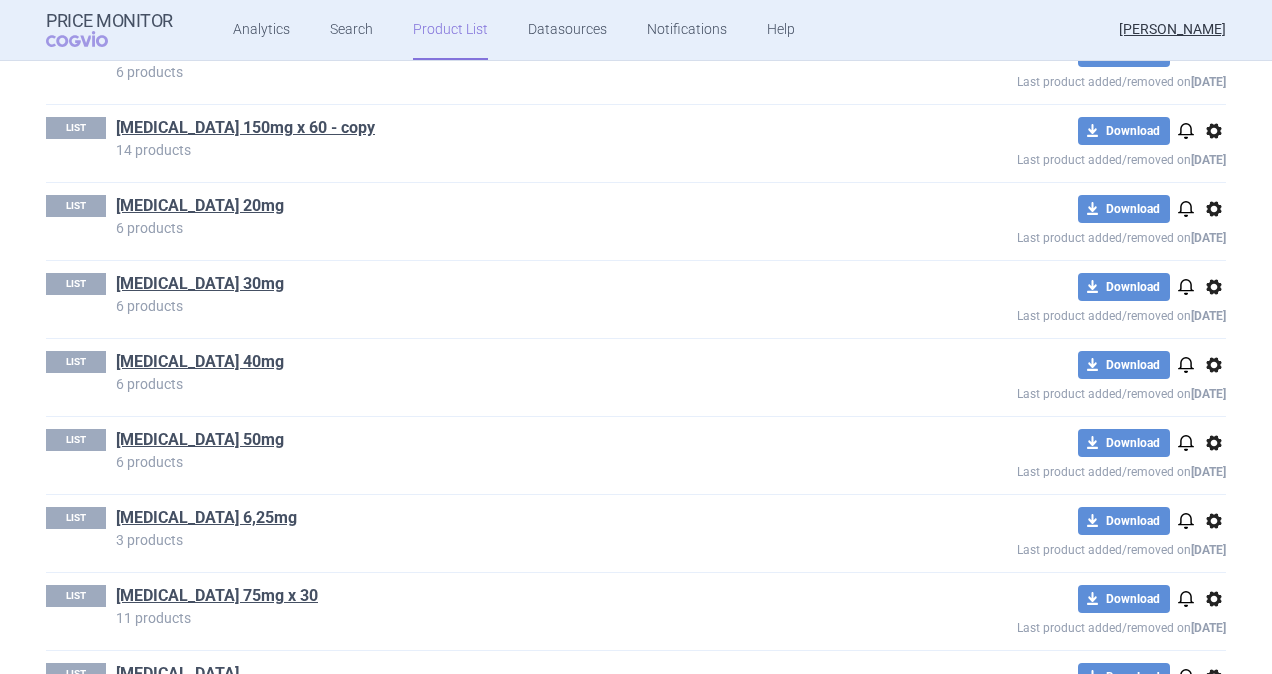 scroll, scrollTop: 2100, scrollLeft: 0, axis: vertical 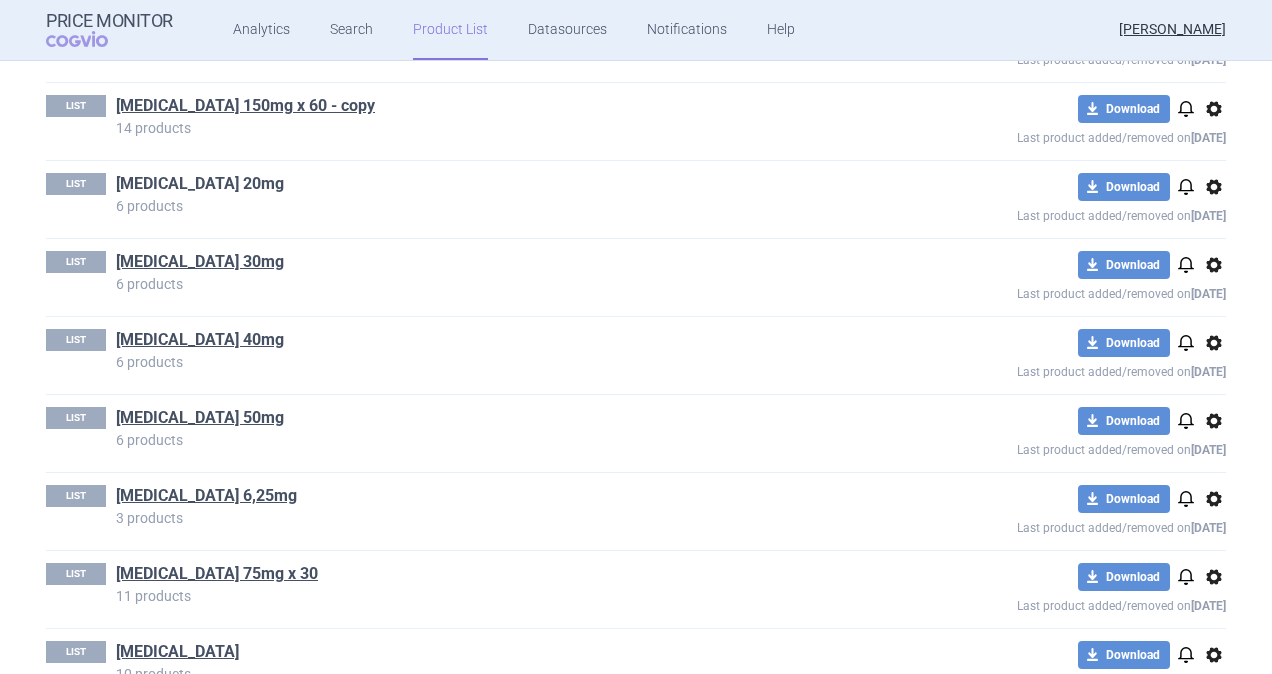click on "[MEDICAL_DATA] 20mg" at bounding box center (200, 184) 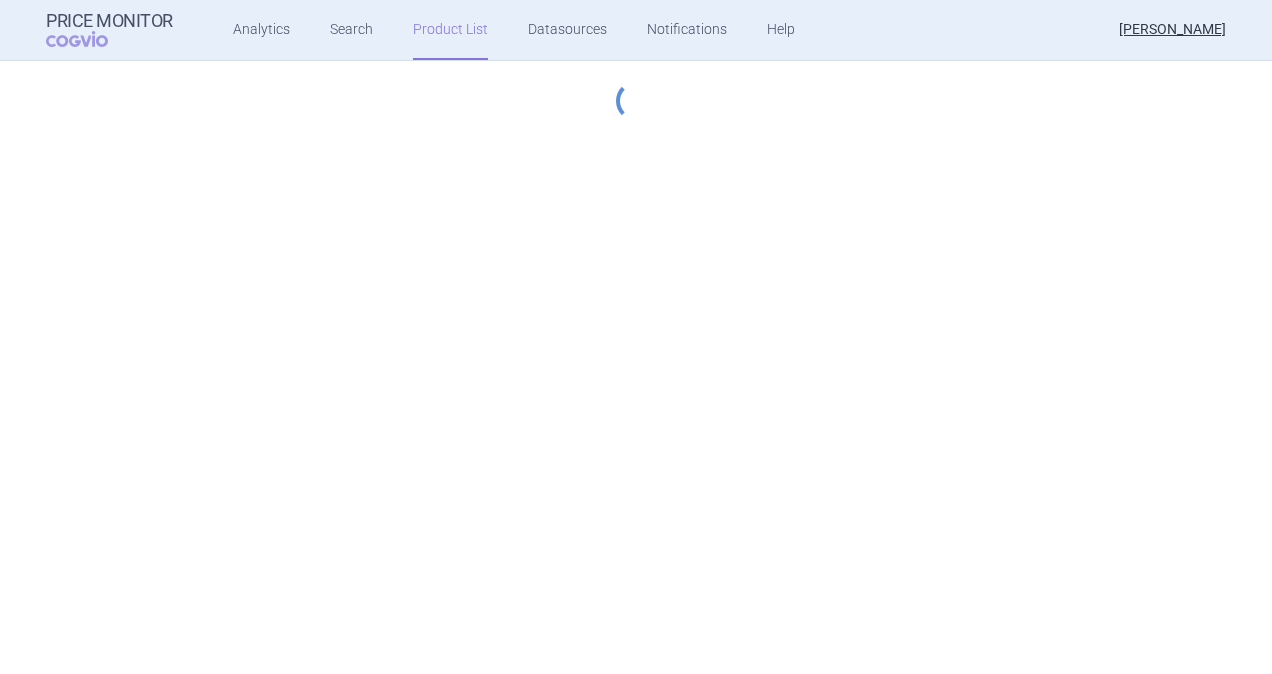 select on "[DATE]" 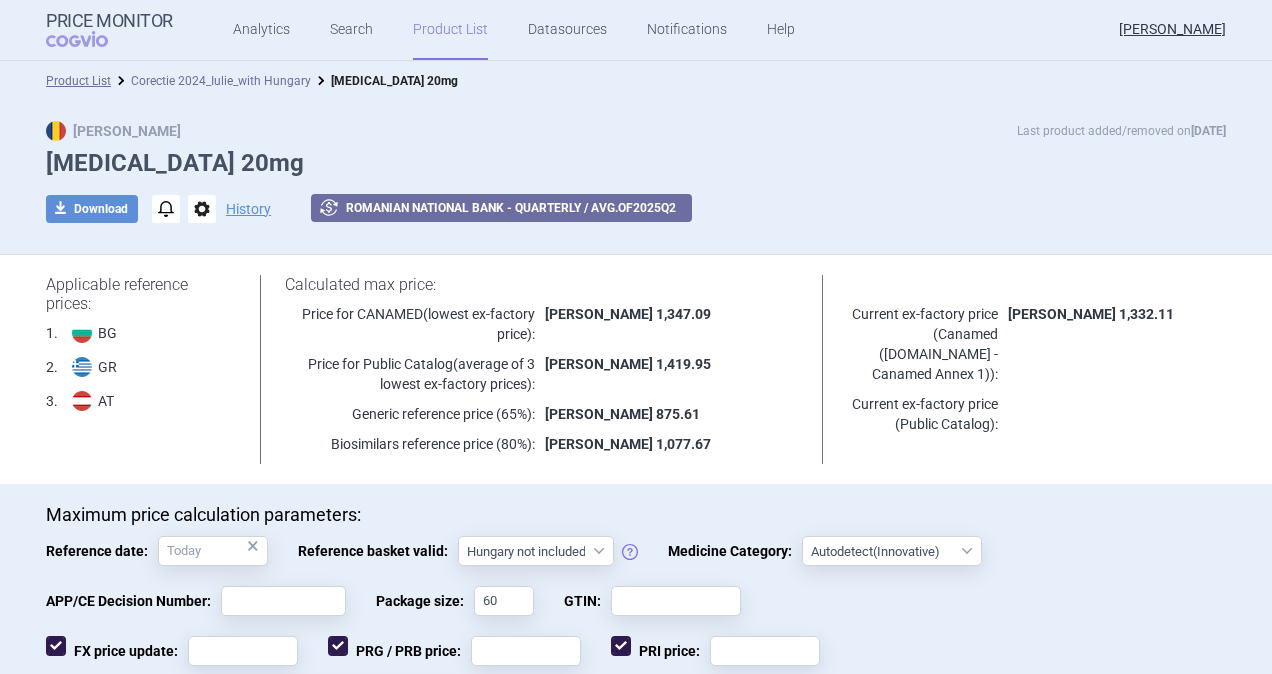 click on "Corectie 2024_Iulie_with Hungary" at bounding box center (221, 81) 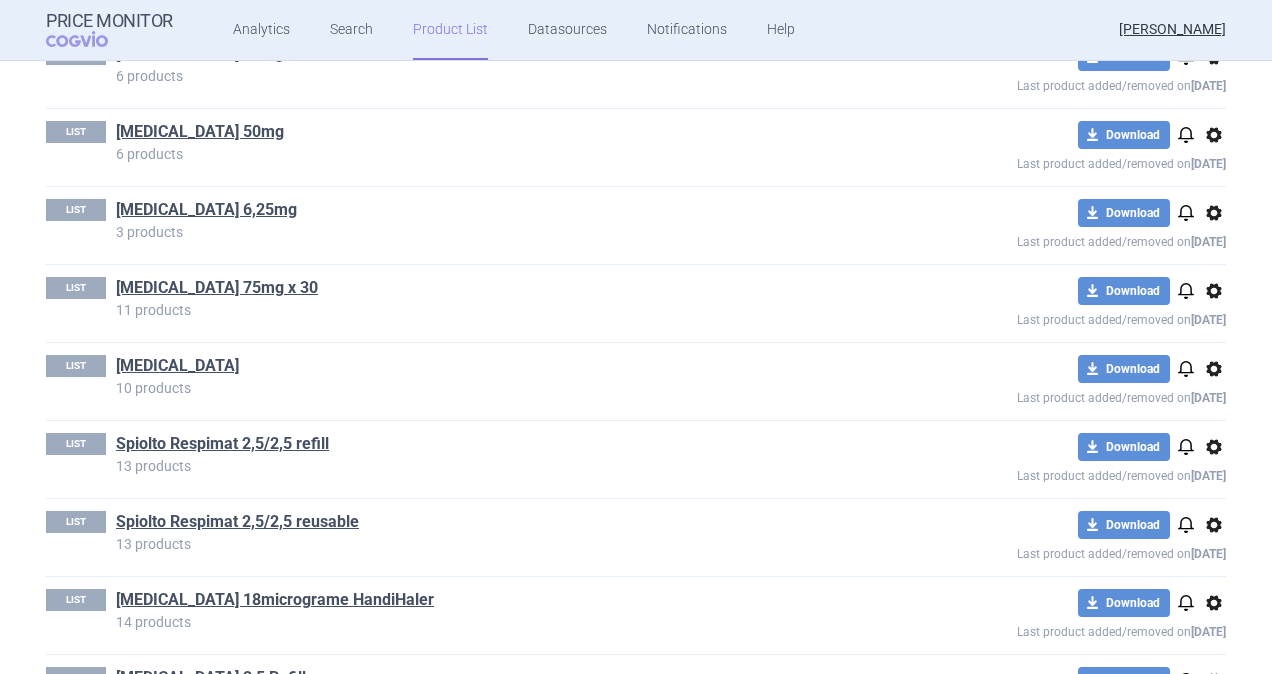 scroll, scrollTop: 2400, scrollLeft: 0, axis: vertical 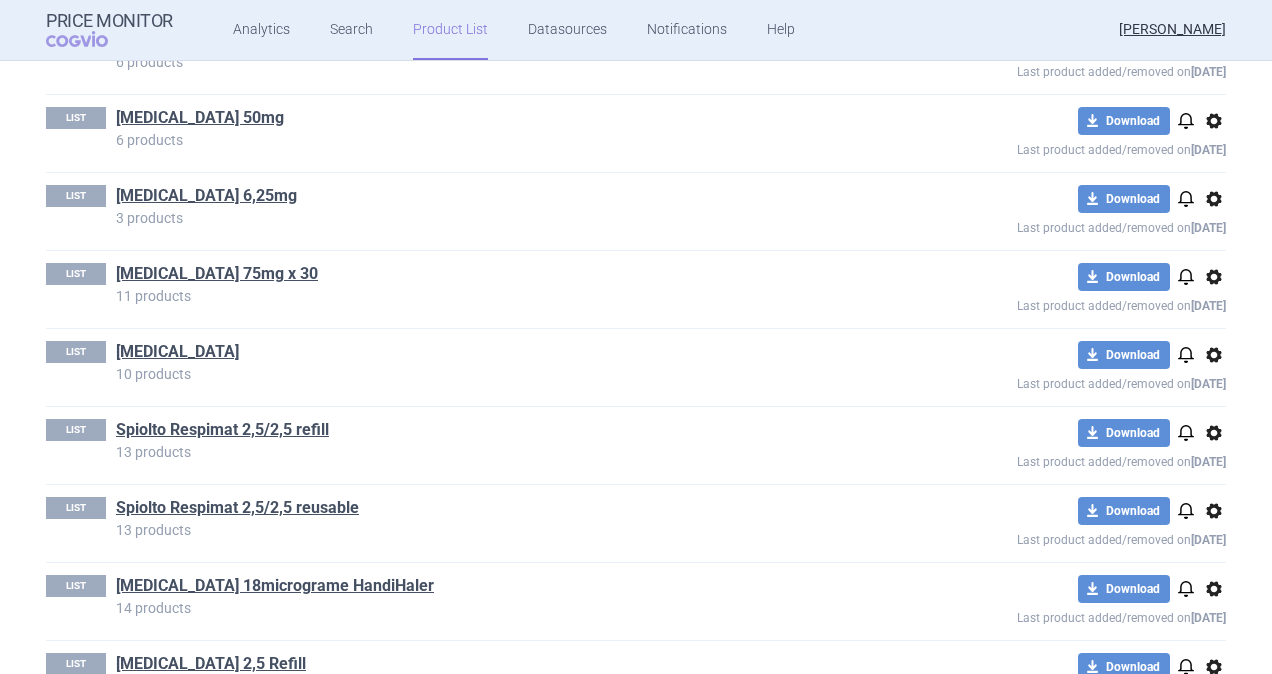 click on "Spiolto Respimat 2,5/2,5 refill" at bounding box center [222, 430] 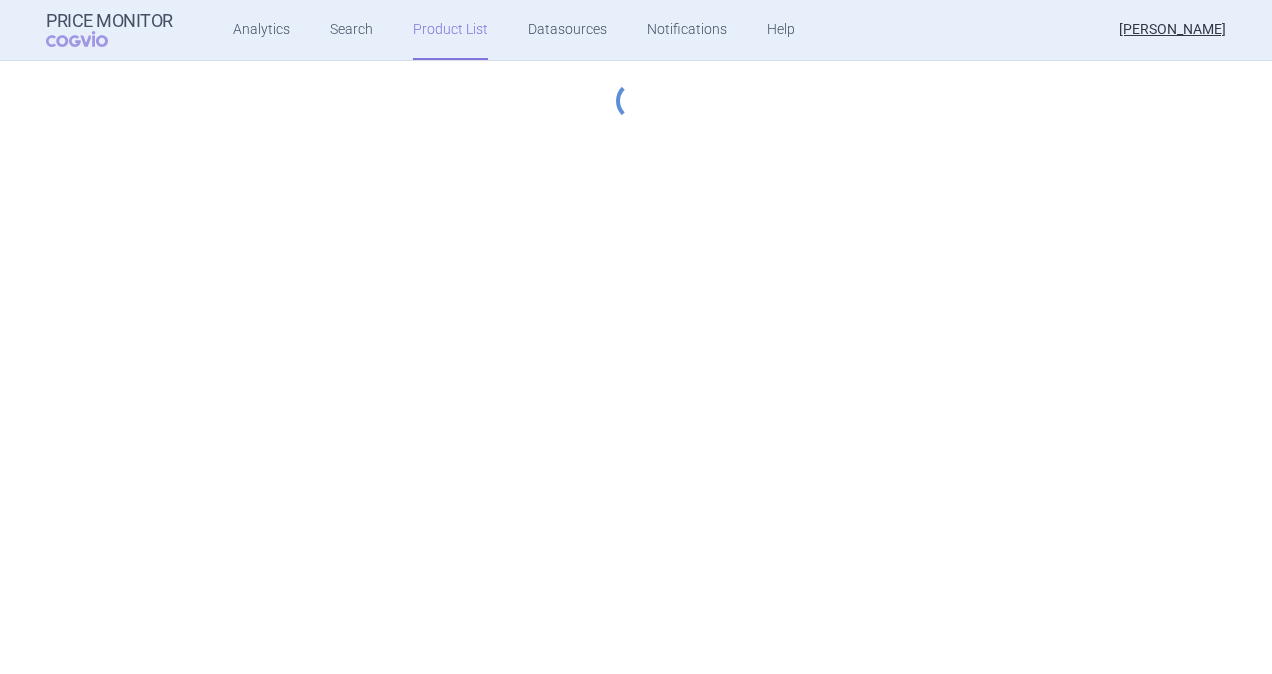 select on "hungary-included" 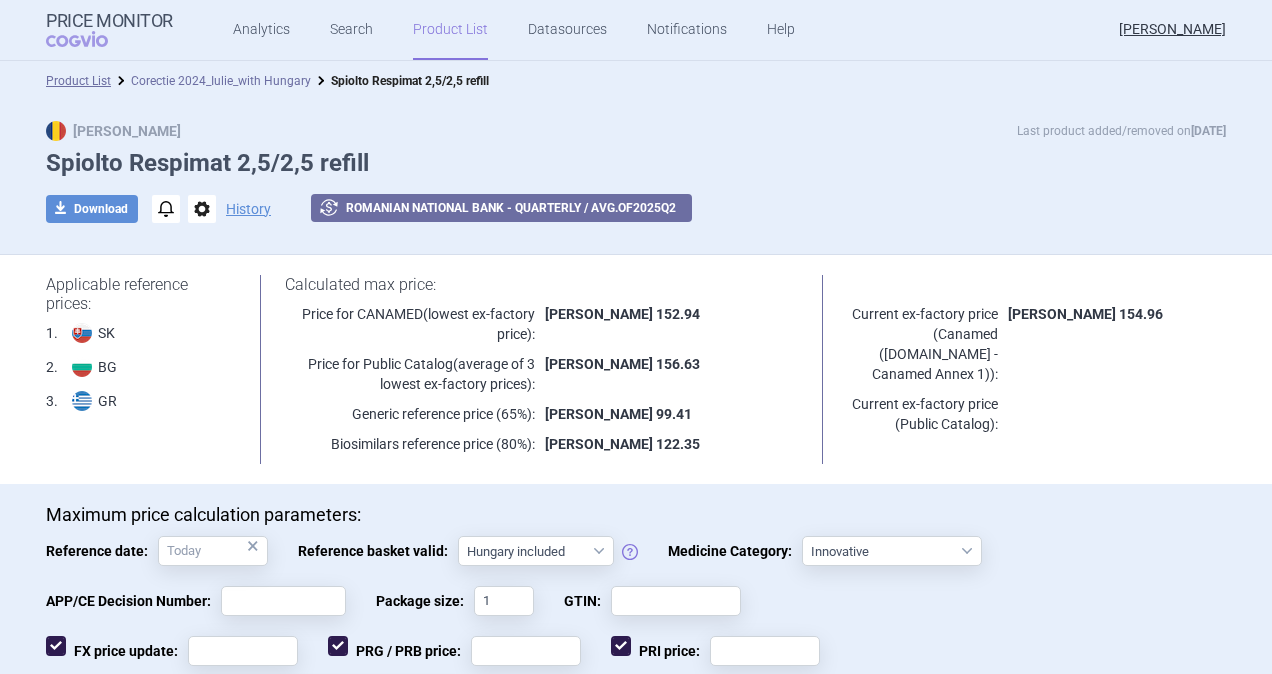click on "Corectie 2024_Iulie_with Hungary" at bounding box center (221, 81) 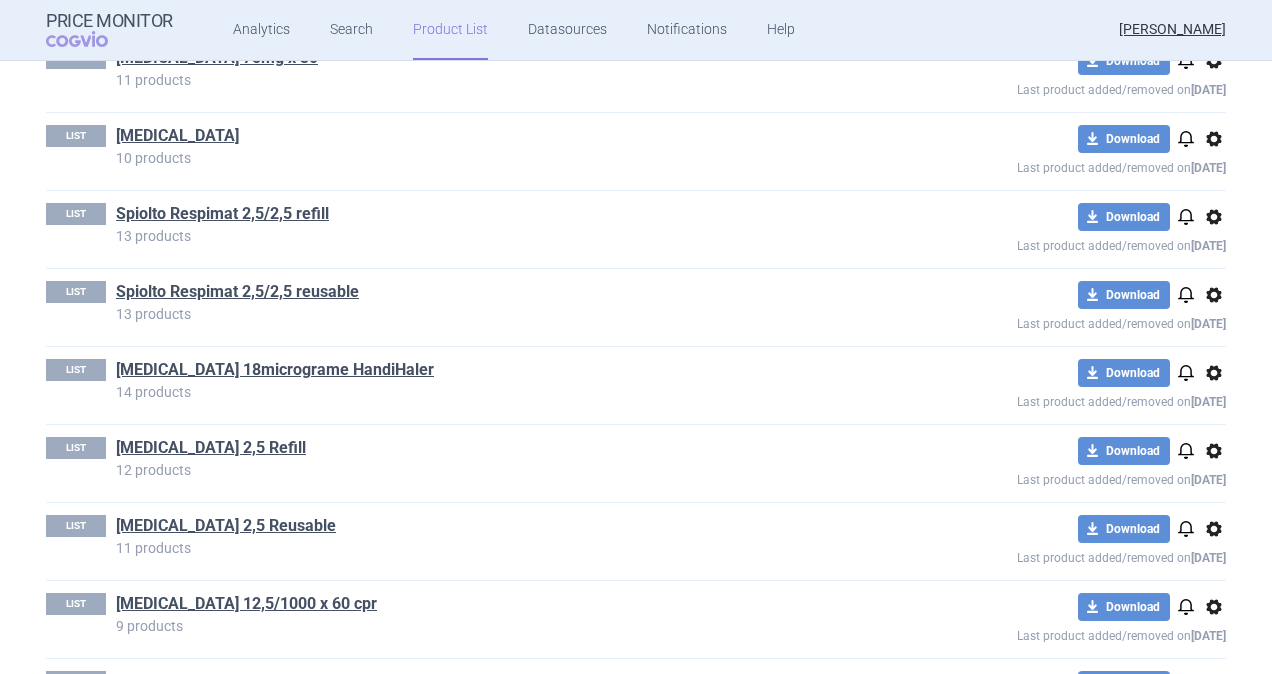 scroll, scrollTop: 2800, scrollLeft: 0, axis: vertical 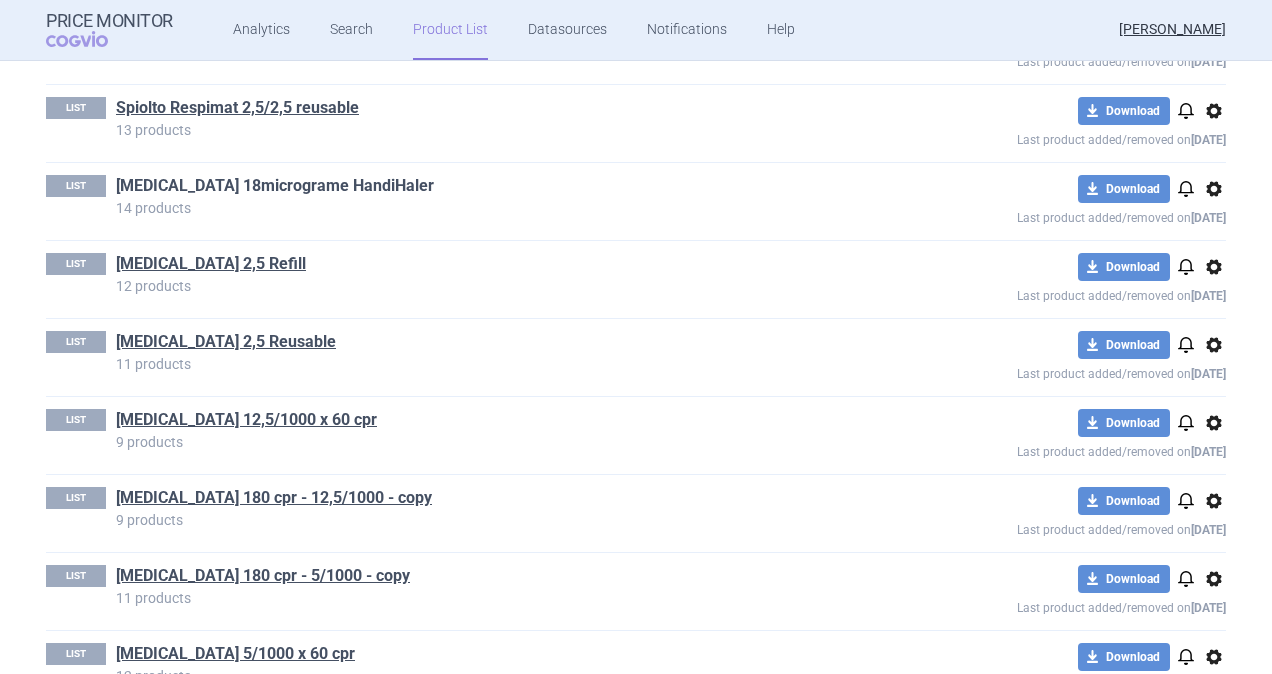 click on "[MEDICAL_DATA] 18micrograme HandiHaler" at bounding box center (275, 186) 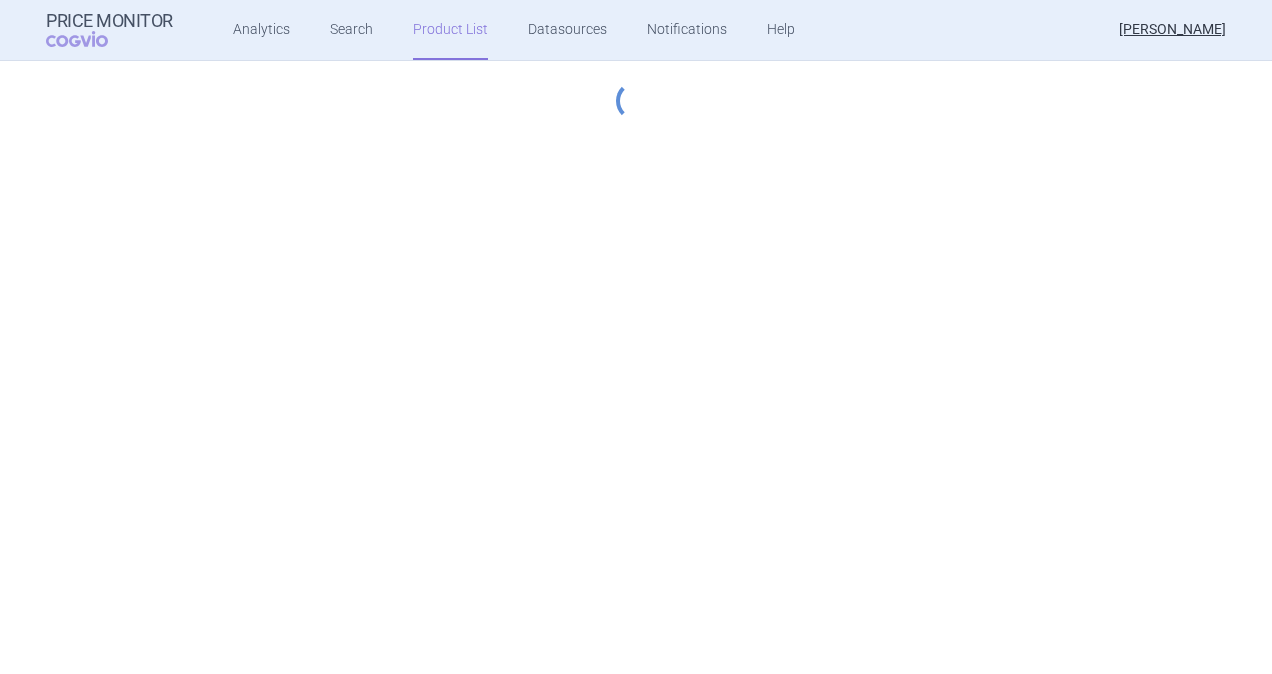 select on "[DATE]" 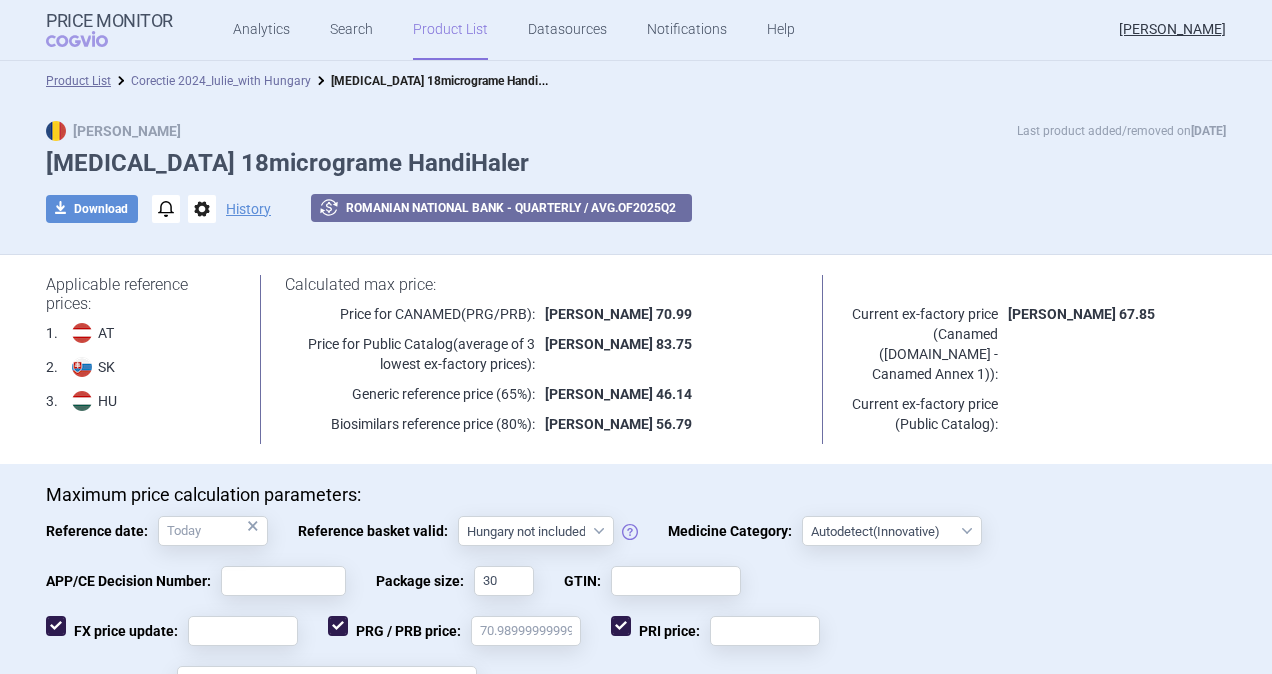 click on "Corectie 2024_Iulie_with Hungary" at bounding box center (221, 81) 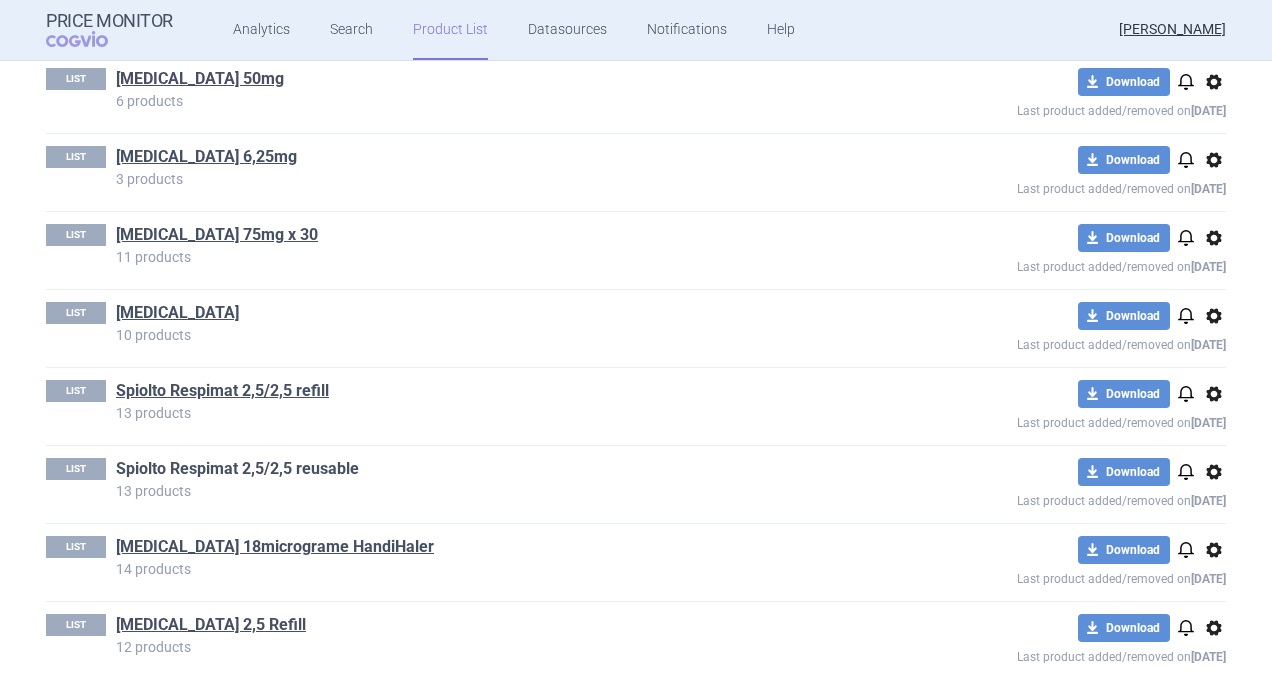 scroll, scrollTop: 2600, scrollLeft: 0, axis: vertical 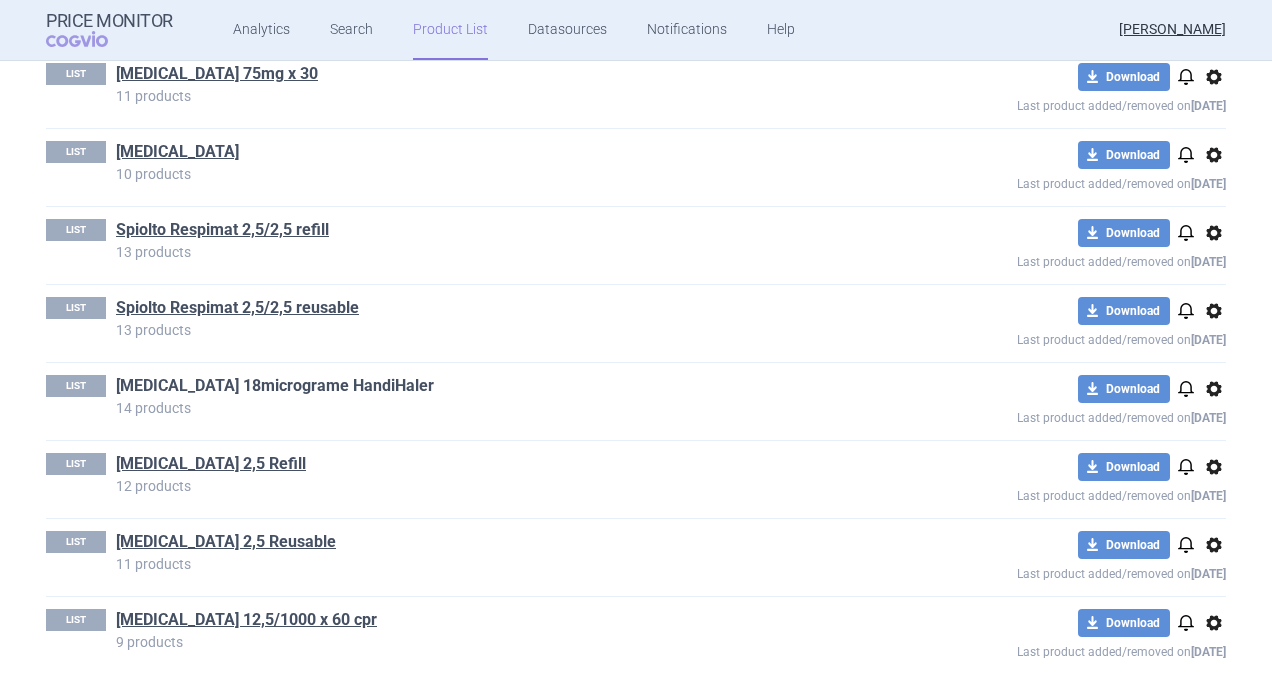 click on "[MEDICAL_DATA] 18micrograme HandiHaler" at bounding box center (275, 386) 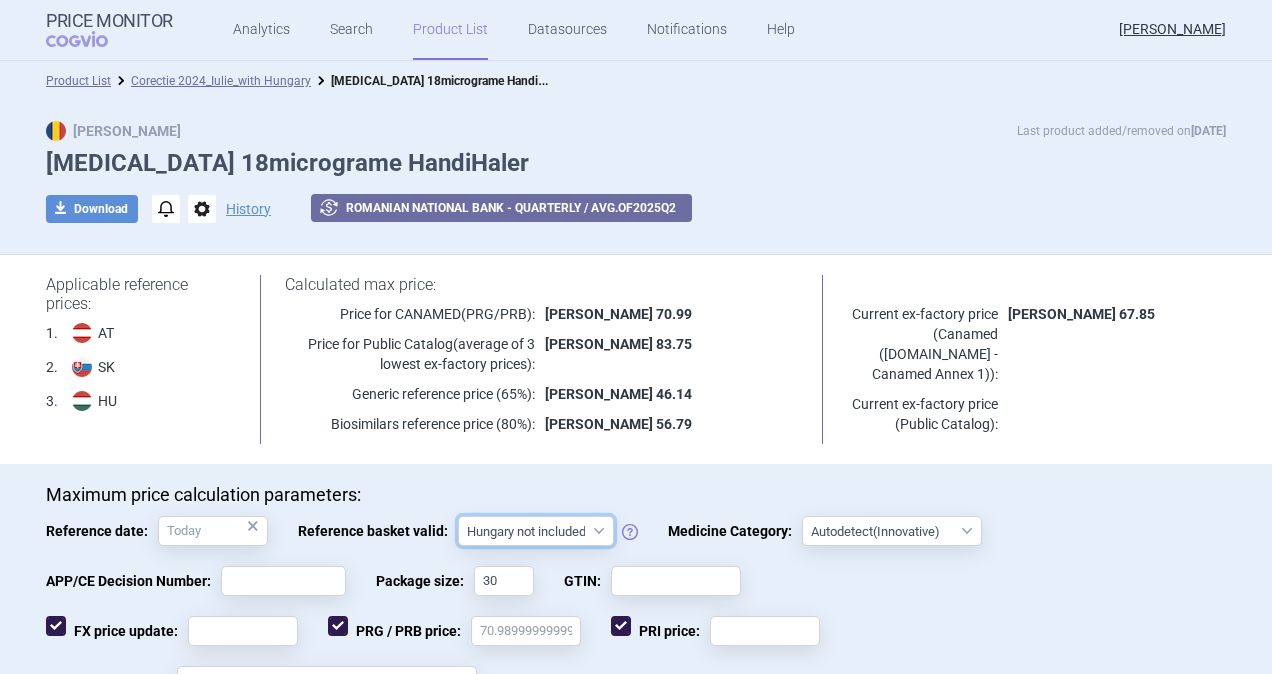 click on "Hungary not included [GEOGRAPHIC_DATA] included Since 29. 3. 2017 Since 9. 12. 2022 Since 1. 1. 2024 Since 1. 7. 2024" at bounding box center (536, 531) 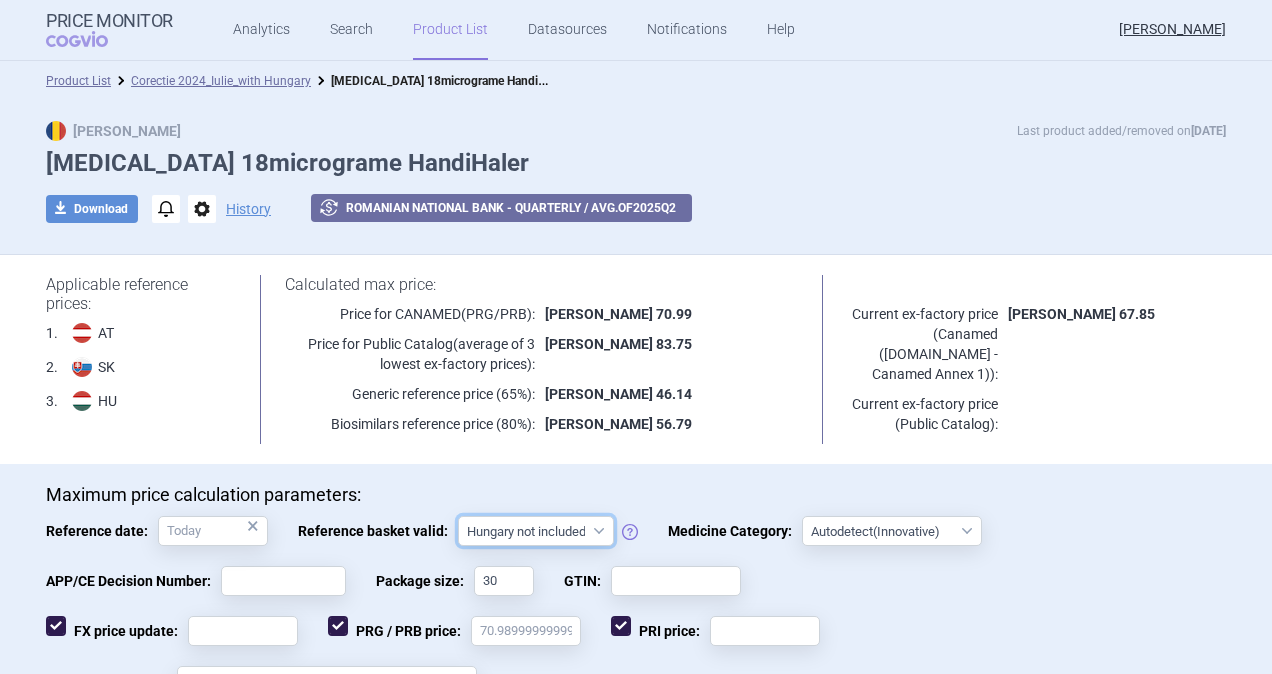 select on "hungary-included" 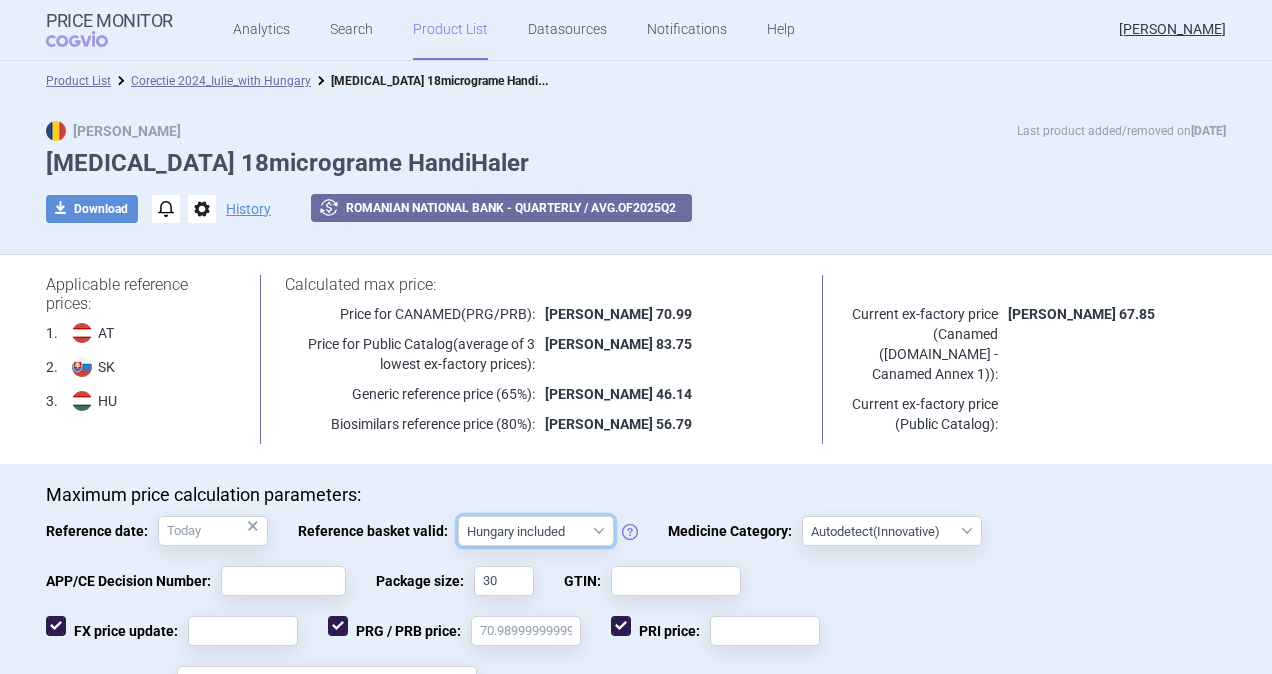 click on "Hungary not included [GEOGRAPHIC_DATA] included Since 29. 3. 2017 Since 9. 12. 2022 Since 1. 1. 2024 Since 1. 7. 2024" at bounding box center (536, 531) 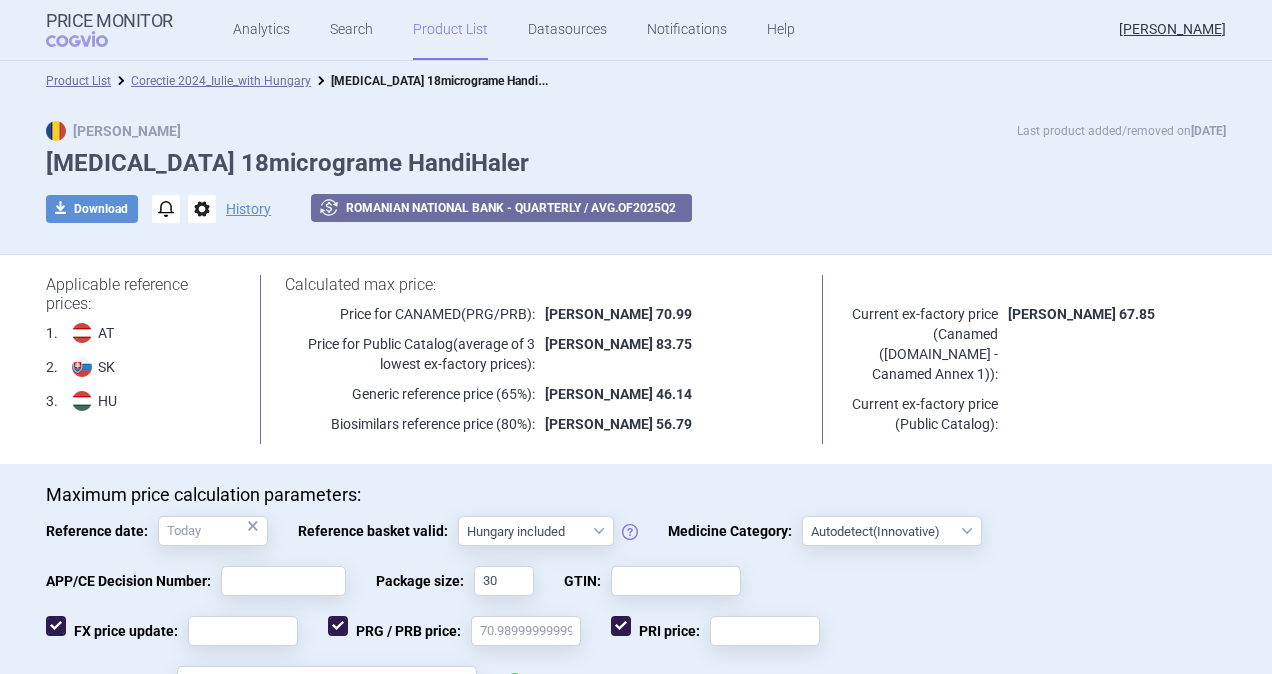 click on "Applicable reference prices: 1 . AT Apo-Warenv.I 2 . SK UUC-LP B 3 . [PERSON_NAME] Calculated max price: Price for CANAMED  (PRG/PRB) : [PERSON_NAME] 70.99 Price for Public Catalog  (average of 3 lowest ex-factory prices) : [PERSON_NAME] 83.75 Generic reference price (65%): [PERSON_NAME] 46.14 Biosimilars reference price (80%): [PERSON_NAME] 56.79   Current ex-factory price ( Canamed ([DOMAIN_NAME] - Canamed Annex 1) ): [PERSON_NAME] 67.85 Current ex-factory price ( Public Catalog ):" at bounding box center [636, 359] 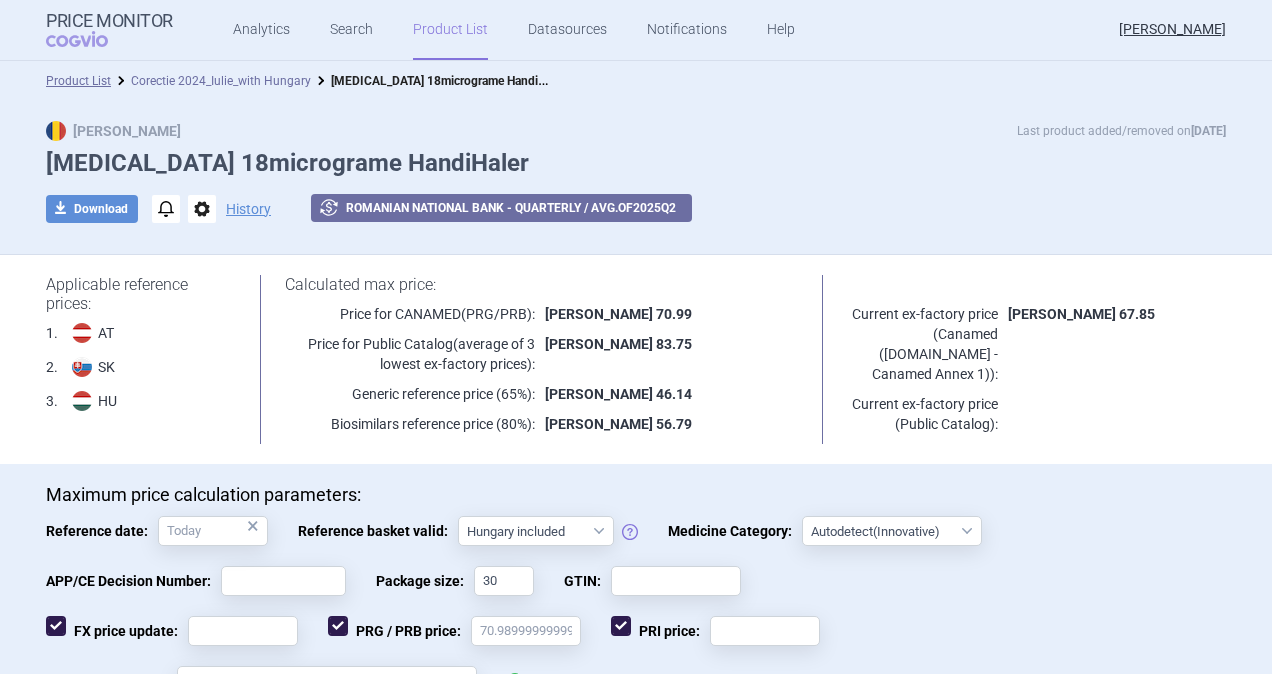 click on "Corectie 2024_Iulie_with Hungary" at bounding box center (221, 81) 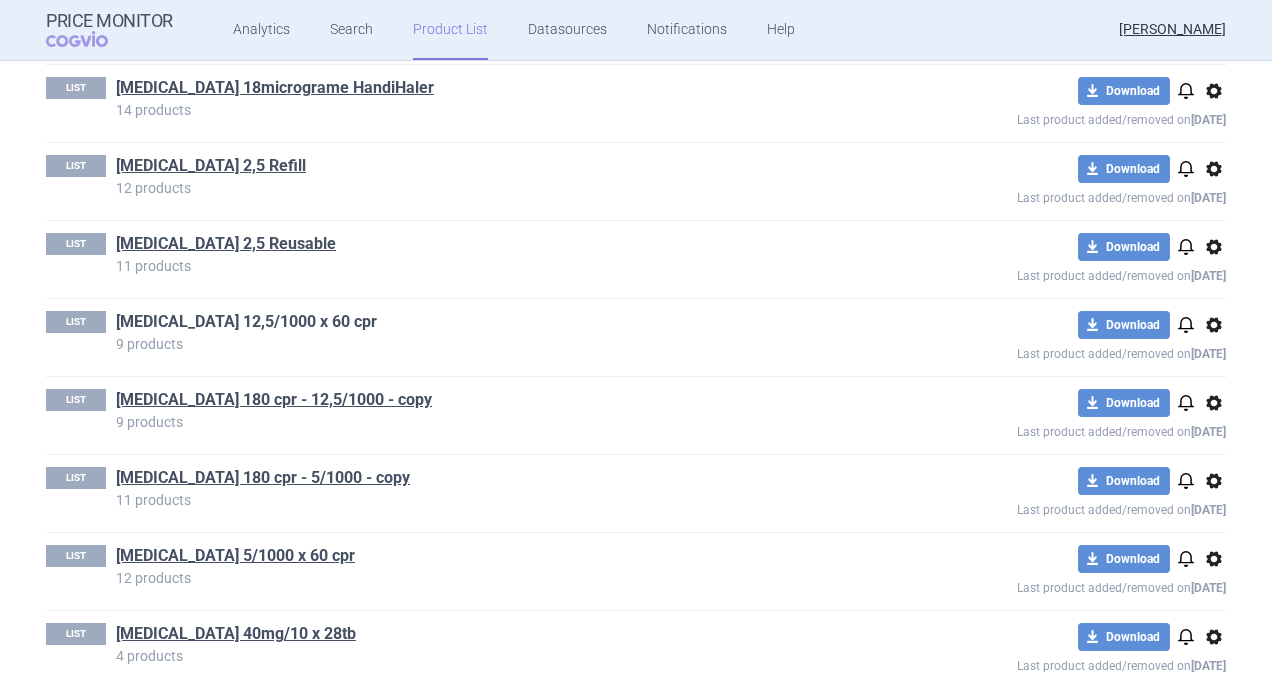 scroll, scrollTop: 2900, scrollLeft: 0, axis: vertical 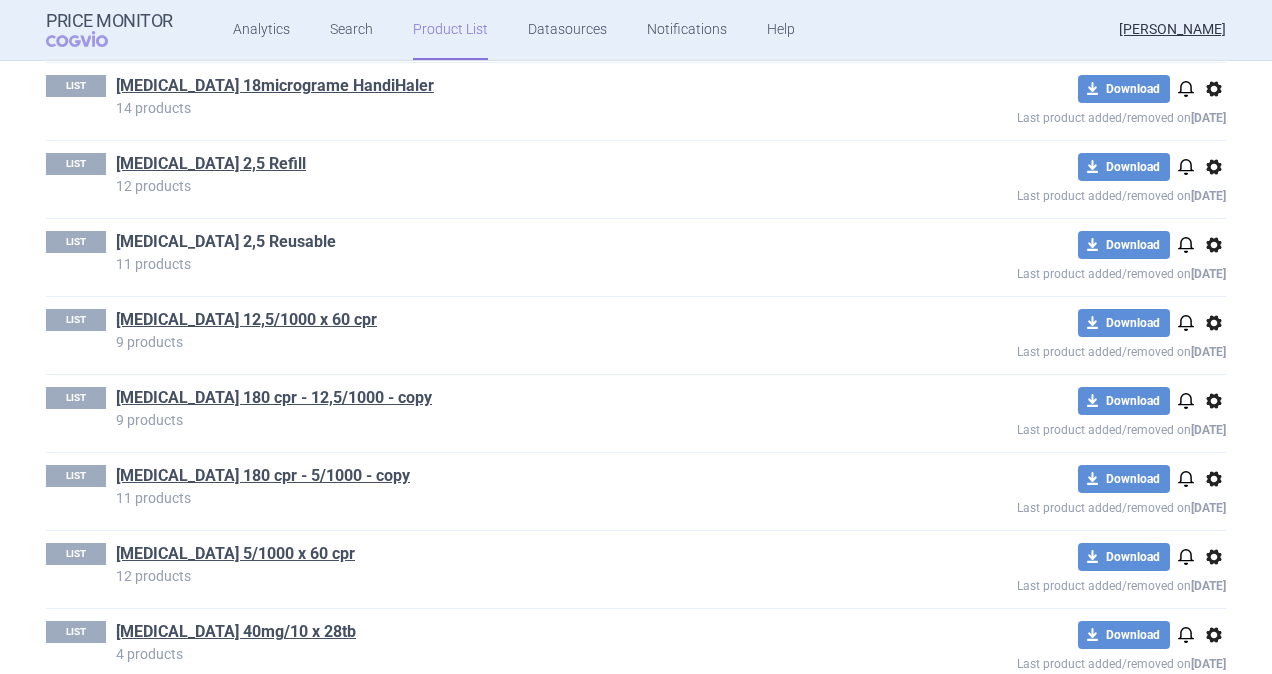 click on "[MEDICAL_DATA] 2,5 Reusable" at bounding box center (226, 242) 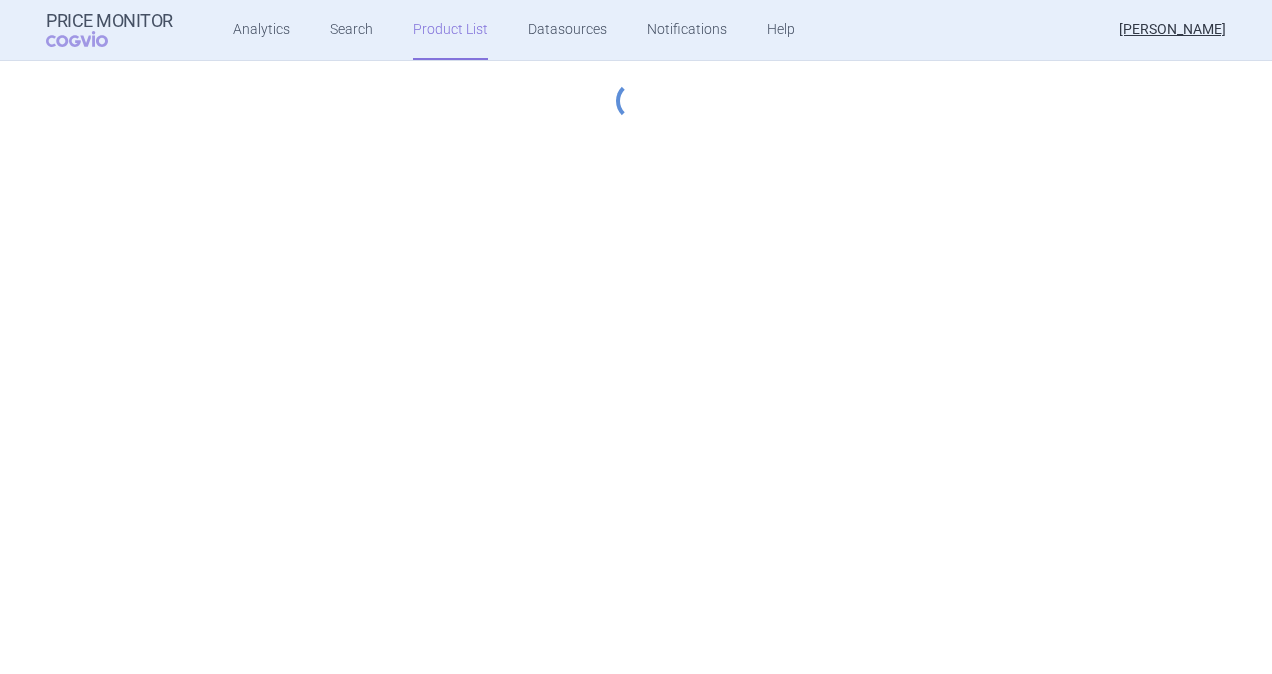 select on "hungary-included" 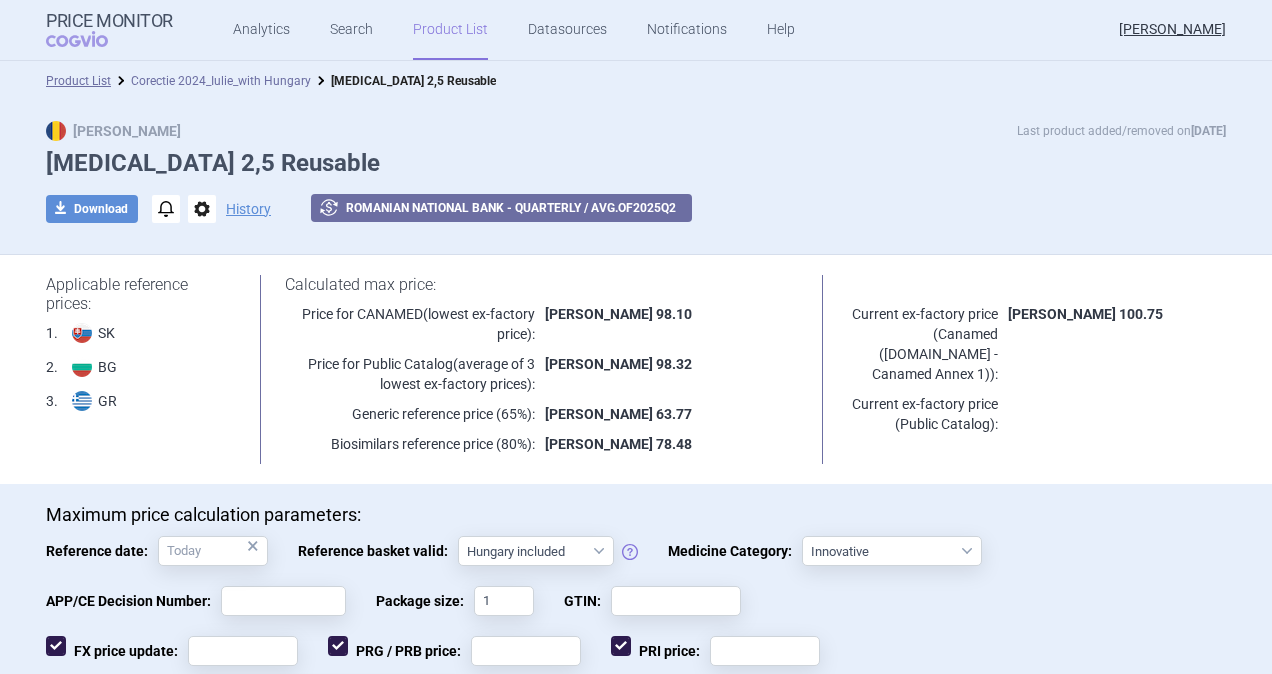 click on "Corectie 2024_Iulie_with Hungary" at bounding box center [221, 81] 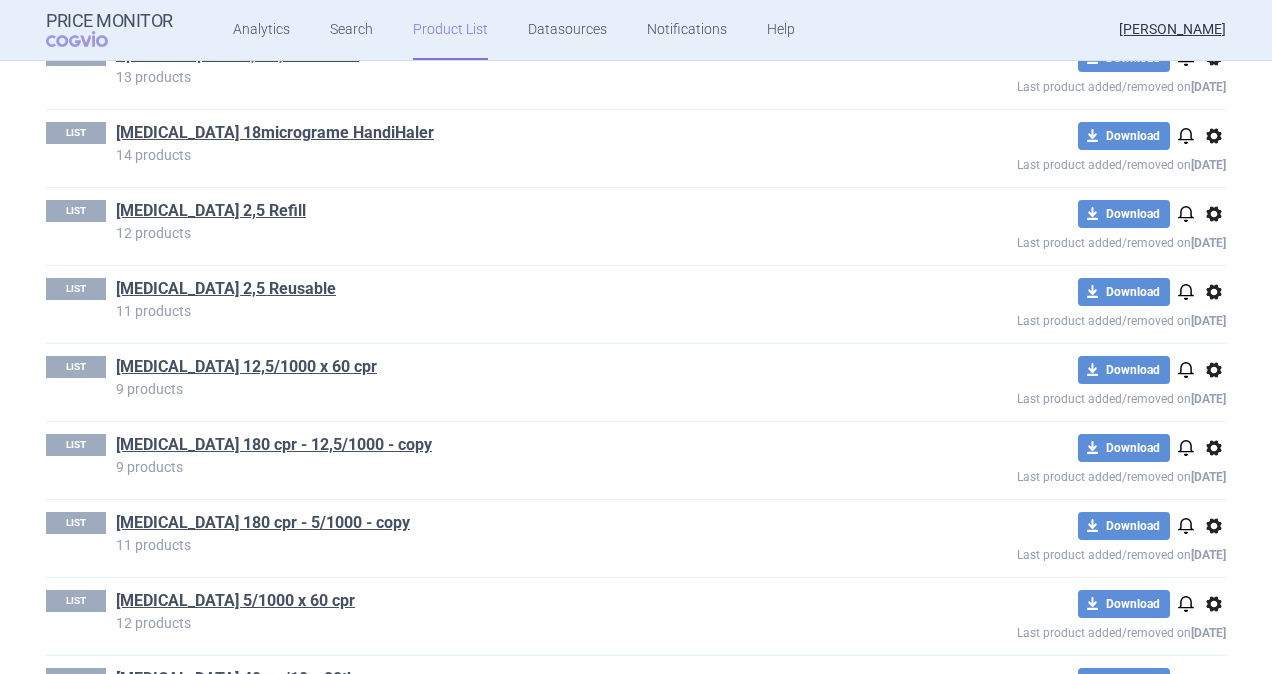 scroll, scrollTop: 2900, scrollLeft: 0, axis: vertical 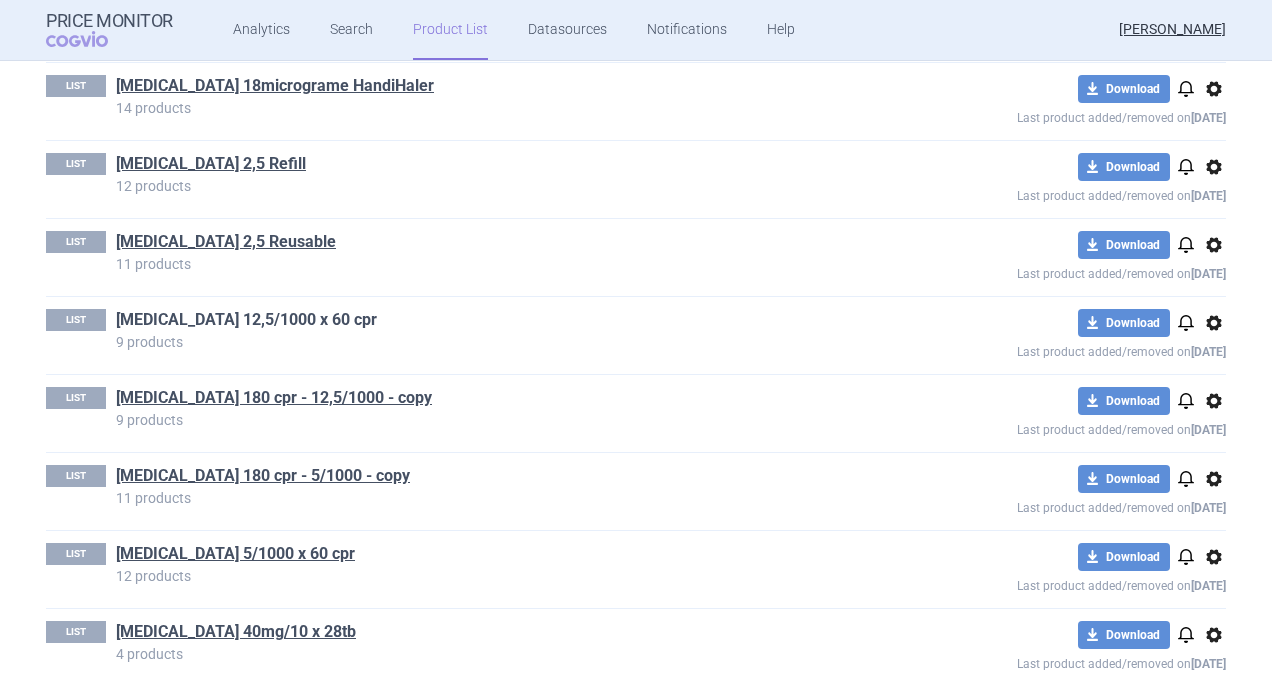 click on "[MEDICAL_DATA] 12,5/1000 x 60 cpr" at bounding box center [246, 320] 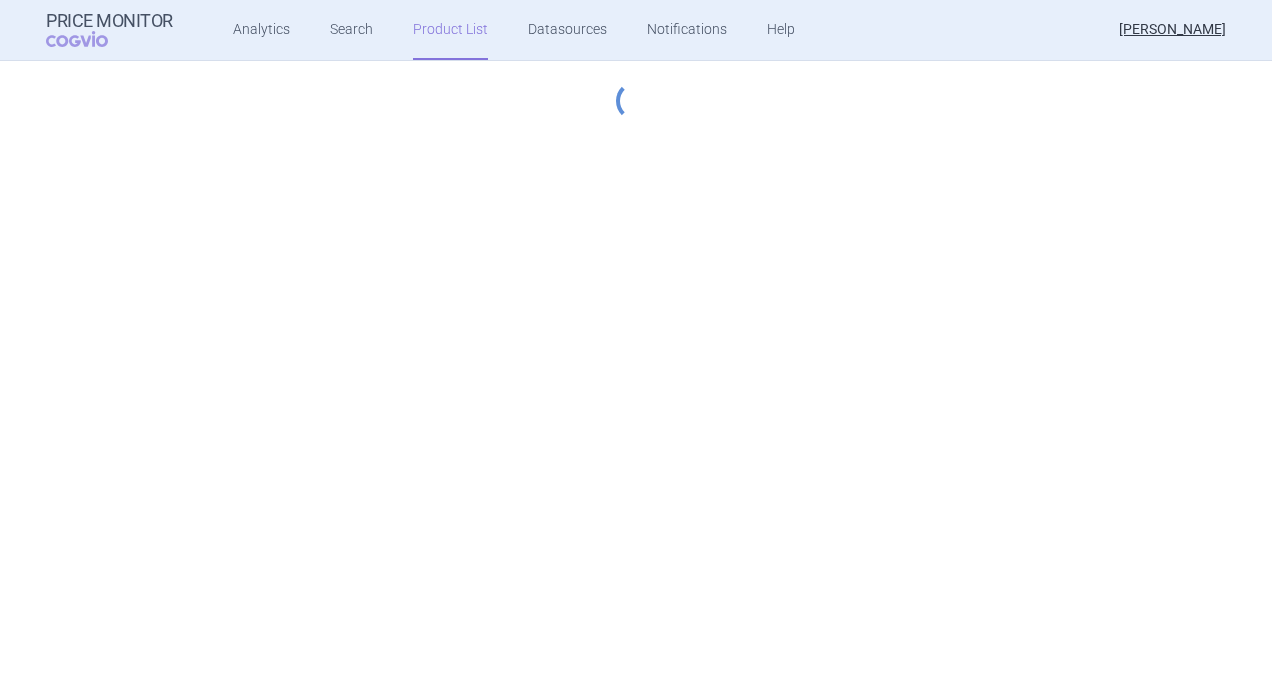 select on "hungary-included" 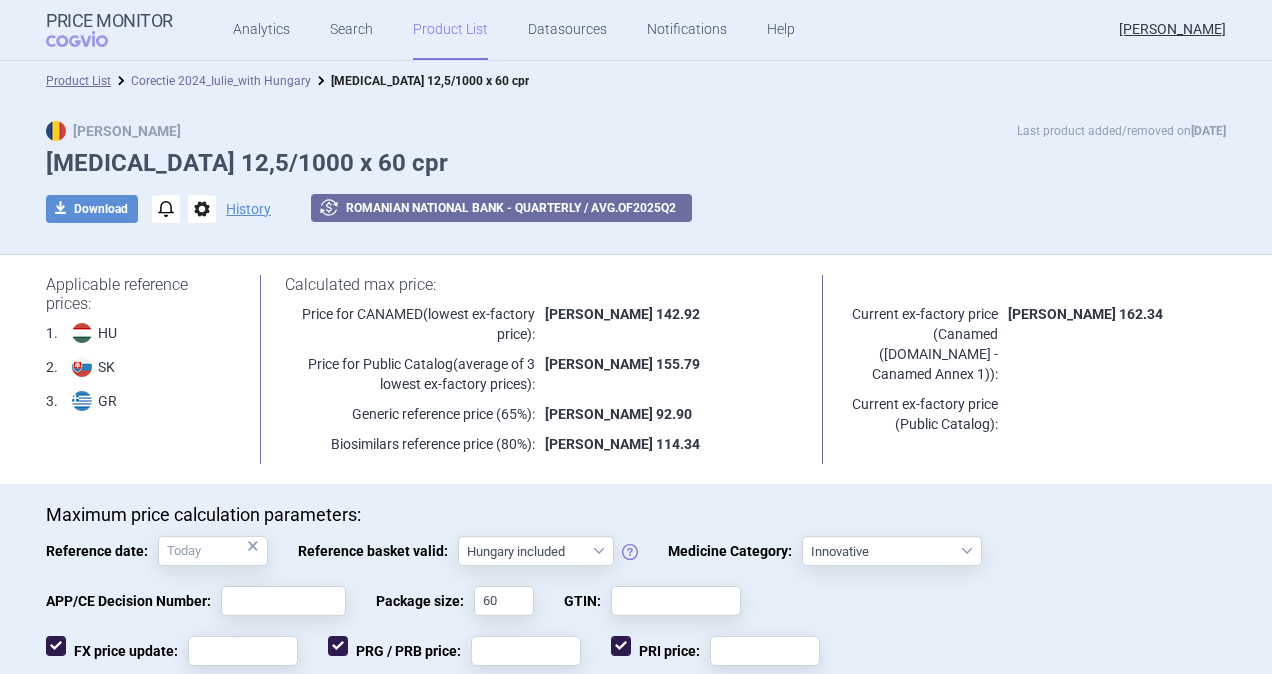 click on "Corectie 2024_Iulie_with Hungary" at bounding box center [221, 81] 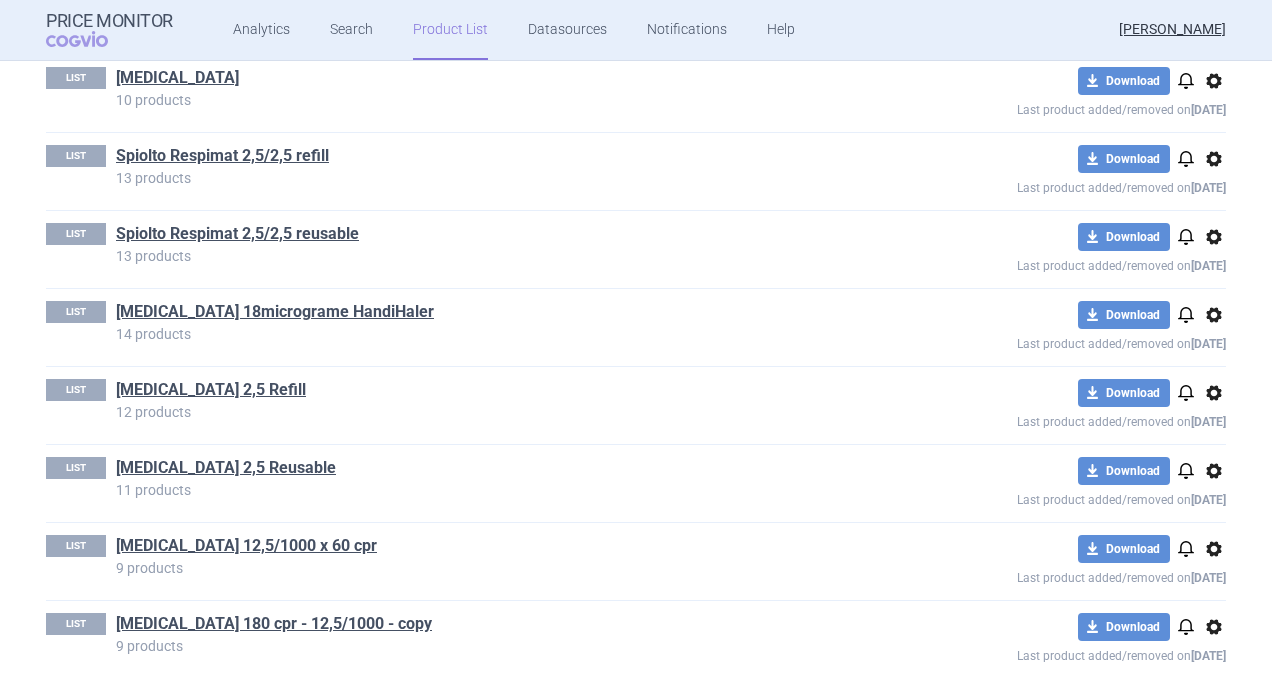 scroll, scrollTop: 2900, scrollLeft: 0, axis: vertical 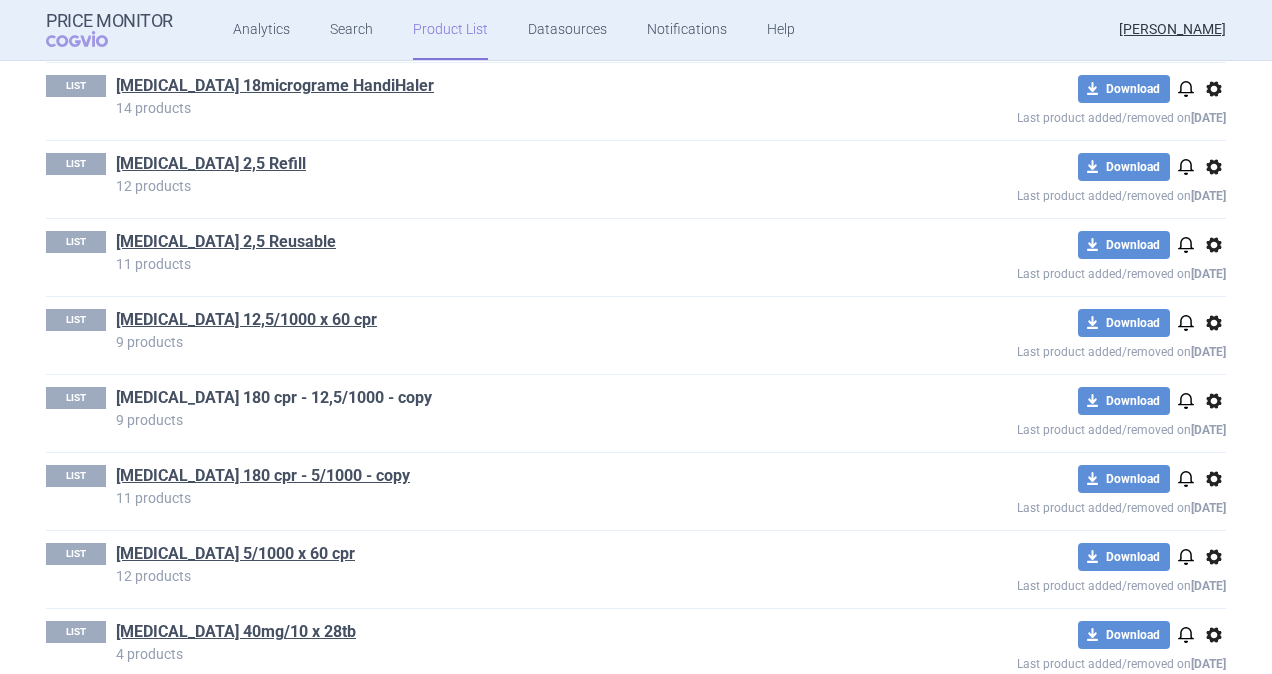 click on "[MEDICAL_DATA] 180 cpr - 12,5/1000 - copy" at bounding box center (274, 398) 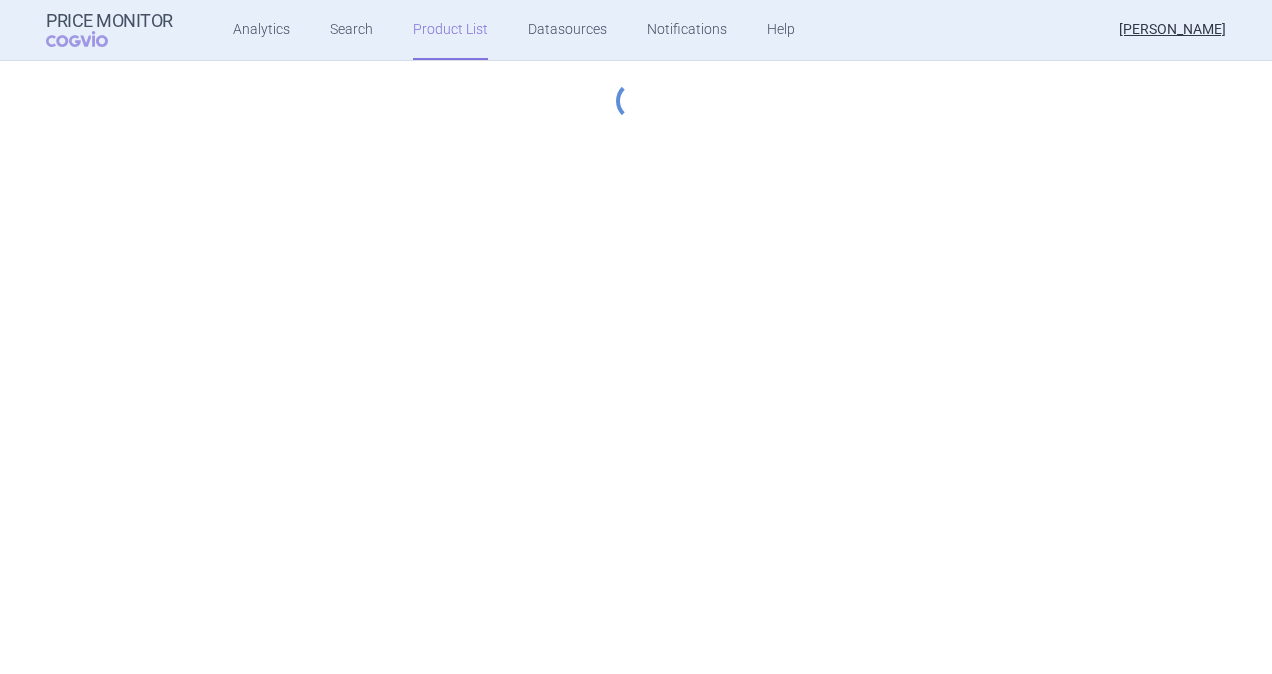 select on "hungary-included" 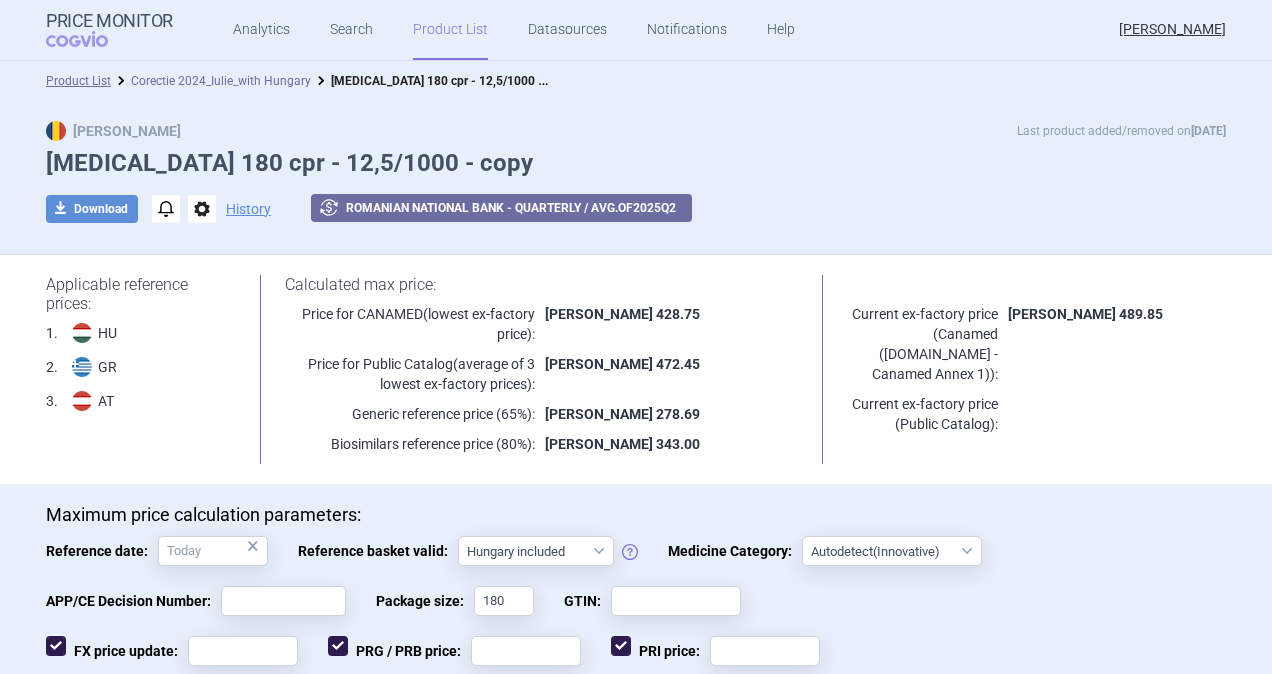 click on "Corectie 2024_Iulie_with Hungary" at bounding box center (221, 81) 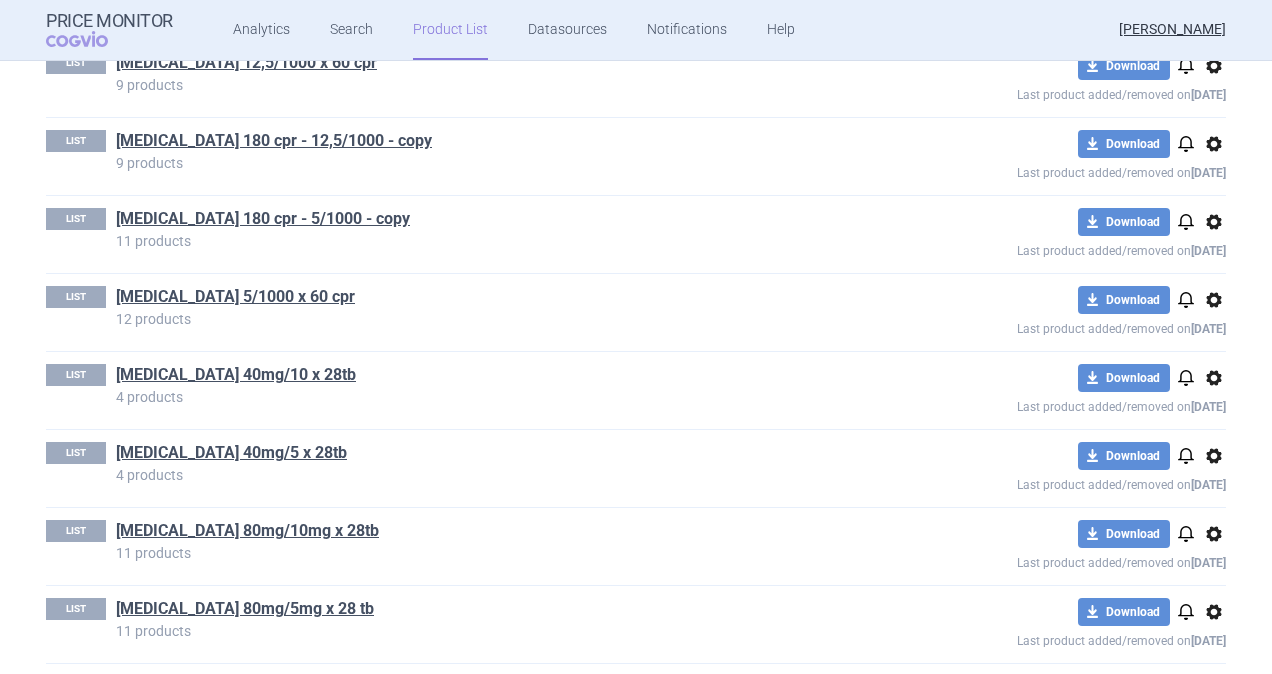 scroll, scrollTop: 3130, scrollLeft: 0, axis: vertical 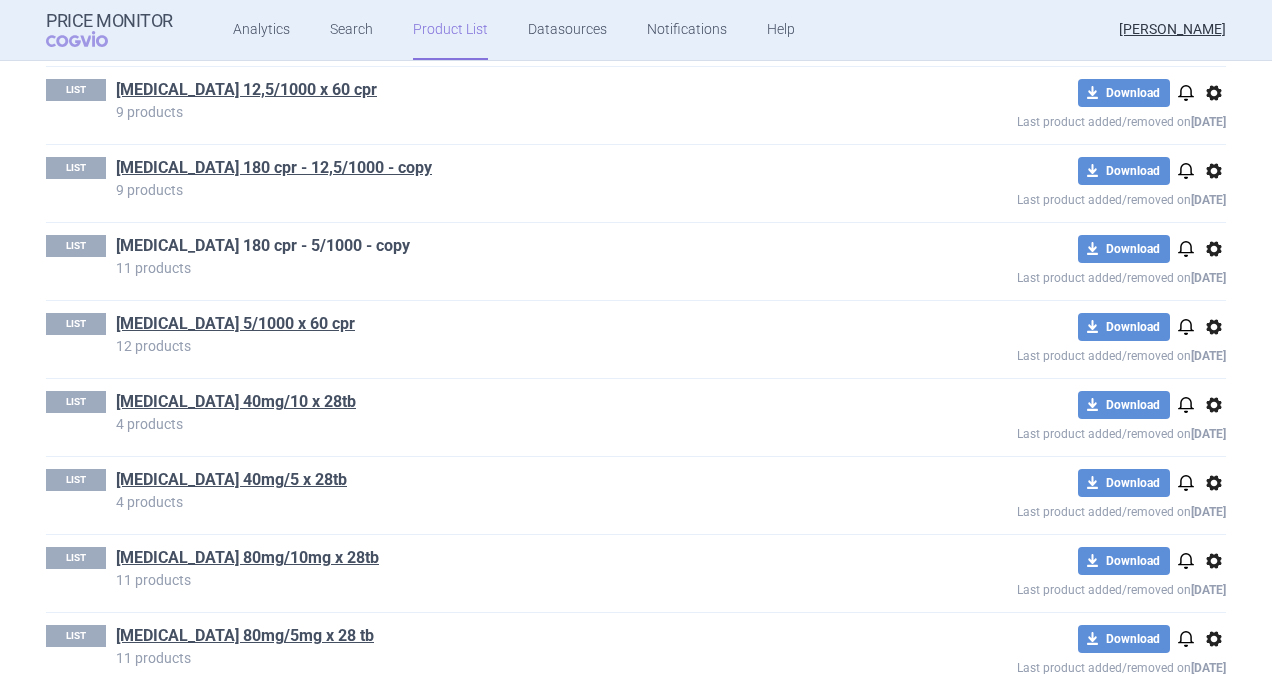 click on "[MEDICAL_DATA] 180 cpr - 5/1000 - copy" at bounding box center (263, 246) 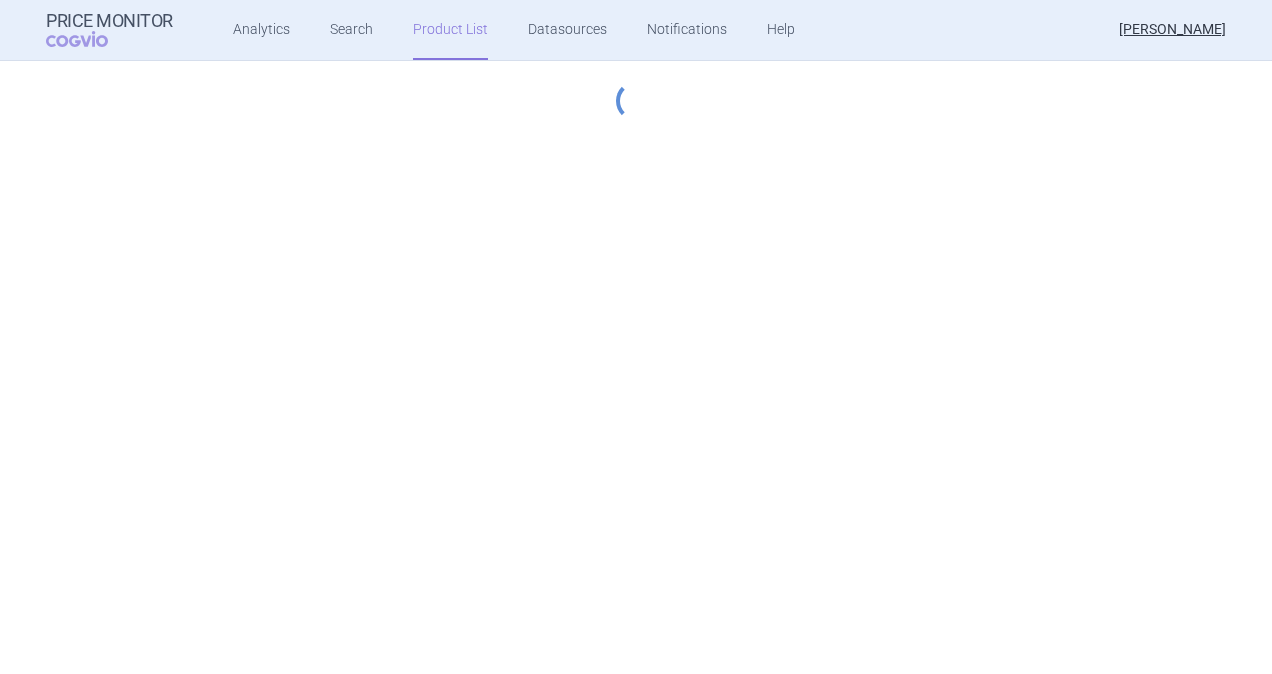select on "hungary-included" 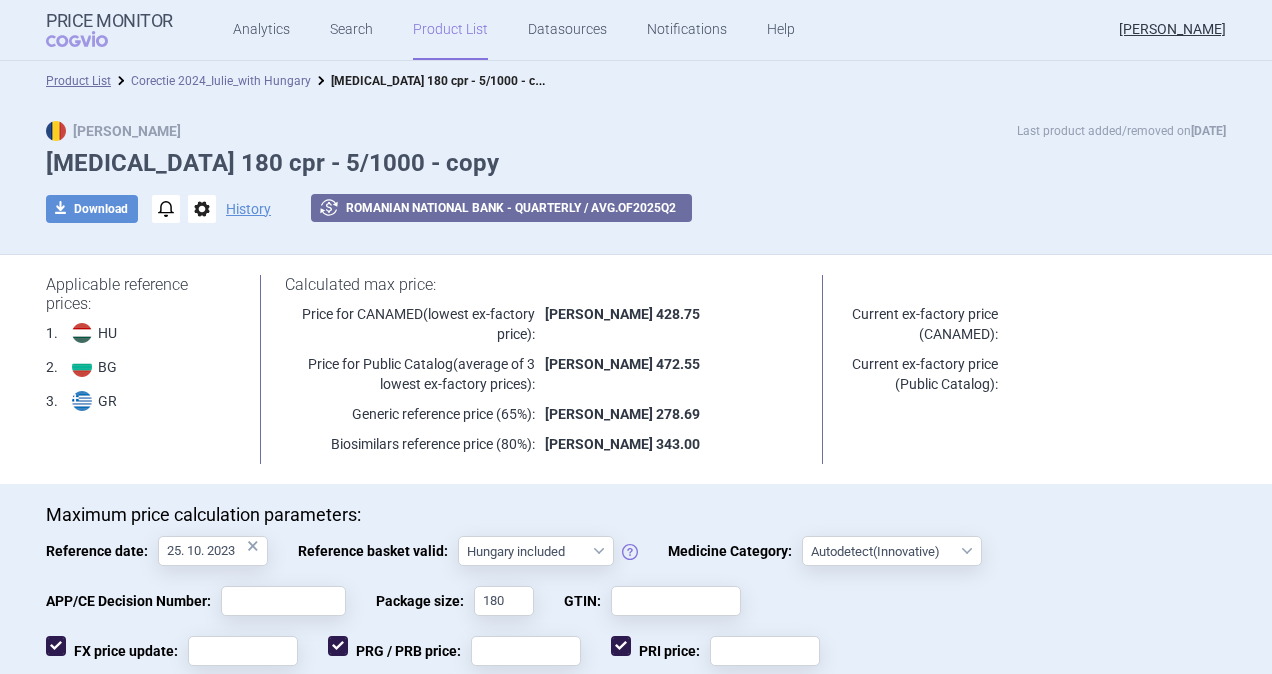 click on "Corectie 2024_Iulie_with Hungary" at bounding box center (221, 81) 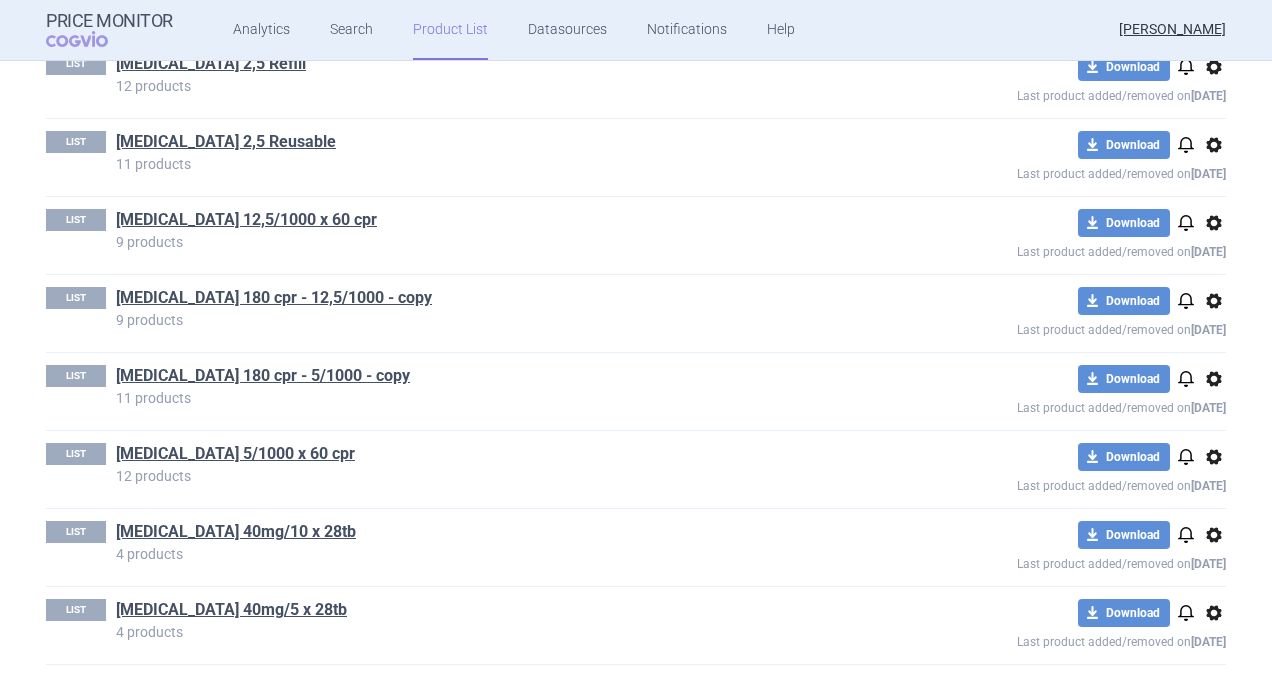 scroll, scrollTop: 3229, scrollLeft: 0, axis: vertical 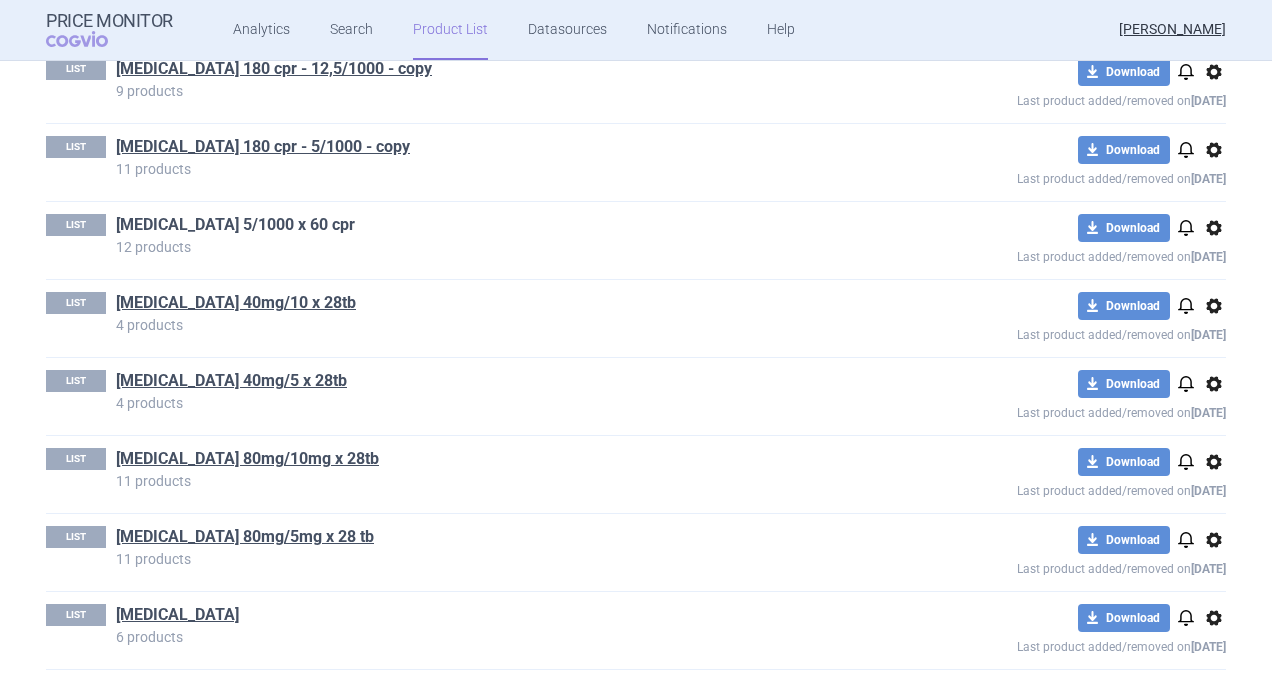 click on "[MEDICAL_DATA] 5/1000 x 60 cpr" at bounding box center [235, 225] 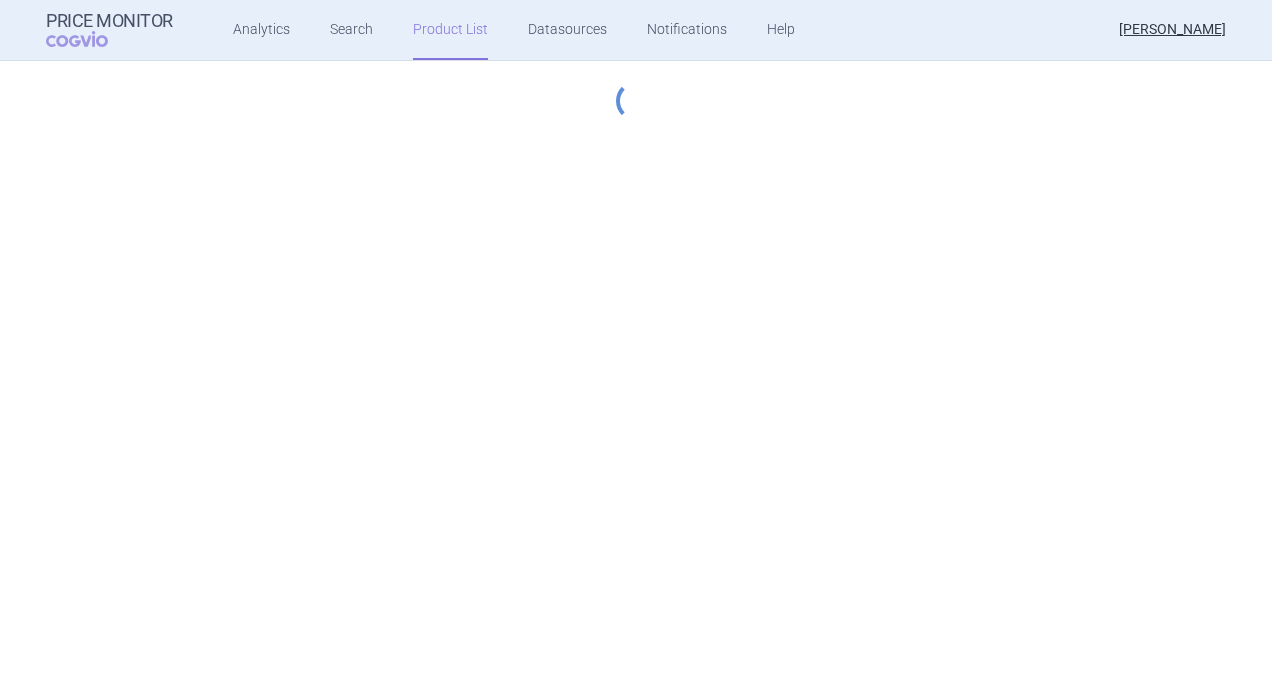 select on "hungary-included" 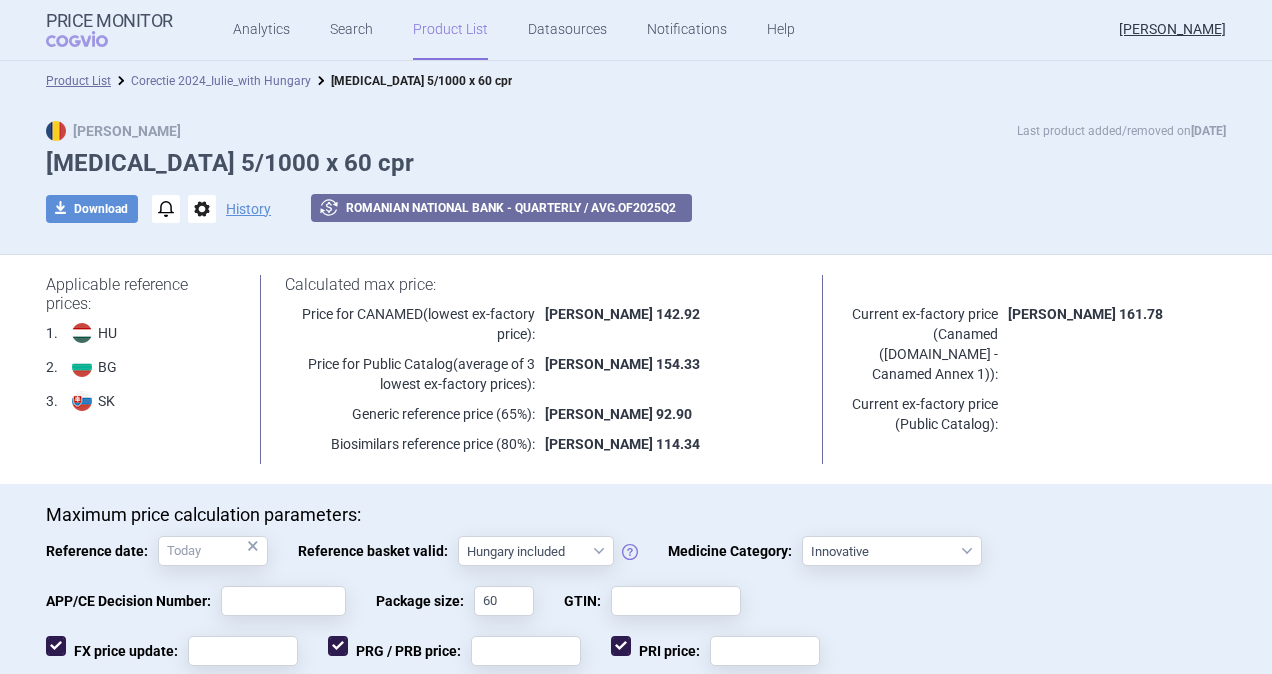 click on "Corectie 2024_Iulie_with Hungary" at bounding box center [221, 81] 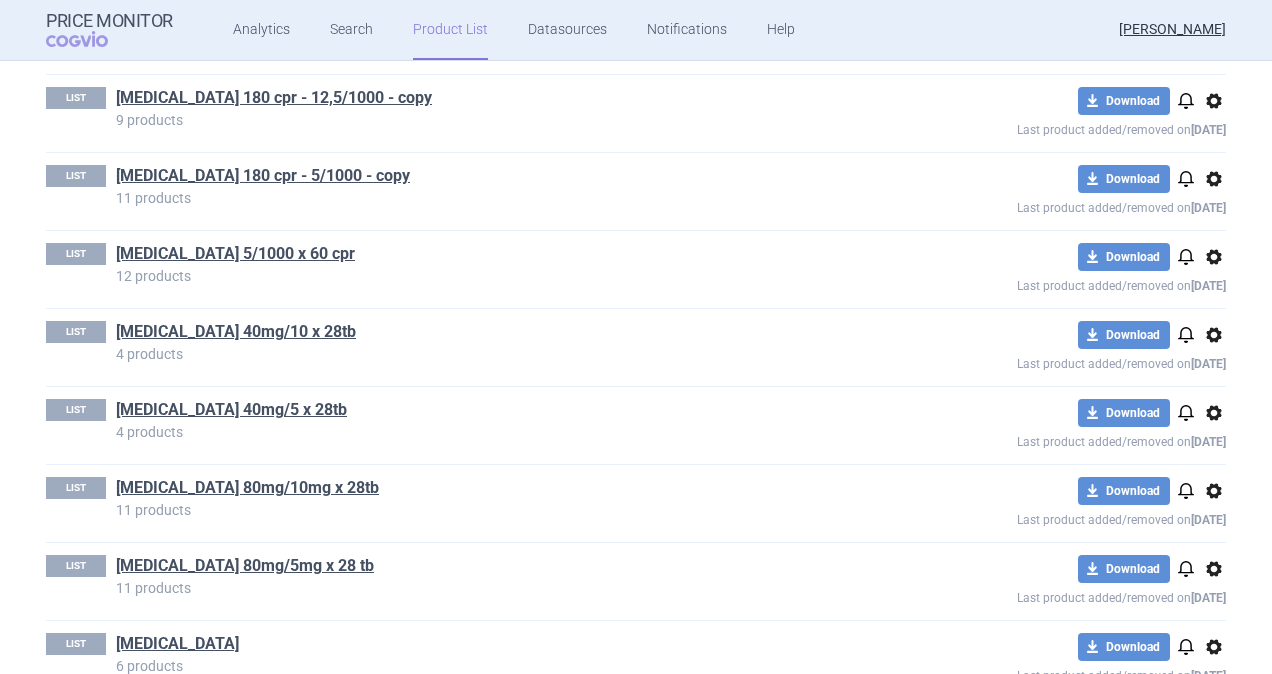 scroll, scrollTop: 3229, scrollLeft: 0, axis: vertical 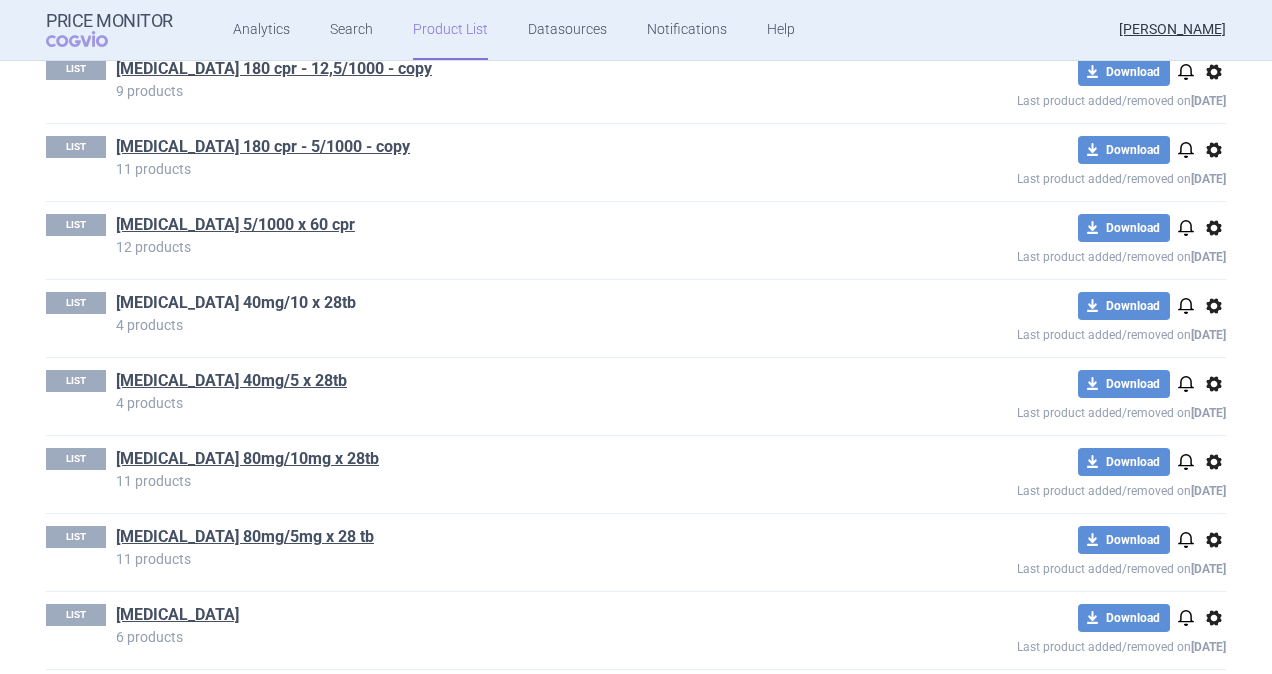 click on "[MEDICAL_DATA] 40mg/10 x 28tb" at bounding box center [236, 303] 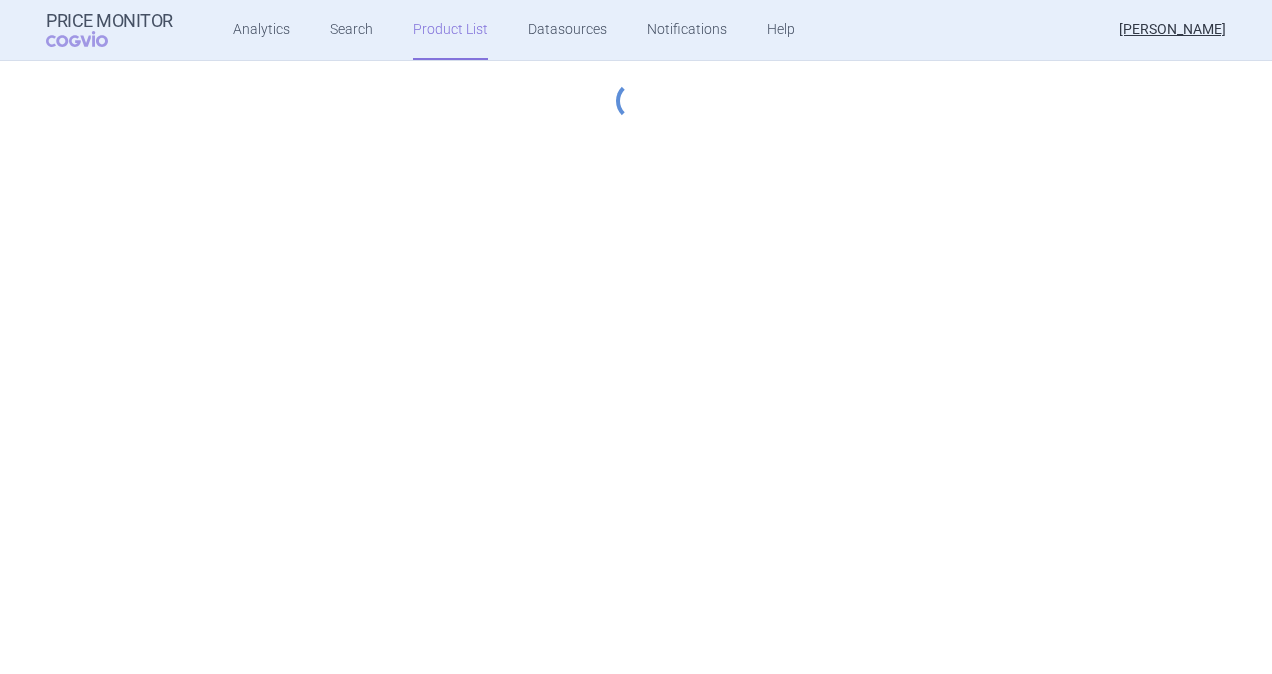 select on "hungary-included" 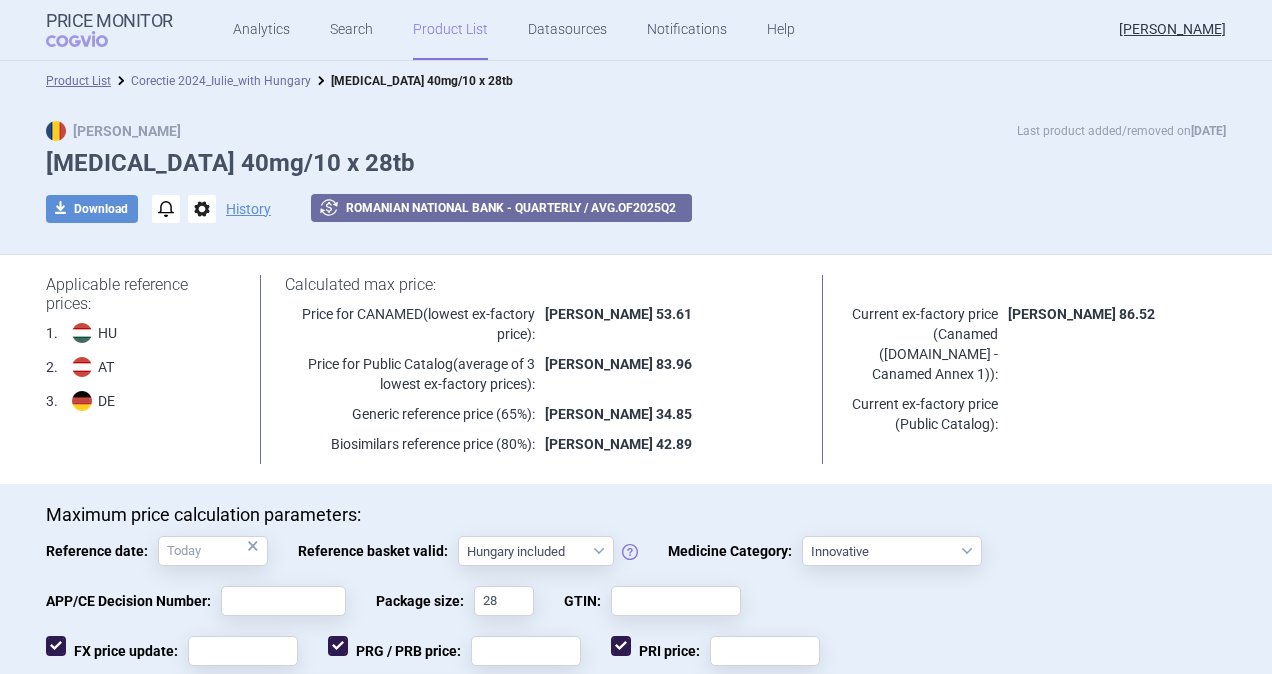 click on "Corectie 2024_Iulie_with Hungary" at bounding box center [221, 81] 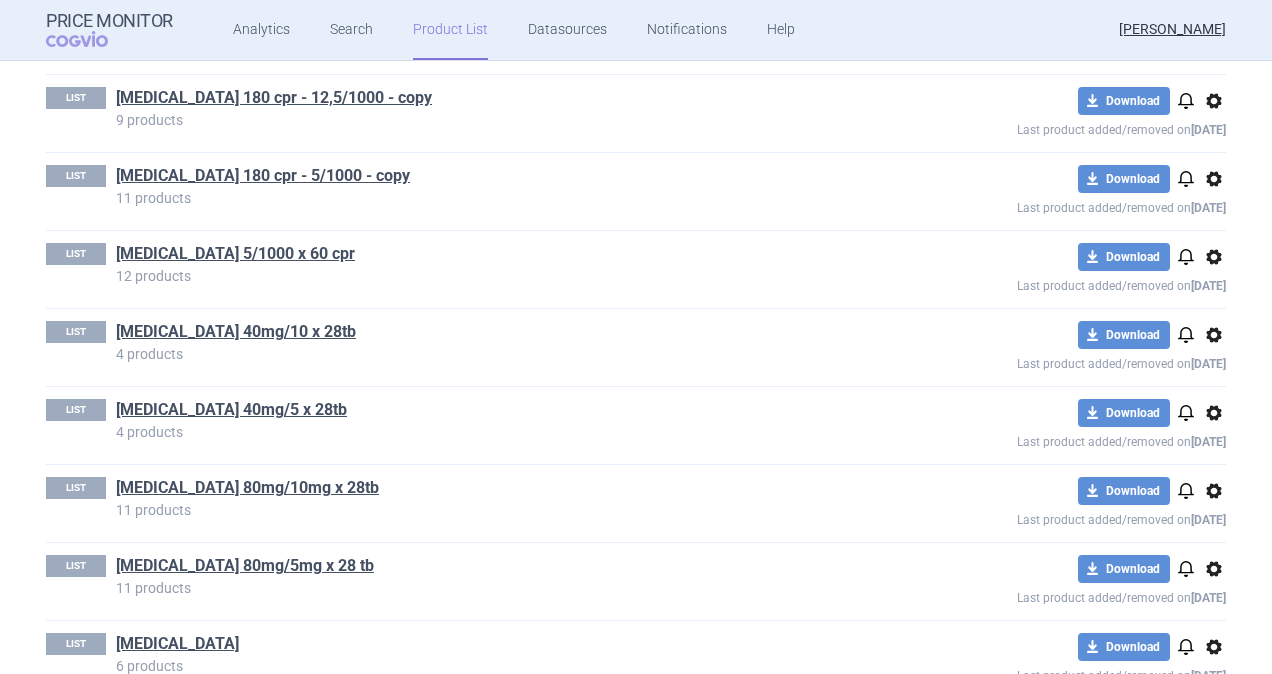 scroll, scrollTop: 3229, scrollLeft: 0, axis: vertical 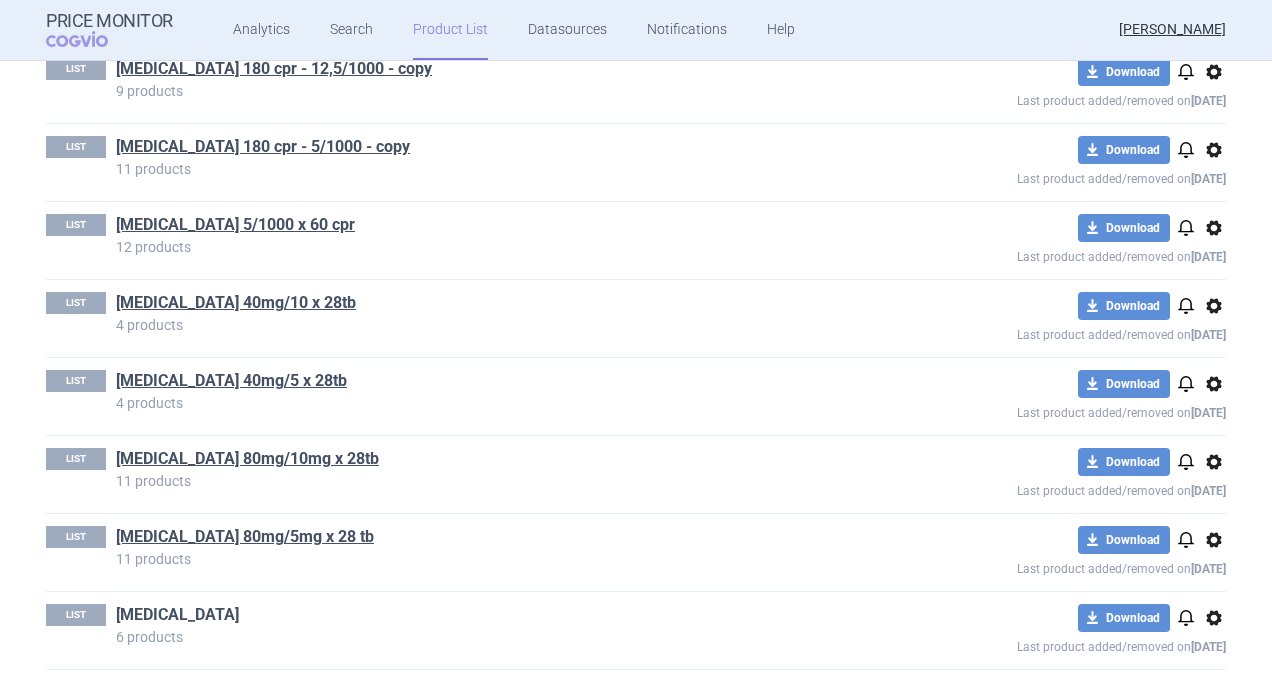 click on "[MEDICAL_DATA]" at bounding box center (177, 615) 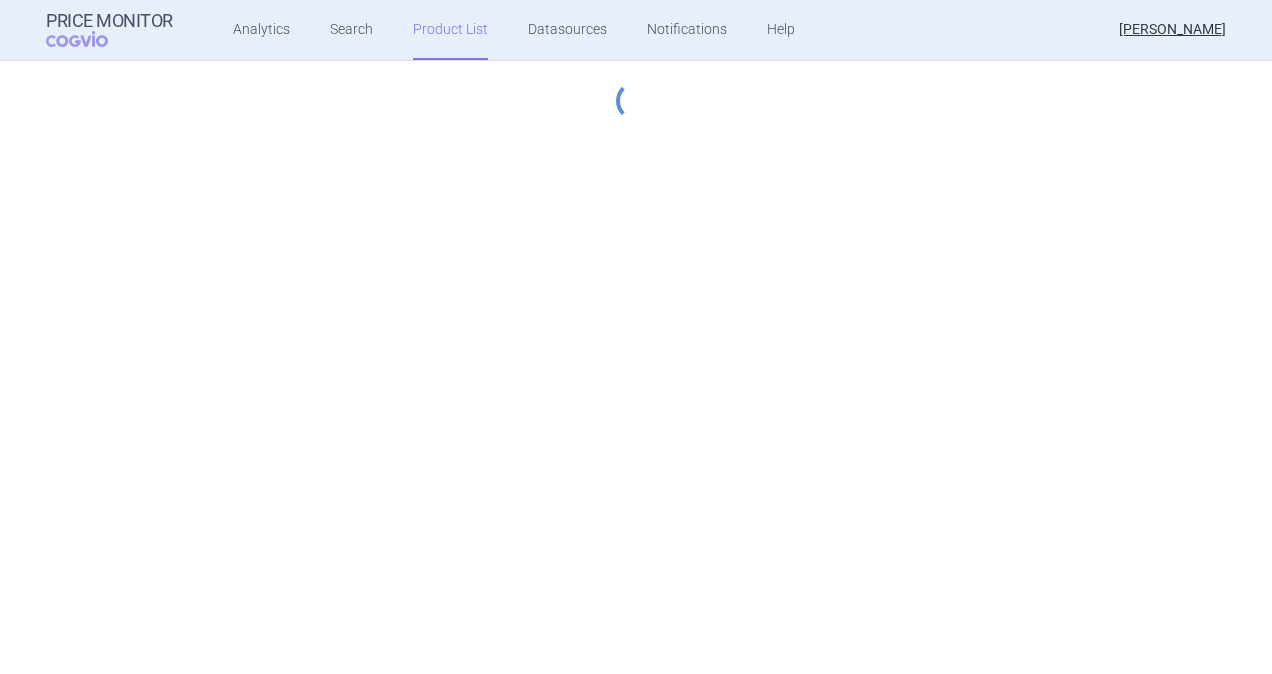 select on "hungary-included" 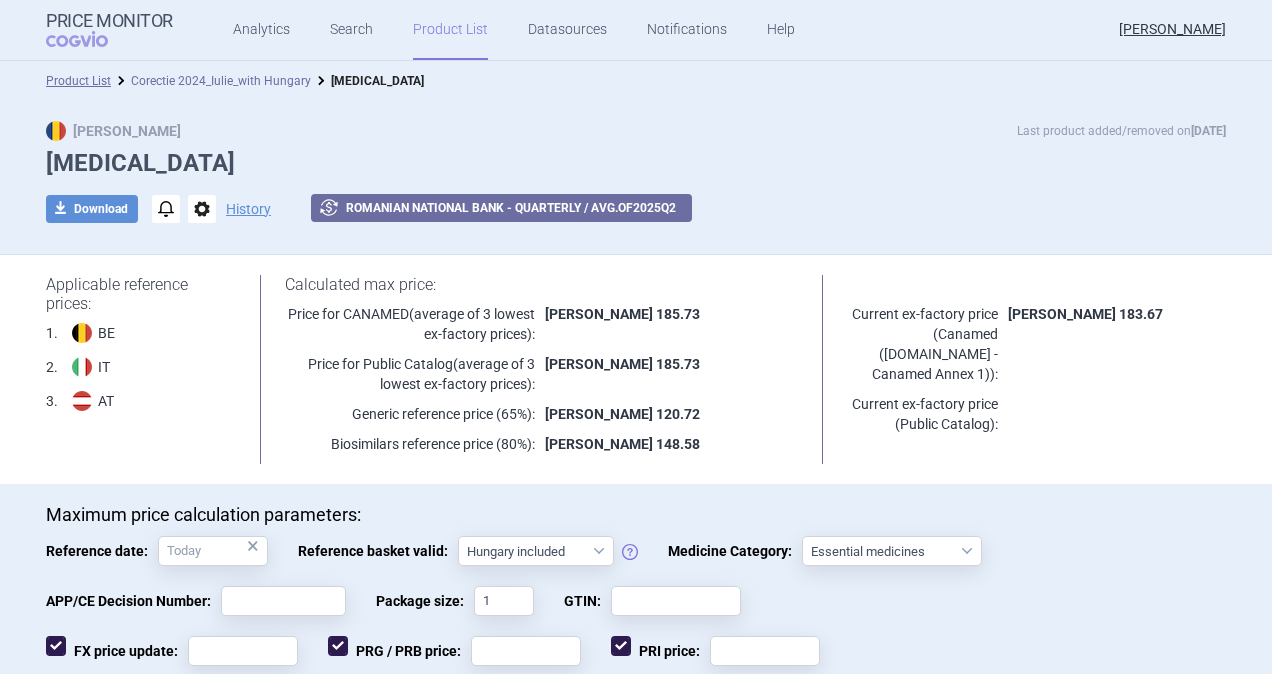click on "Corectie 2024_Iulie_with Hungary" at bounding box center (221, 81) 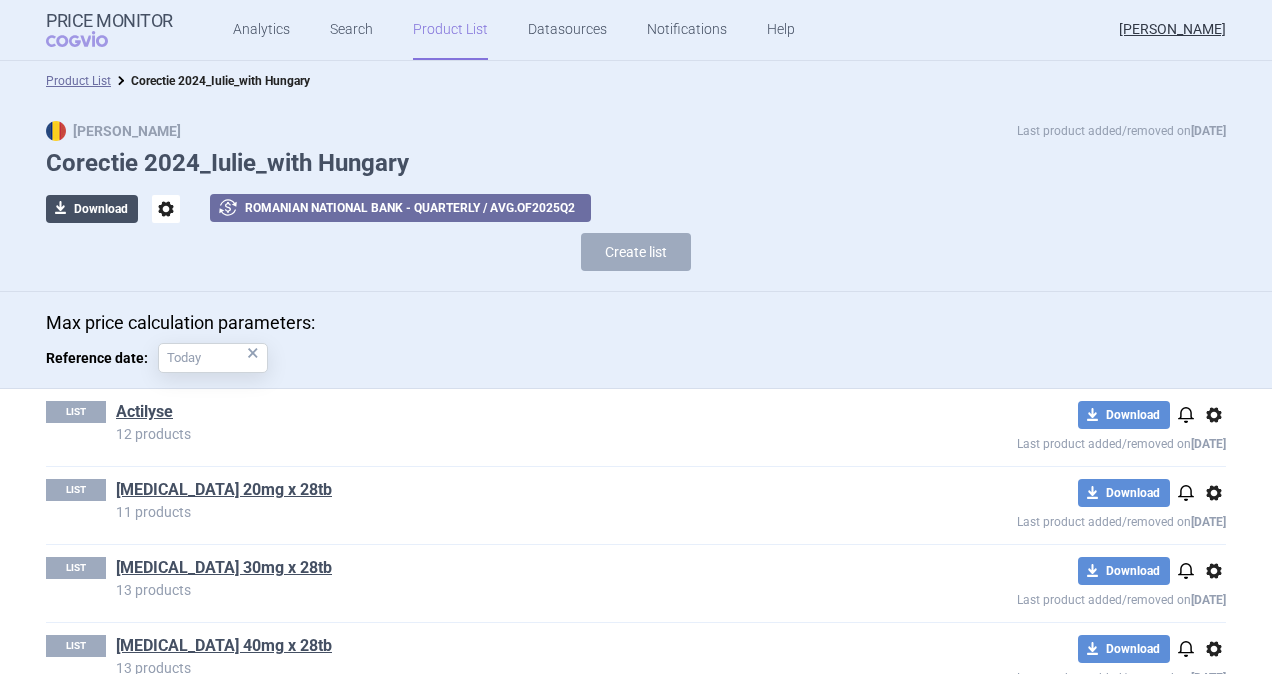click on "download  Download" at bounding box center (92, 209) 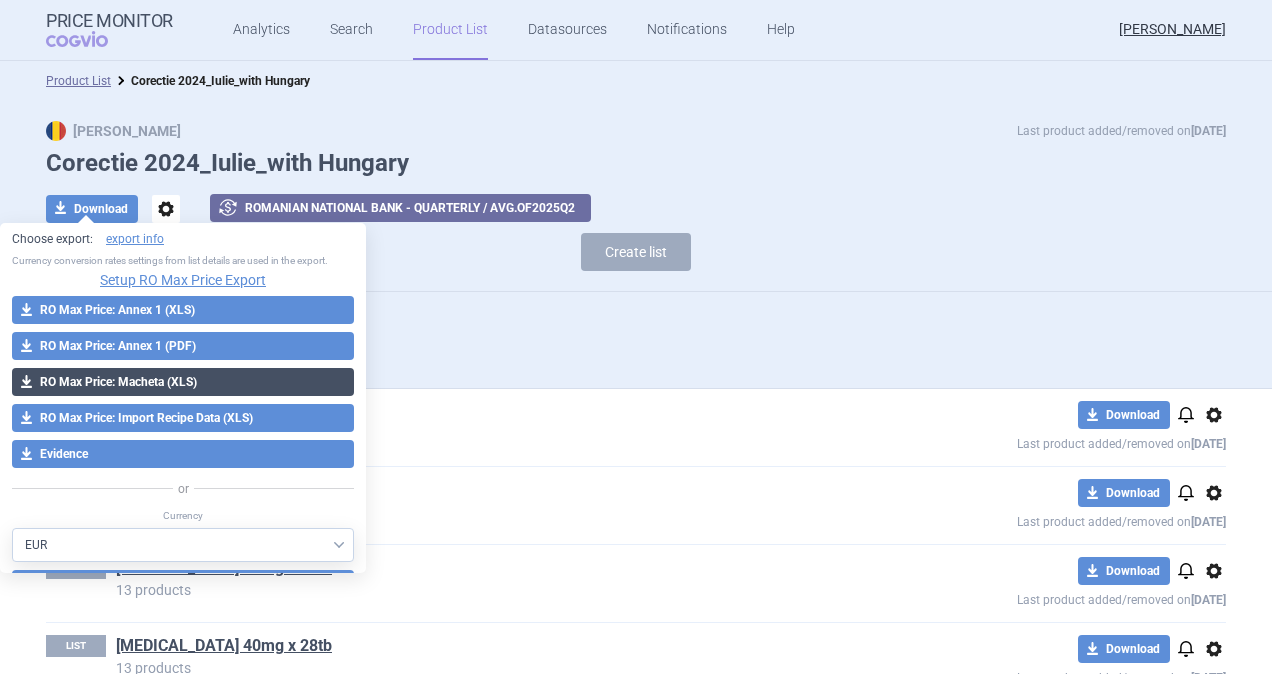 click on "download   RO Max Price: Macheta (XLS)" at bounding box center (183, 382) 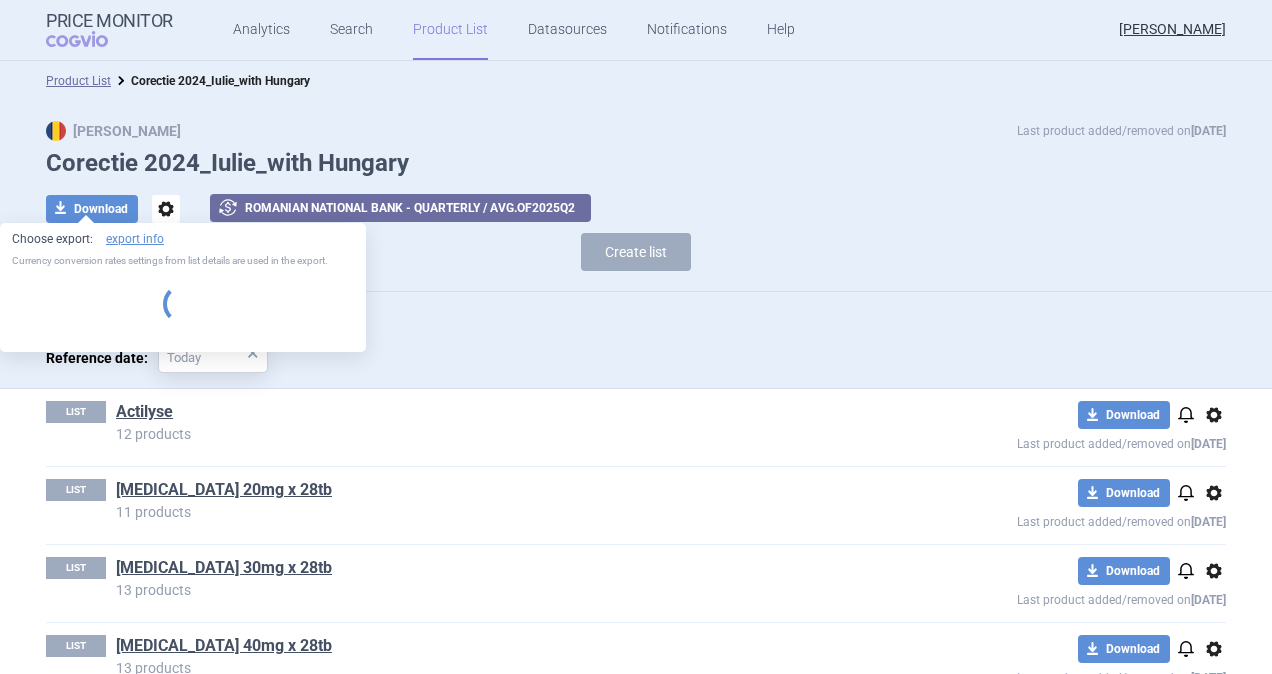 select on "EUR" 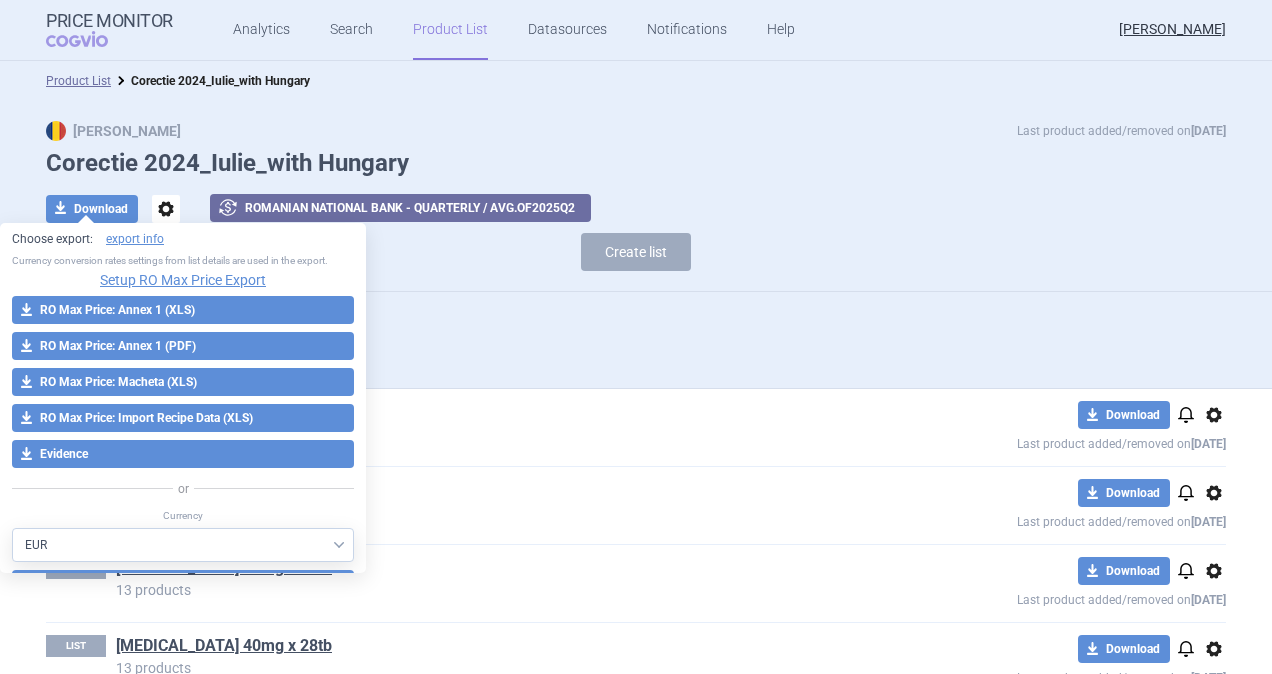 click on "Max price calculation parameters:" at bounding box center [636, 323] 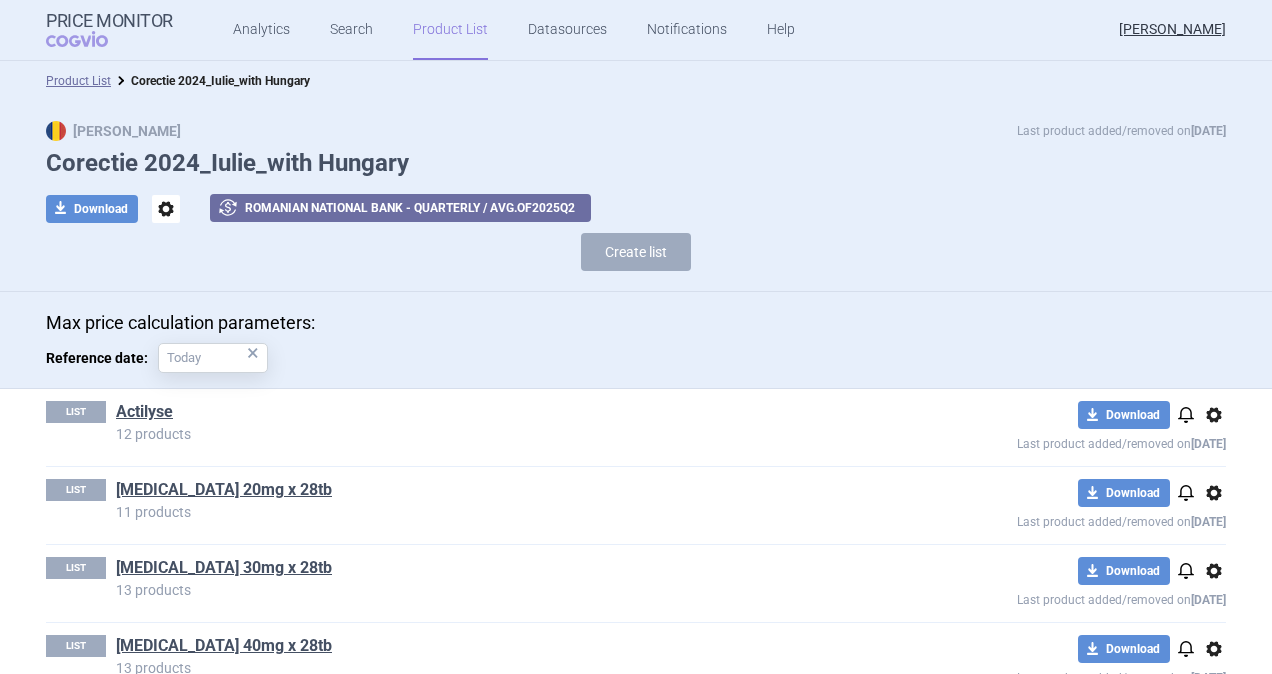 click on "Create list" at bounding box center (636, 257) 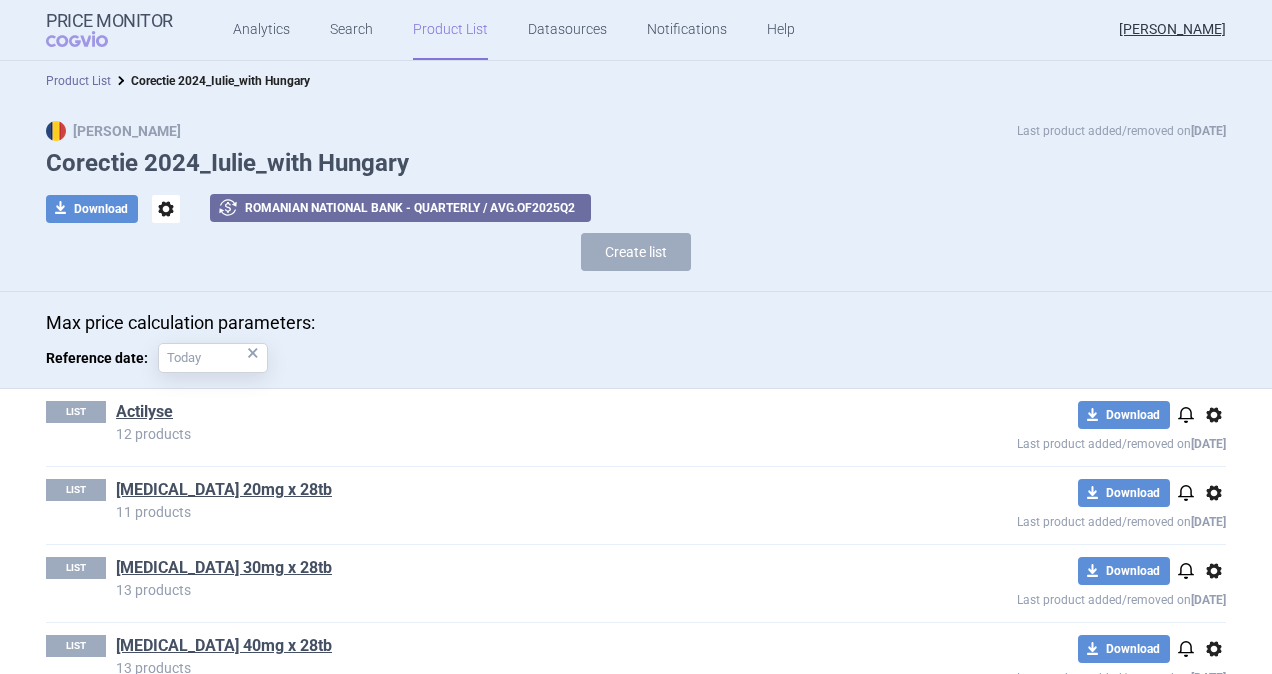 click on "Product List" at bounding box center [78, 81] 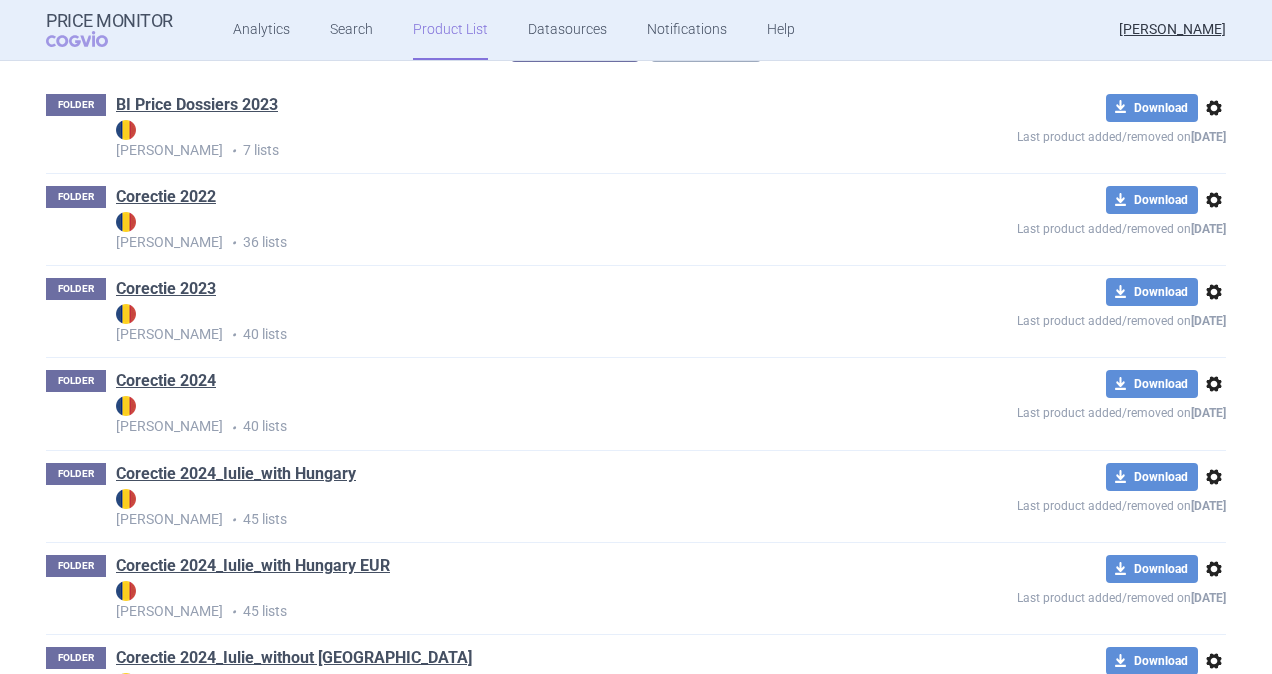 scroll, scrollTop: 480, scrollLeft: 0, axis: vertical 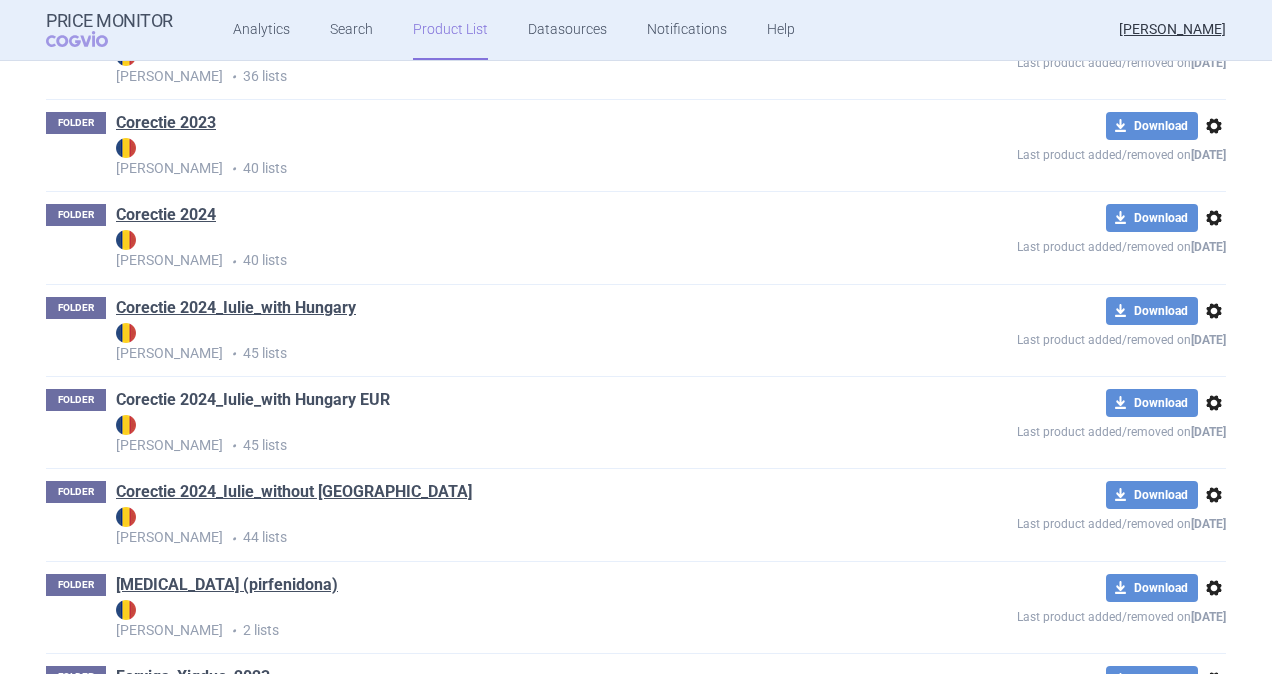 click on "Corectie 2024_Iulie_with Hungary EUR" at bounding box center [253, 400] 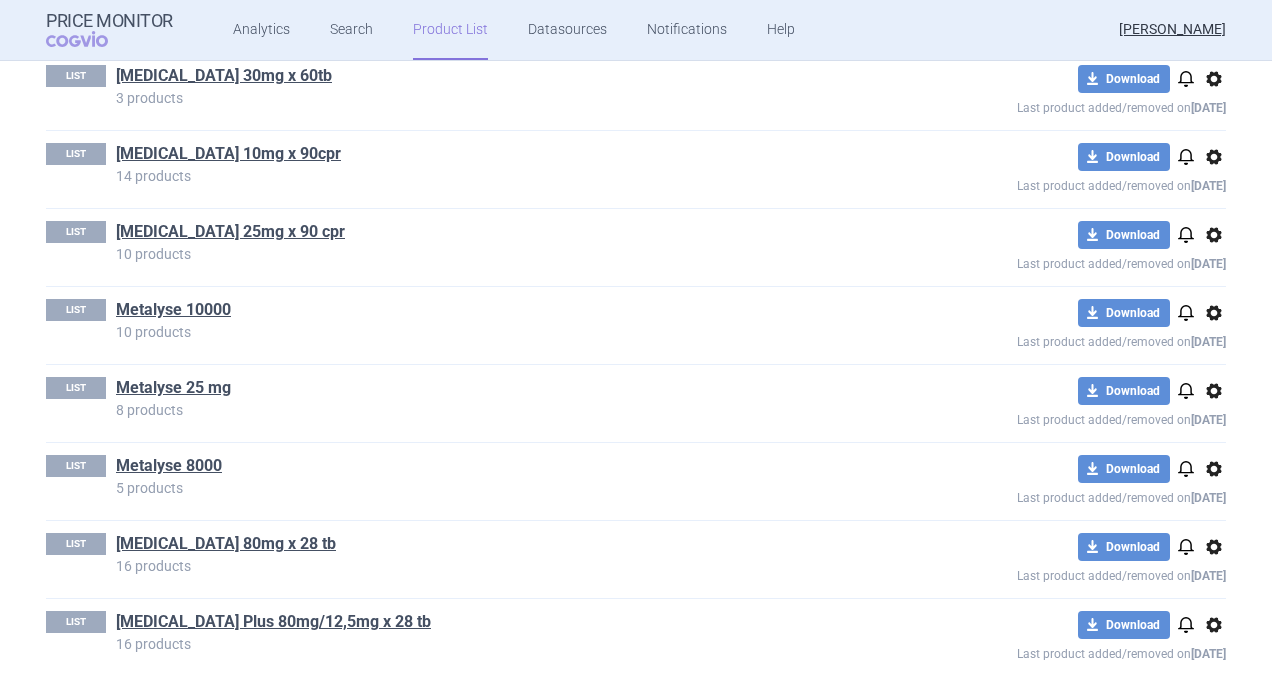 scroll, scrollTop: 700, scrollLeft: 0, axis: vertical 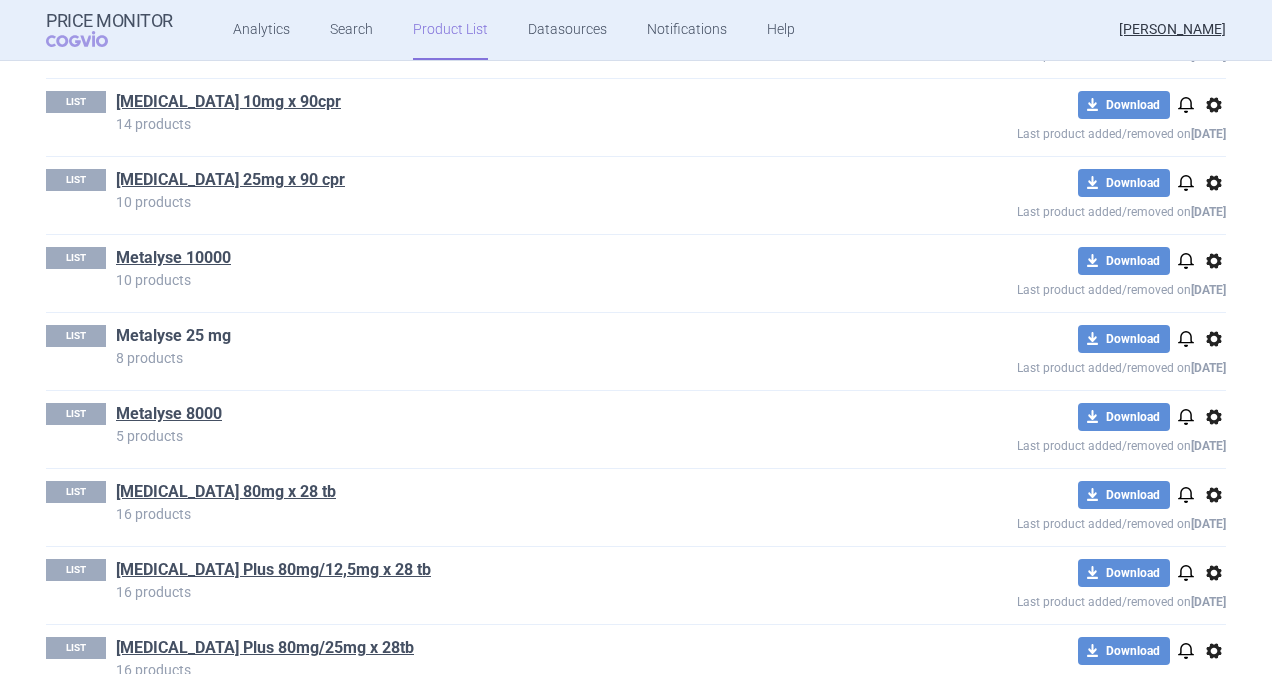 click on "Metalyse 25 mg" at bounding box center (173, 336) 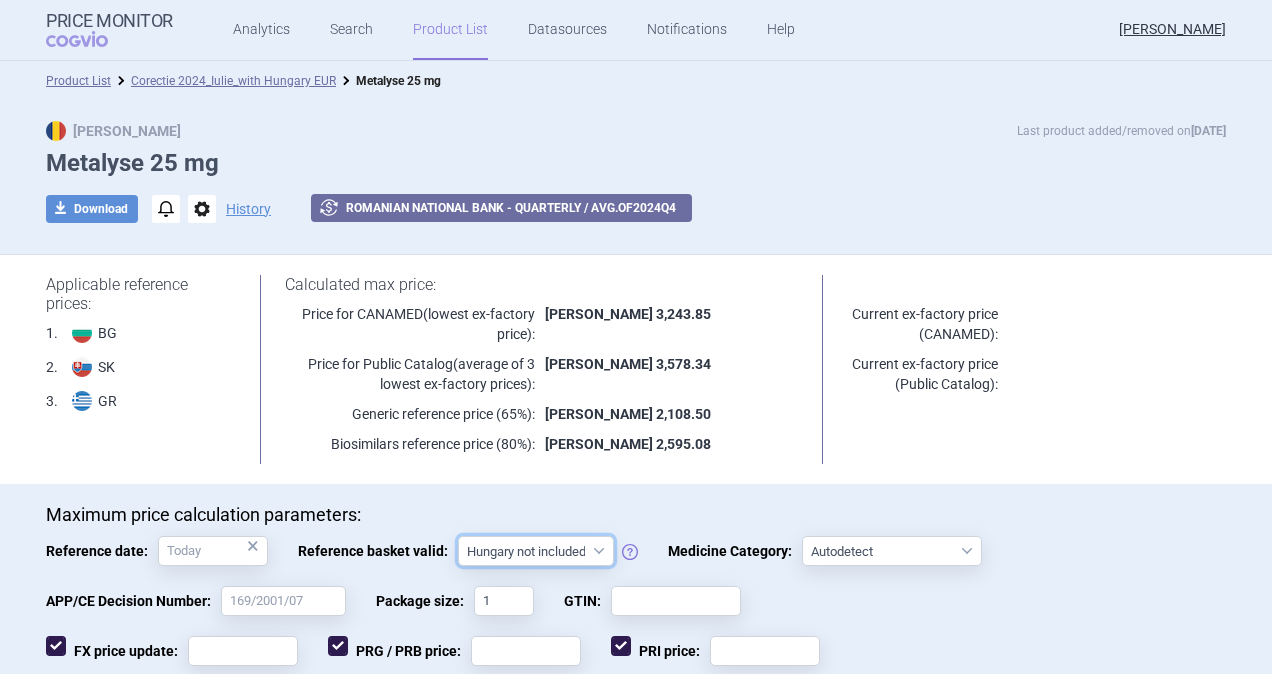 click on "Hungary not included [GEOGRAPHIC_DATA] included Since 29. 3. 2017 Since 9. 12. 2022 Since 1. 1. 2024 Since 1. 7. 2024" at bounding box center (536, 551) 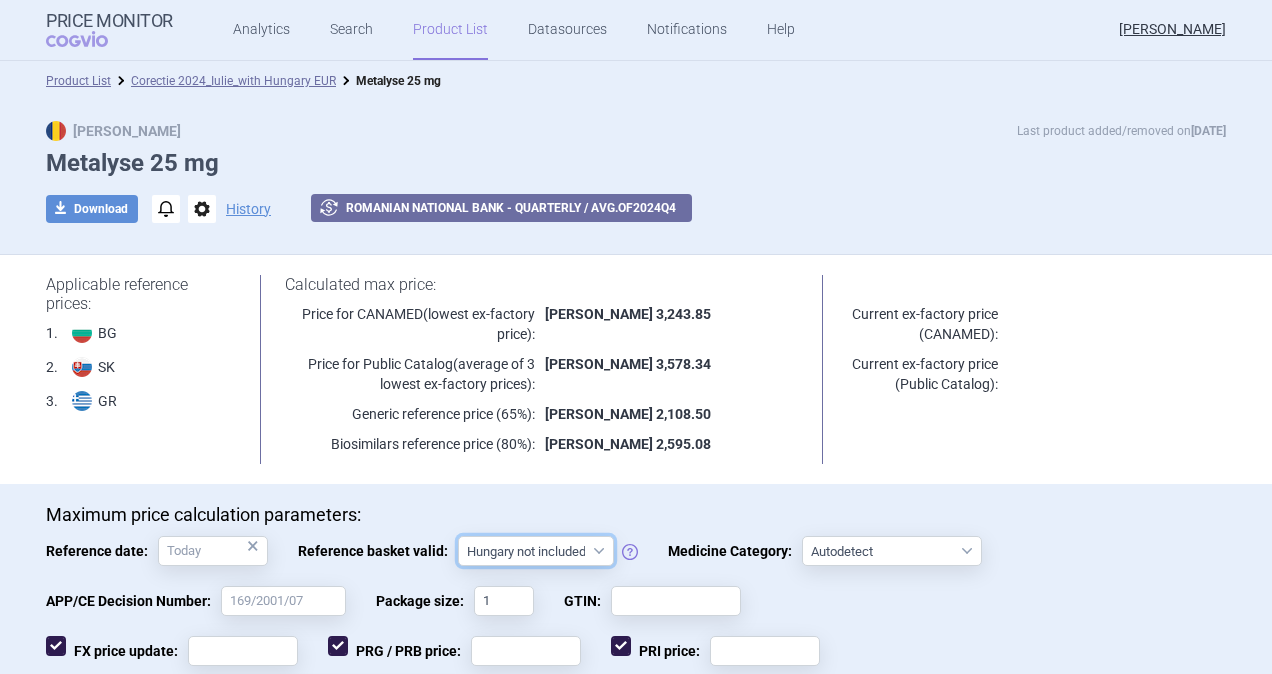 select on "hungary-included" 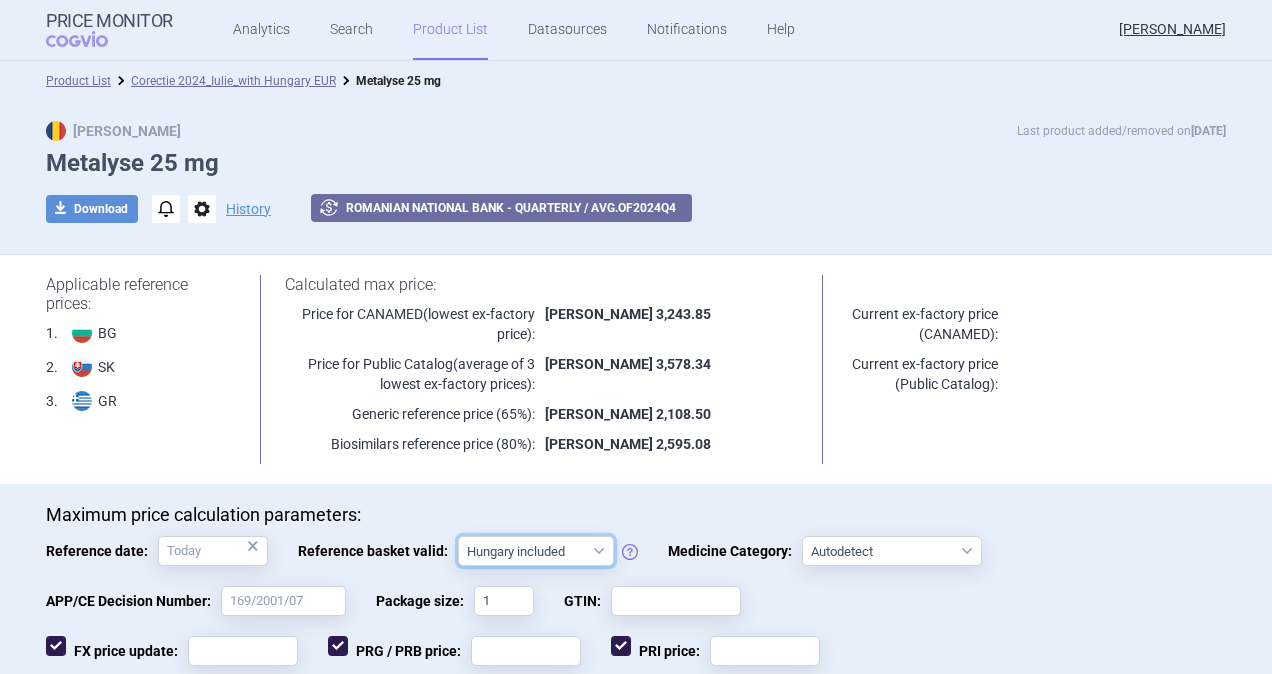 click on "Hungary not included [GEOGRAPHIC_DATA] included Since 29. 3. 2017 Since 9. 12. 2022 Since 1. 1. 2024 Since 1. 7. 2024" at bounding box center [536, 551] 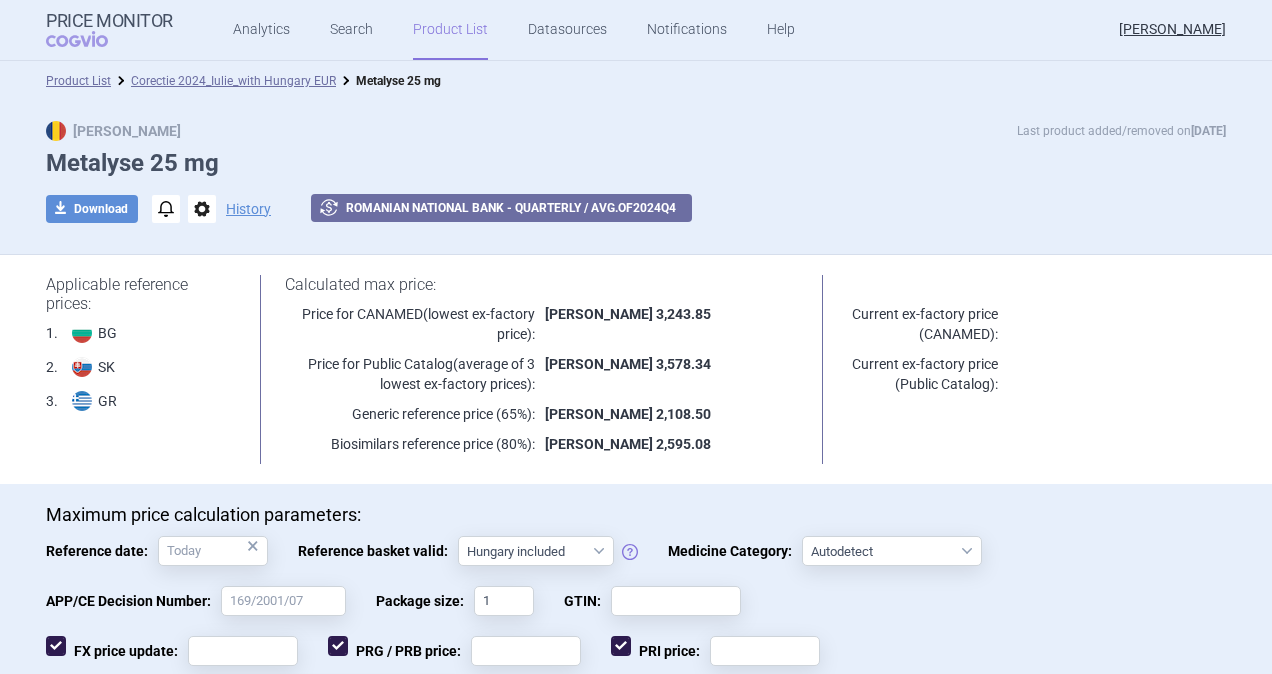 click on "Maximum price calculation parameters: Reference date: × Reference basket valid: [GEOGRAPHIC_DATA] not included [GEOGRAPHIC_DATA] included Since 29. 3. 2017 Since 9. 12. 2022 Since 1. 1. 2024 Since 1. 7. 2024 Medicine Category: Autodetect Innovative Orphan Generic Vaccine Biosimilar PUMA (Paediatric-use Marketing Authorisation) Medicines derived from human blood or plasma Medicines used in coagulation disorders Essential medicines Critical medicines with a high level of risk APP/CE Decision Number: Package size: 1 GTIN: FX price update: PRG / PRB price: PRI price: Loss of exclusivity: Saved!" at bounding box center (636, 610) 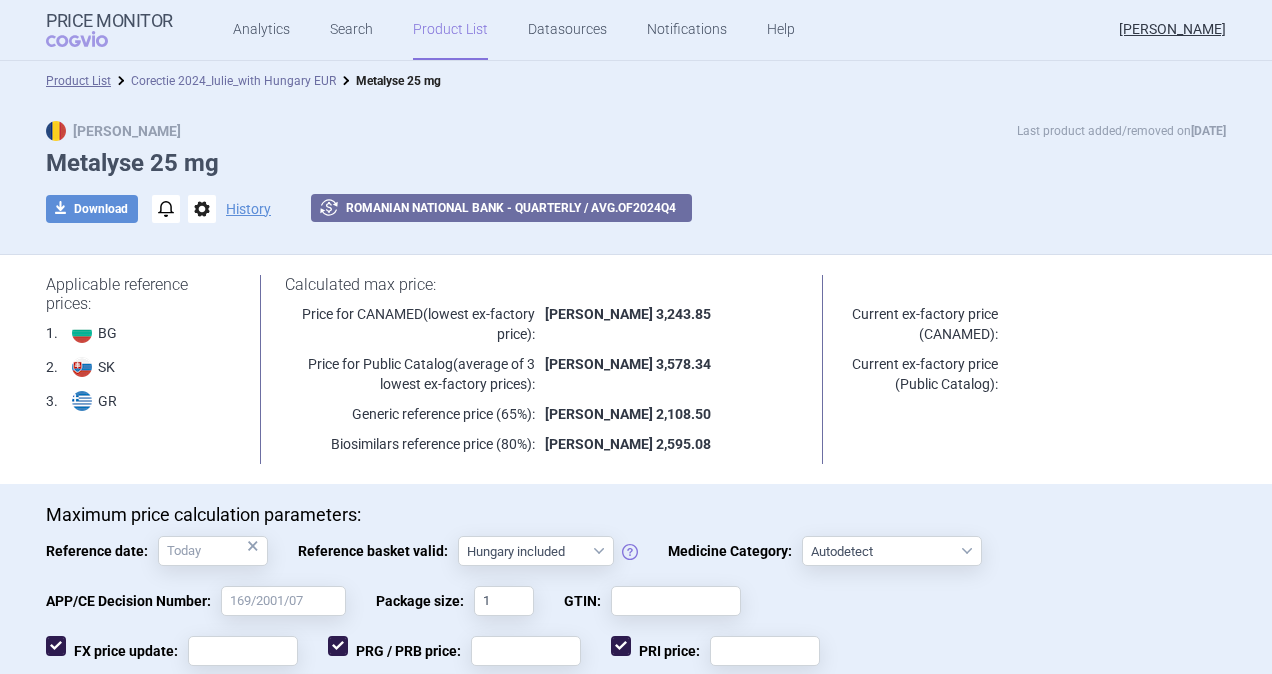 click on "Corectie 2024_Iulie_with Hungary EUR" at bounding box center [233, 81] 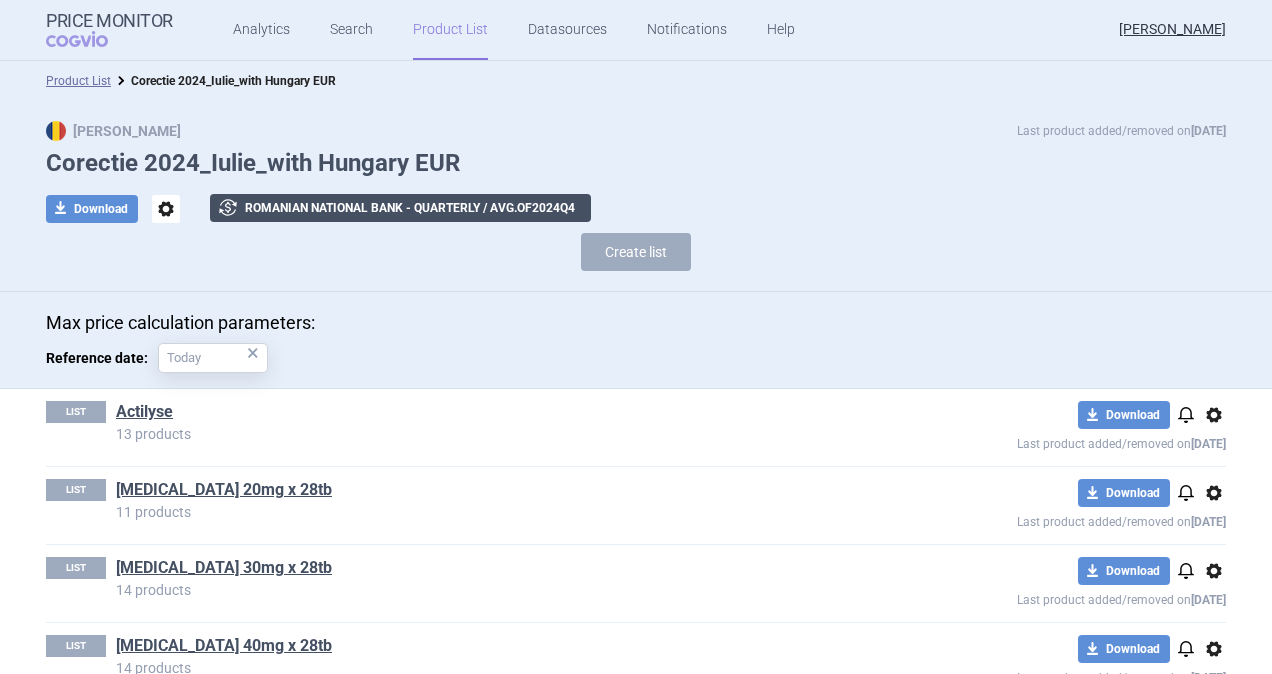 click on "exchange Romanian National Bank - Quarterly   /   avg.  of  2024 Q 4" at bounding box center (400, 208) 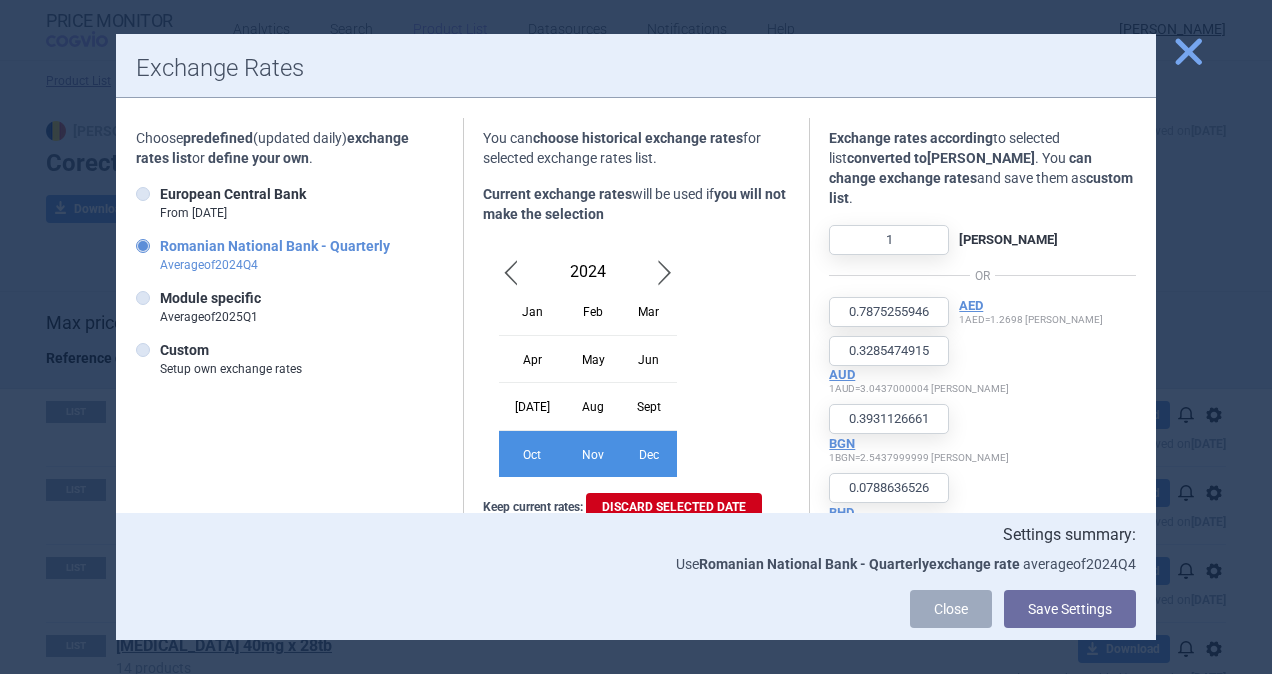 click at bounding box center (665, 272) 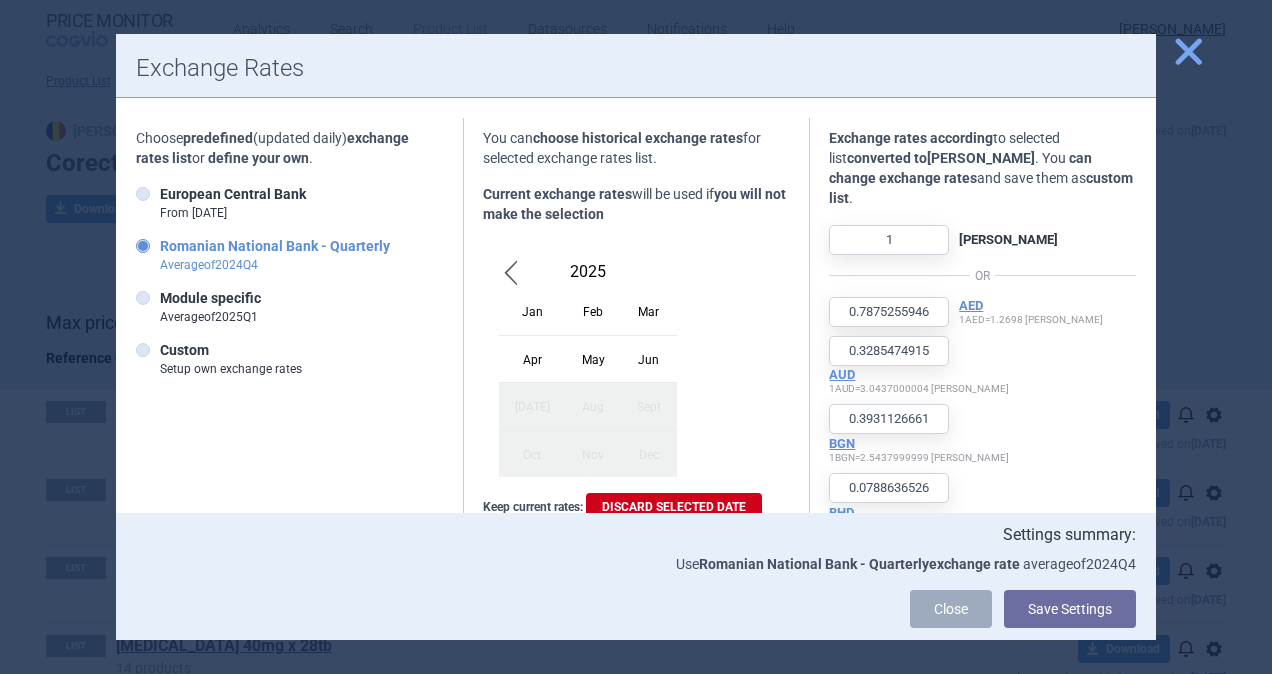 click on "Jun" at bounding box center (649, 358) 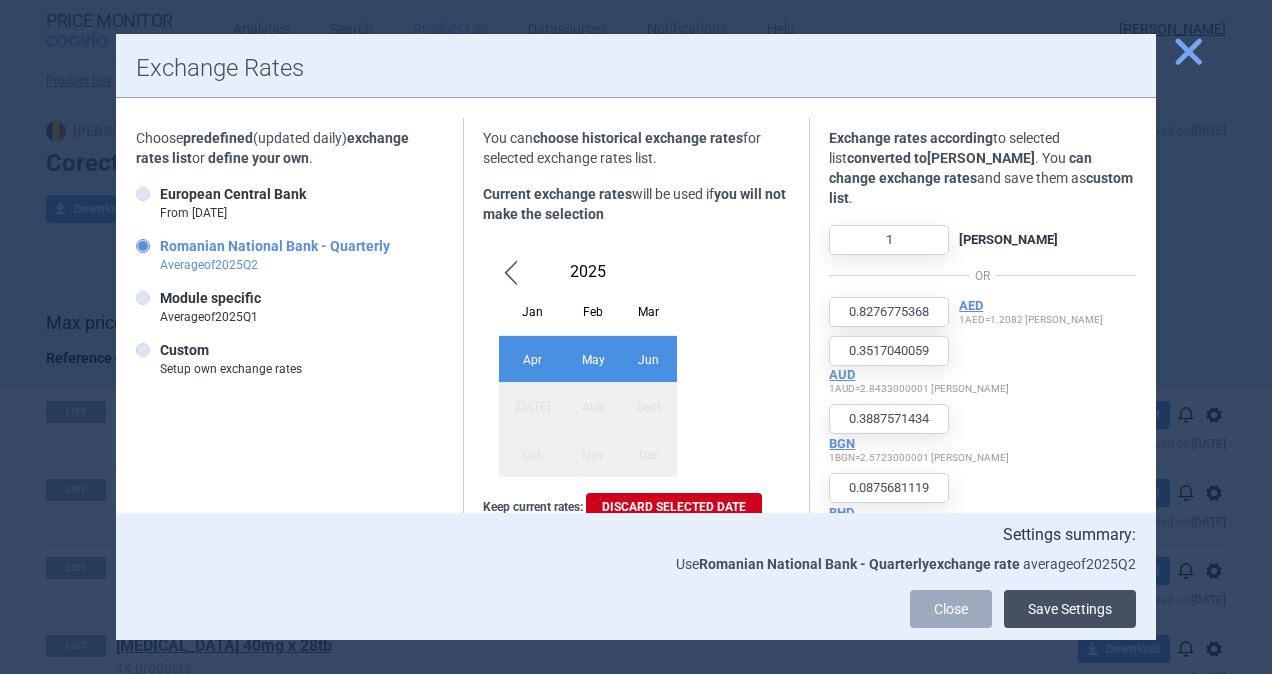 click on "Save Settings" at bounding box center [1070, 609] 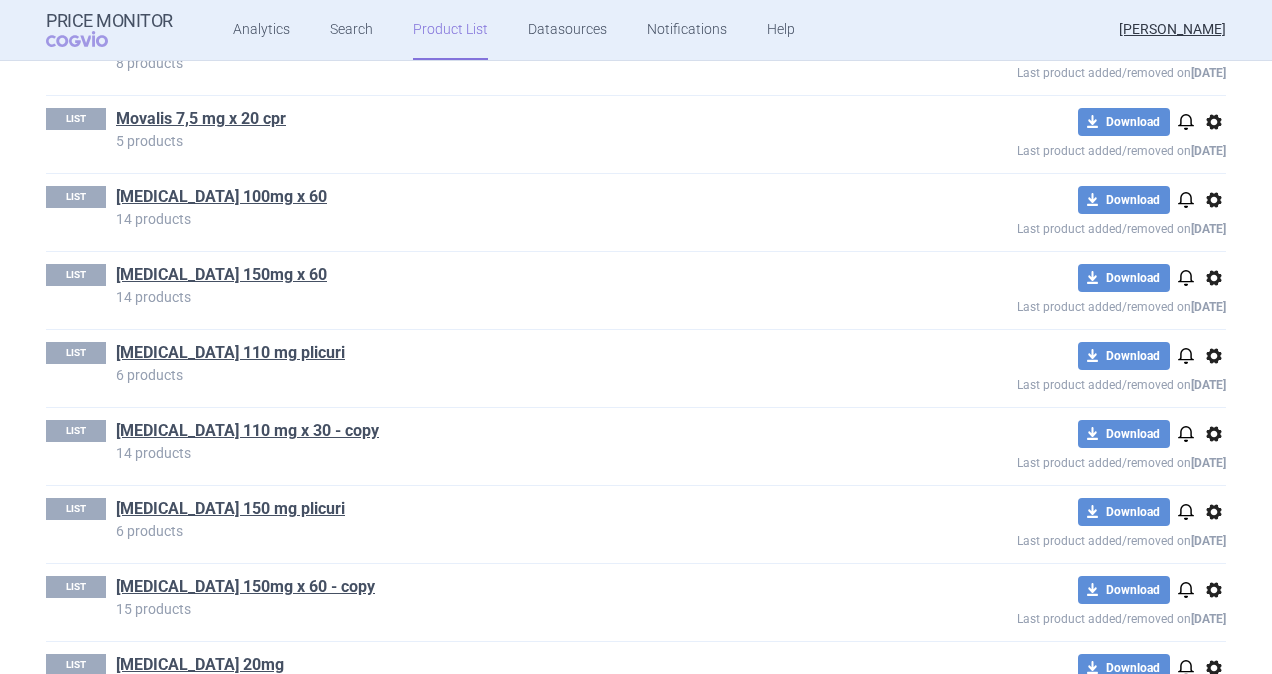 scroll, scrollTop: 1600, scrollLeft: 0, axis: vertical 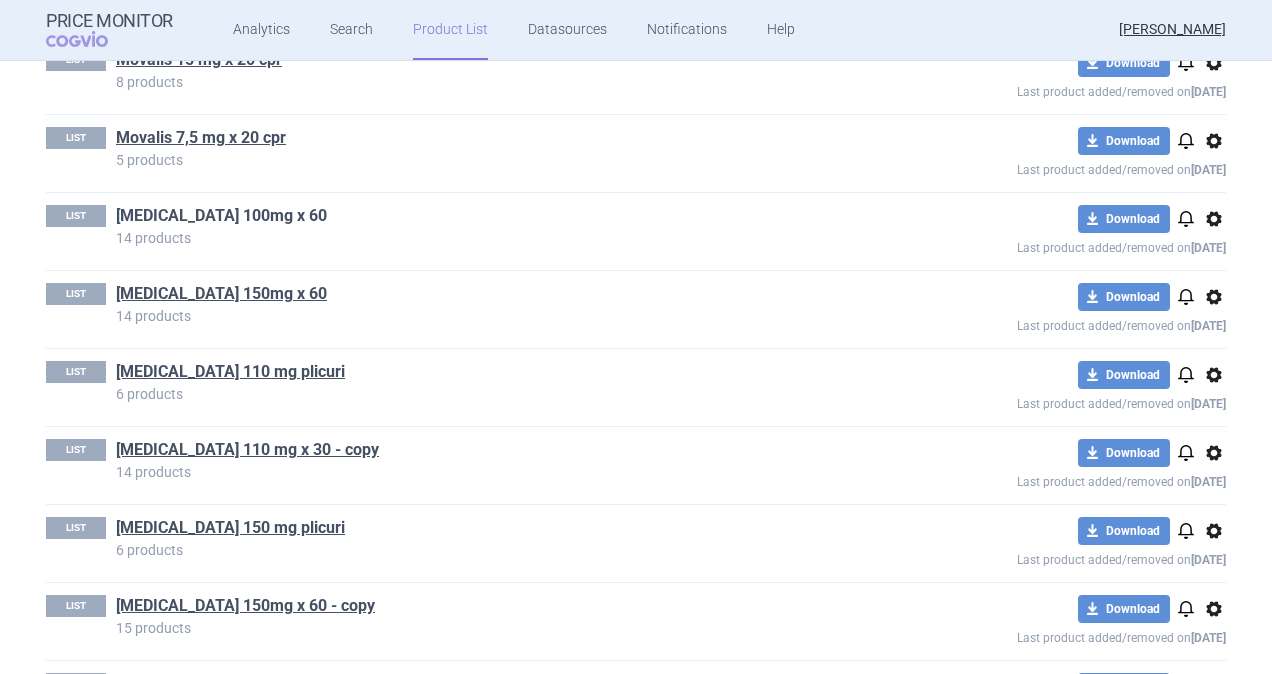 click on "[MEDICAL_DATA] 100mg x 60" at bounding box center [221, 216] 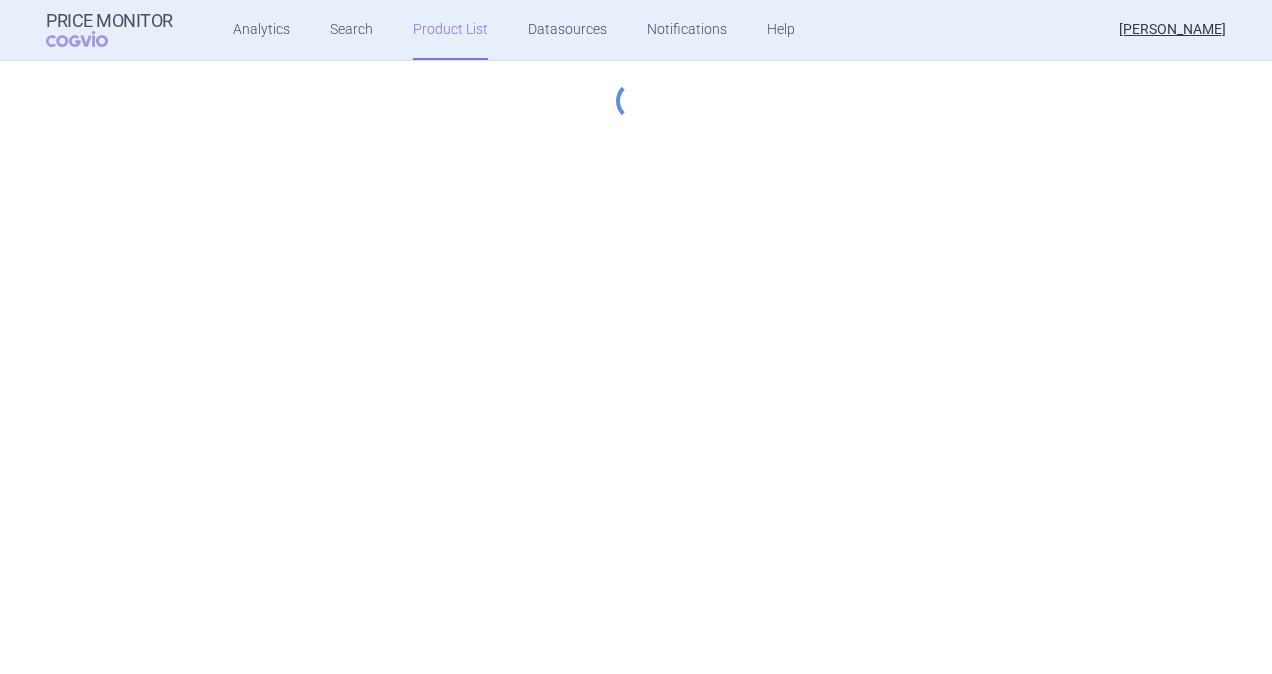 select on "[DATE]" 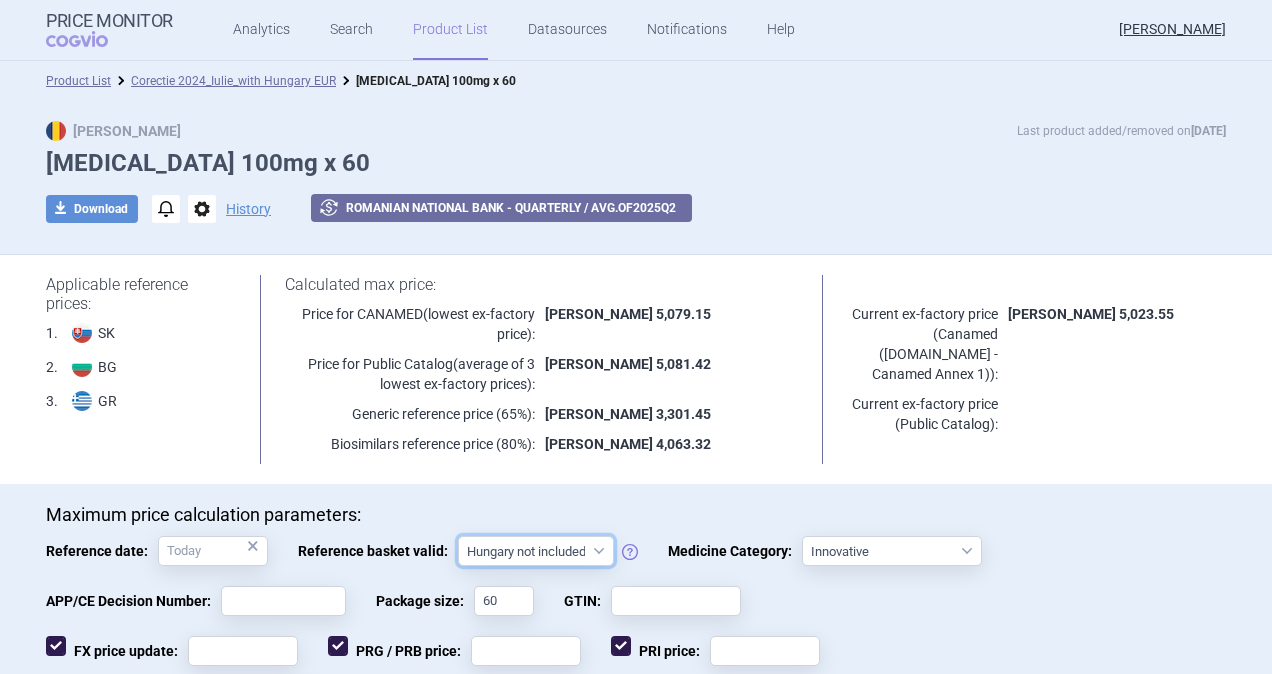click on "Hungary not included [GEOGRAPHIC_DATA] included Since 29. 3. 2017 Since 9. 12. 2022 Since 1. 1. 2024 Since 1. 7. 2024" at bounding box center (536, 551) 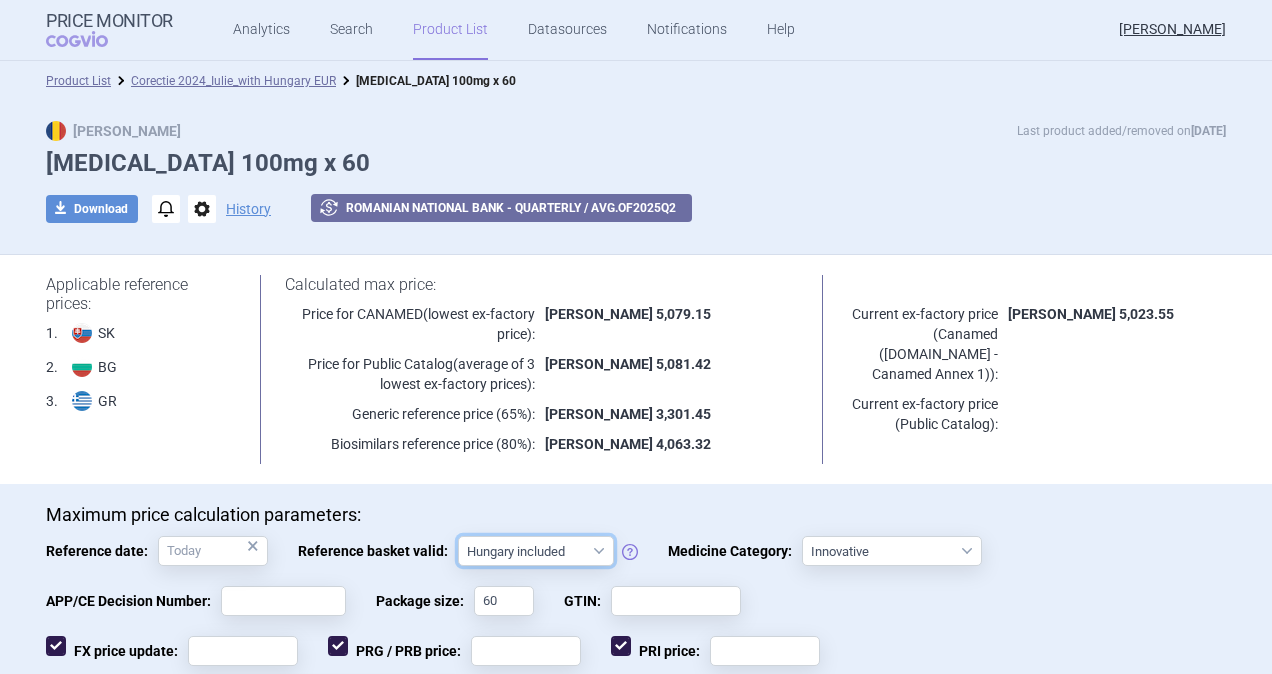 click on "Hungary not included [GEOGRAPHIC_DATA] included Since 29. 3. 2017 Since 9. 12. 2022 Since 1. 1. 2024 Since 1. 7. 2024" at bounding box center (536, 551) 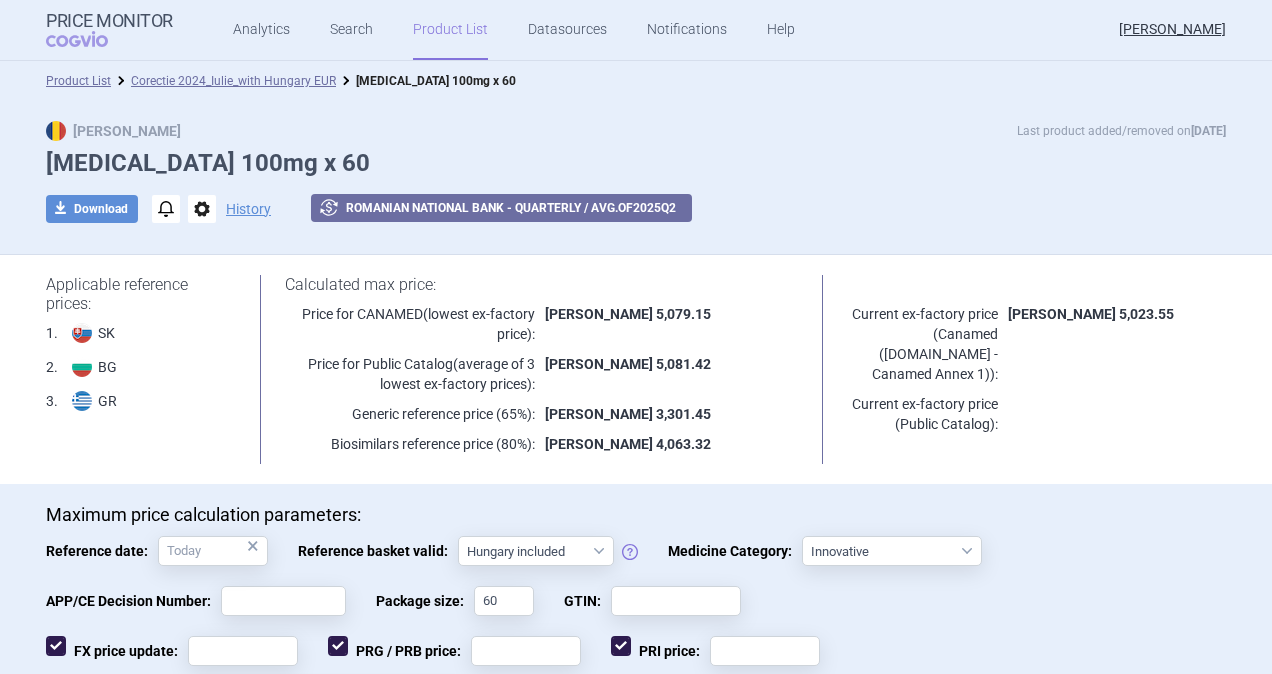 click on "Maximum price calculation parameters: Reference date: × Reference basket valid: [GEOGRAPHIC_DATA] not included [GEOGRAPHIC_DATA] included Since 29. 3. 2017 Since 9. 12. 2022 Since 1. 1. 2024 Since 1. 7. 2024 Medicine Category: Autodetect Innovative Orphan Generic Vaccine Biosimilar PUMA (Paediatric-use Marketing Authorisation) Medicines derived from human blood or plasma Medicines used in coagulation disorders Essential medicines Critical medicines with a high level of risk APP/CE Decision Number: Package size: 60 GTIN: FX price update: PRG / PRB price: PRI price: Loss of exclusivity: Saved!" at bounding box center [636, 610] 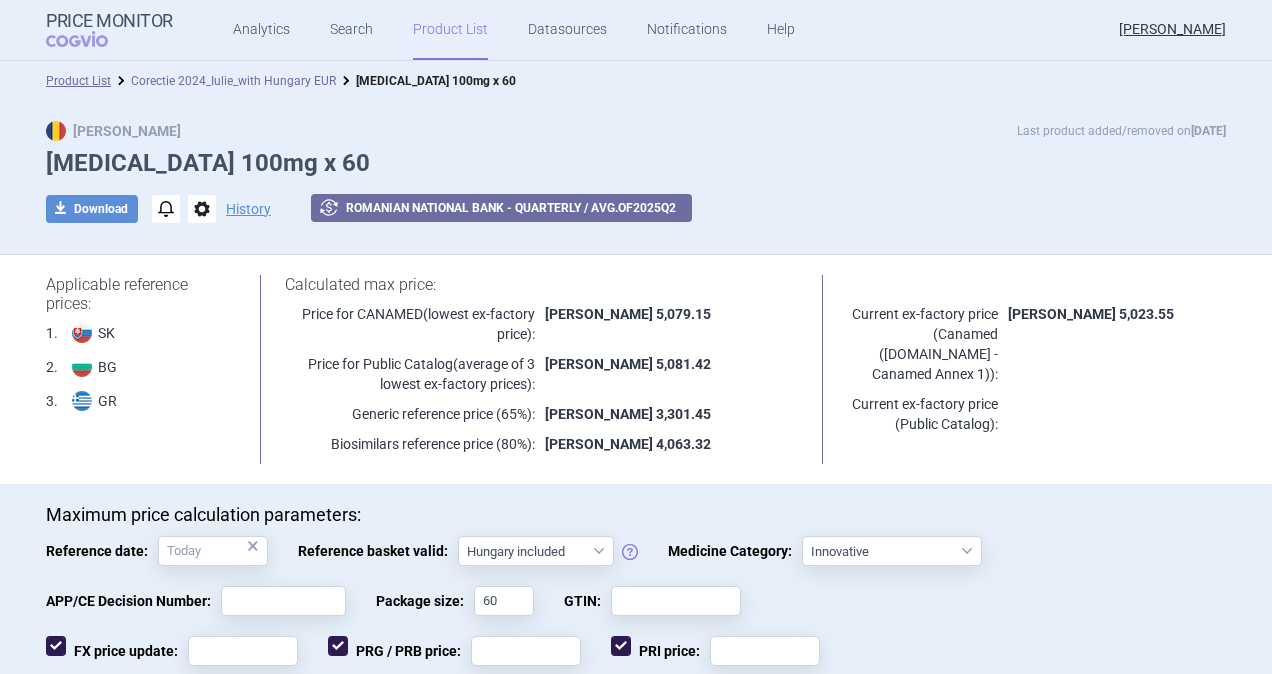 click on "Corectie 2024_Iulie_with Hungary EUR" at bounding box center (233, 81) 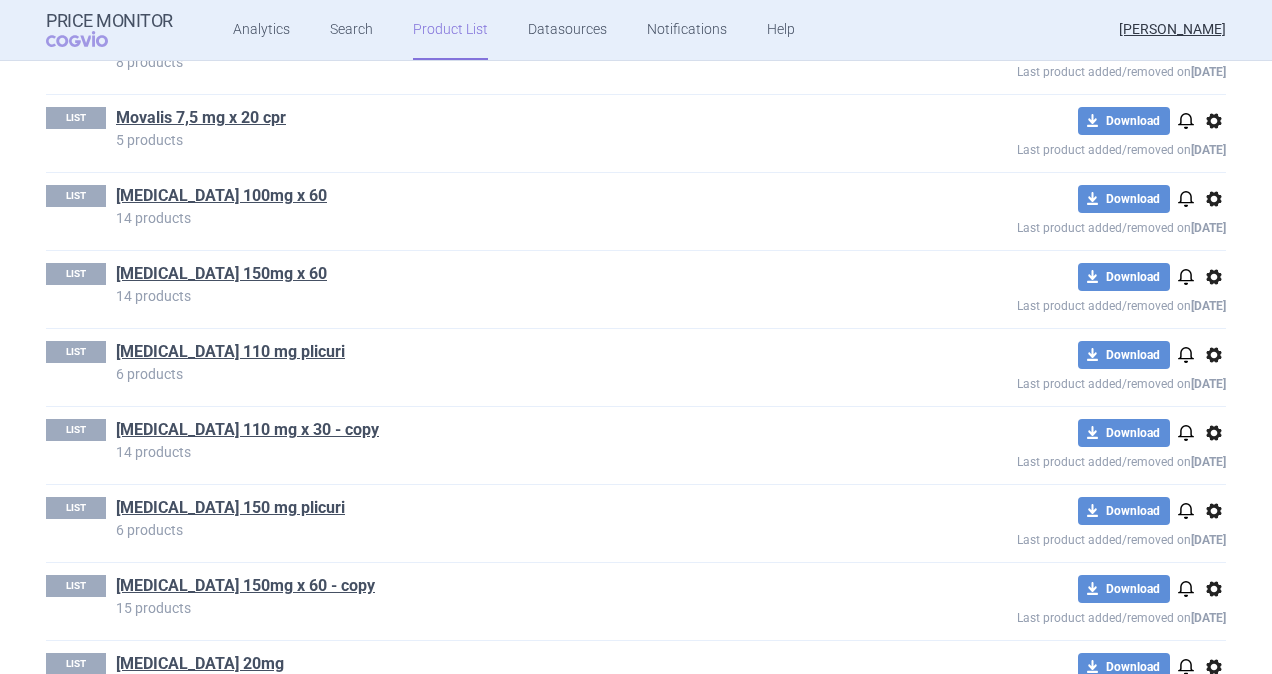 scroll, scrollTop: 1500, scrollLeft: 0, axis: vertical 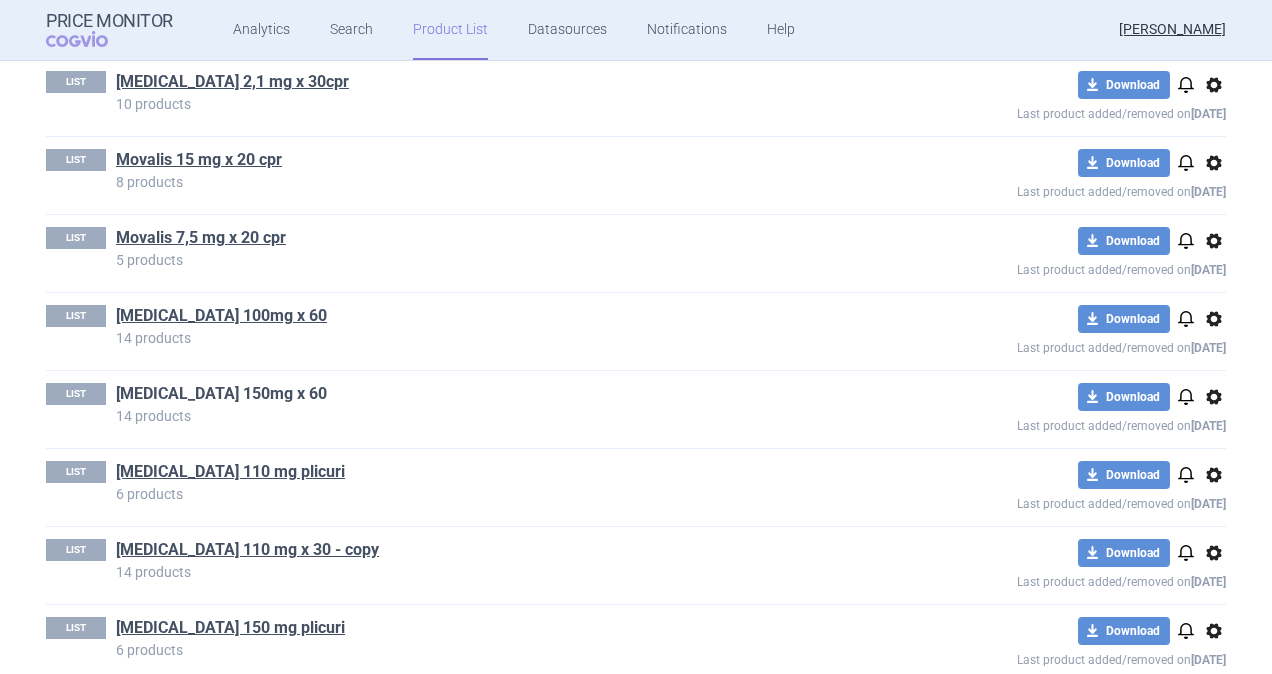 click on "[MEDICAL_DATA] 150mg x 60" at bounding box center (221, 394) 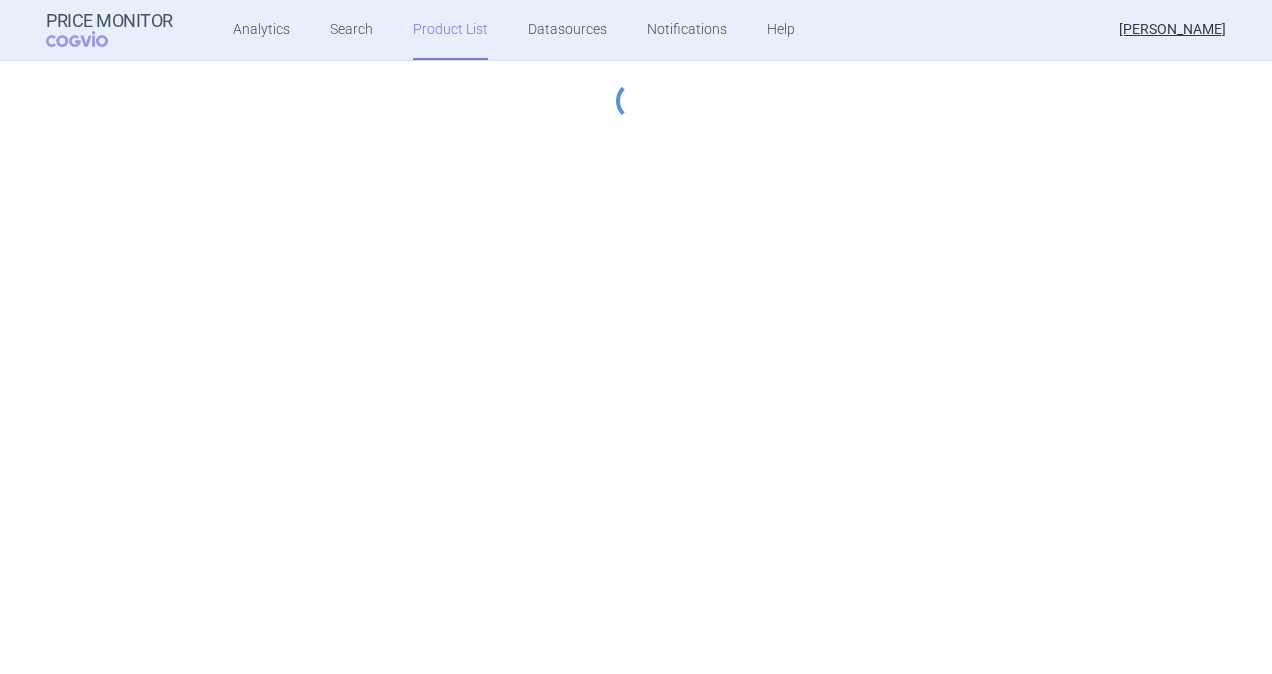 select on "[DATE]" 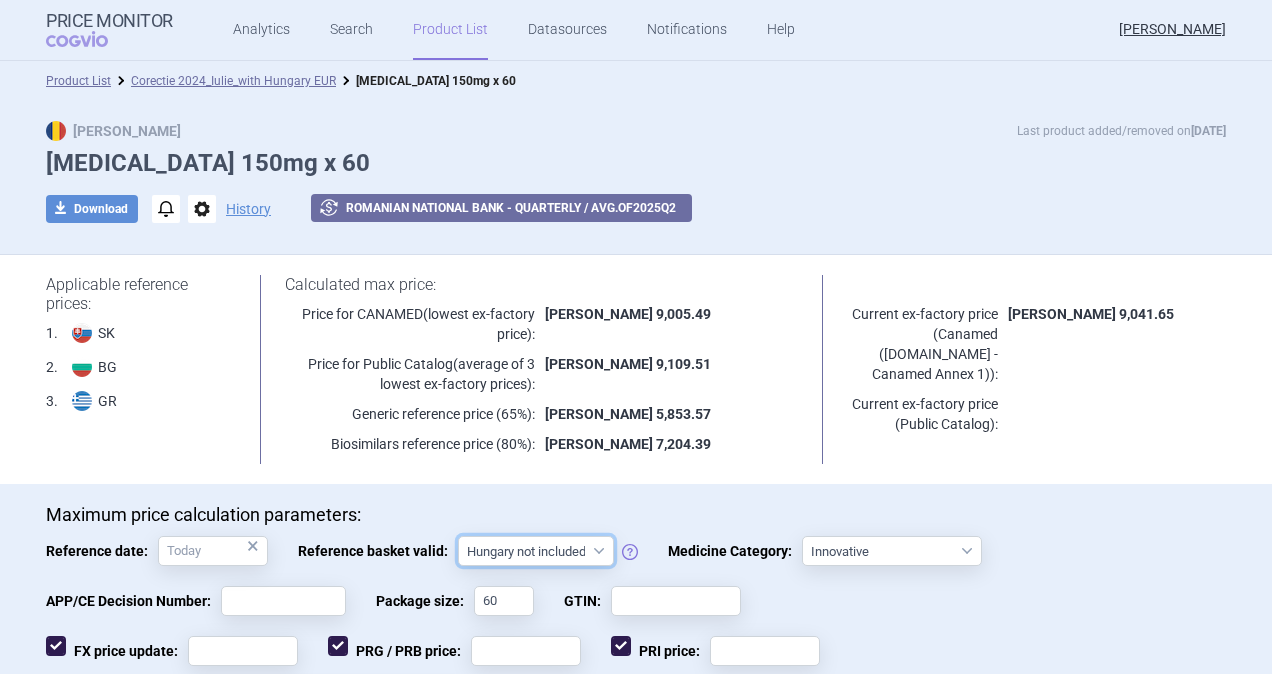 click on "Hungary not included [GEOGRAPHIC_DATA] included Since 29. 3. 2017 Since 9. 12. 2022 Since 1. 1. 2024 Since 1. 7. 2024" at bounding box center [536, 551] 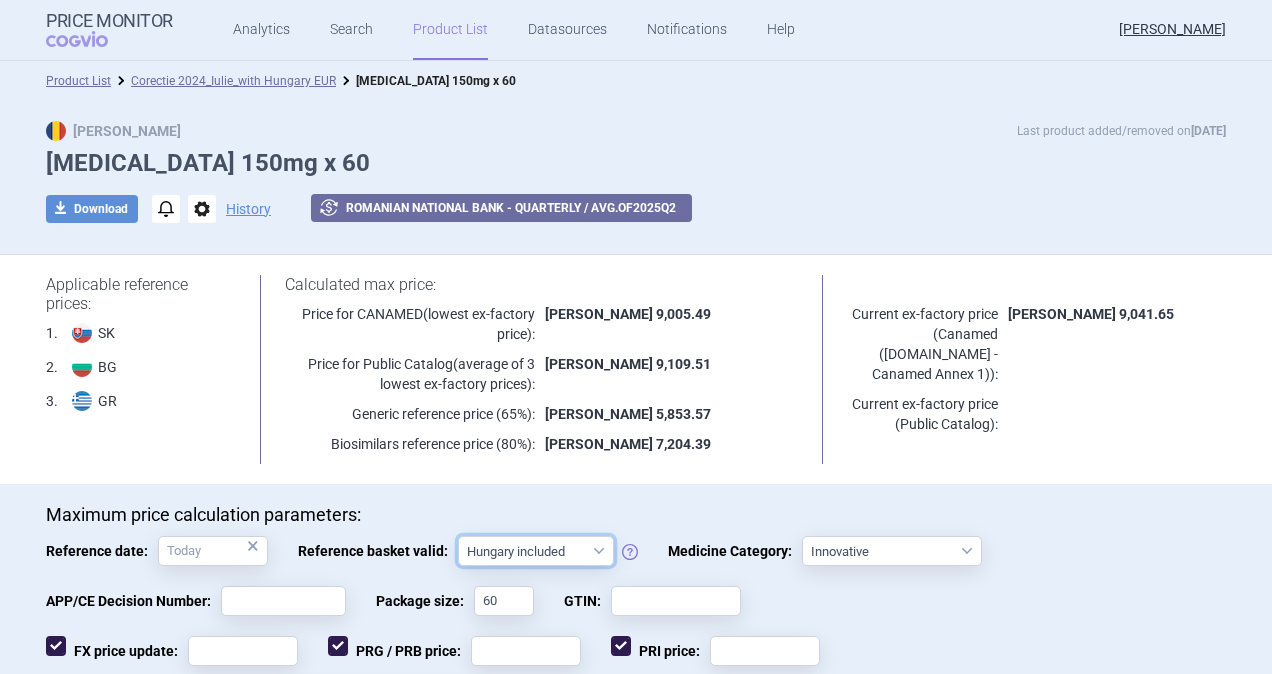 click on "Hungary not included [GEOGRAPHIC_DATA] included Since 29. 3. 2017 Since 9. 12. 2022 Since 1. 1. 2024 Since 1. 7. 2024" at bounding box center (536, 551) 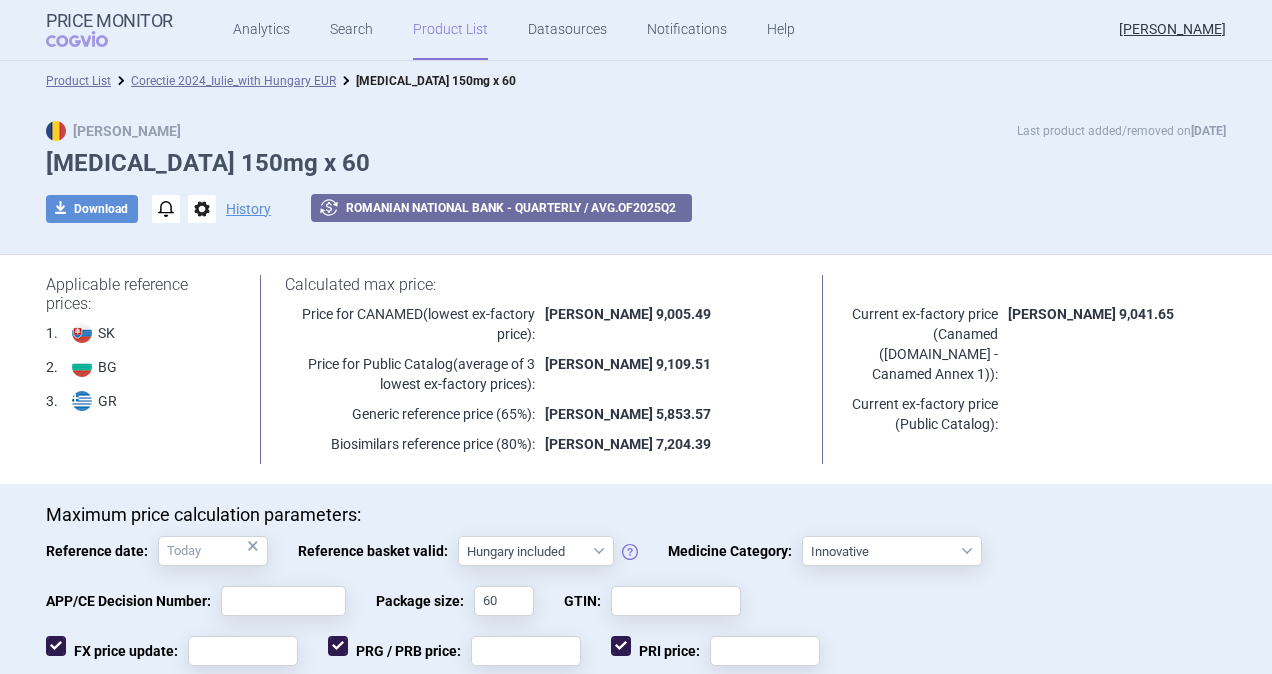 click on "Maximum price calculation parameters: Reference date: × Reference basket valid: [GEOGRAPHIC_DATA] not included [GEOGRAPHIC_DATA] included Since 29. 3. 2017 Since 9. 12. 2022 Since 1. 1. 2024 Since 1. 7. 2024 Medicine Category: Autodetect Innovative Orphan Generic Vaccine Biosimilar PUMA (Paediatric-use Marketing Authorisation) Medicines derived from human blood or plasma Medicines used in coagulation disorders Essential medicines Critical medicines with a high level of risk APP/CE Decision Number: Package size: 60 GTIN: FX price update: PRG / PRB price: PRI price: Loss of exclusivity: Saved!" at bounding box center [636, 610] 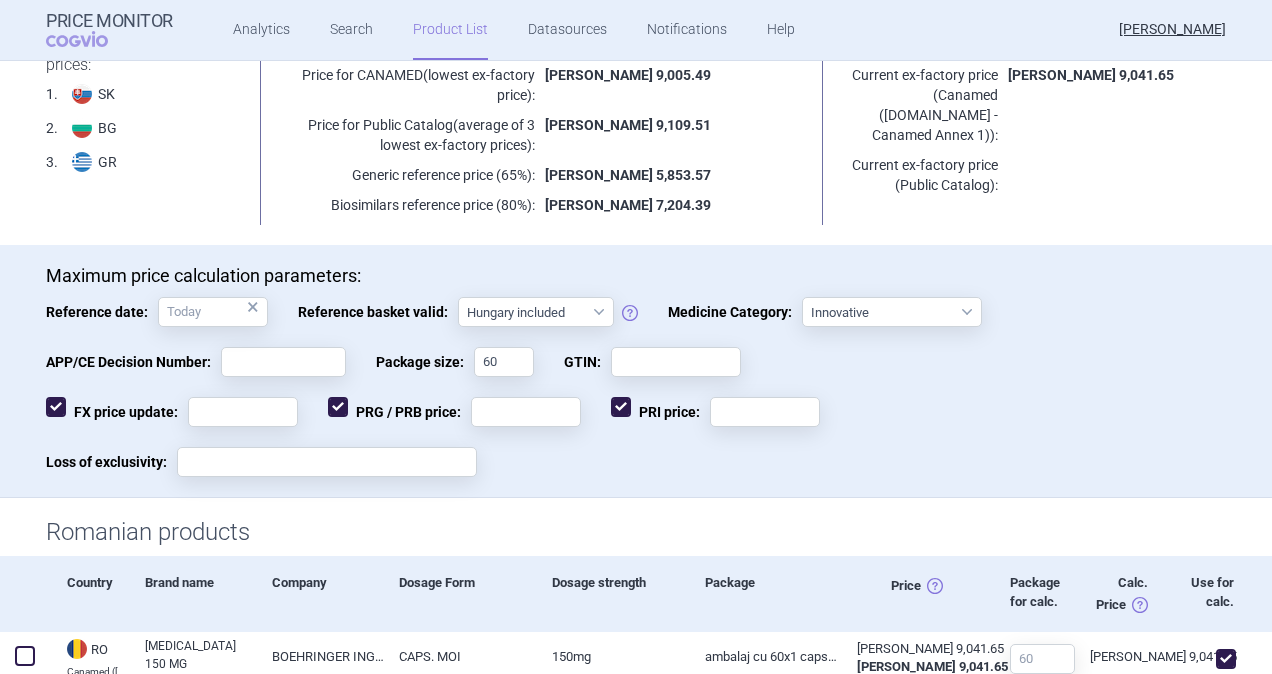 scroll, scrollTop: 0, scrollLeft: 0, axis: both 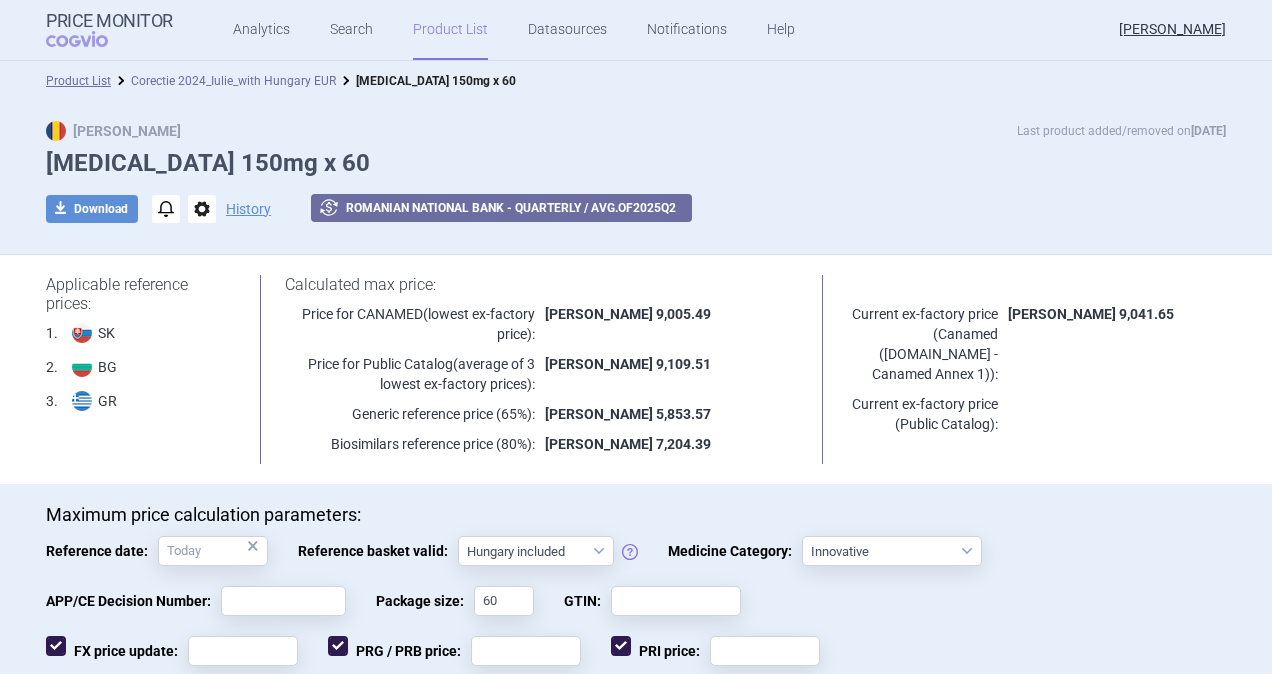 click on "Corectie 2024_Iulie_with Hungary EUR" at bounding box center [233, 81] 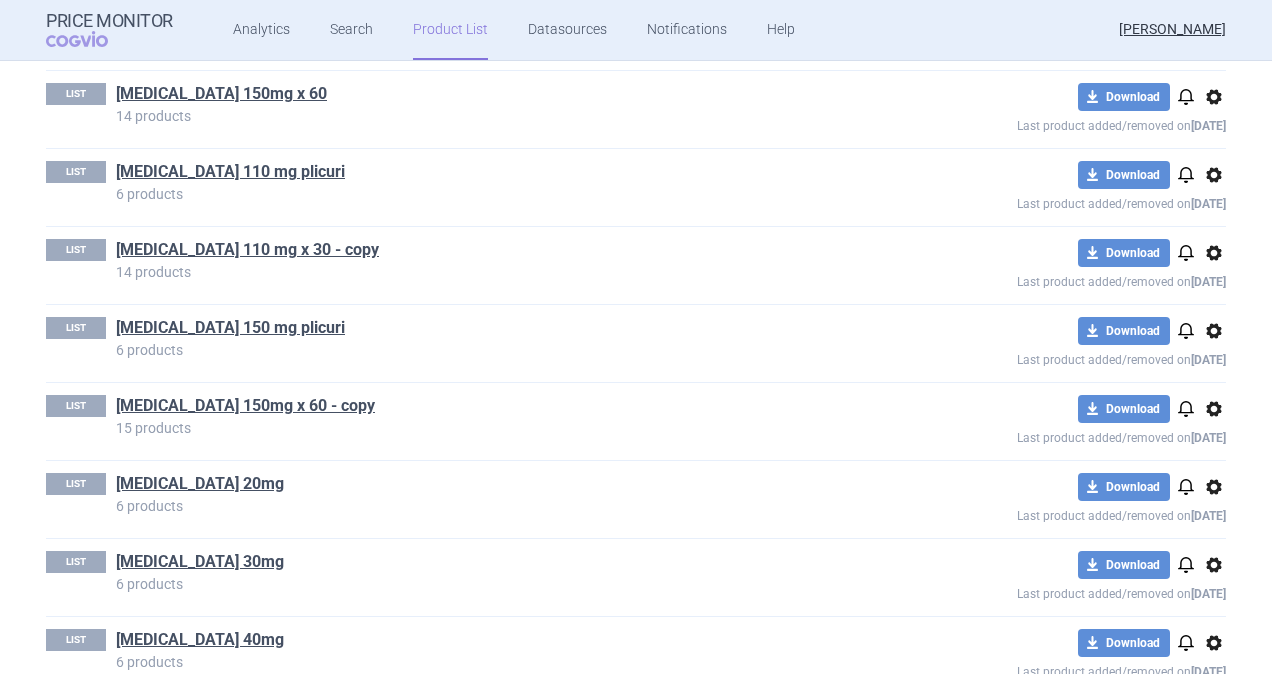 scroll, scrollTop: 1500, scrollLeft: 0, axis: vertical 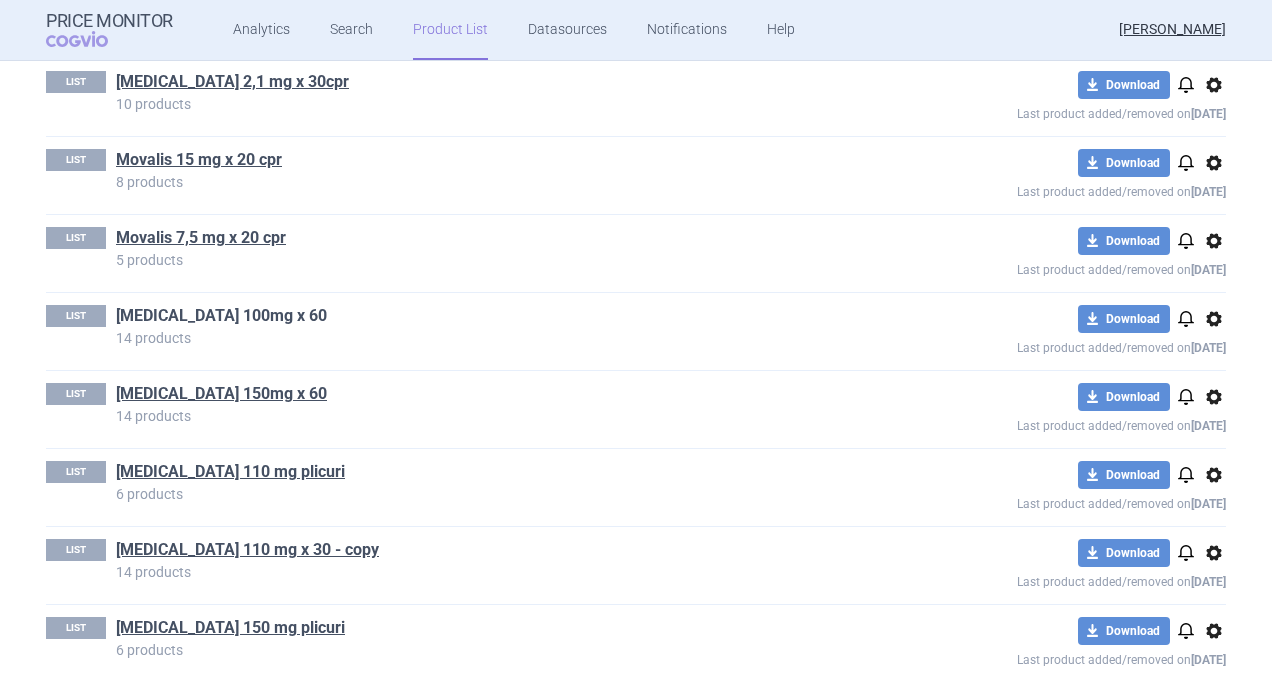 click on "[MEDICAL_DATA] 100mg x 60" at bounding box center (221, 316) 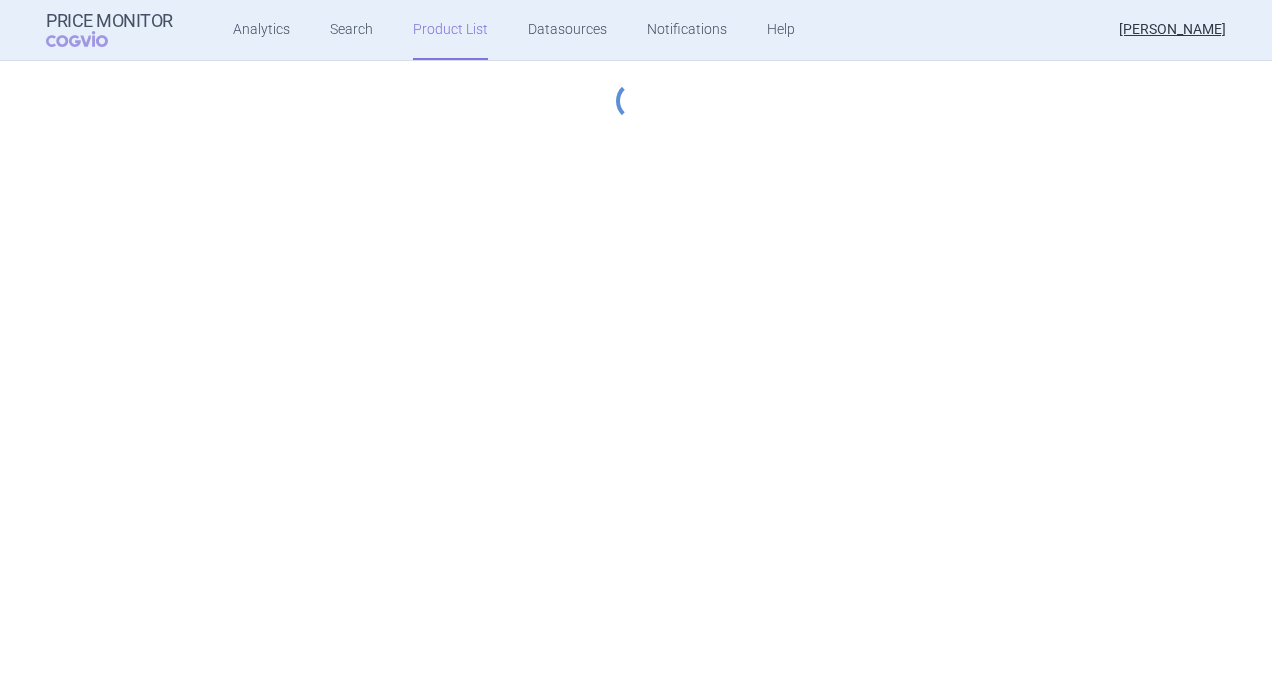 select on "hungary-included" 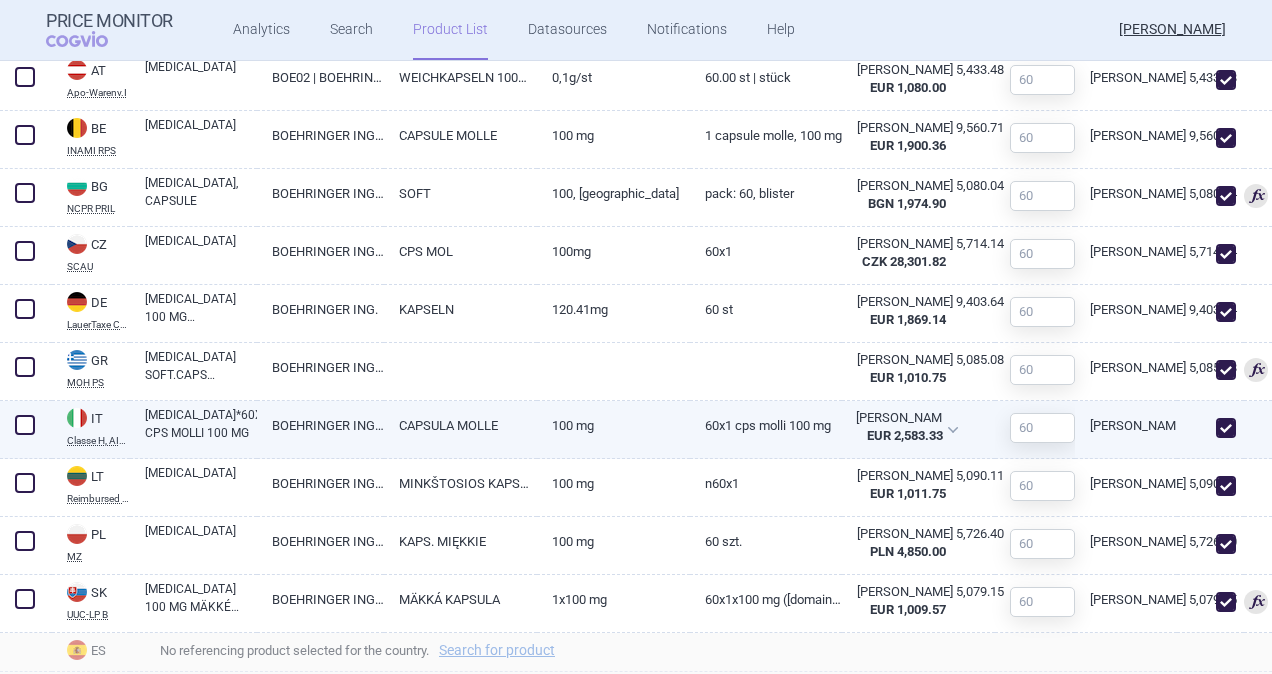 scroll, scrollTop: 1095, scrollLeft: 0, axis: vertical 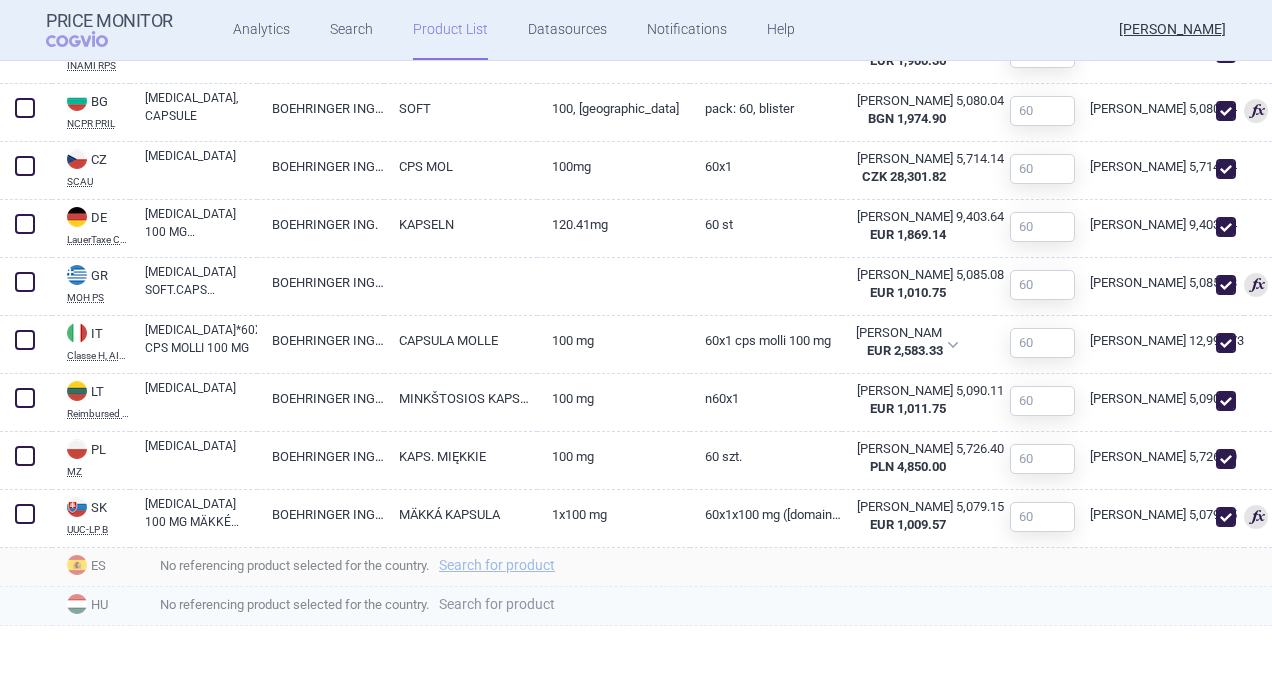 click on "Search for product" at bounding box center [497, 604] 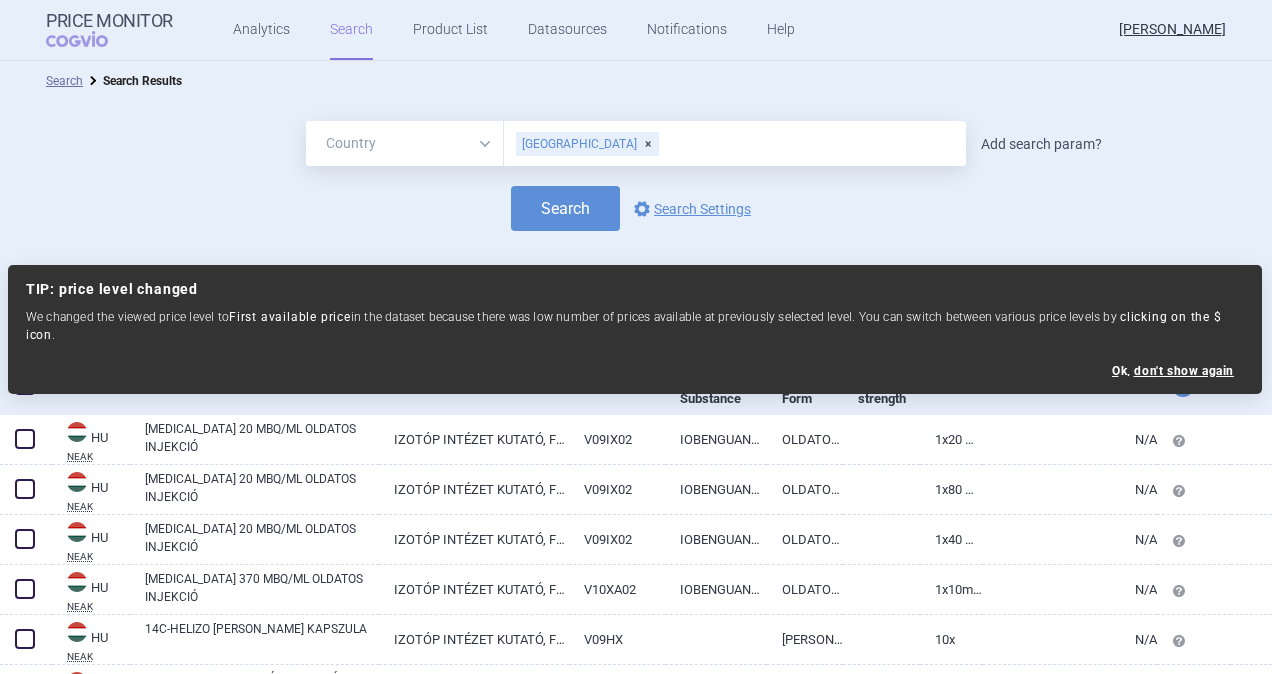 click on "Add search param?" at bounding box center (1041, 144) 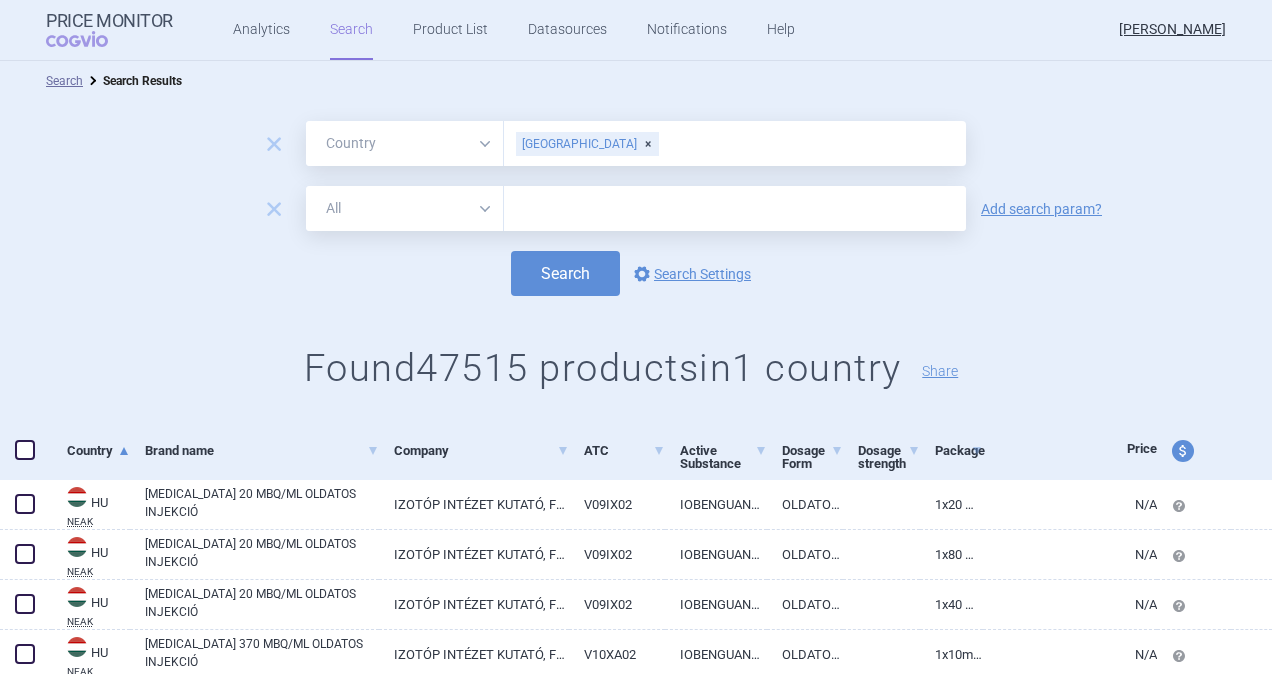 click on "All Brand Name ATC Company Active Substance Country Newer than" at bounding box center [405, 208] 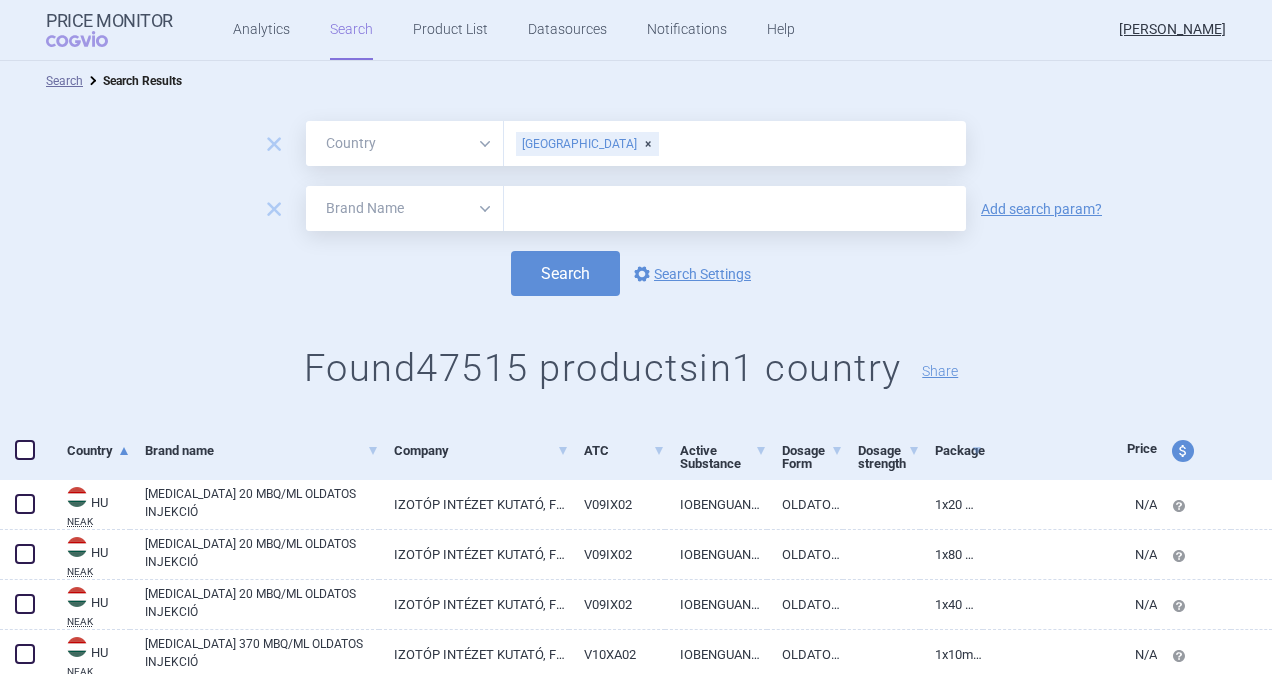 click on "All Brand Name ATC Company Active Substance Country Newer than" at bounding box center (405, 208) 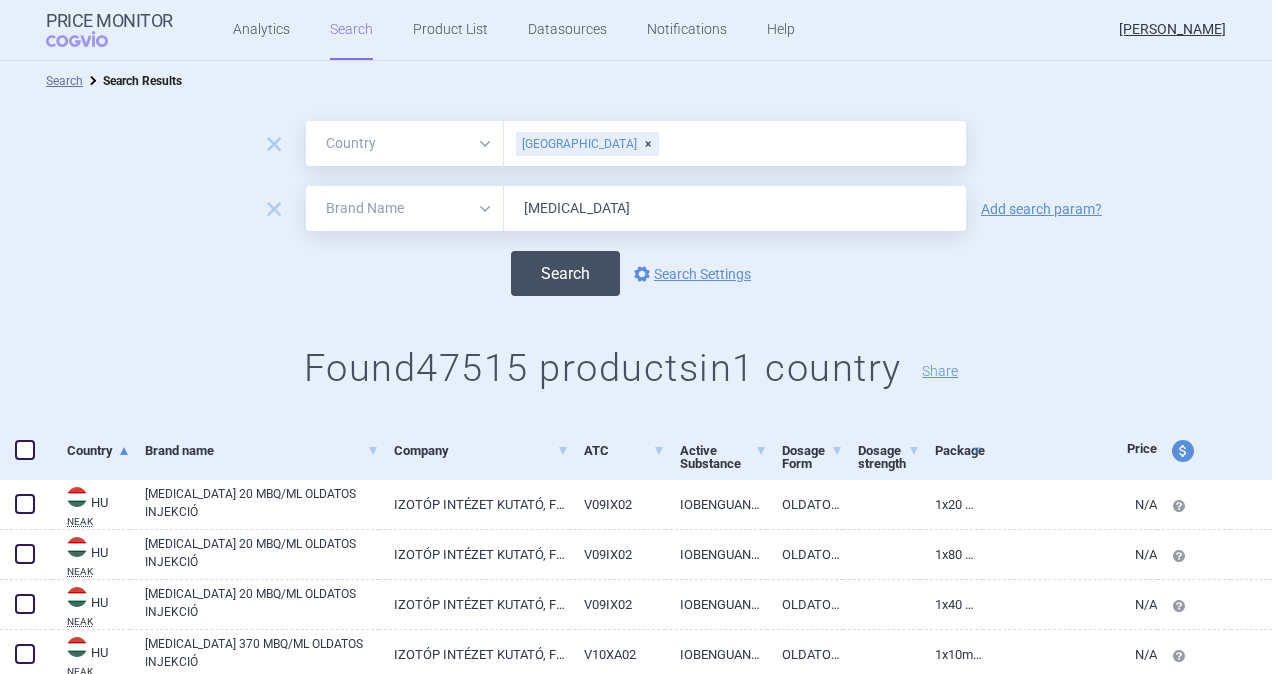 type on "[MEDICAL_DATA]" 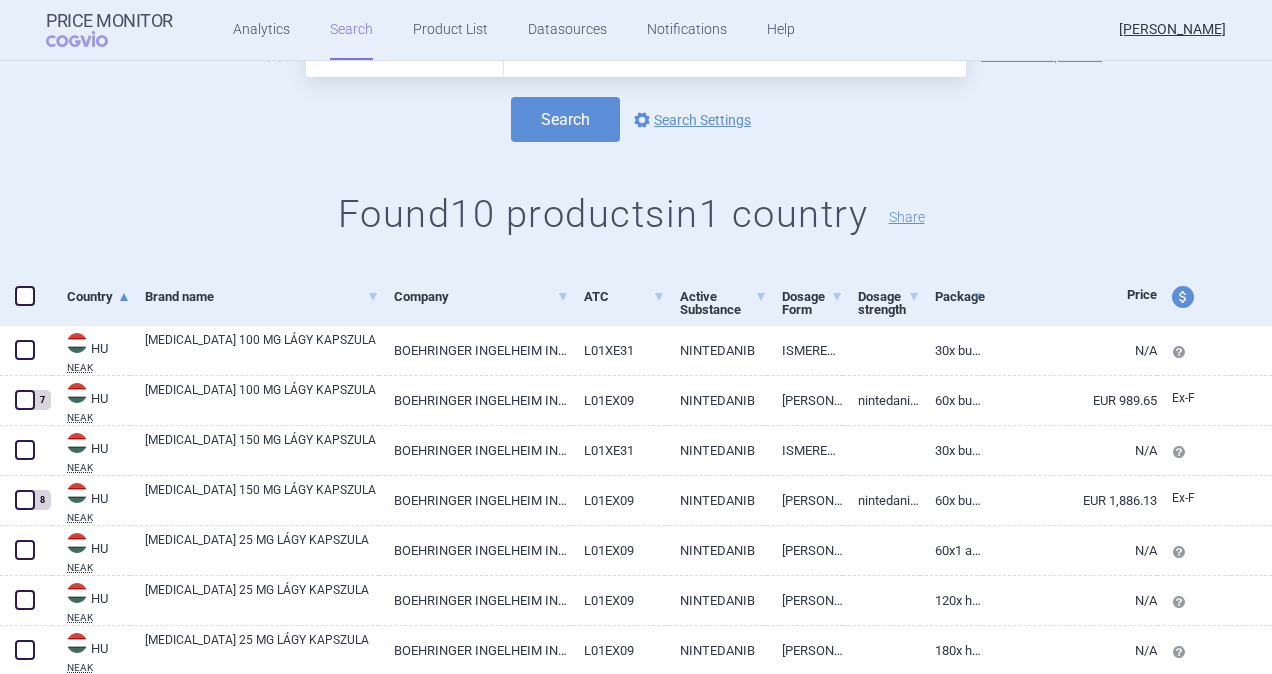 scroll, scrollTop: 356, scrollLeft: 0, axis: vertical 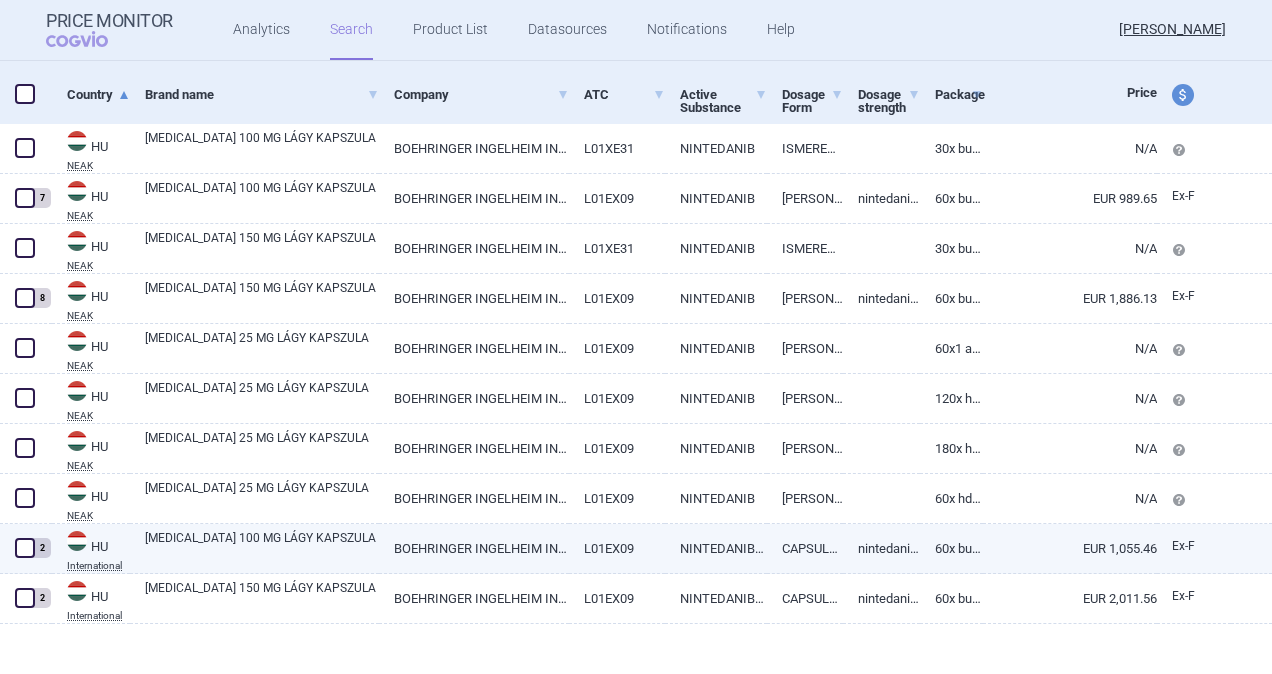 click at bounding box center [25, 548] 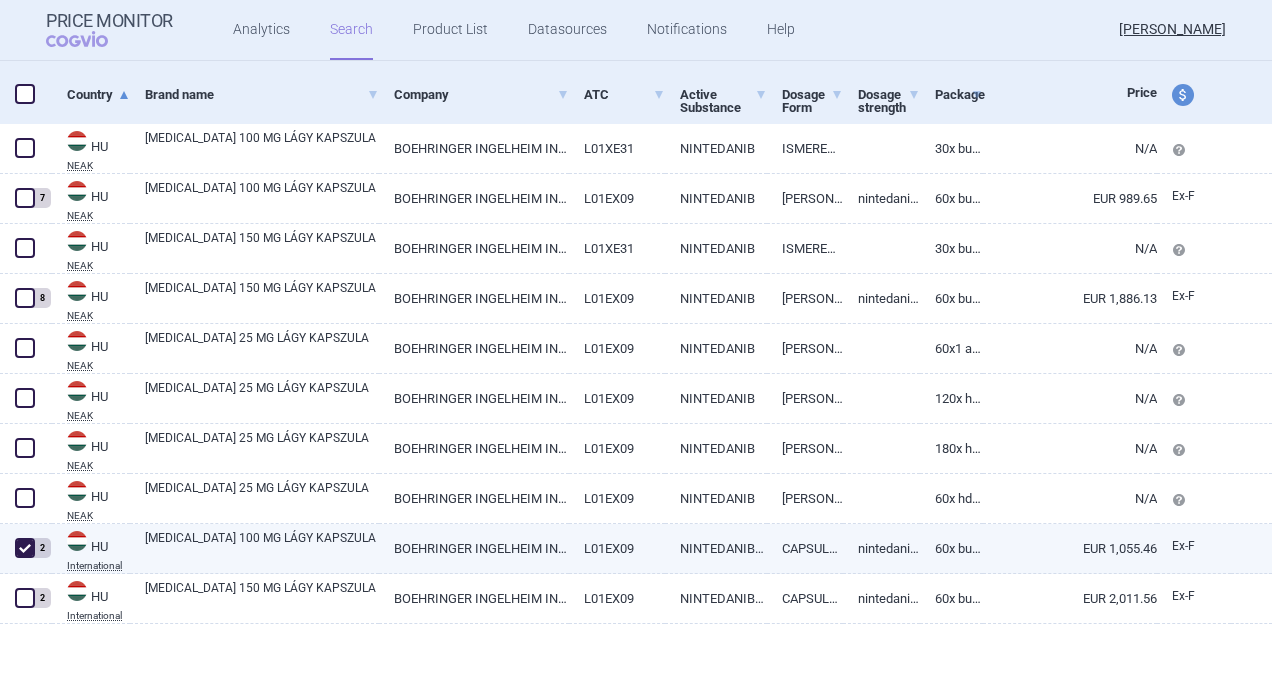 checkbox on "true" 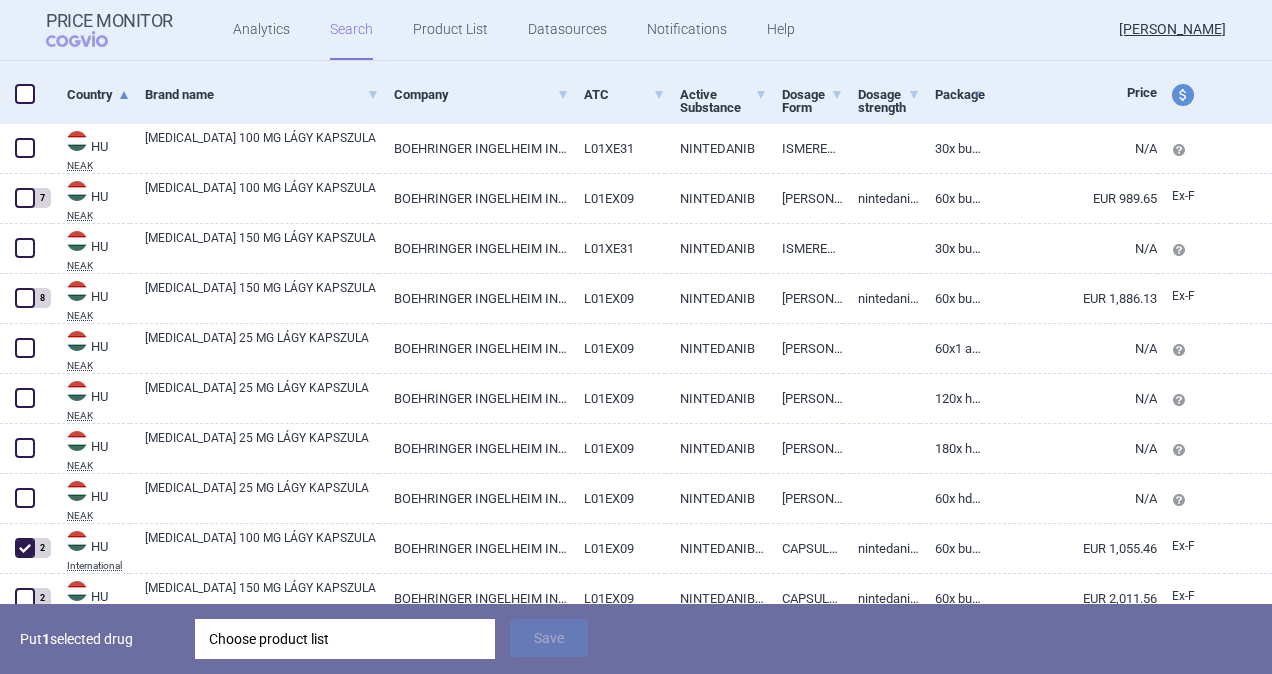 click on "Choose product list" at bounding box center (345, 639) 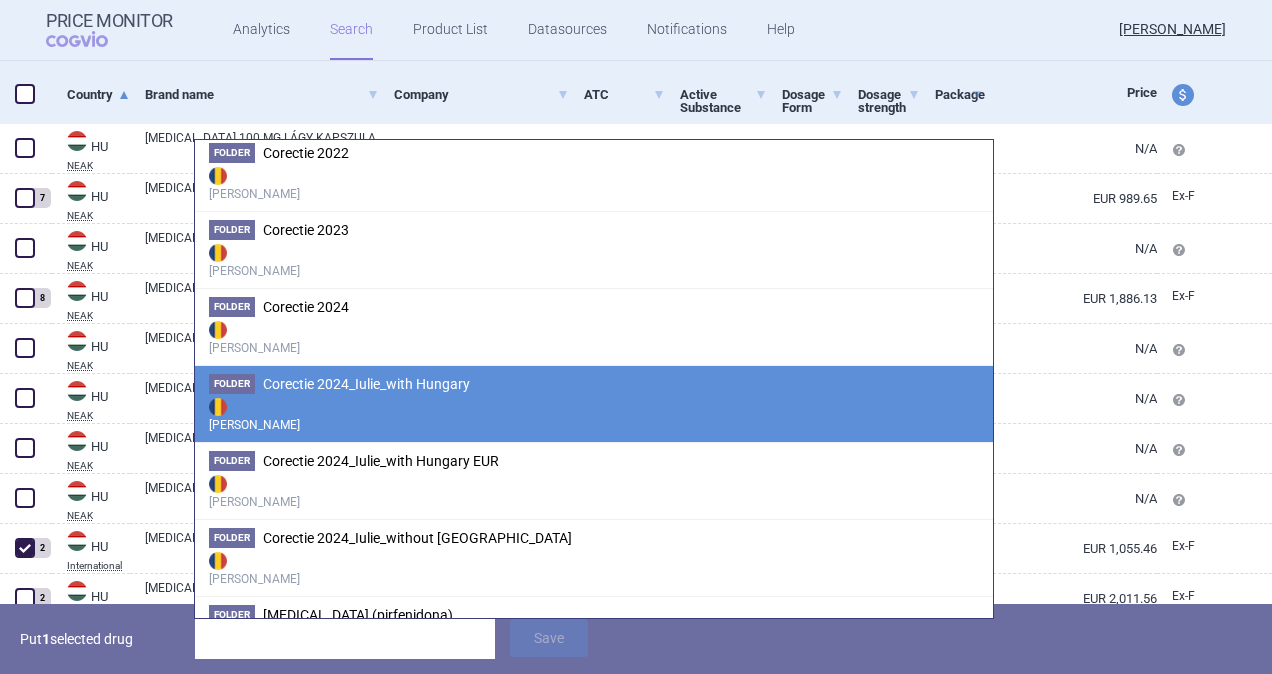 scroll, scrollTop: 200, scrollLeft: 0, axis: vertical 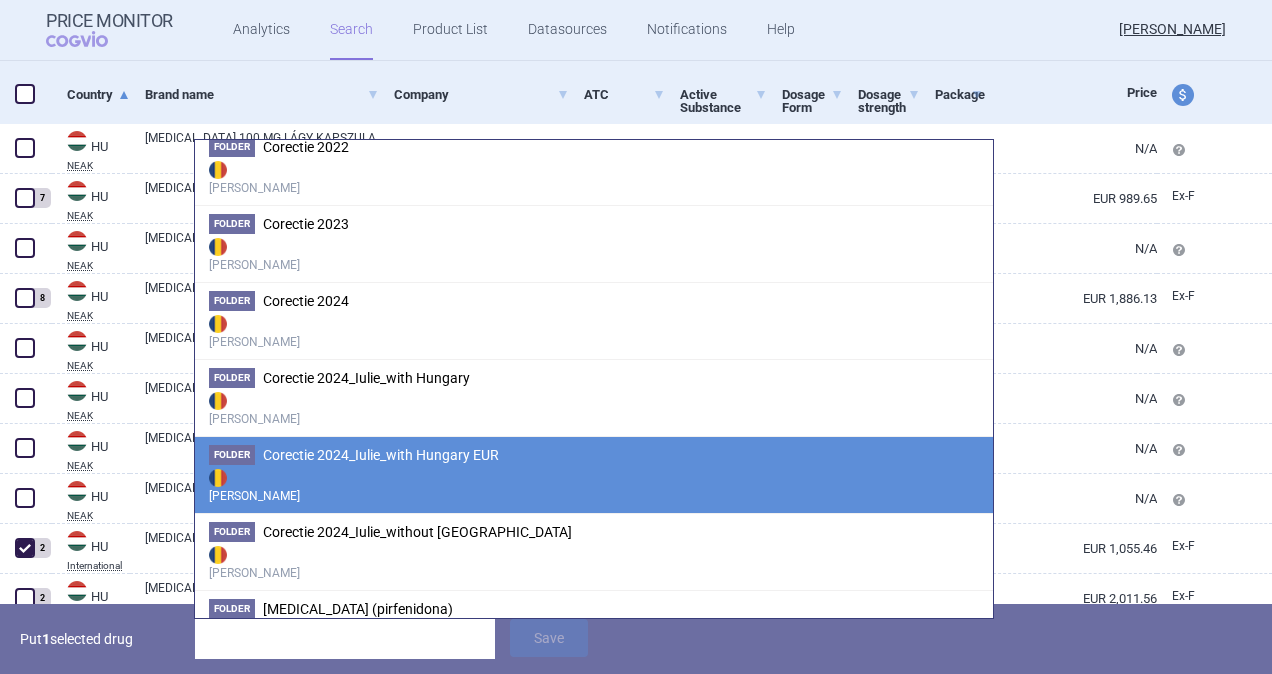 click on "[PERSON_NAME]" at bounding box center [594, 485] 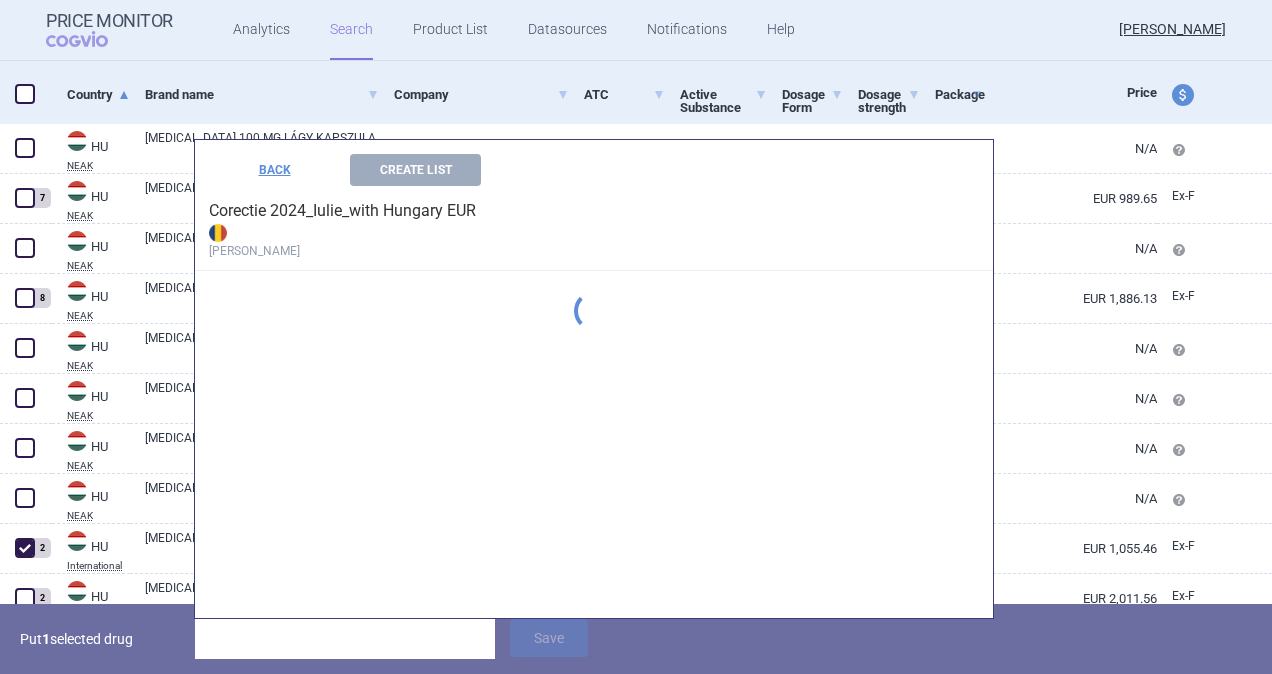 scroll, scrollTop: 92, scrollLeft: 0, axis: vertical 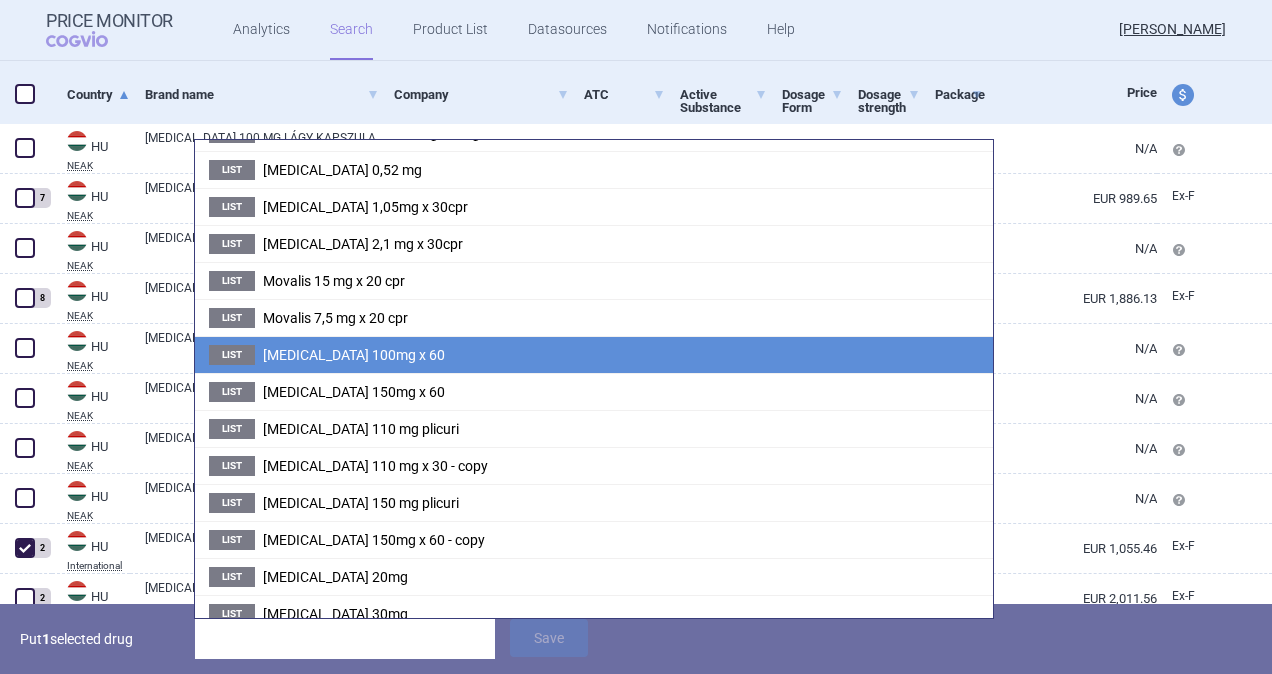 click on "List [MEDICAL_DATA] 100mg x 60" at bounding box center (594, 354) 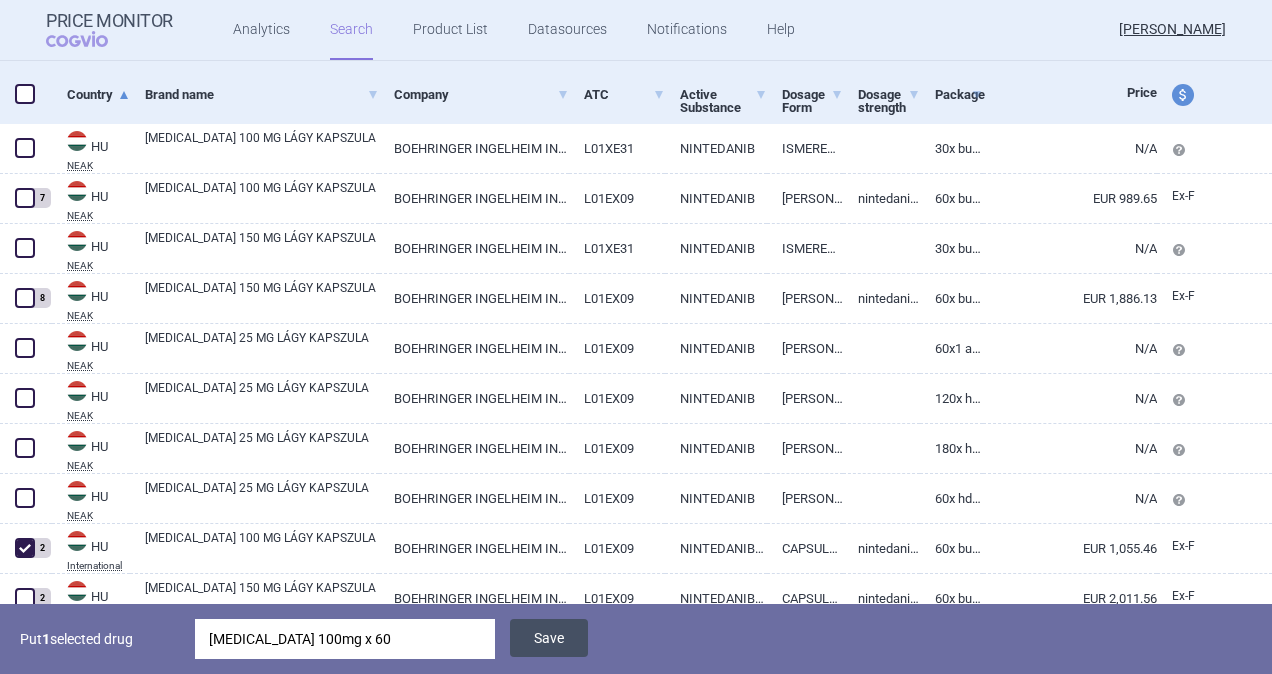 click on "Save" at bounding box center (549, 638) 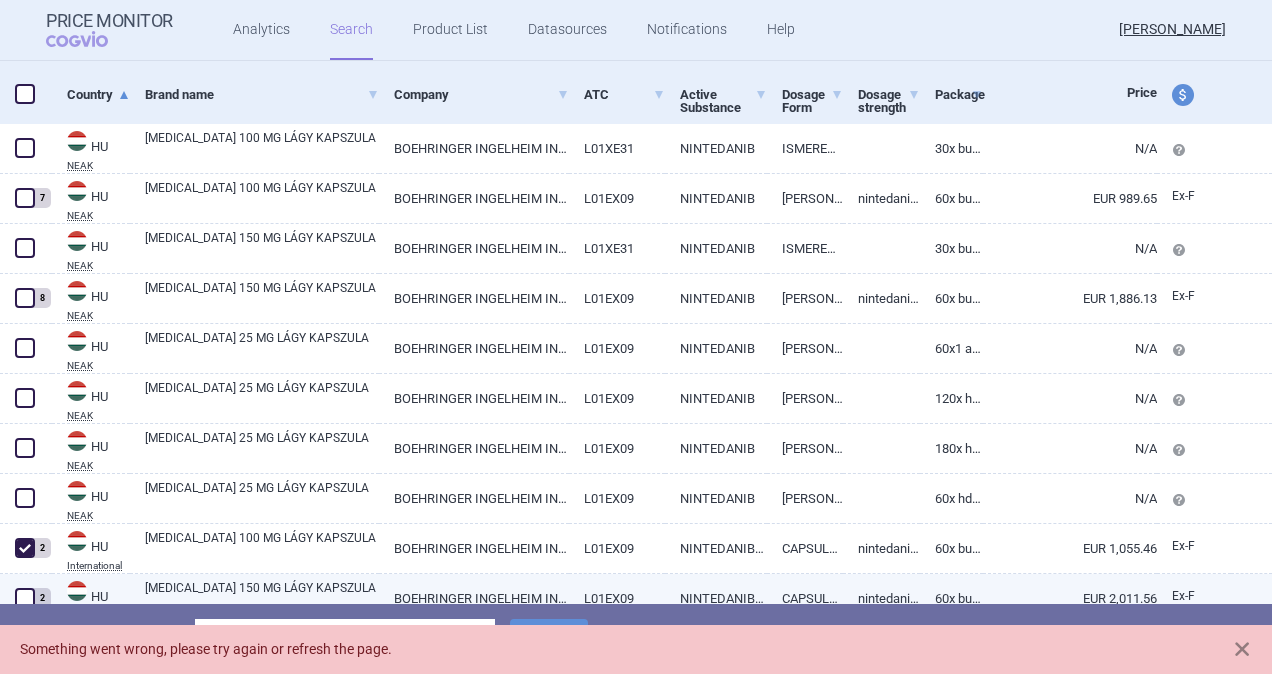 click at bounding box center [25, 598] 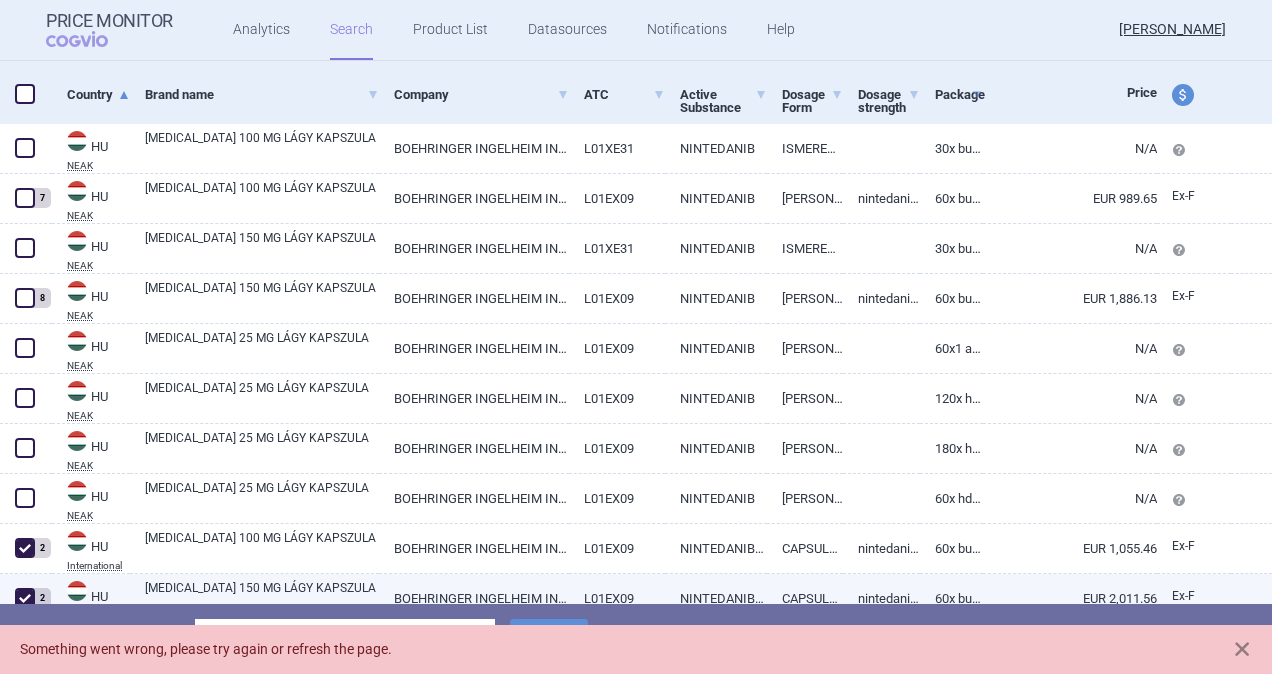 checkbox on "true" 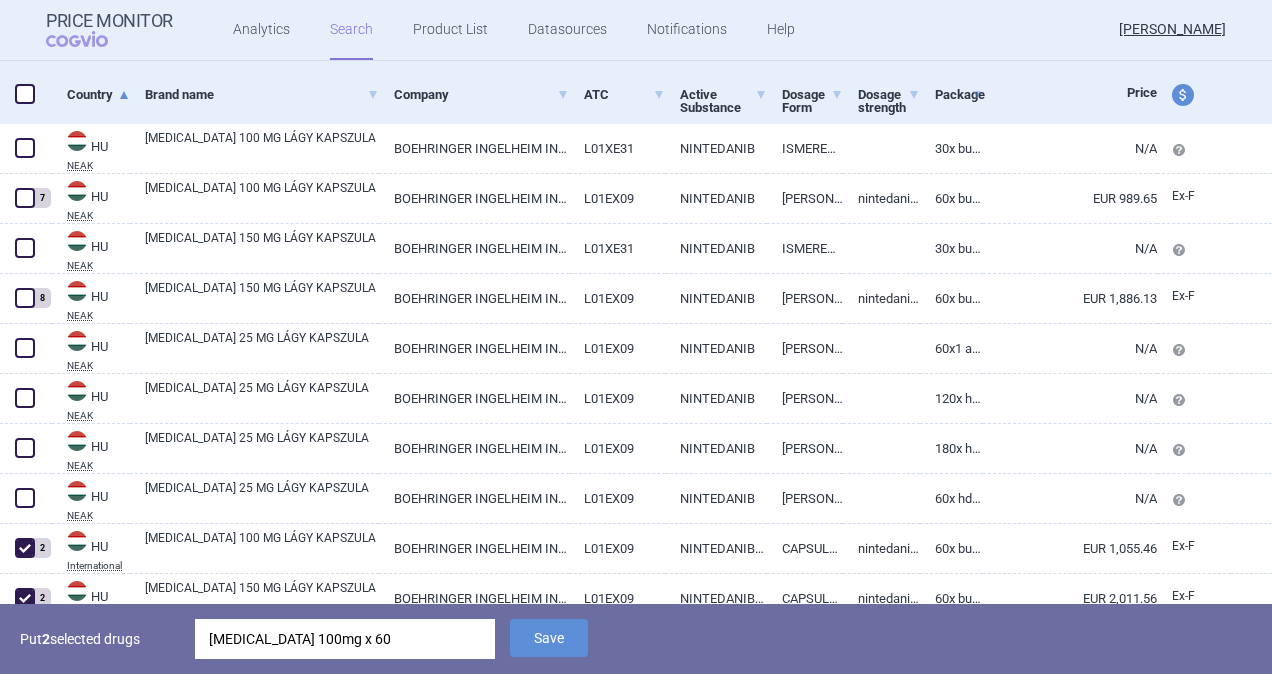 click on "[MEDICAL_DATA] 100mg x 60" at bounding box center (345, 639) 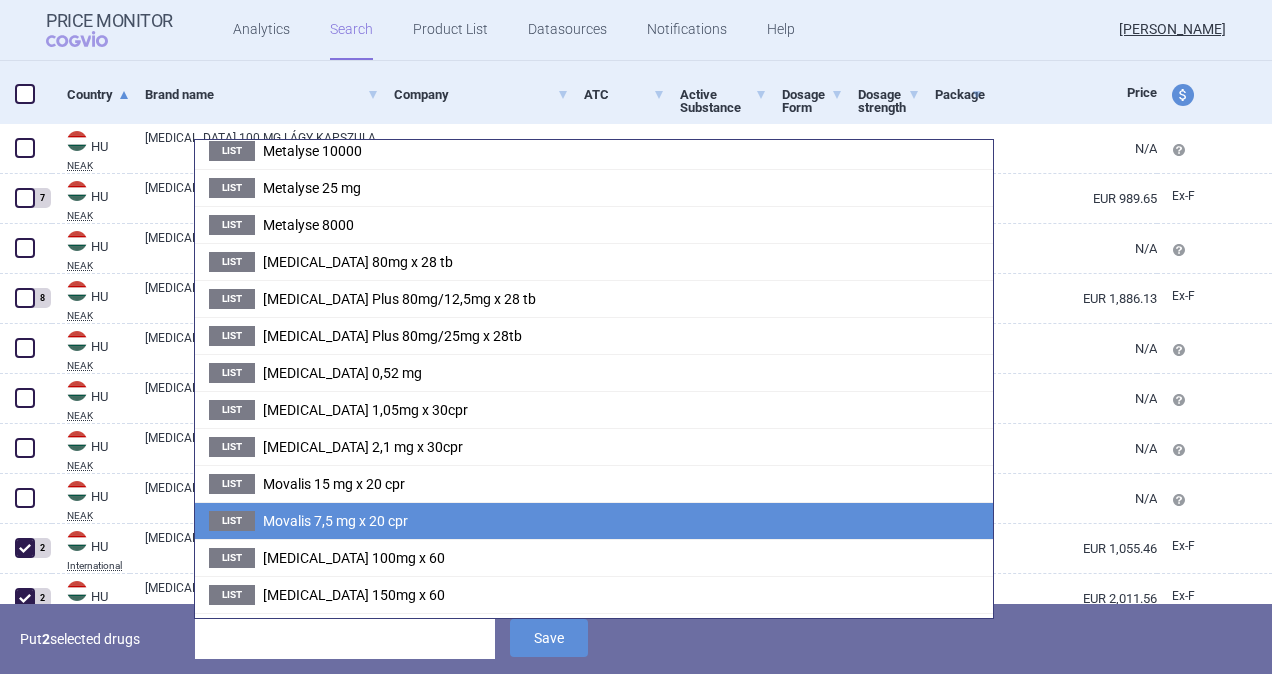 scroll, scrollTop: 400, scrollLeft: 0, axis: vertical 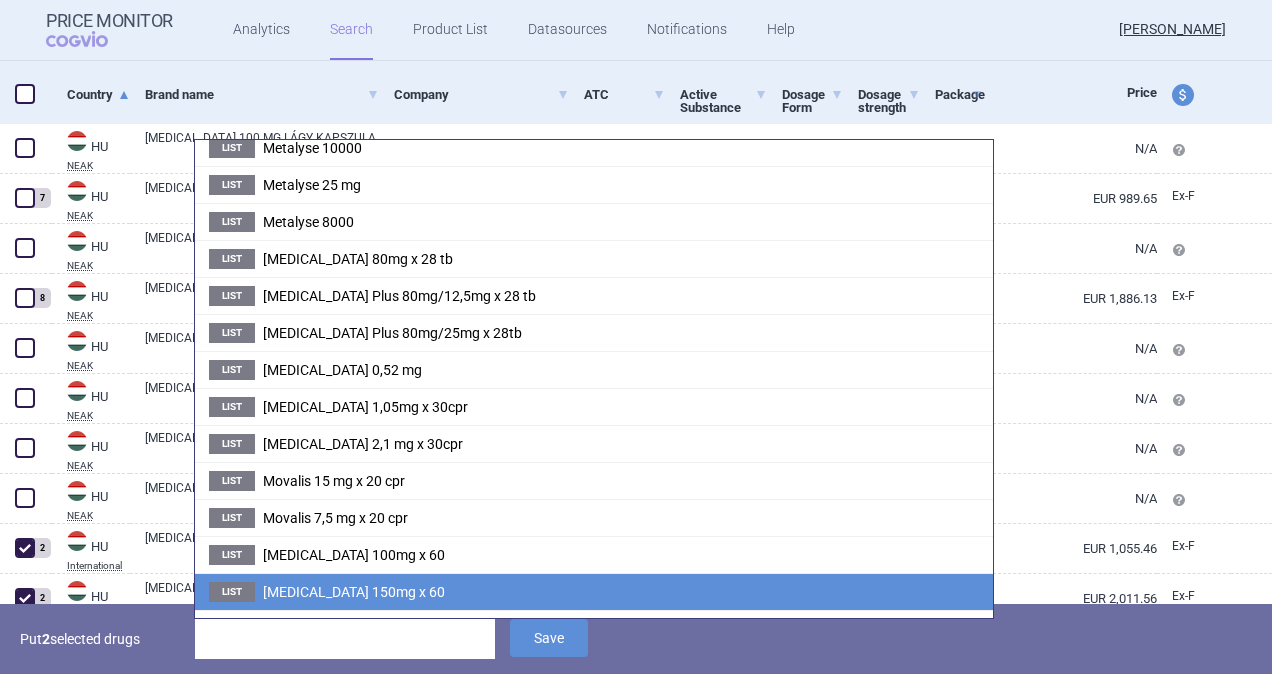 click on "[MEDICAL_DATA] 150mg x 60" at bounding box center (354, 592) 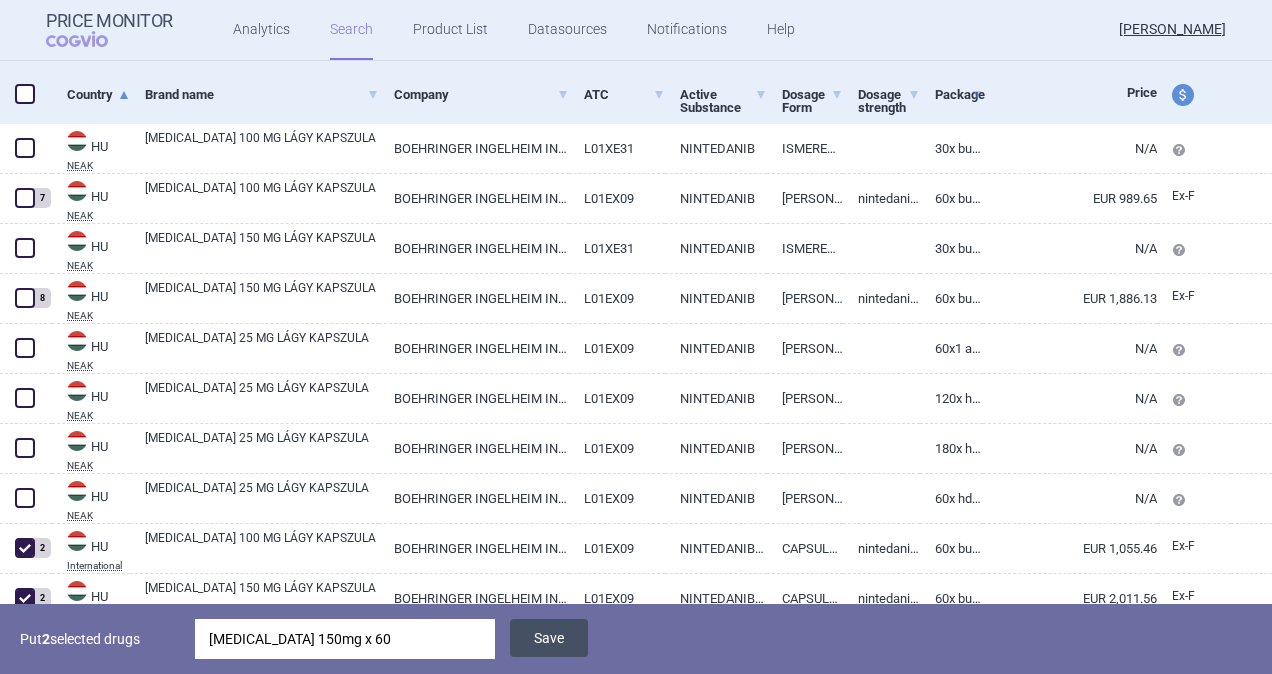click on "Save" at bounding box center (549, 638) 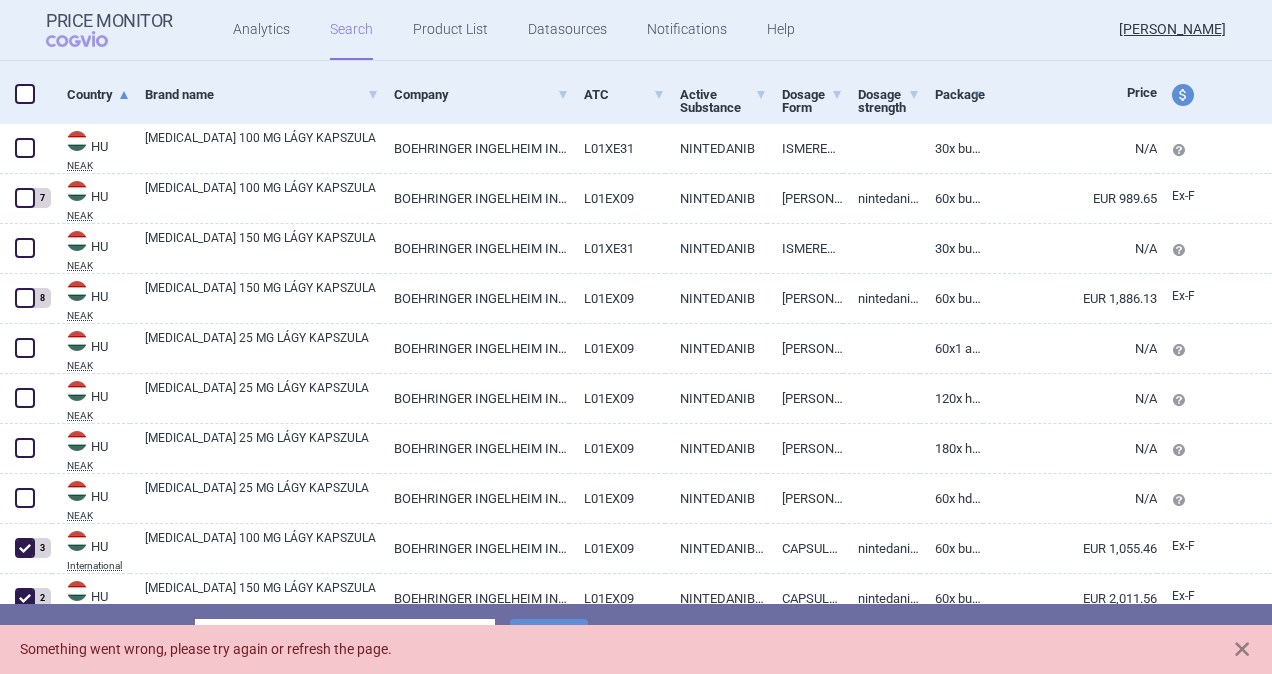 scroll, scrollTop: 440, scrollLeft: 0, axis: vertical 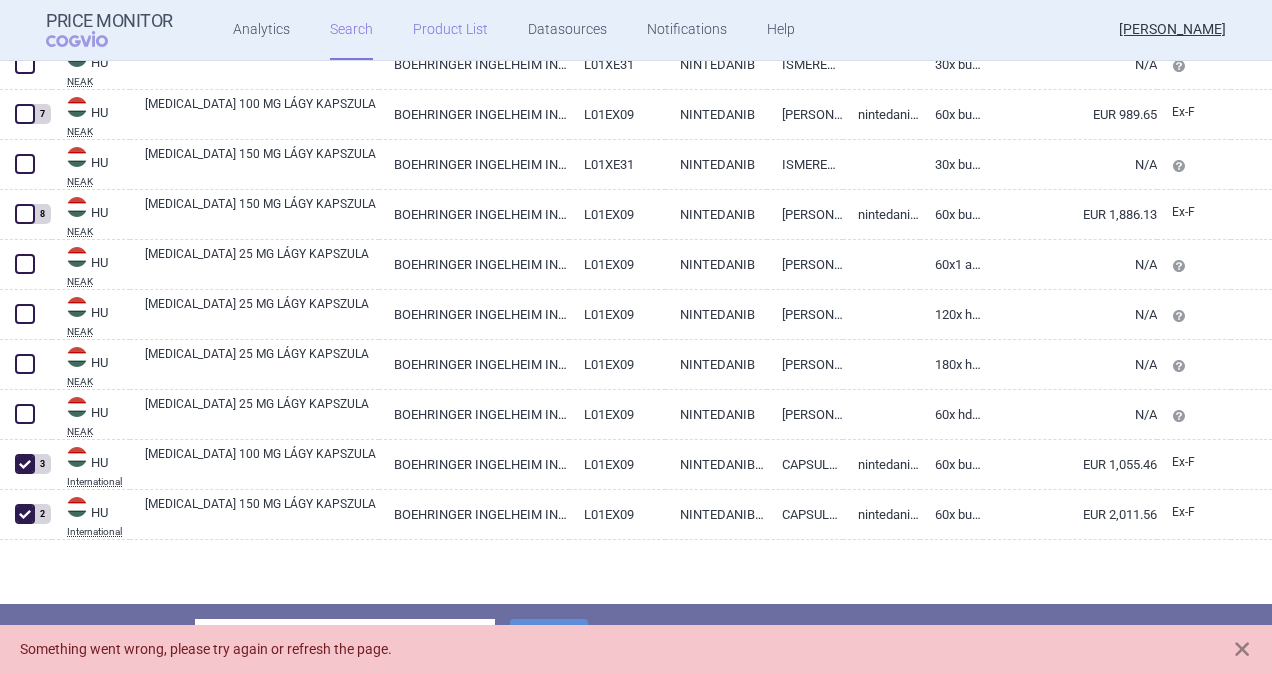 click on "Product List" at bounding box center [450, 30] 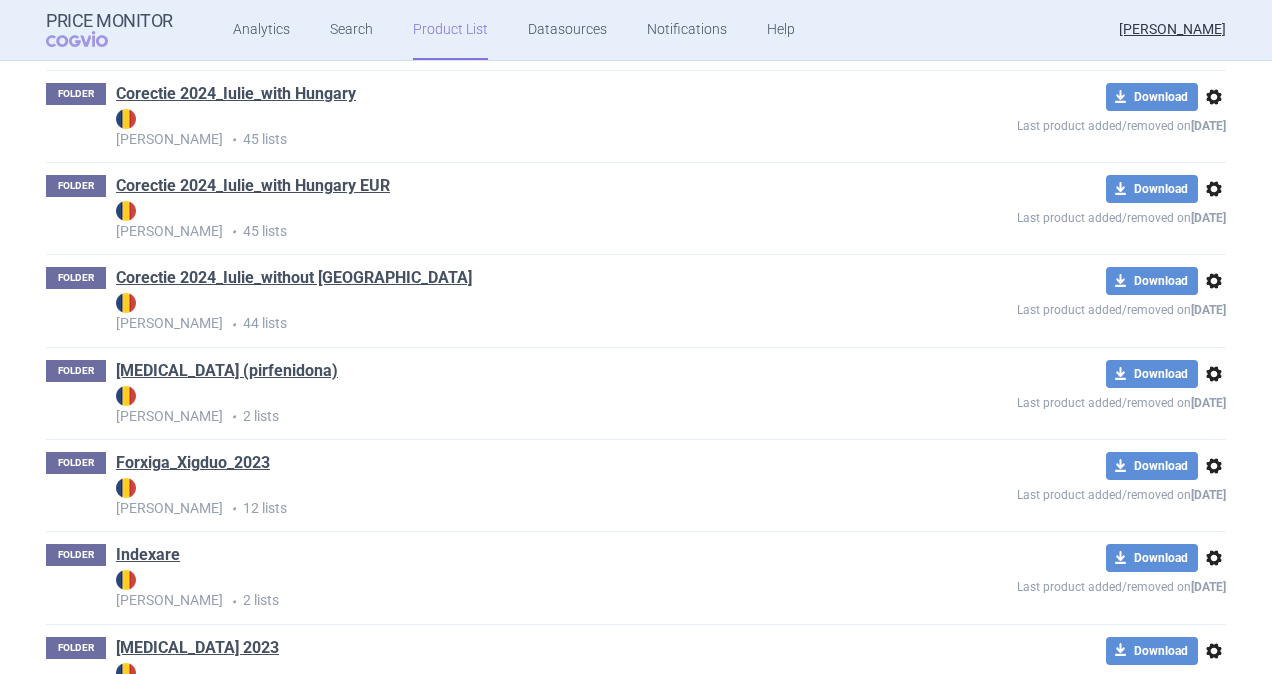 scroll, scrollTop: 680, scrollLeft: 0, axis: vertical 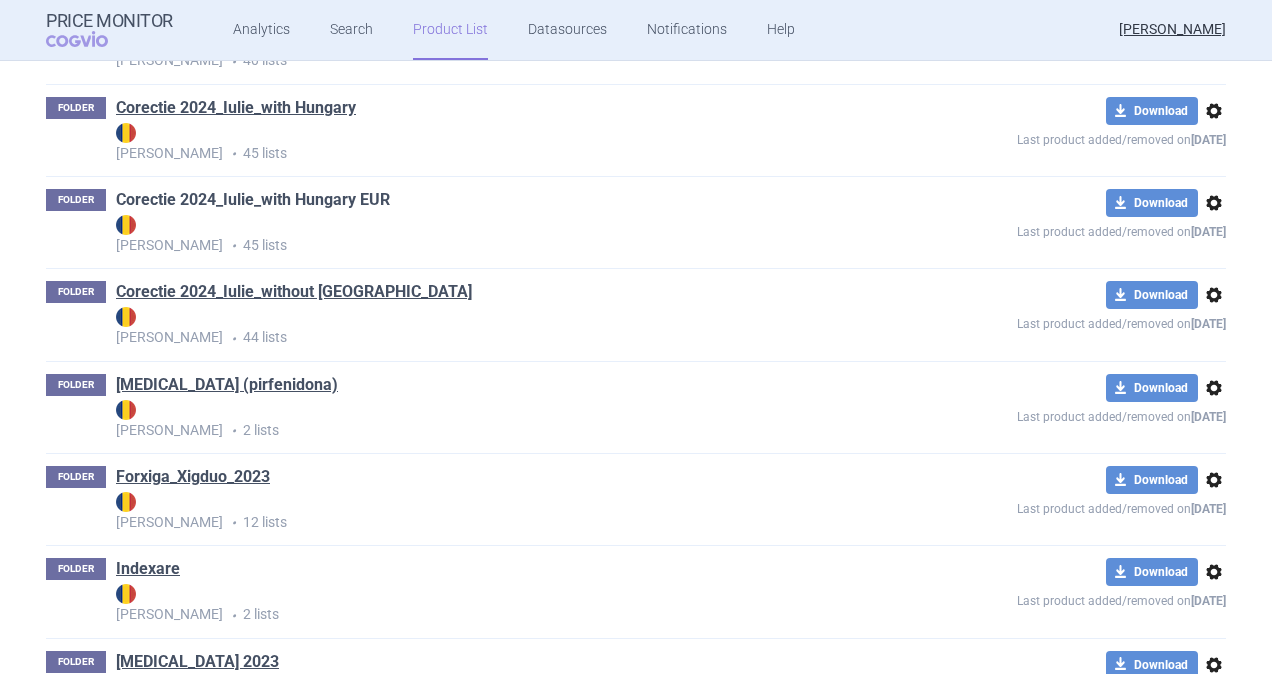 click on "Corectie 2024_Iulie_with Hungary EUR" at bounding box center [253, 200] 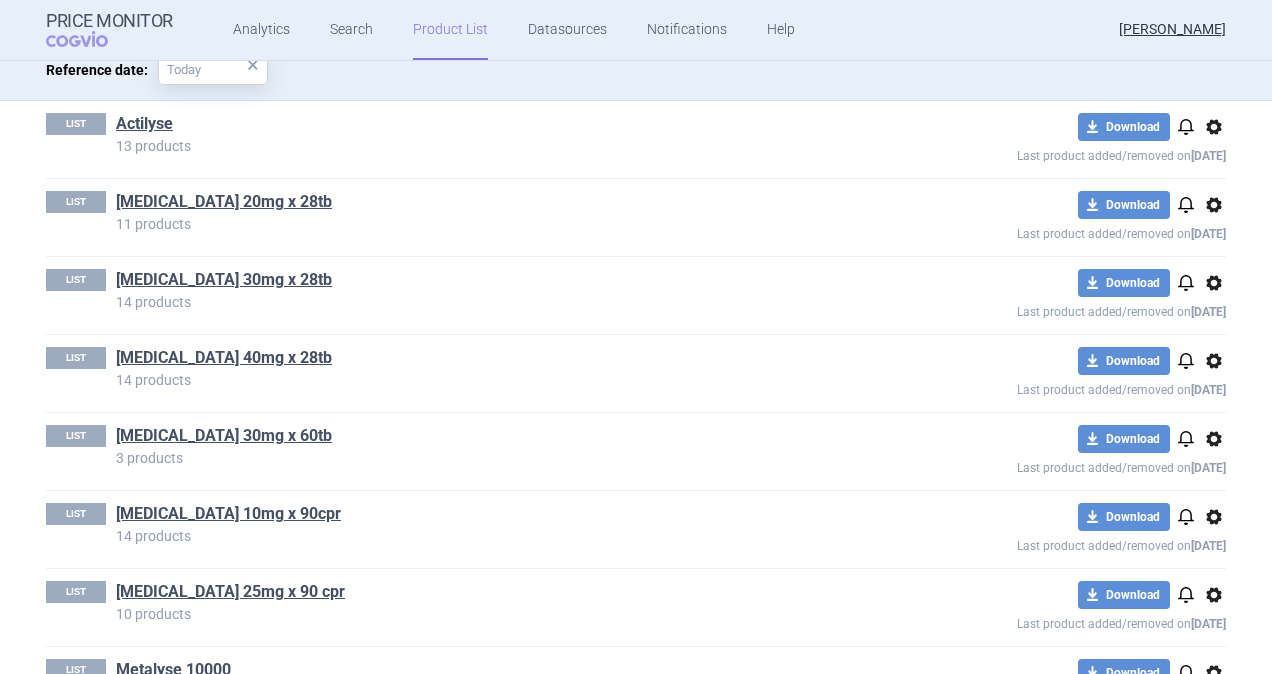 scroll, scrollTop: 400, scrollLeft: 0, axis: vertical 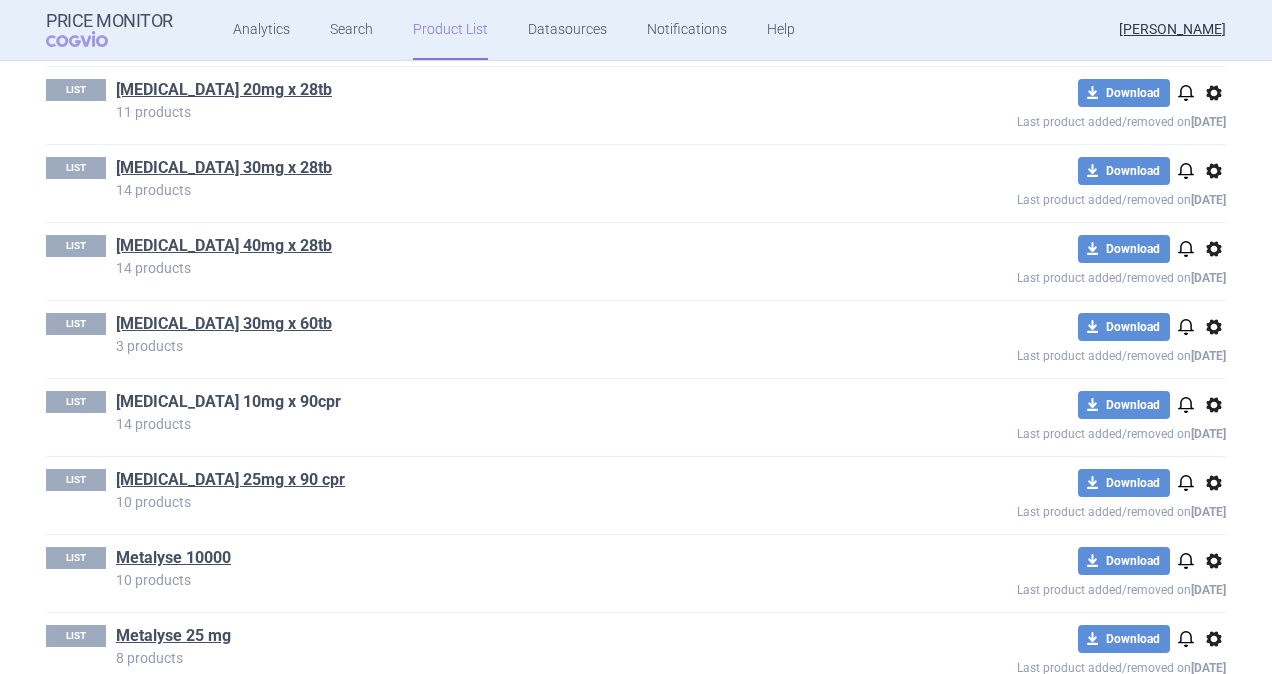 click on "[MEDICAL_DATA] 10mg x 90cpr" at bounding box center (228, 402) 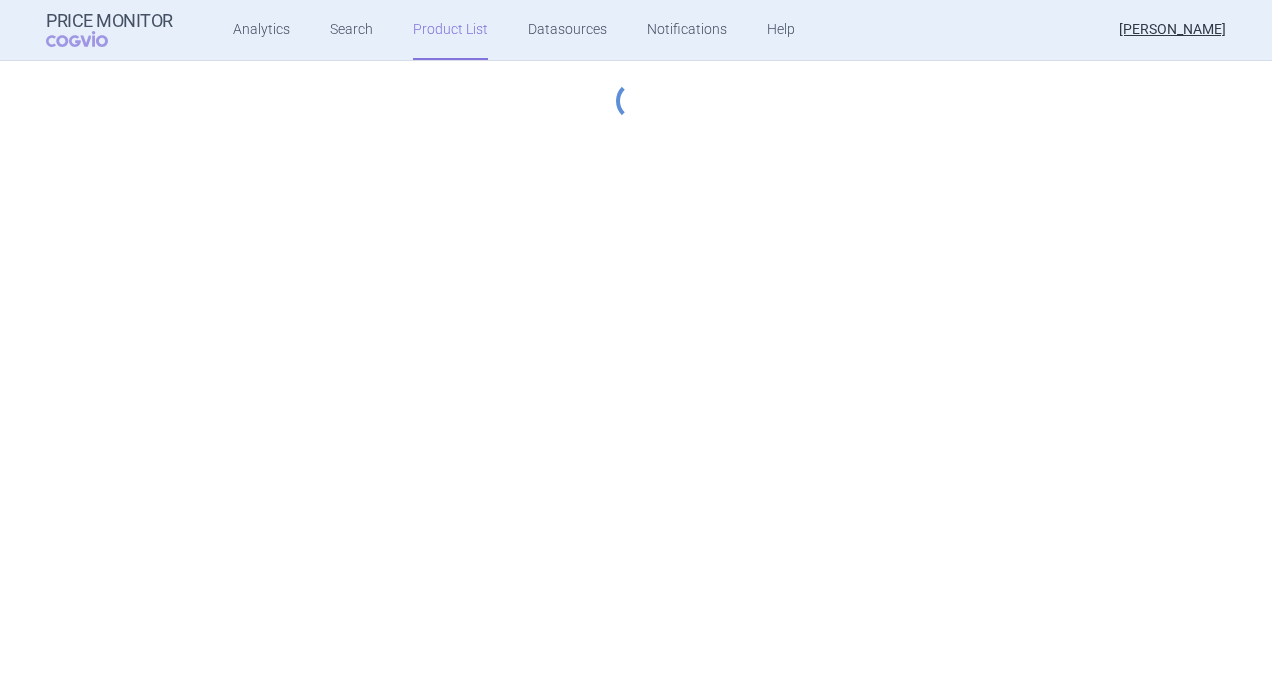 select on "hungary-included" 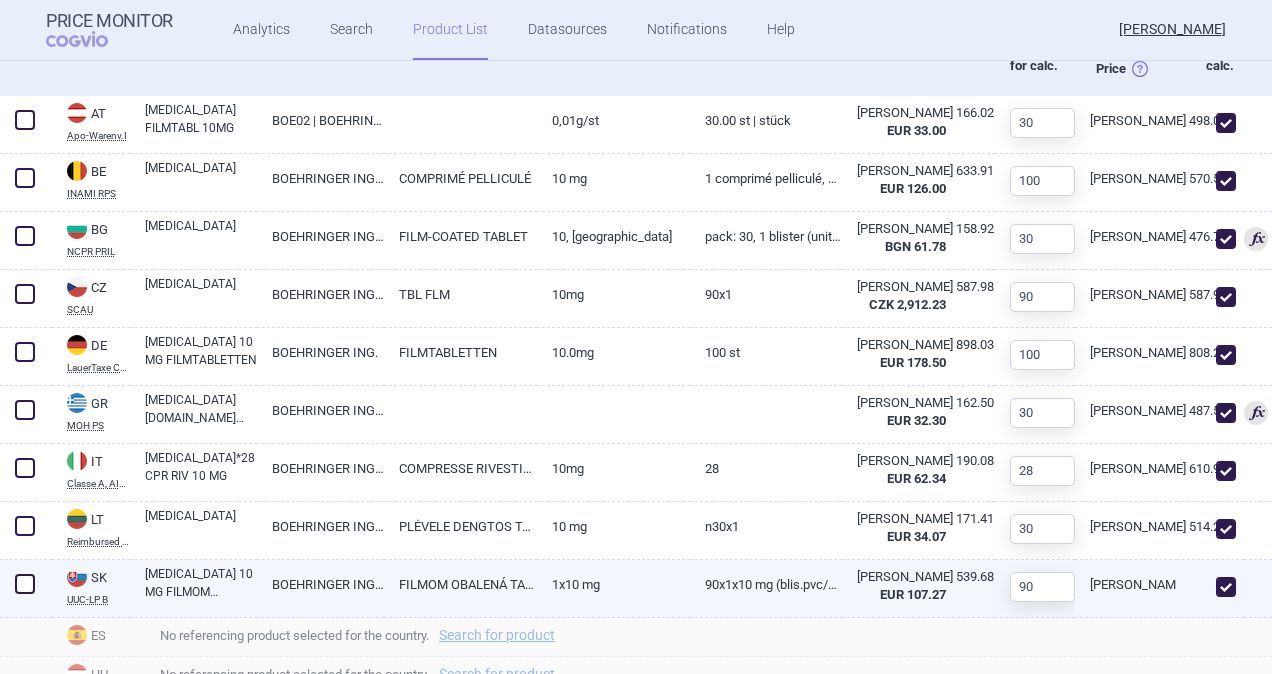 scroll, scrollTop: 1076, scrollLeft: 0, axis: vertical 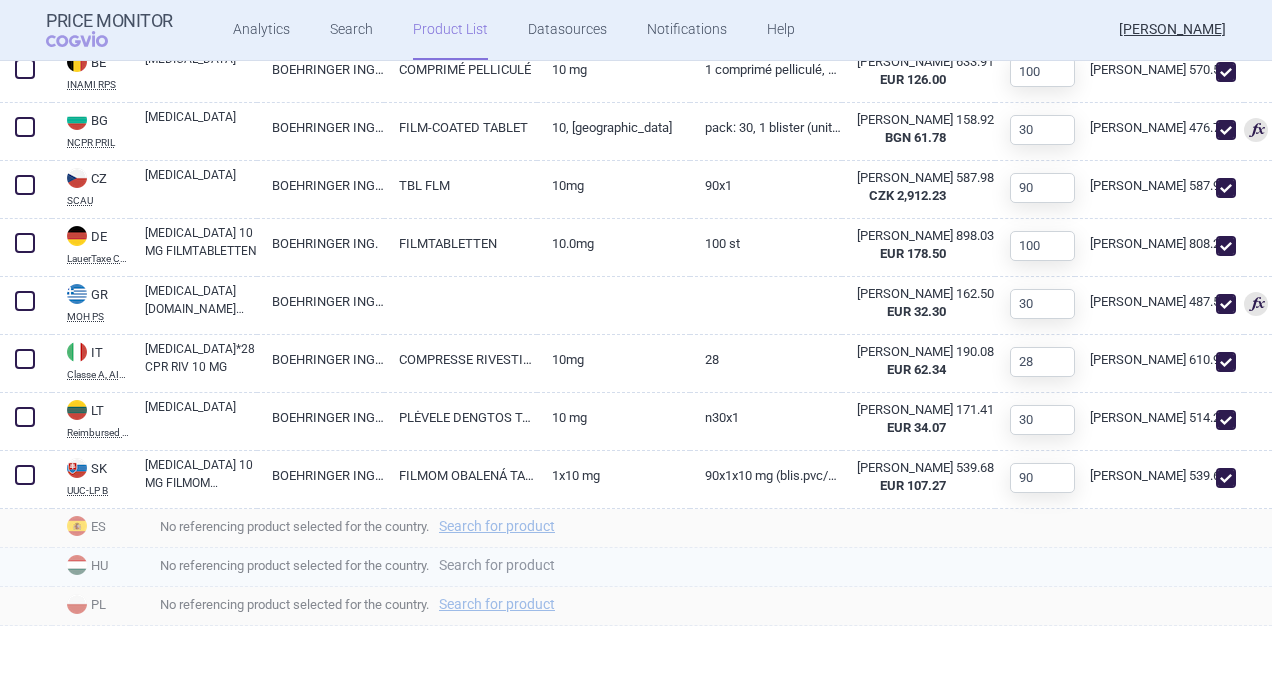 click on "Search for product" at bounding box center [497, 565] 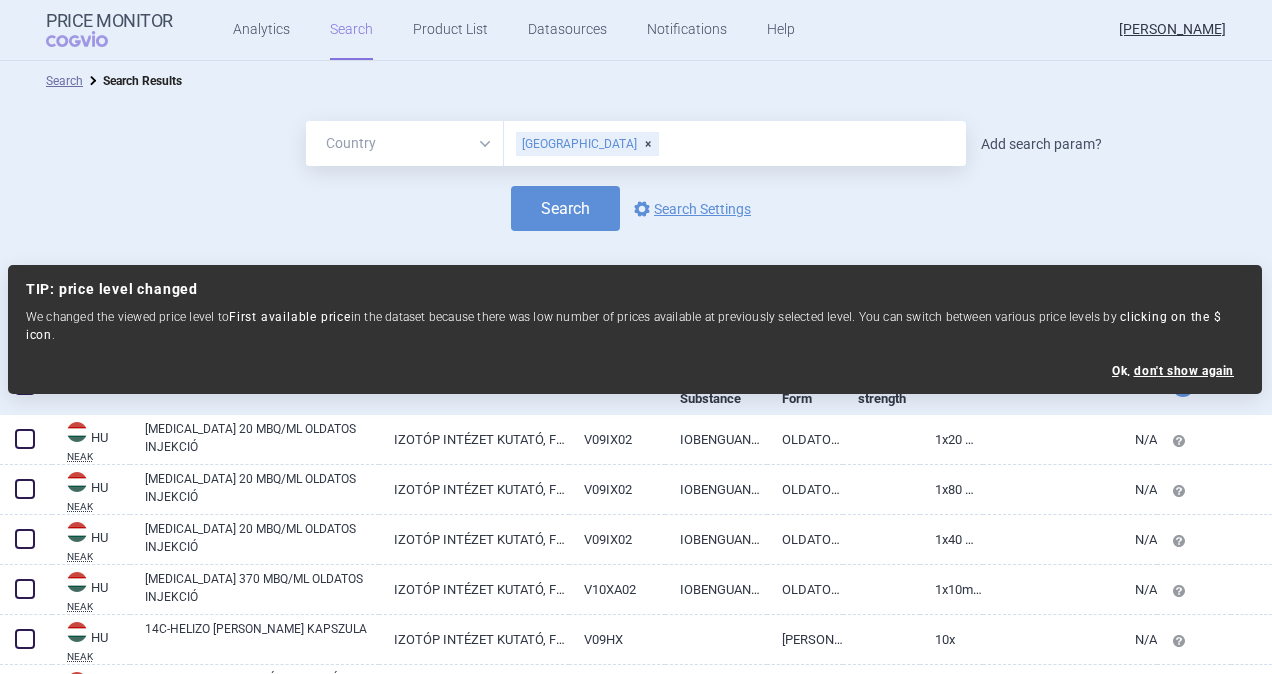 click on "Add search param?" at bounding box center (1041, 144) 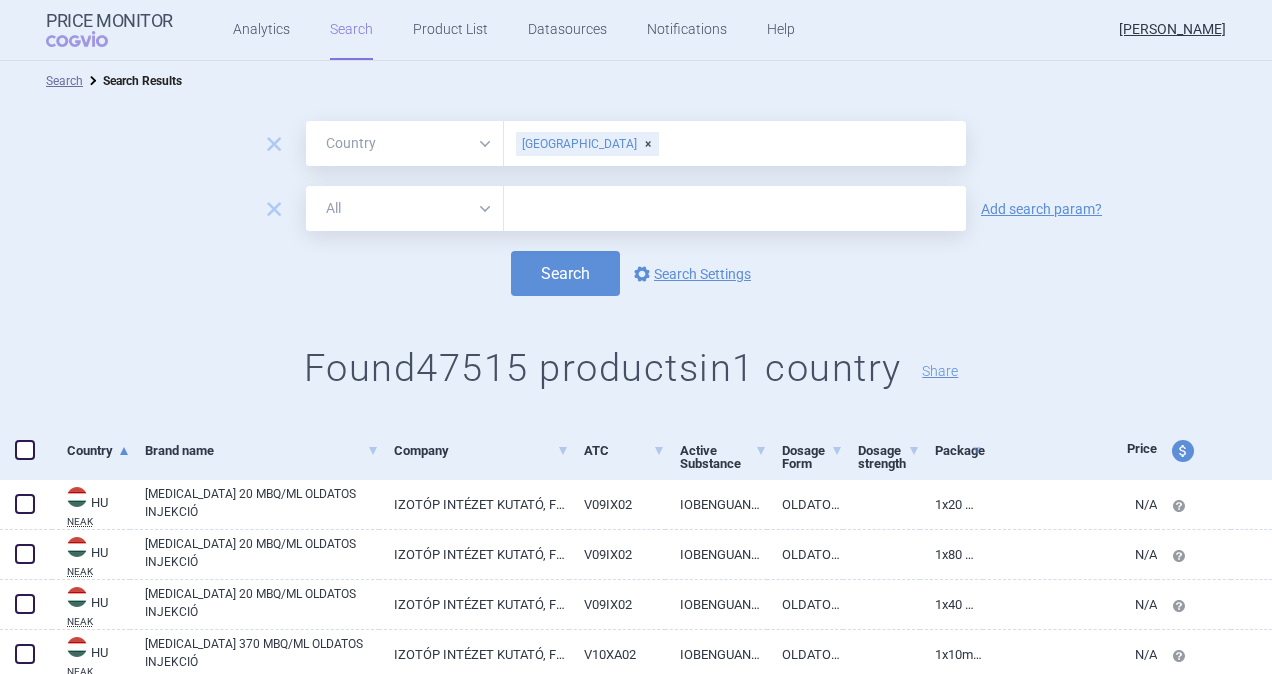 click on "All Brand Name ATC Company Active Substance Country Newer than" at bounding box center [405, 208] 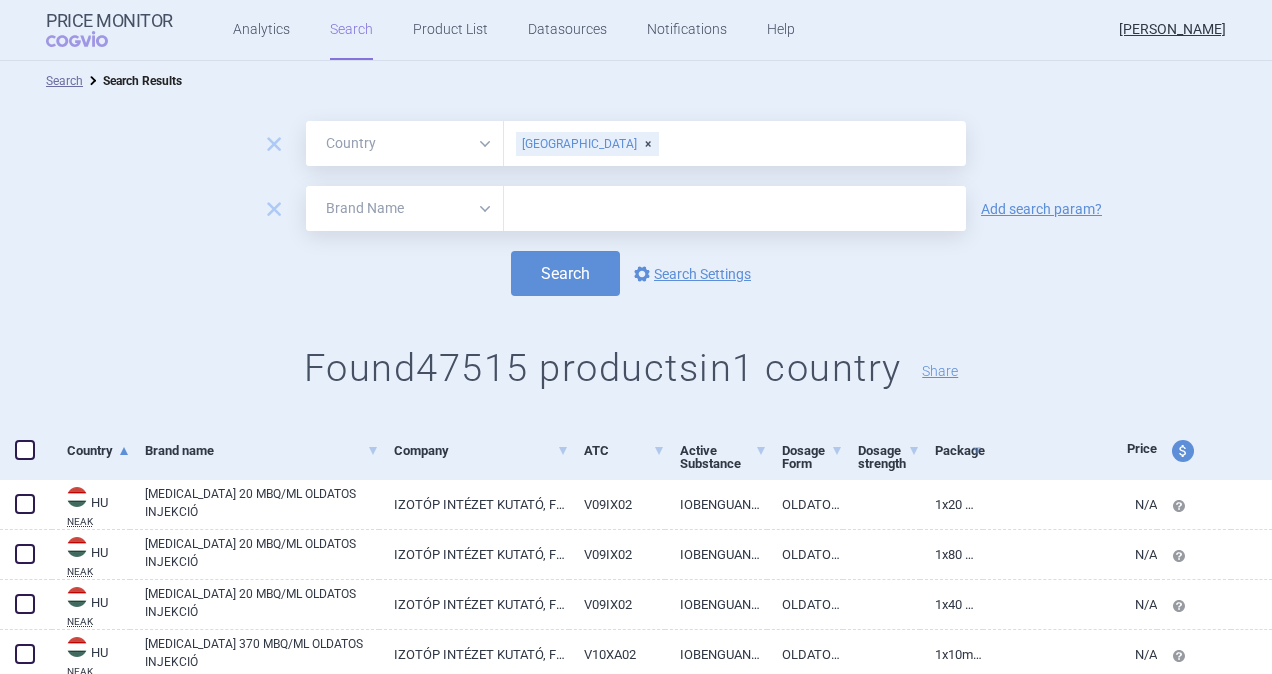 click on "All Brand Name ATC Company Active Substance Country Newer than" at bounding box center (405, 208) 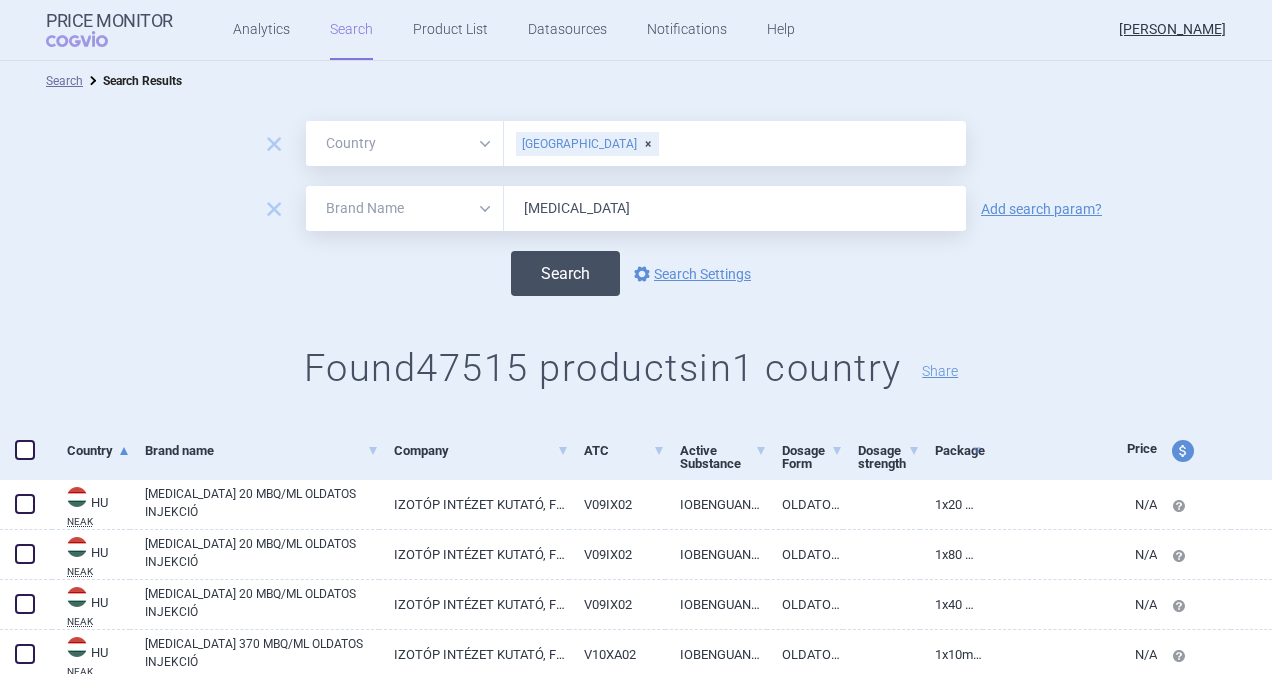 click on "Search" at bounding box center [565, 273] 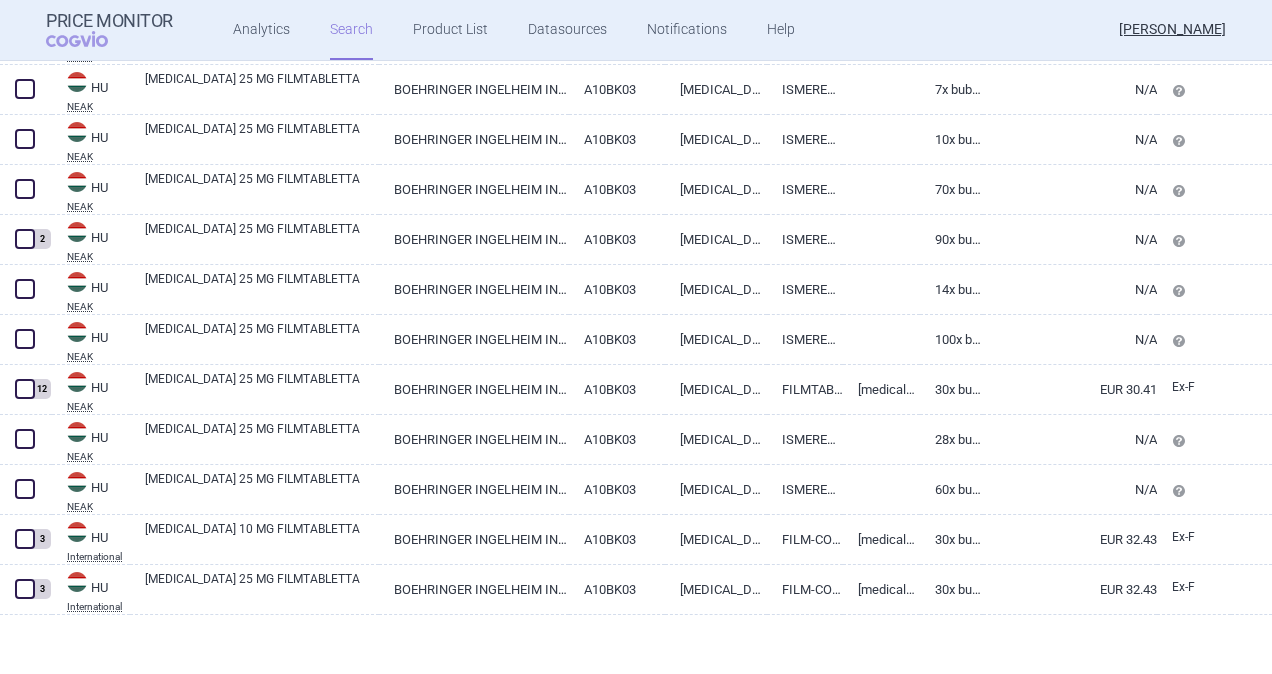 scroll, scrollTop: 870, scrollLeft: 0, axis: vertical 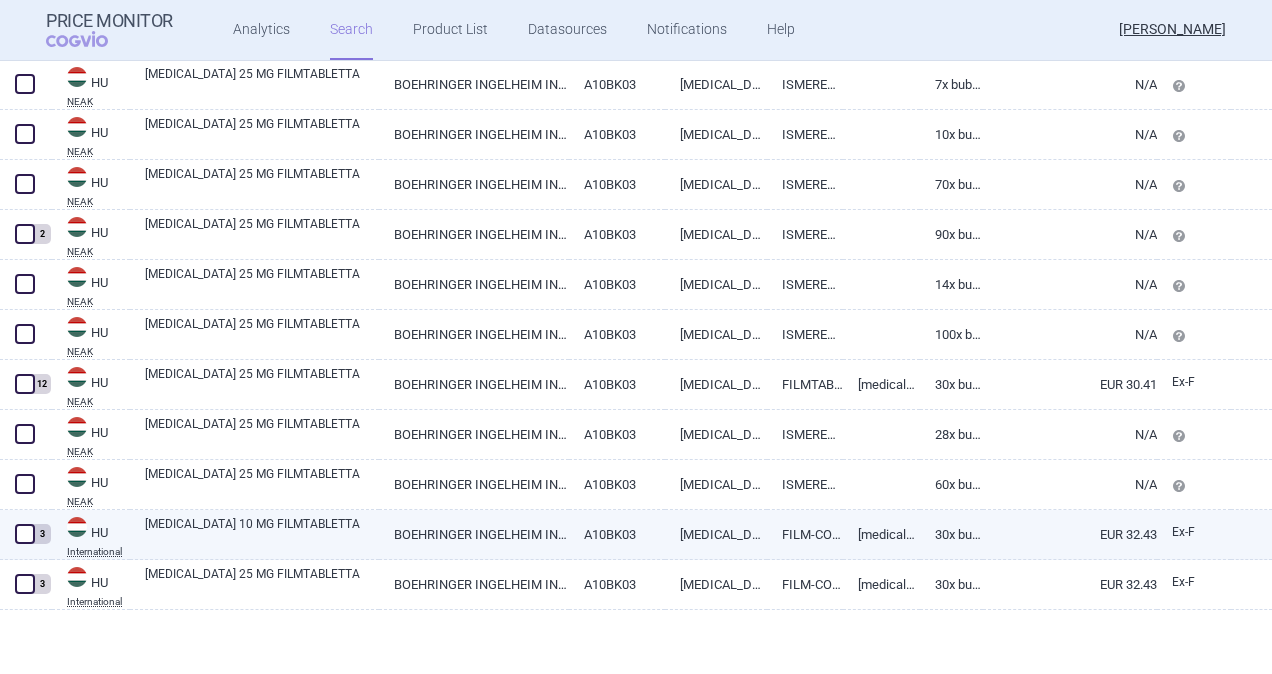 click at bounding box center (25, 534) 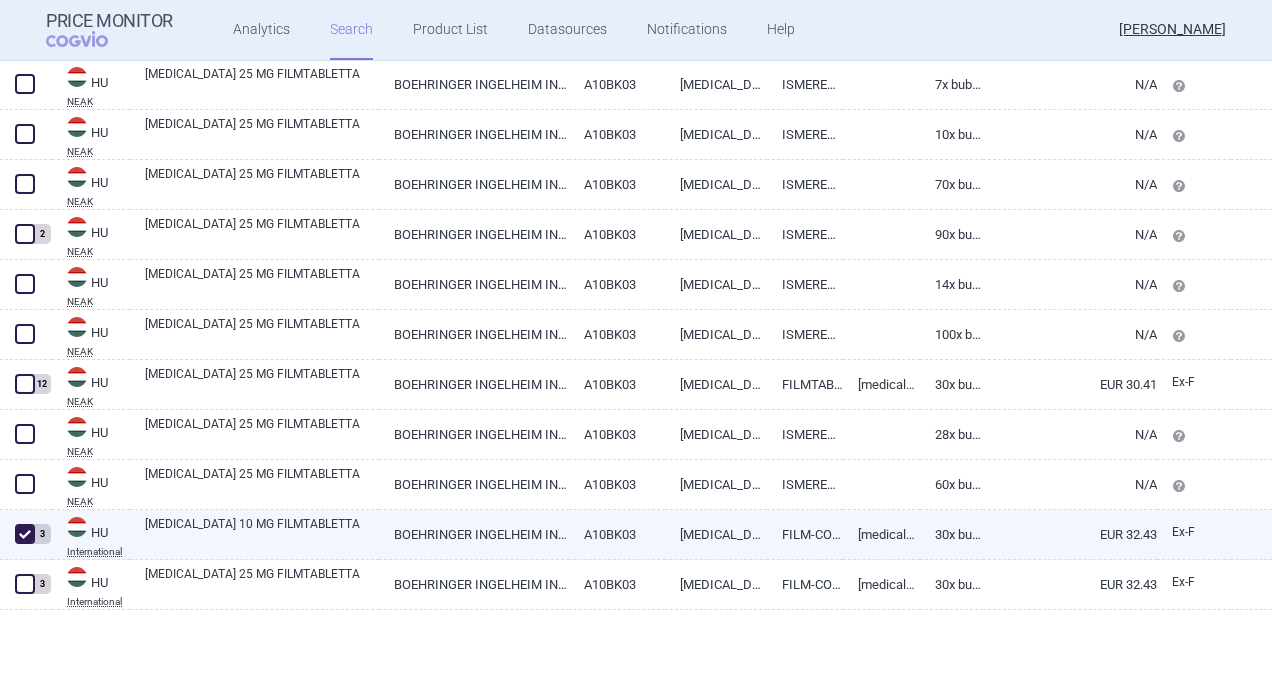 checkbox on "true" 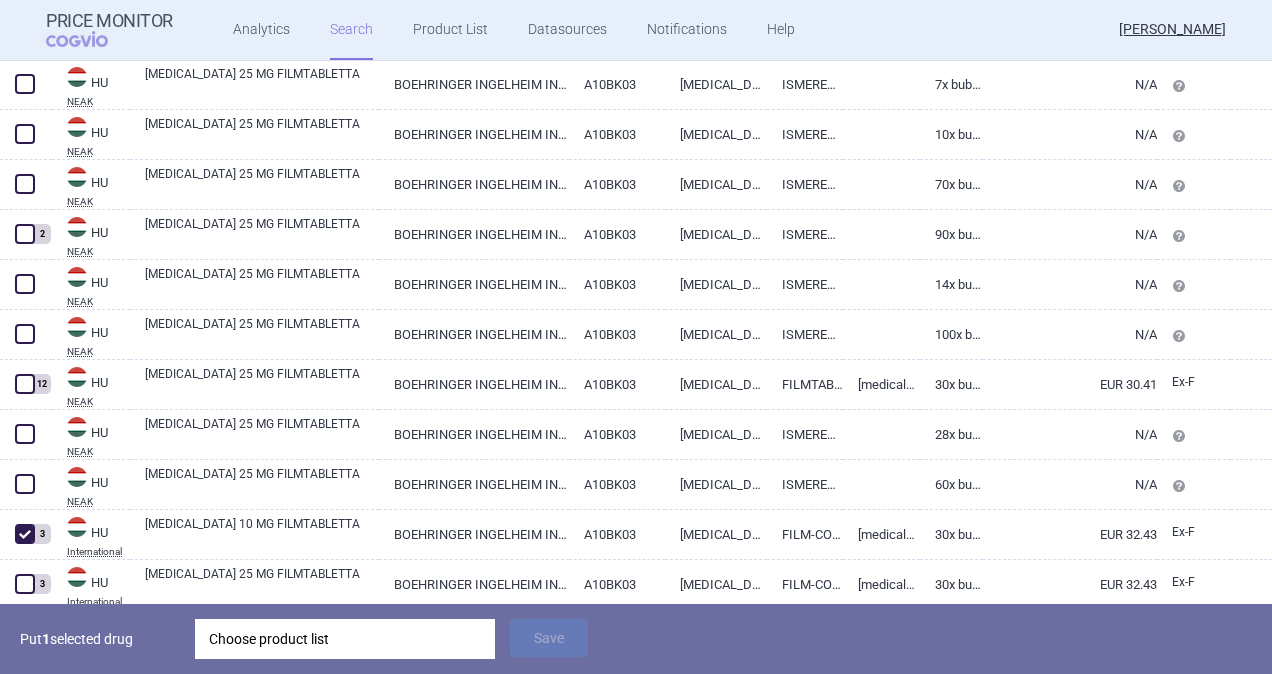 click on "Choose product list" at bounding box center [345, 639] 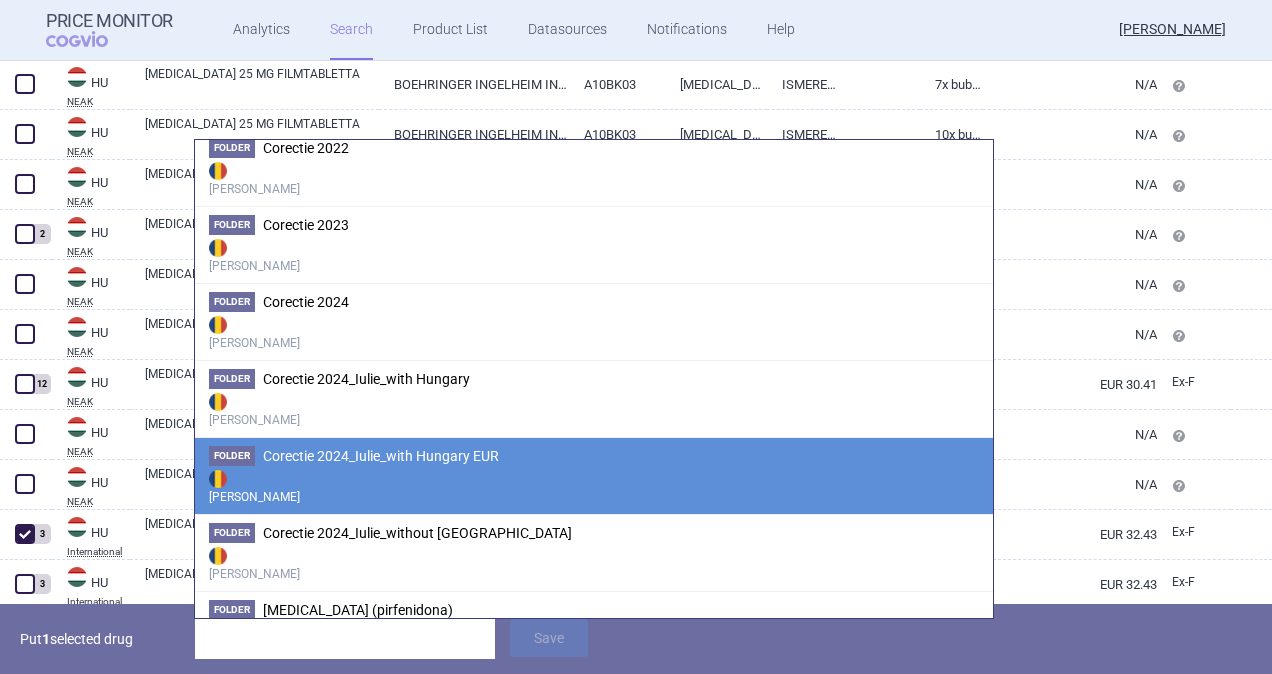 scroll, scrollTop: 200, scrollLeft: 0, axis: vertical 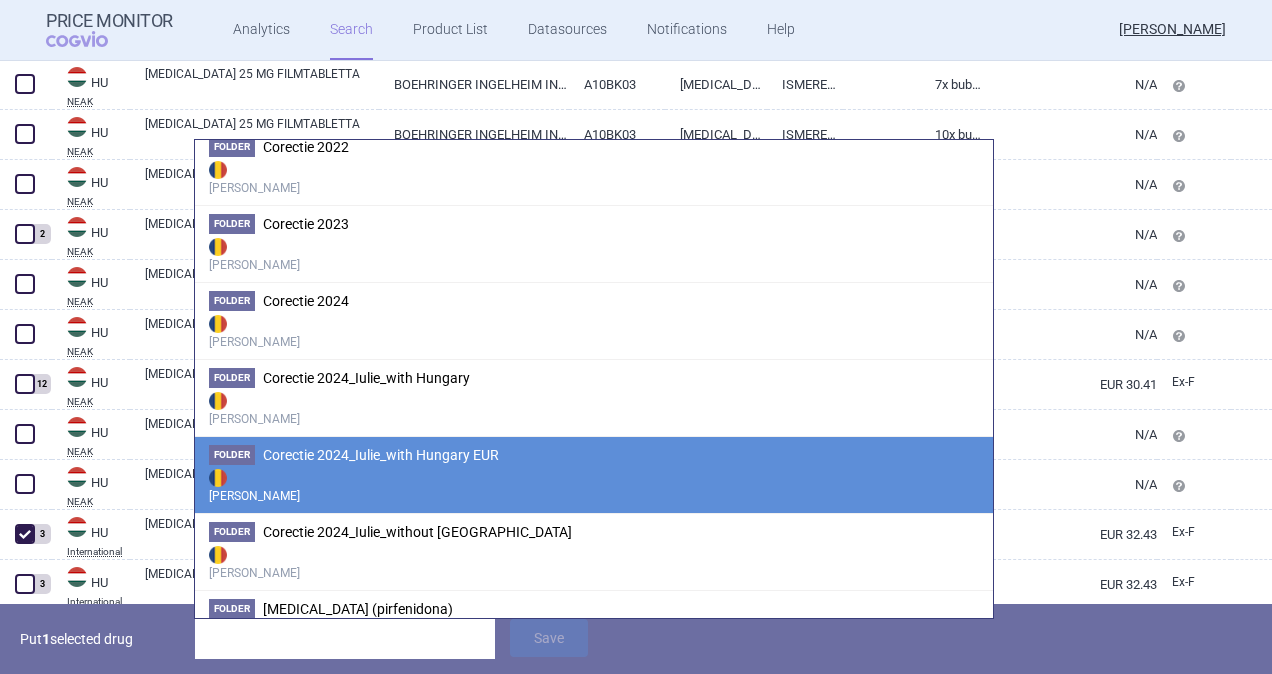 click on "[PERSON_NAME]" at bounding box center [594, 485] 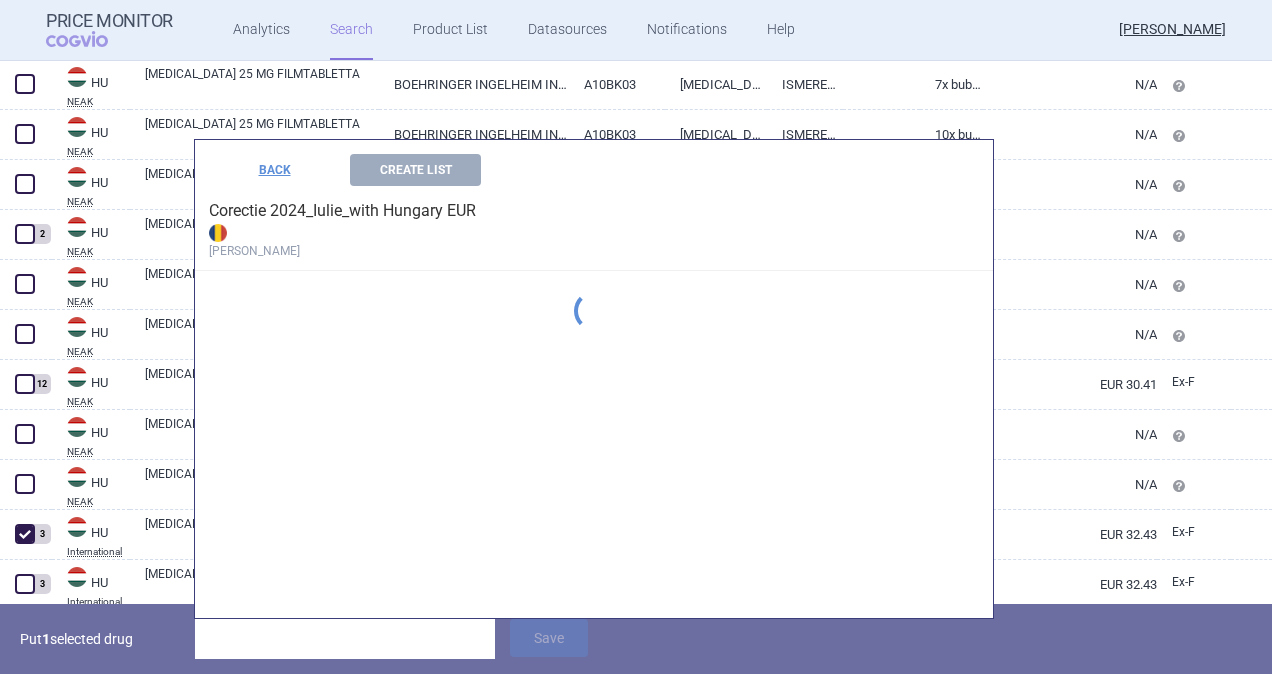 scroll, scrollTop: 92, scrollLeft: 0, axis: vertical 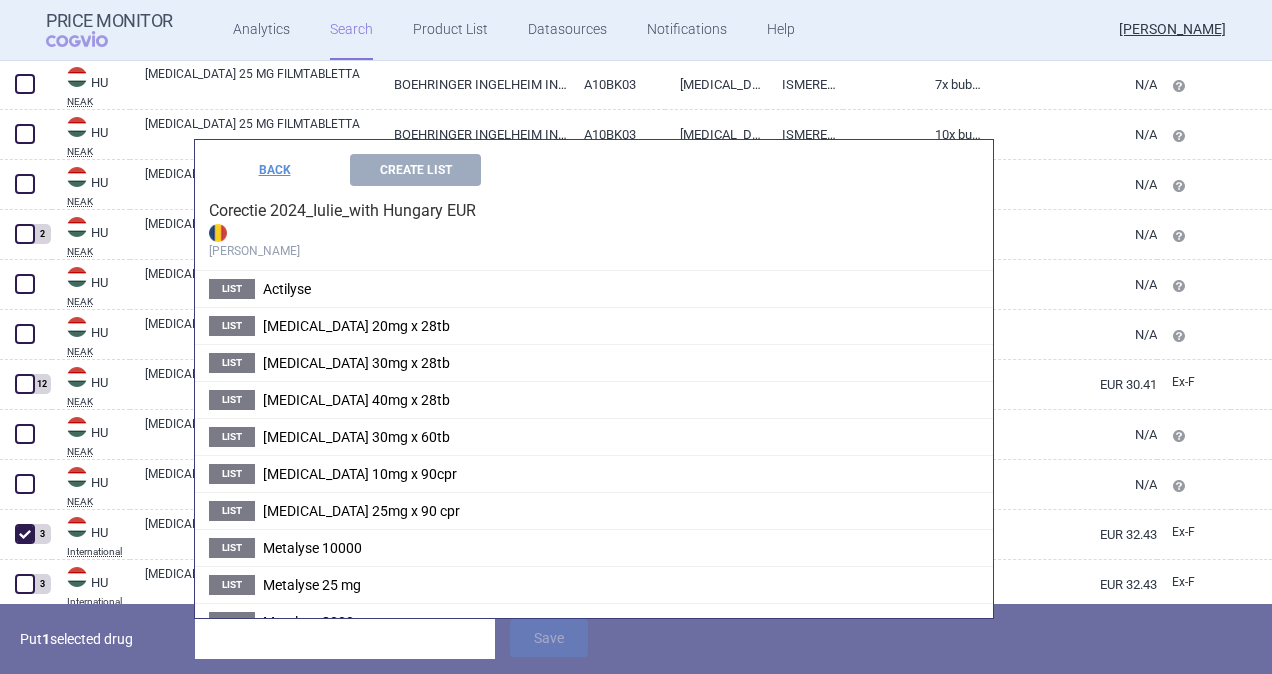 click on "List [MEDICAL_DATA] 10mg x 90cpr" at bounding box center (594, 473) 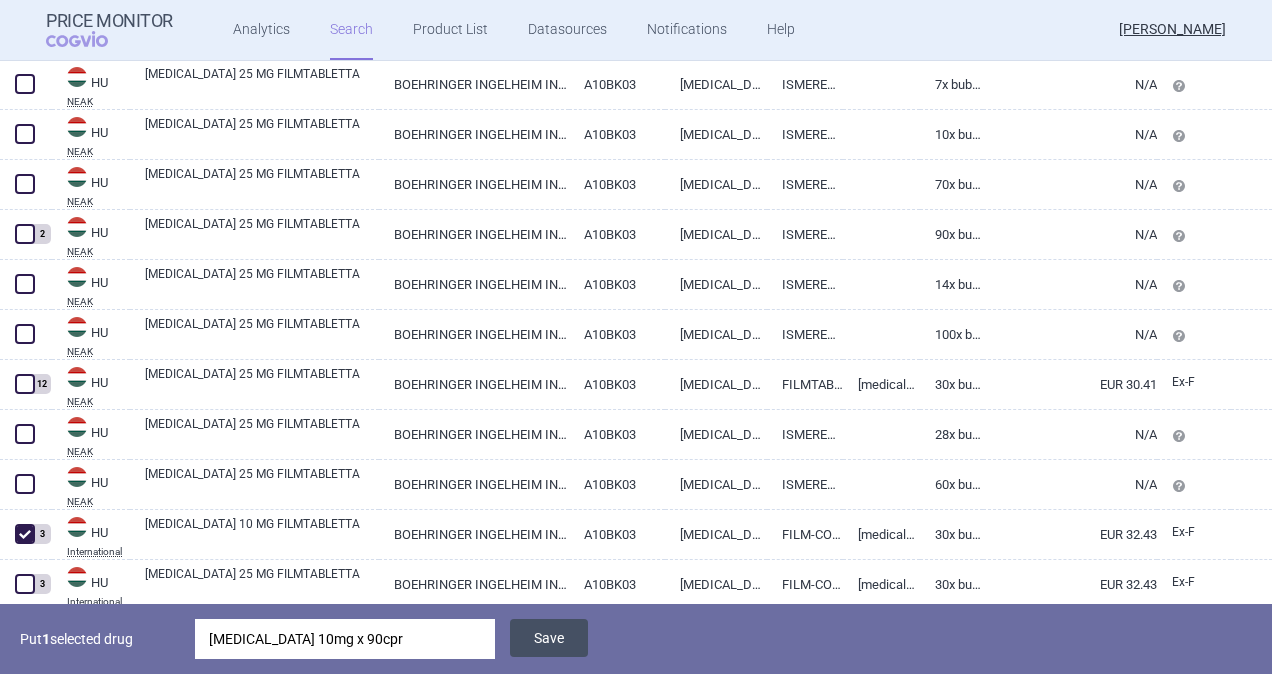 click on "Save" at bounding box center (549, 638) 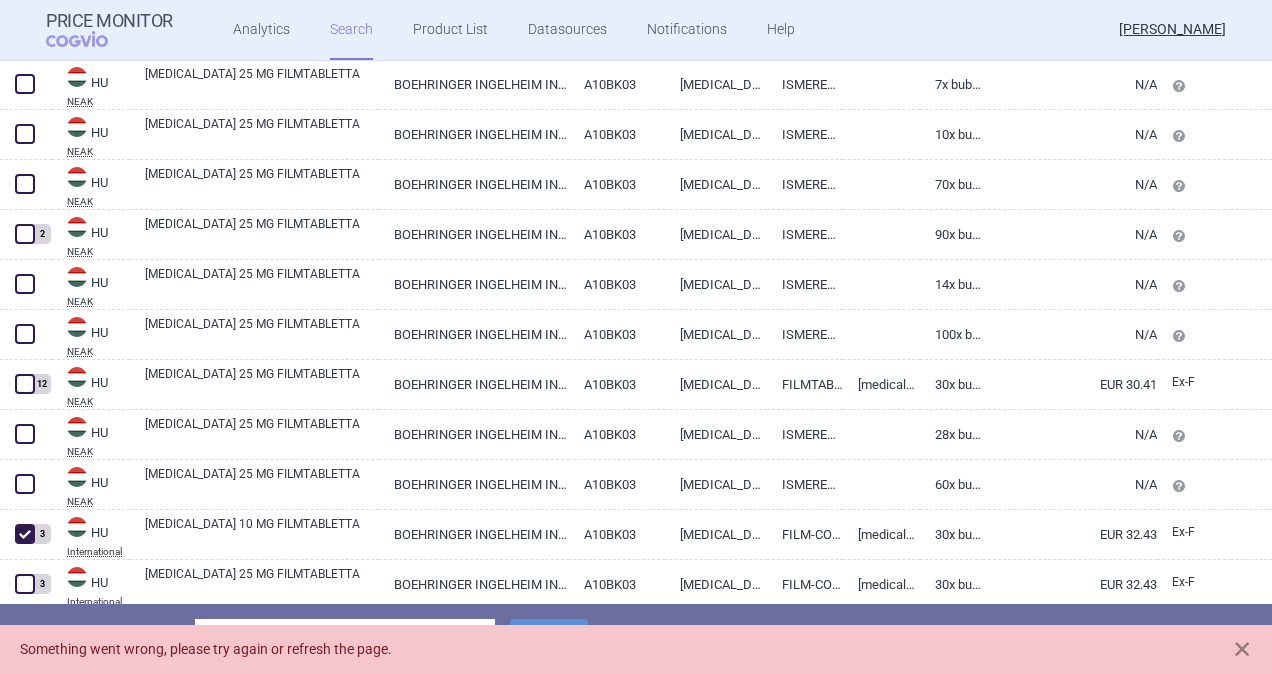 click on "Something went wrong, please try again or refresh the page." at bounding box center (636, 649) 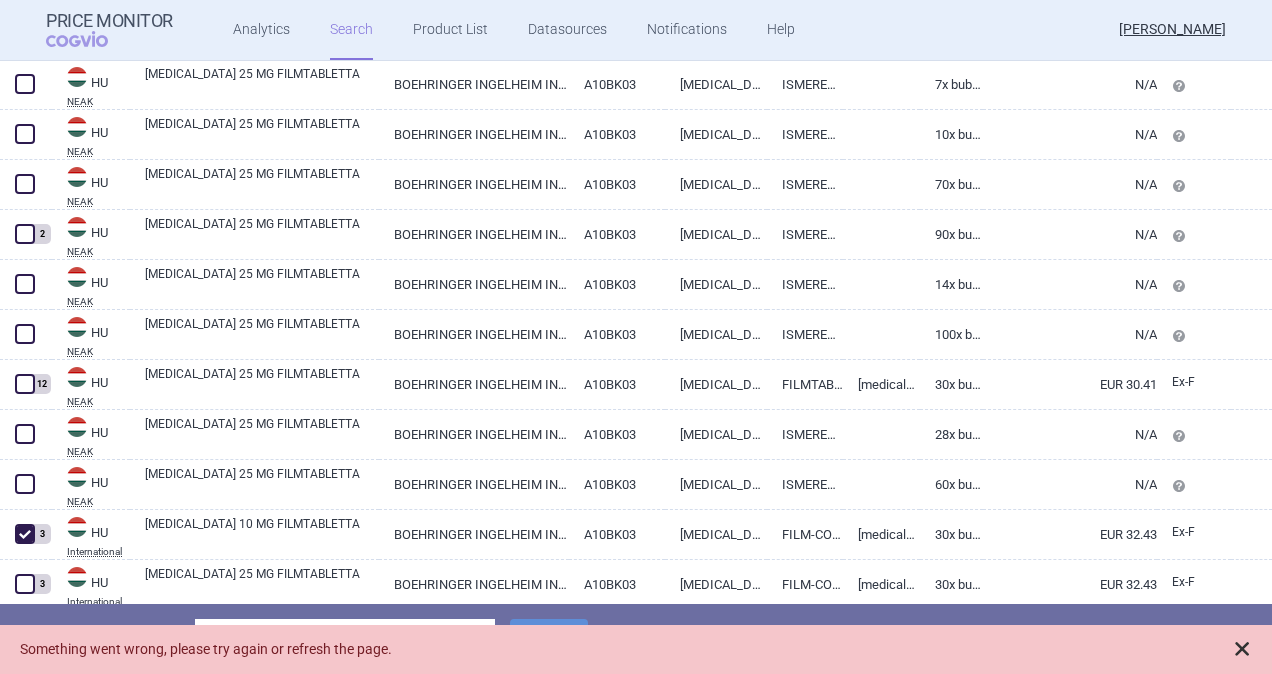 click at bounding box center (1242, 649) 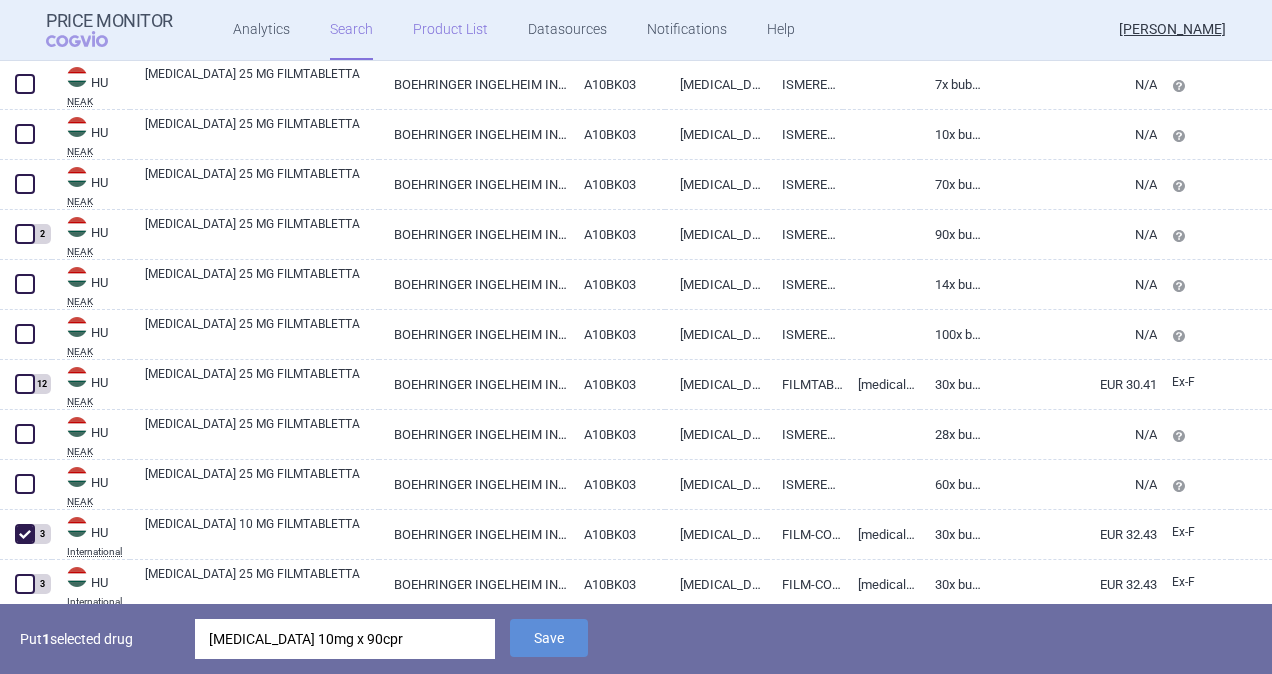 click on "Product List" at bounding box center (450, 30) 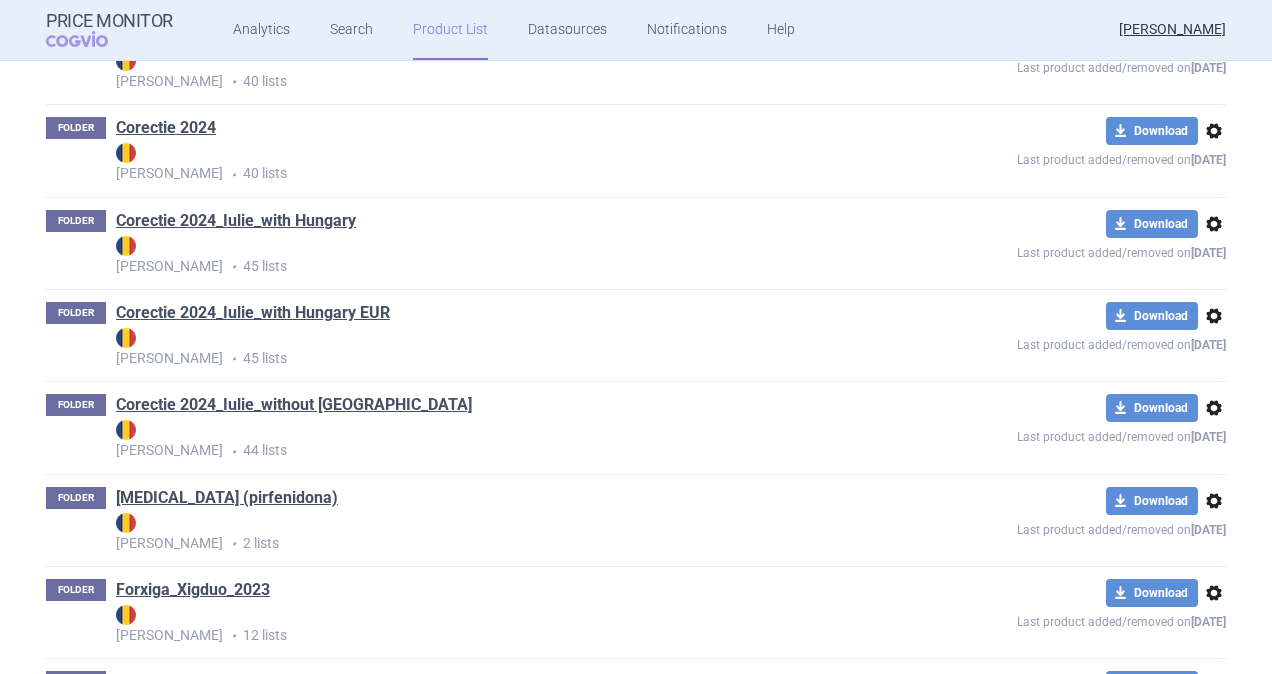 scroll, scrollTop: 580, scrollLeft: 0, axis: vertical 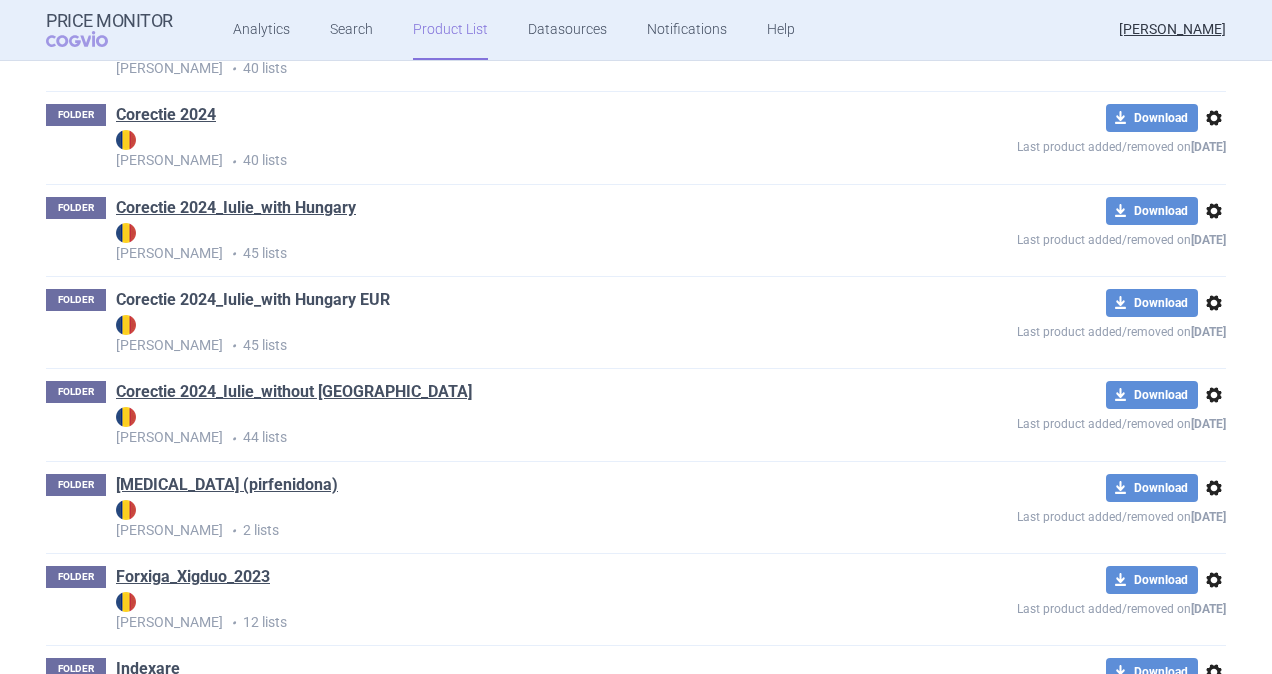 click on "Corectie 2024_Iulie_with Hungary EUR" at bounding box center (253, 300) 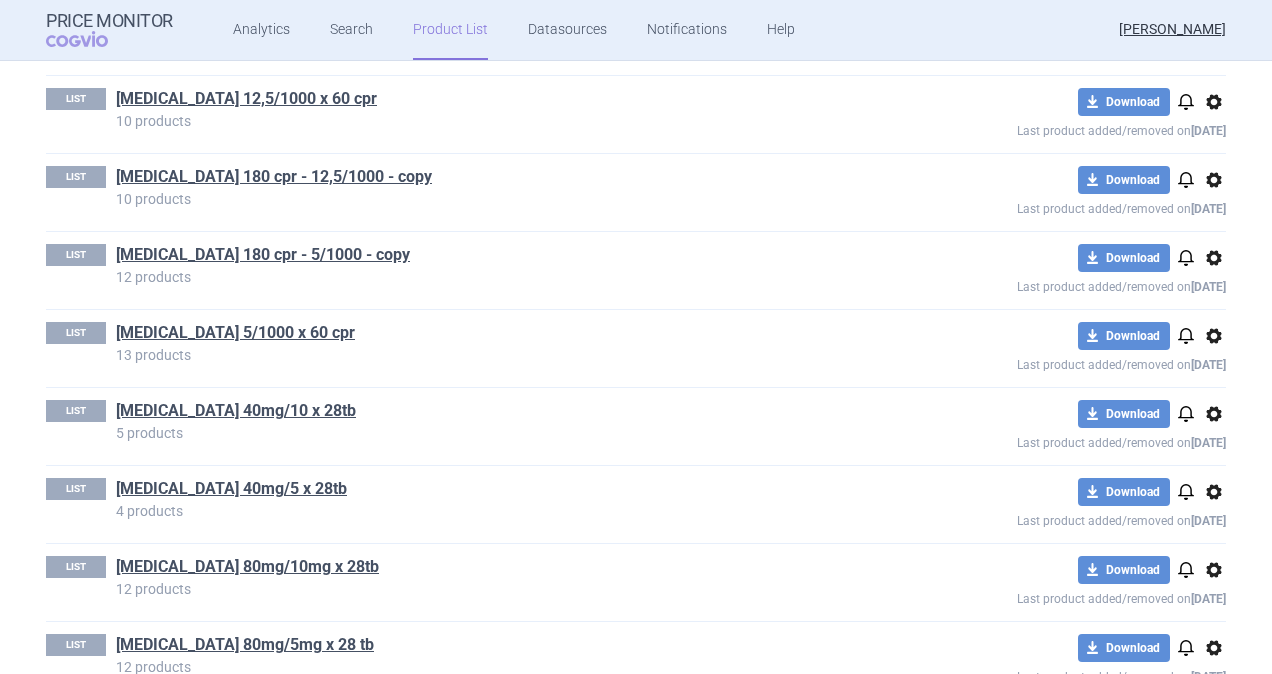 scroll, scrollTop: 3229, scrollLeft: 0, axis: vertical 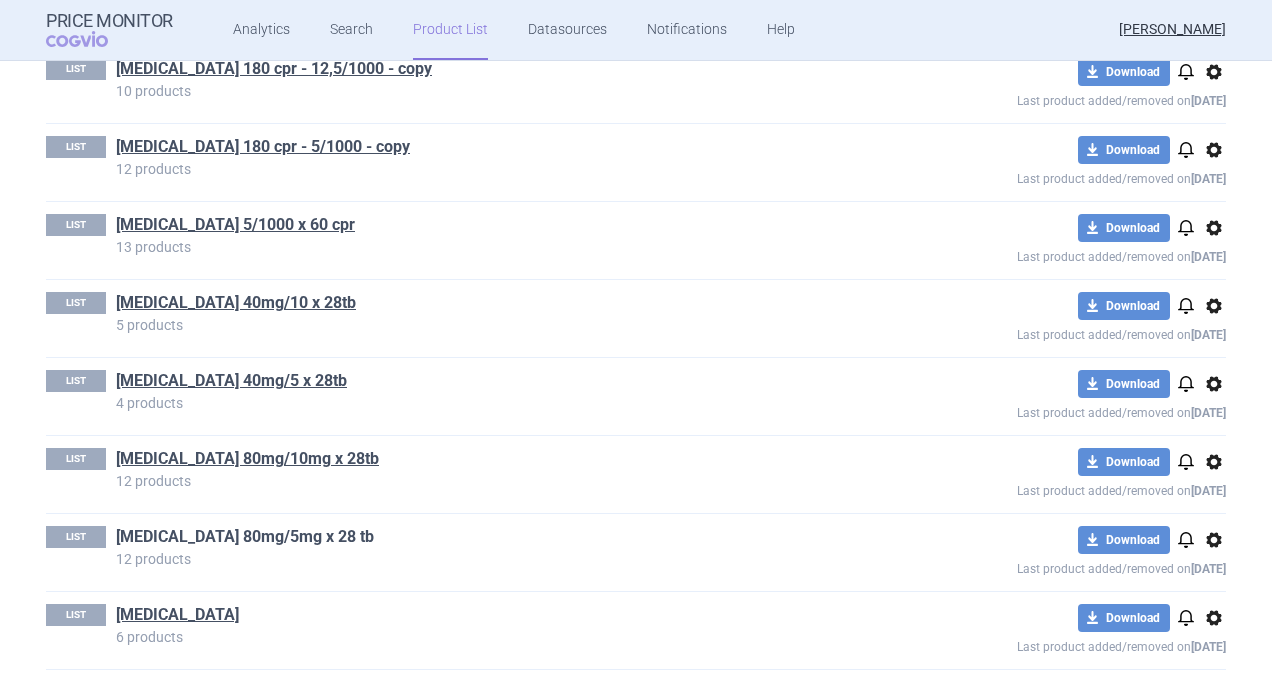 click on "[MEDICAL_DATA] 80mg/5mg x 28 tb" at bounding box center [245, 537] 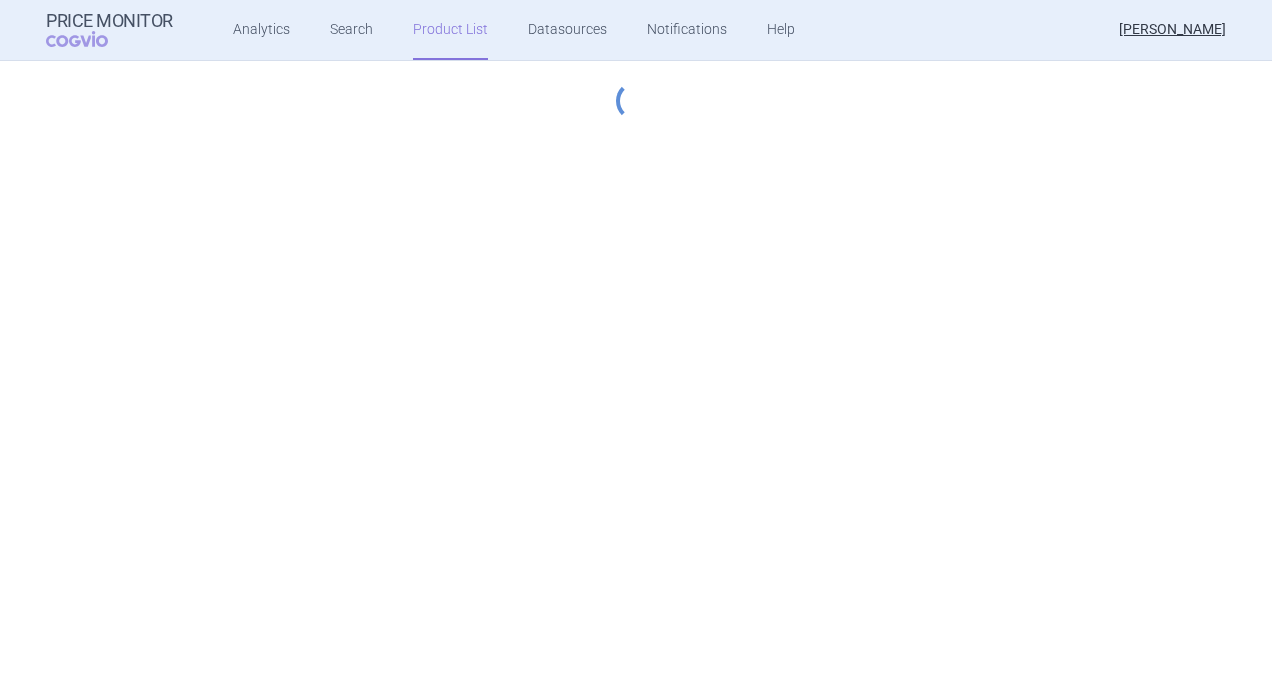 select on "hungary-included" 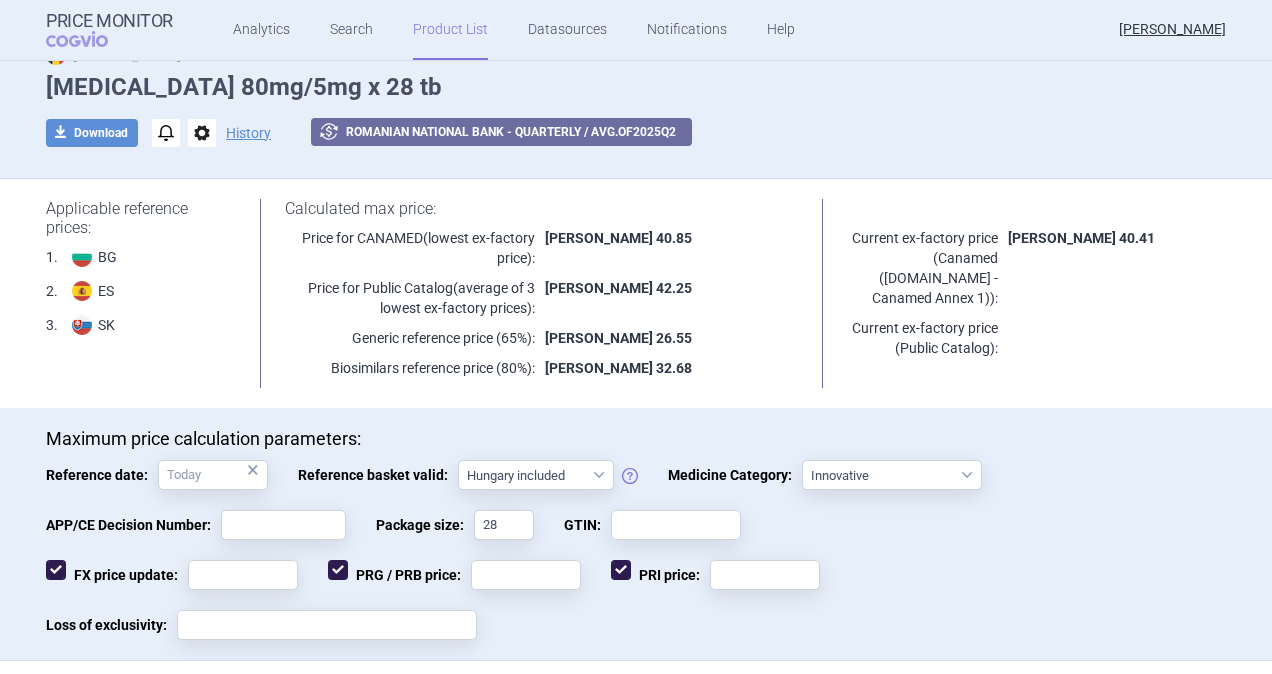 scroll, scrollTop: 0, scrollLeft: 0, axis: both 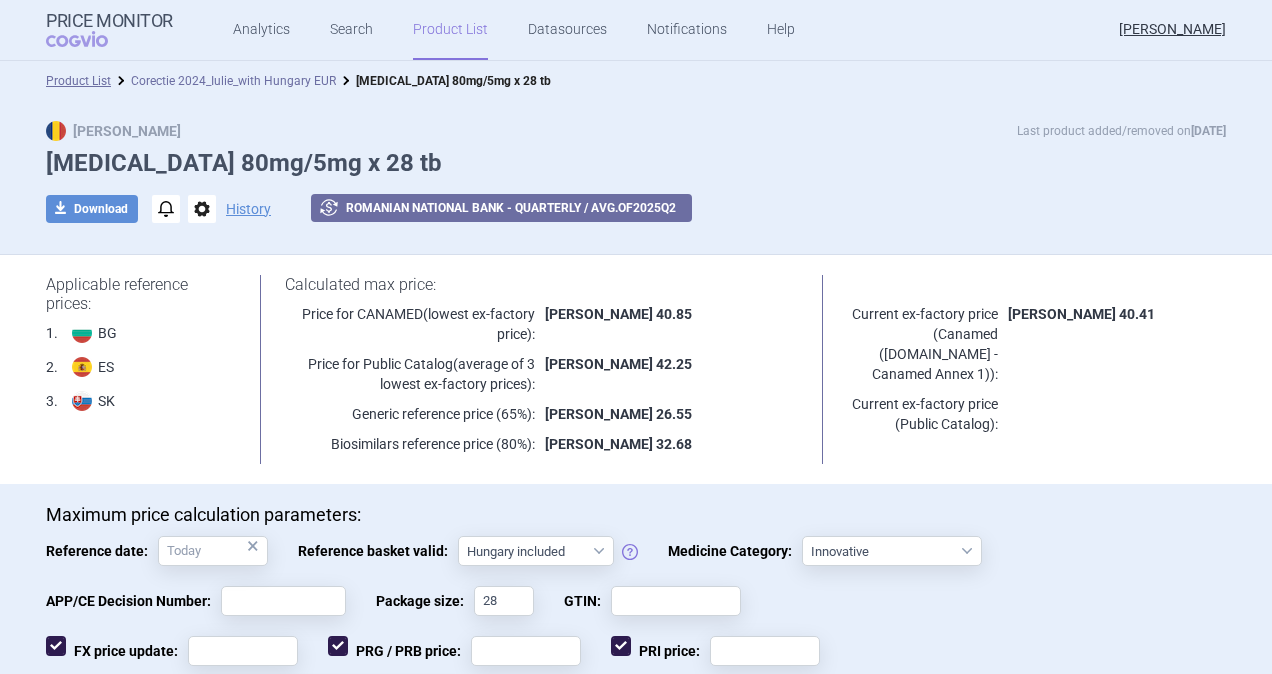 click on "Corectie 2024_Iulie_with Hungary EUR" at bounding box center [233, 81] 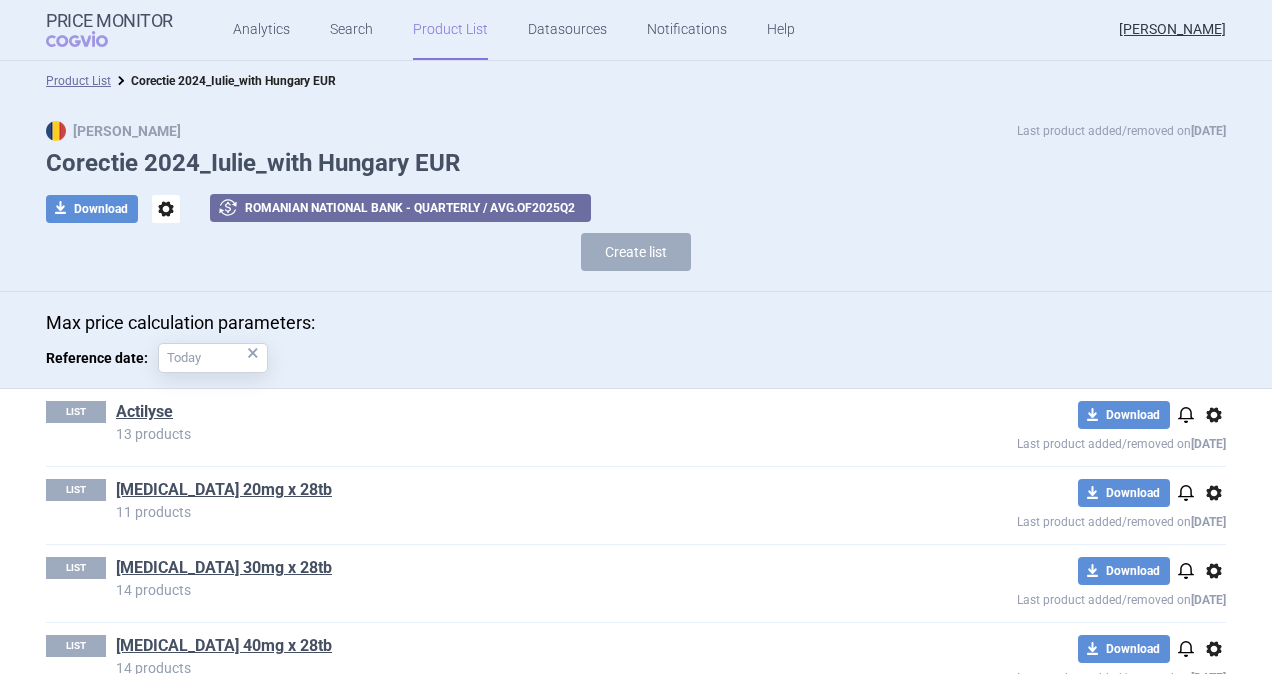 click on "Actilyse" at bounding box center (144, 412) 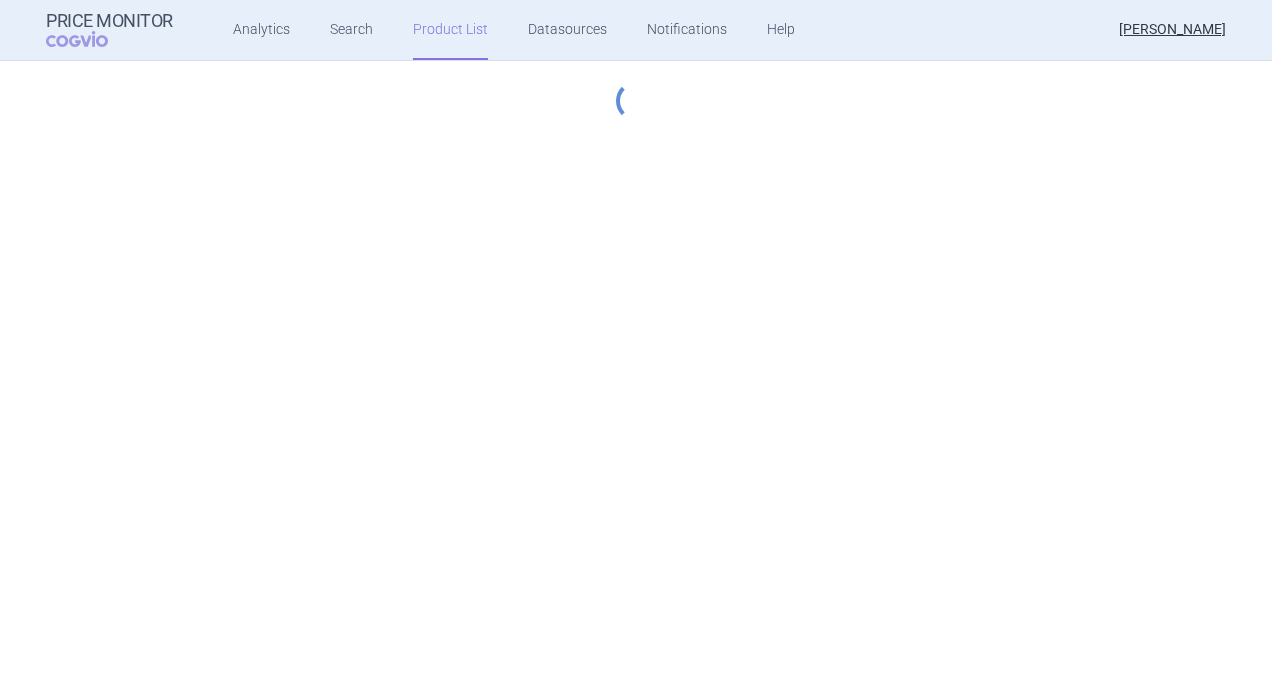 select on "hungary-included" 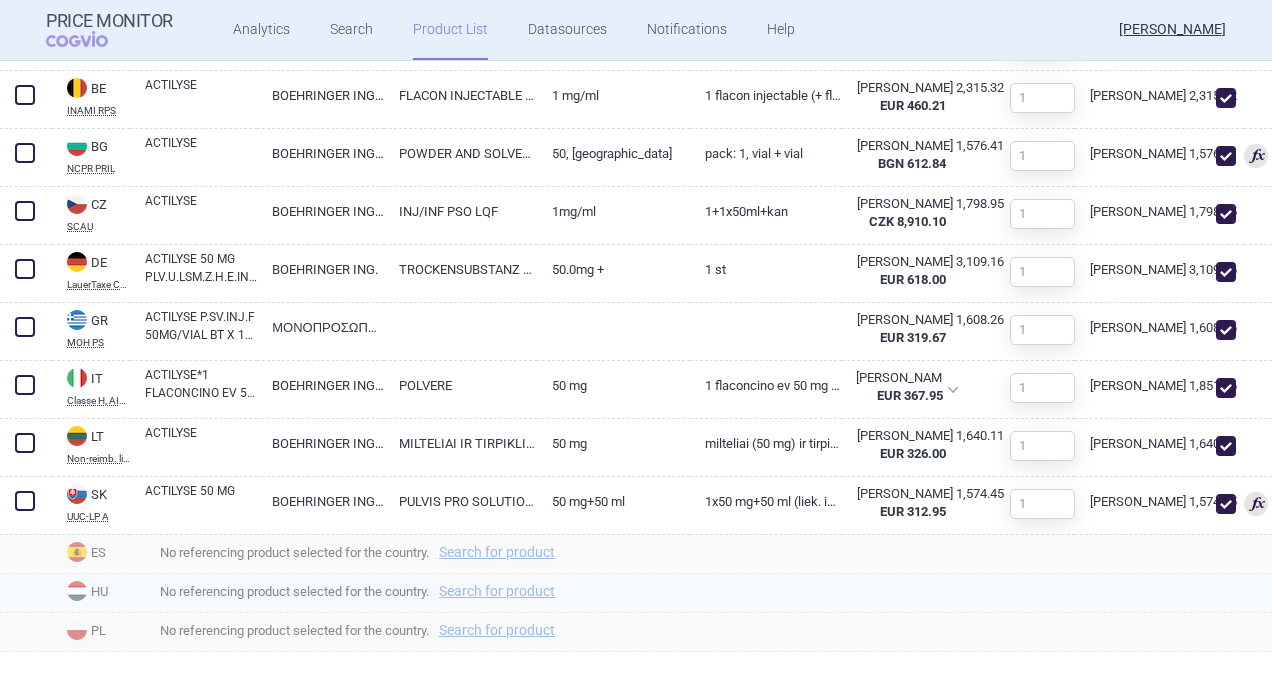 scroll, scrollTop: 1076, scrollLeft: 0, axis: vertical 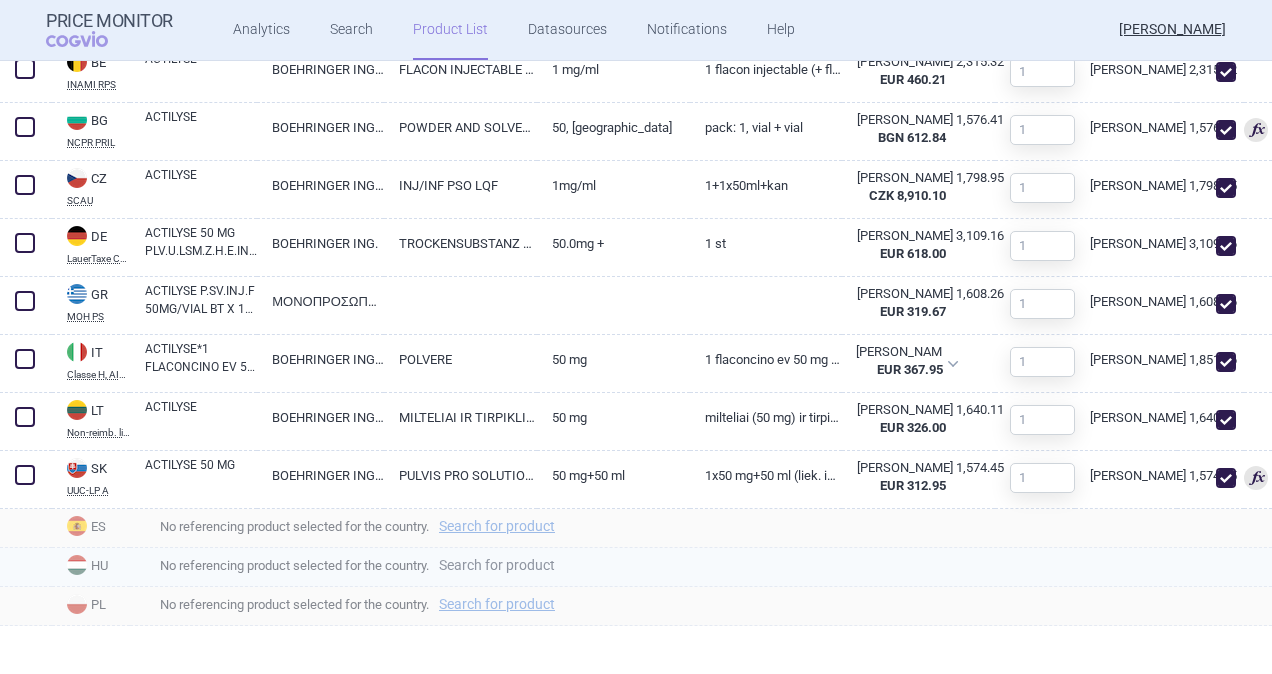 click on "Search for product" at bounding box center [497, 565] 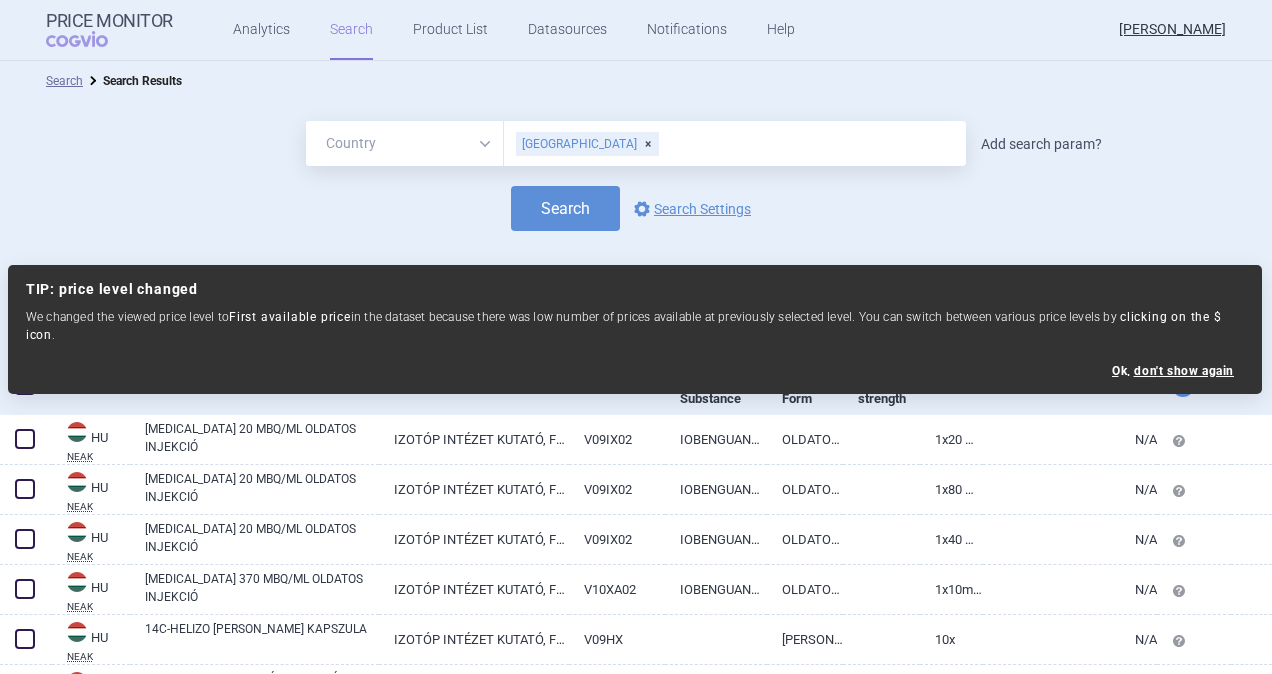 click on "Add search param?" at bounding box center [1041, 144] 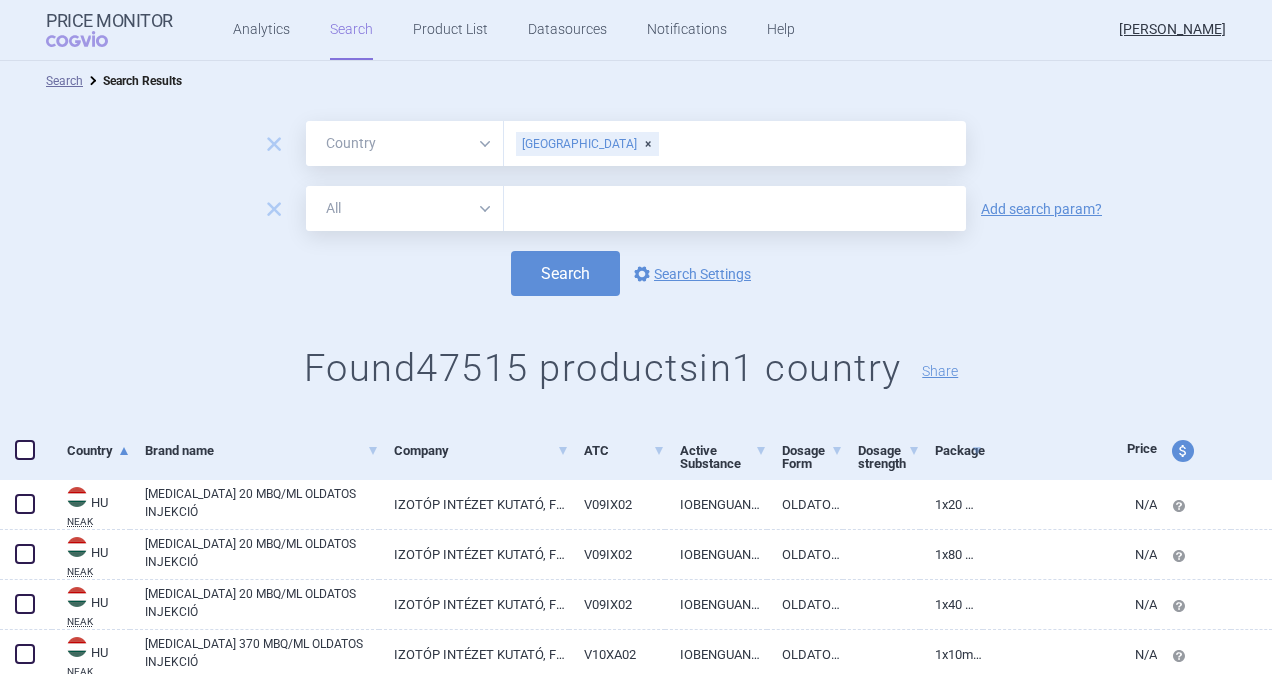 click on "All Brand Name ATC Company Active Substance Country Newer than" at bounding box center (405, 208) 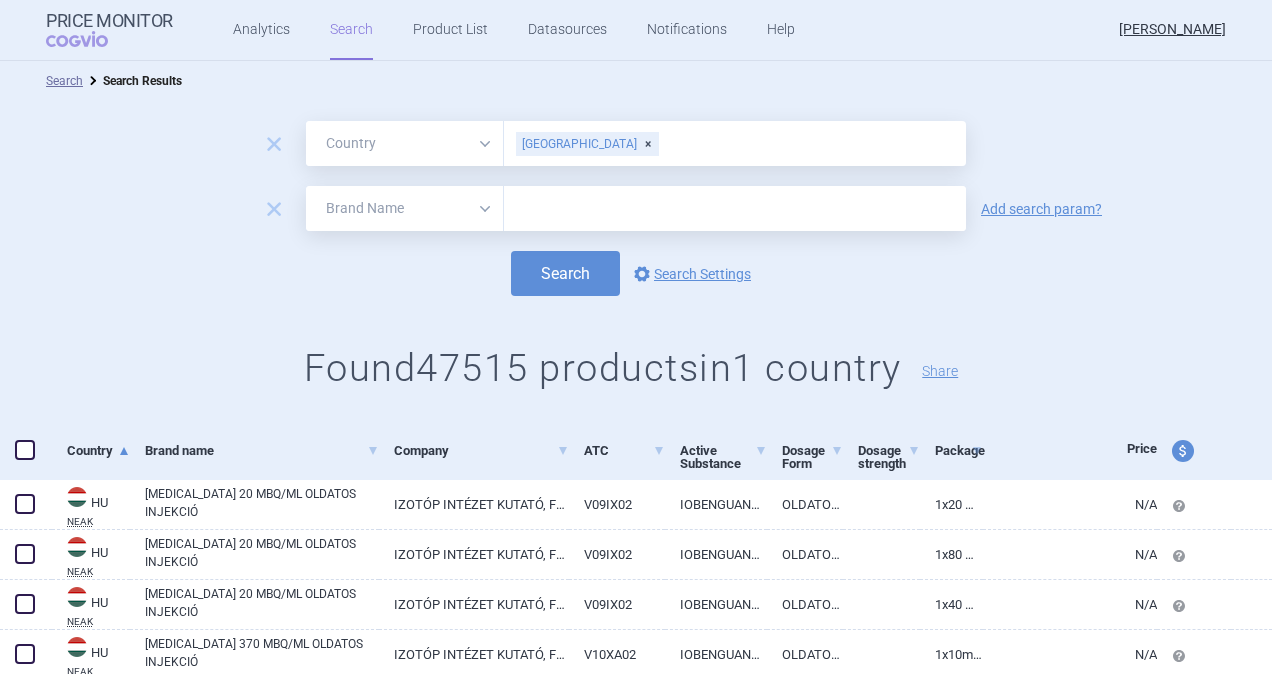 click on "All Brand Name ATC Company Active Substance Country Newer than" at bounding box center [405, 208] 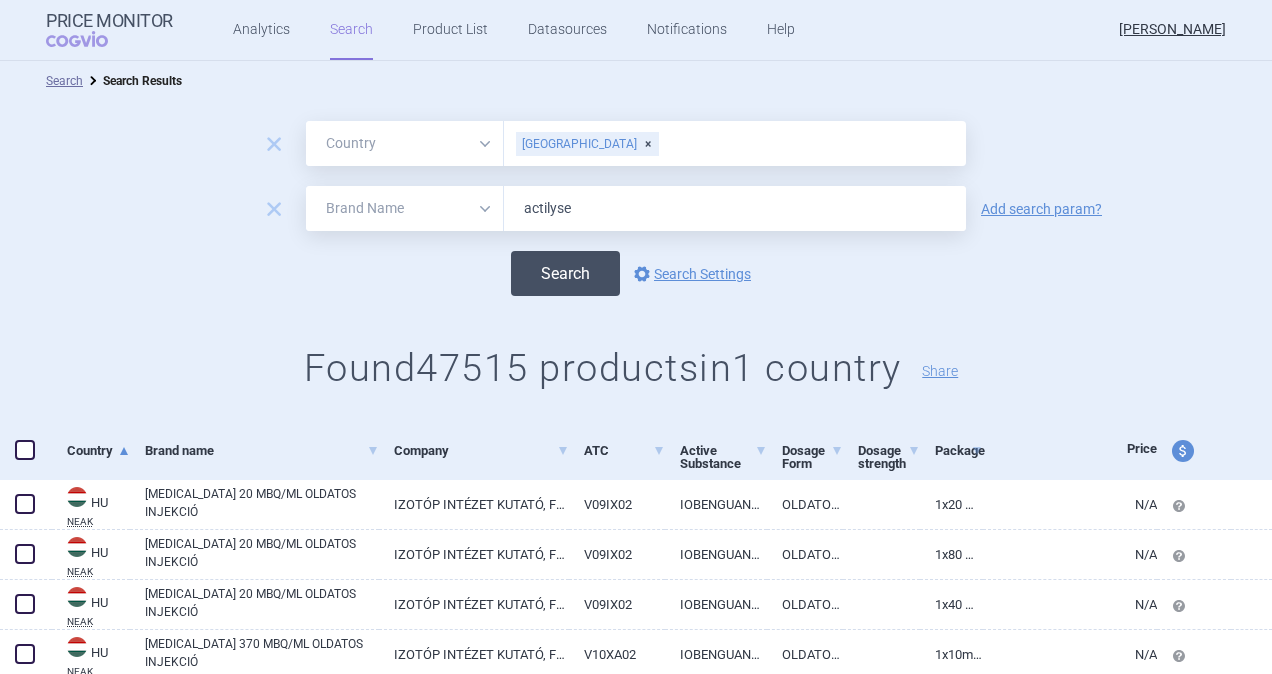 type on "actilyse" 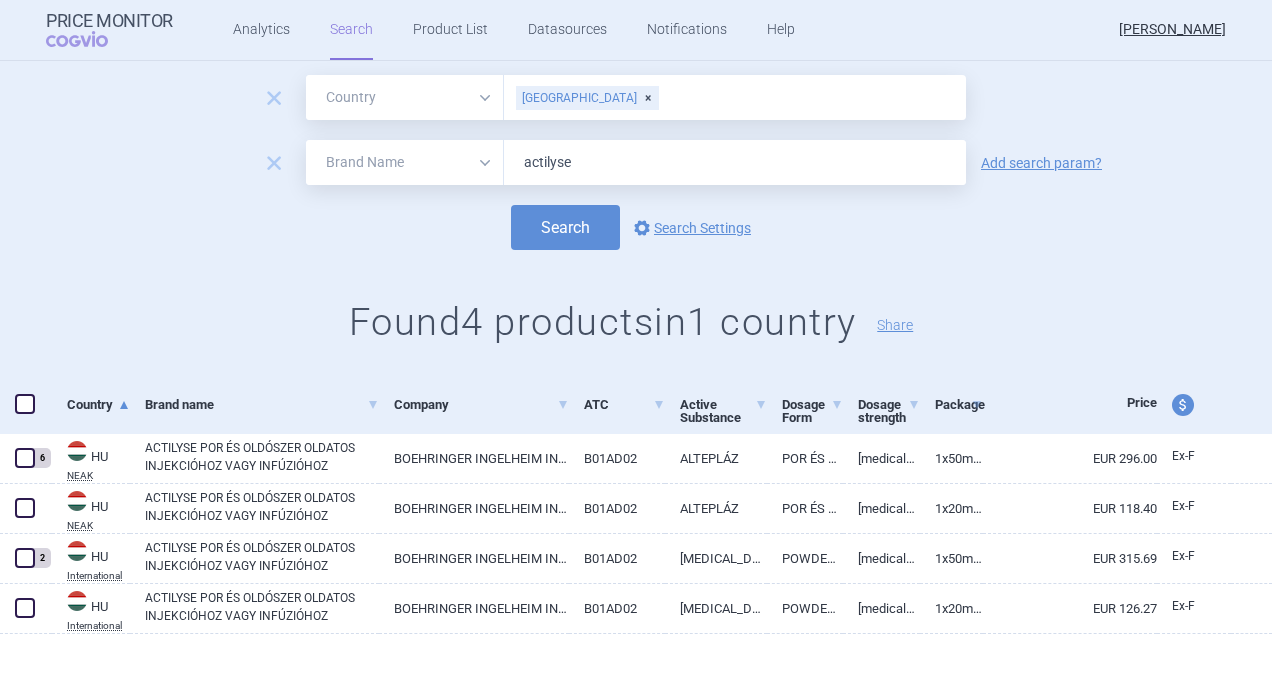 scroll, scrollTop: 70, scrollLeft: 0, axis: vertical 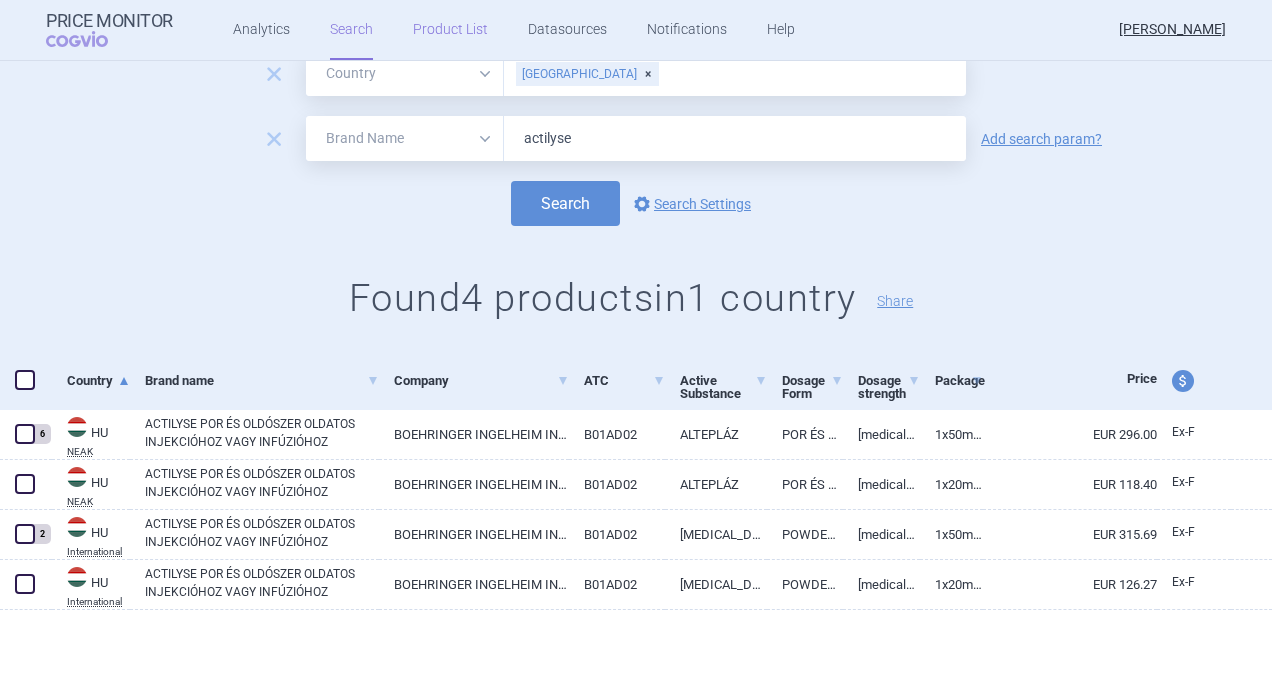 click on "Product List" at bounding box center [450, 30] 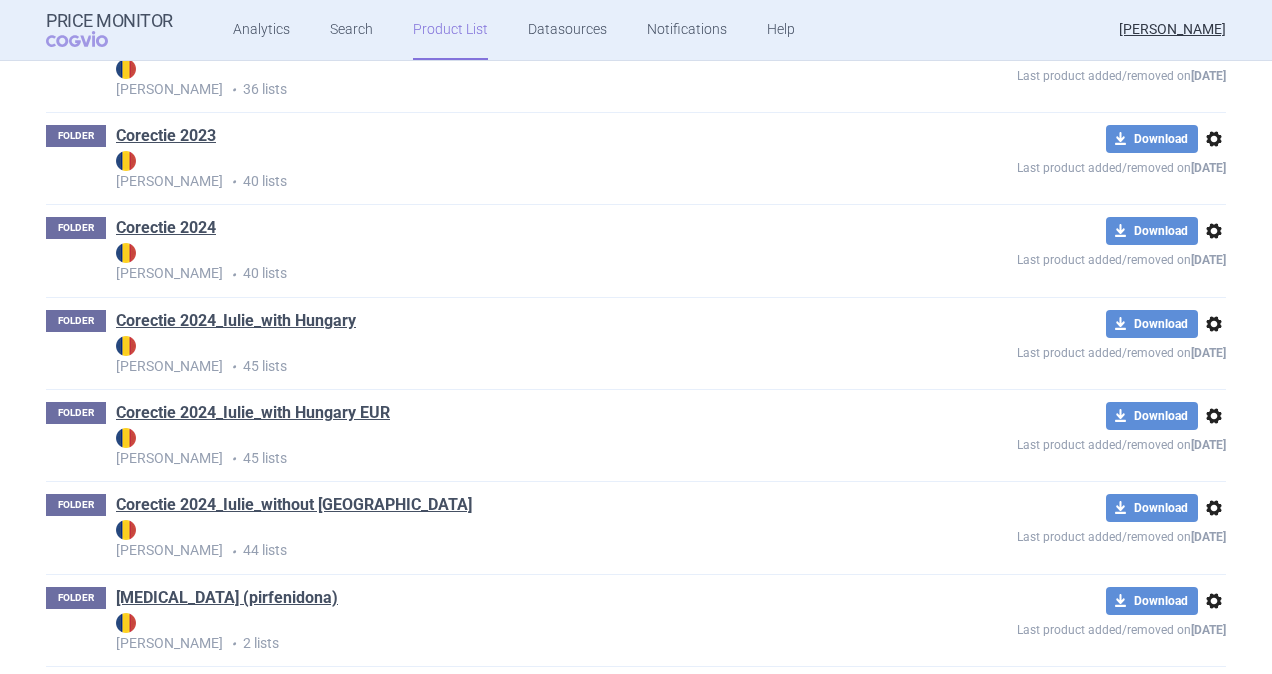 scroll, scrollTop: 480, scrollLeft: 0, axis: vertical 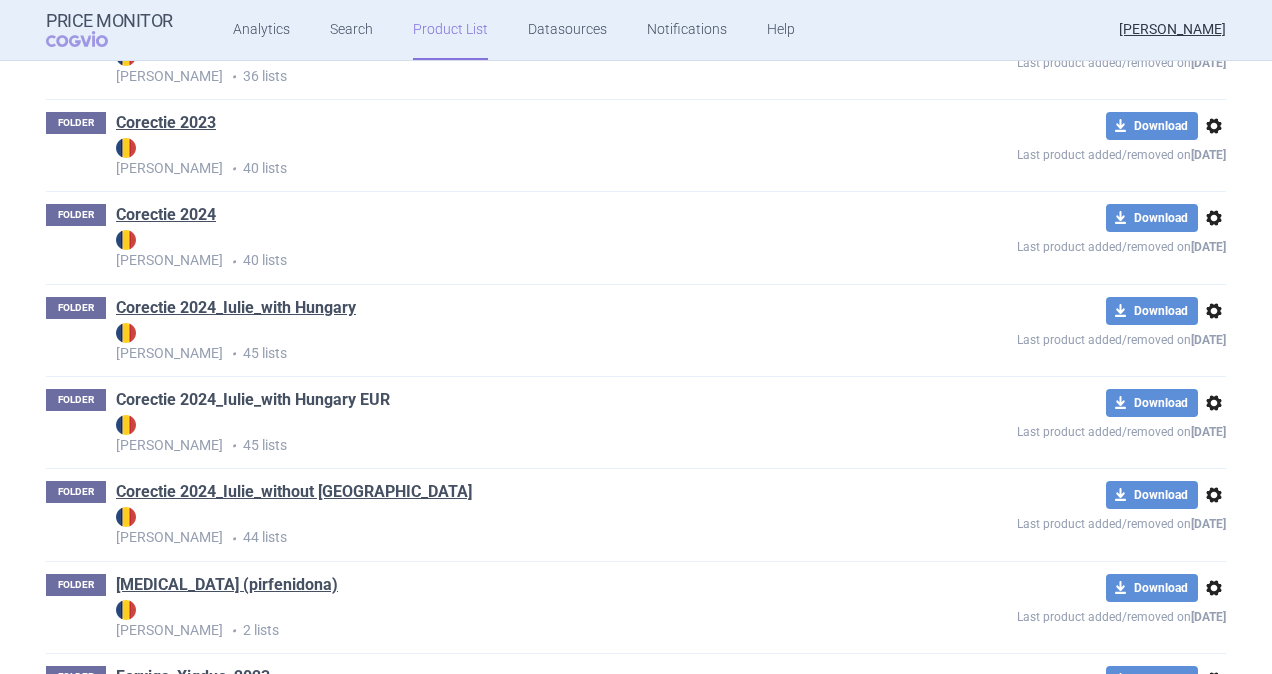 click on "Corectie 2024_Iulie_with Hungary EUR" at bounding box center [253, 400] 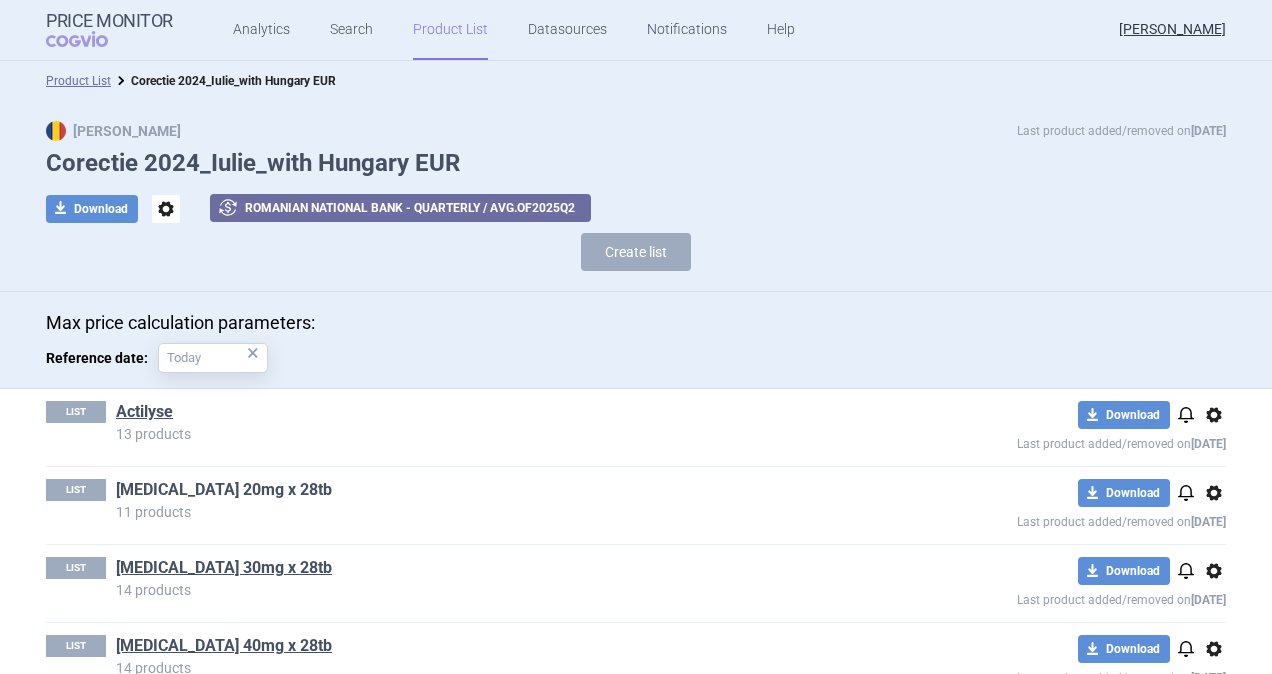 click on "[MEDICAL_DATA] 20mg x 28tb" at bounding box center [224, 490] 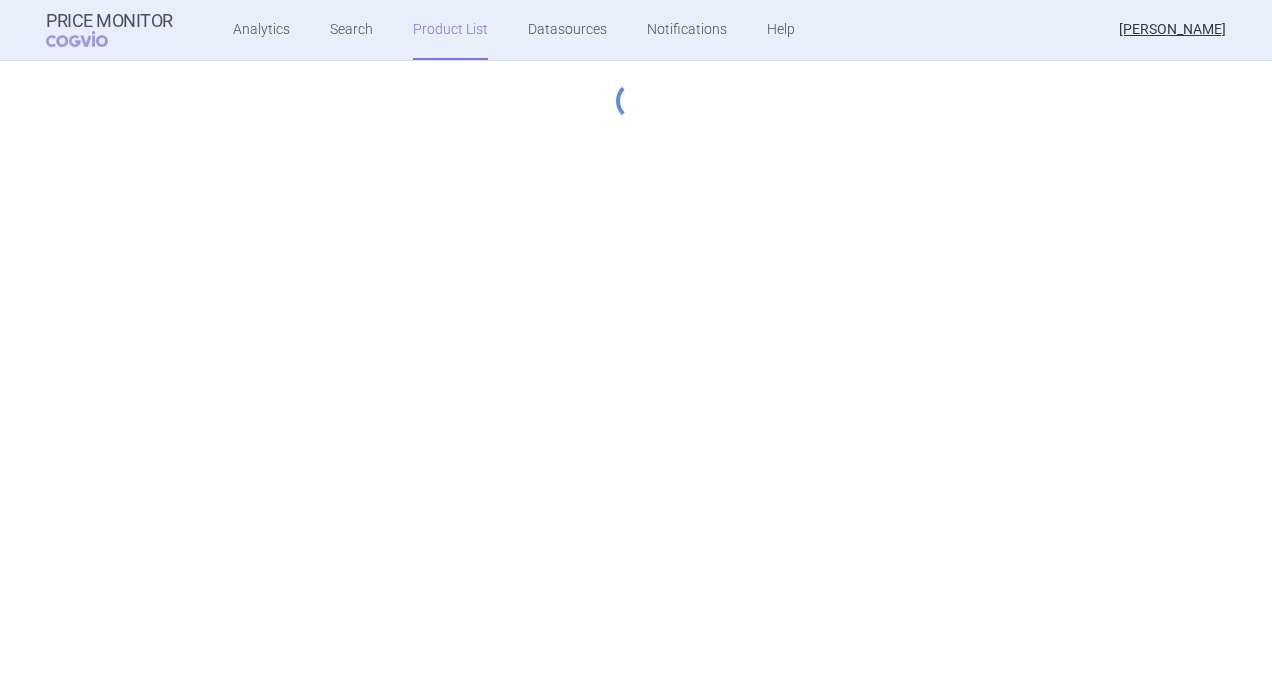 select on "hungary-included" 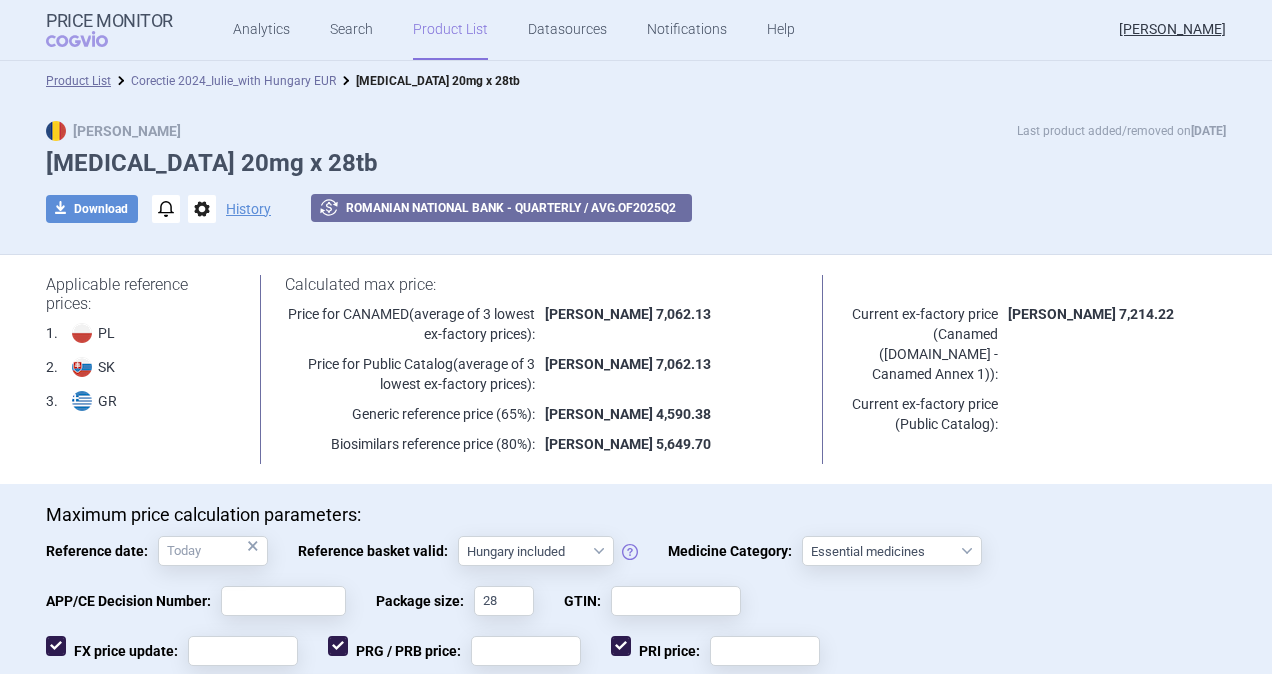 click on "Corectie 2024_Iulie_with Hungary EUR" at bounding box center [233, 81] 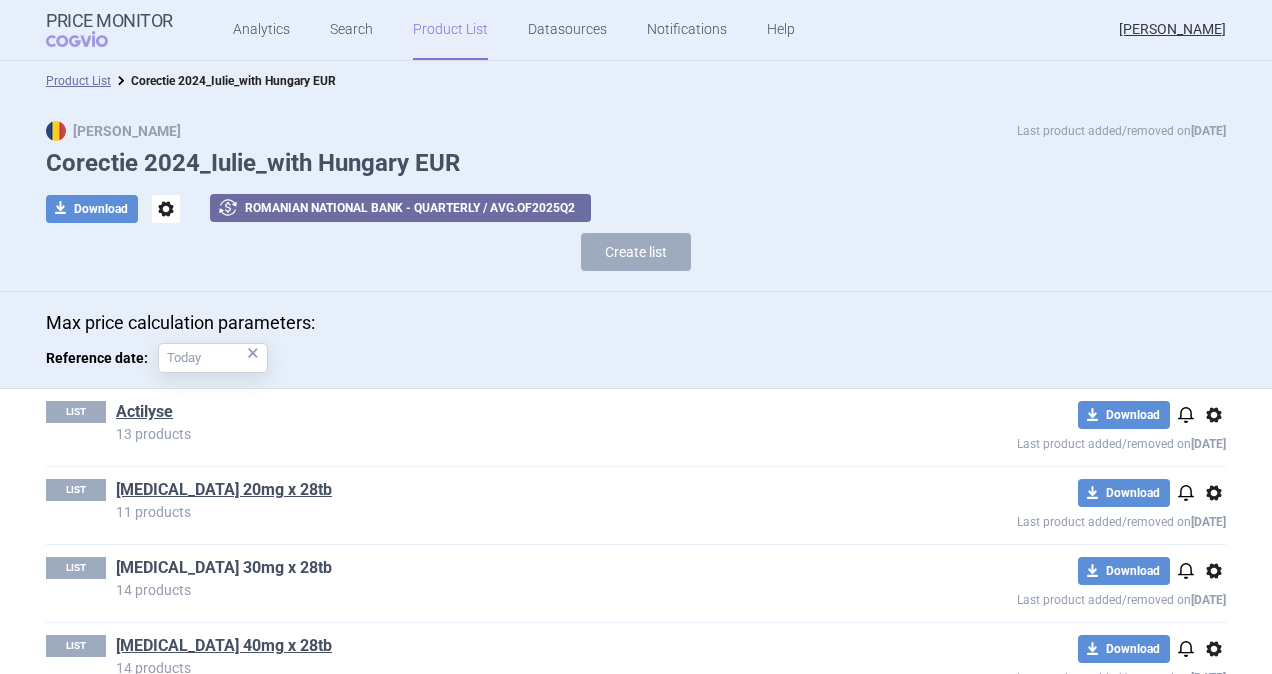 click on "[MEDICAL_DATA] 30mg x 28tb" at bounding box center (224, 568) 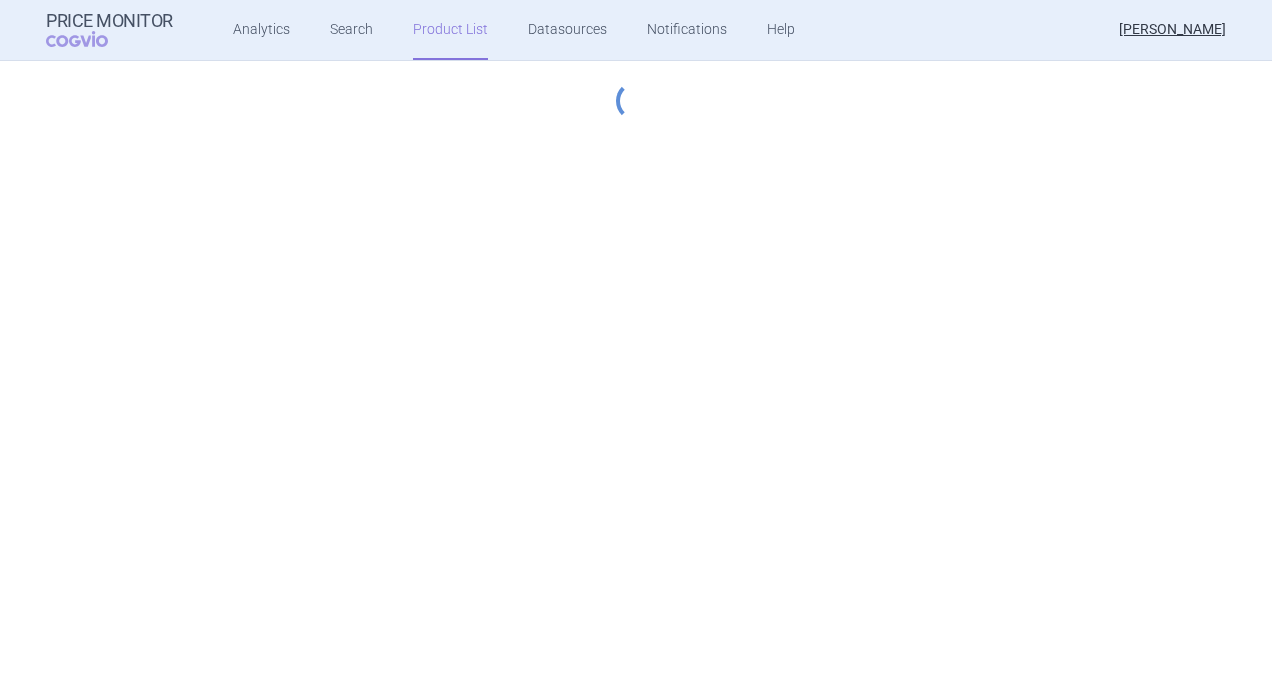 select on "[DATE]" 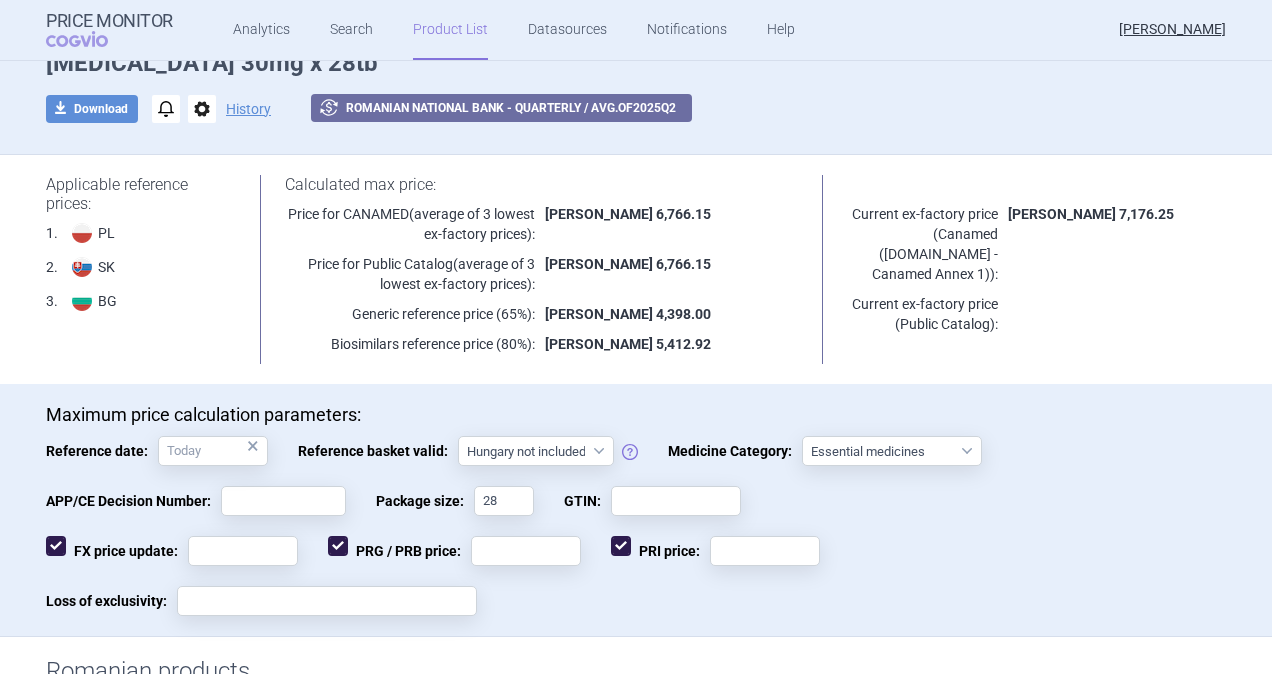 scroll, scrollTop: 100, scrollLeft: 0, axis: vertical 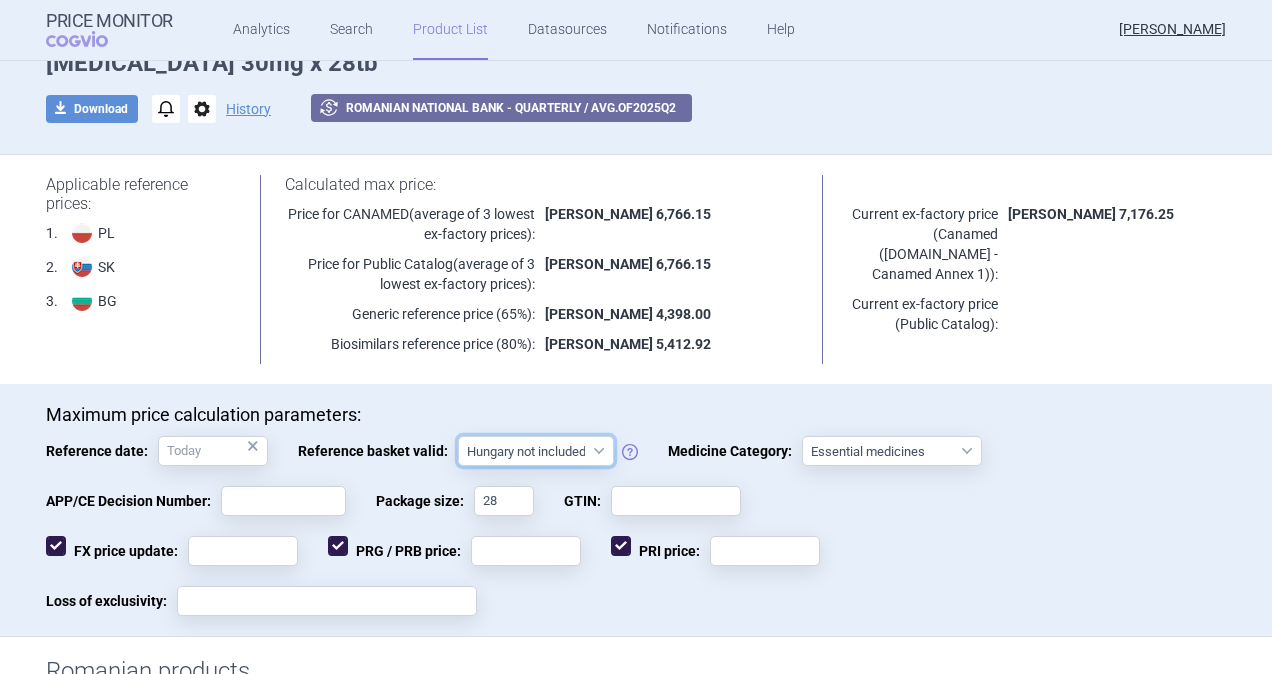 click on "Hungary not included [GEOGRAPHIC_DATA] included Since 29. 3. 2017 Since 9. 12. 2022 Since 1. 1. 2024 Since 1. 7. 2024" at bounding box center [536, 451] 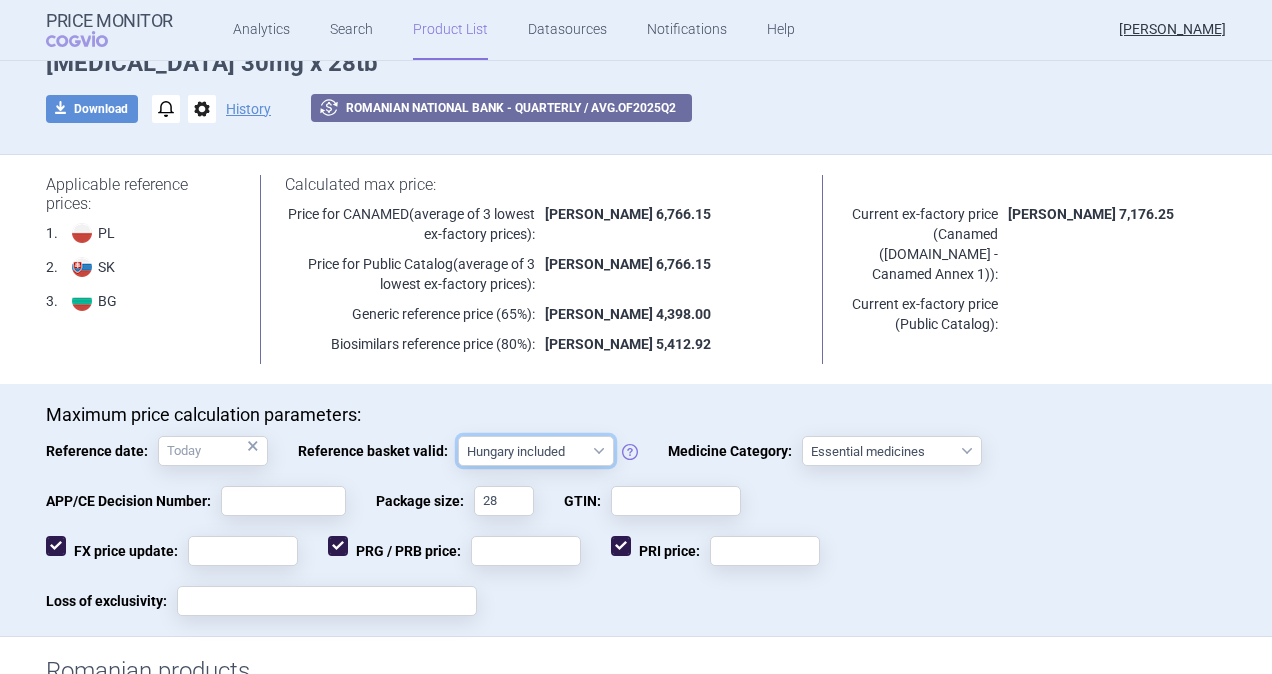 click on "Hungary not included [GEOGRAPHIC_DATA] included Since 29. 3. 2017 Since 9. 12. 2022 Since 1. 1. 2024 Since 1. 7. 2024" at bounding box center (536, 451) 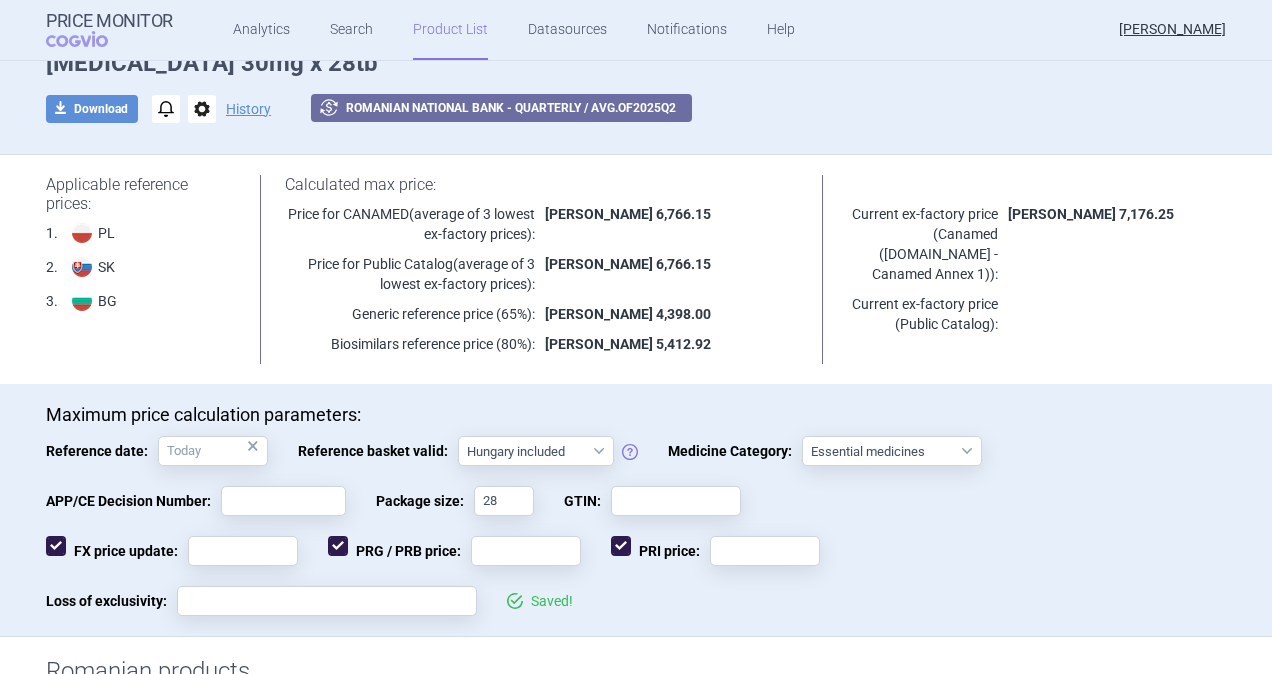 click on "FX price update: PRG / PRB price: PRI price:" at bounding box center [636, 561] 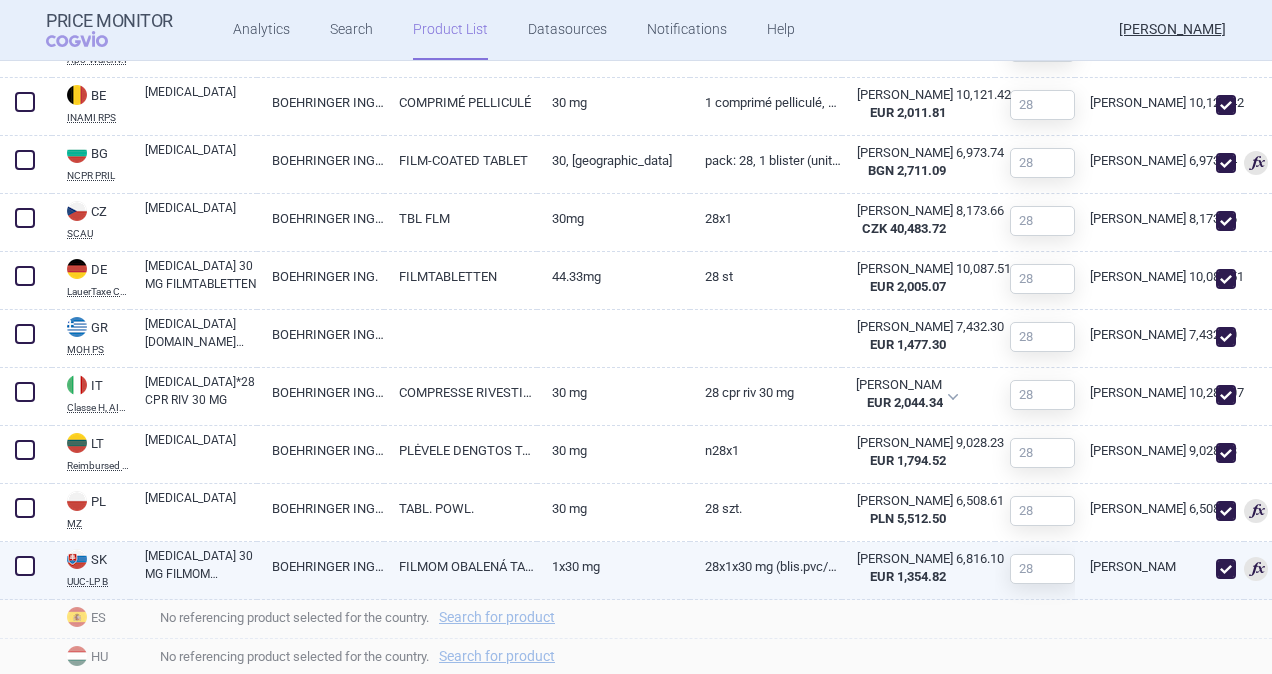 scroll, scrollTop: 1095, scrollLeft: 0, axis: vertical 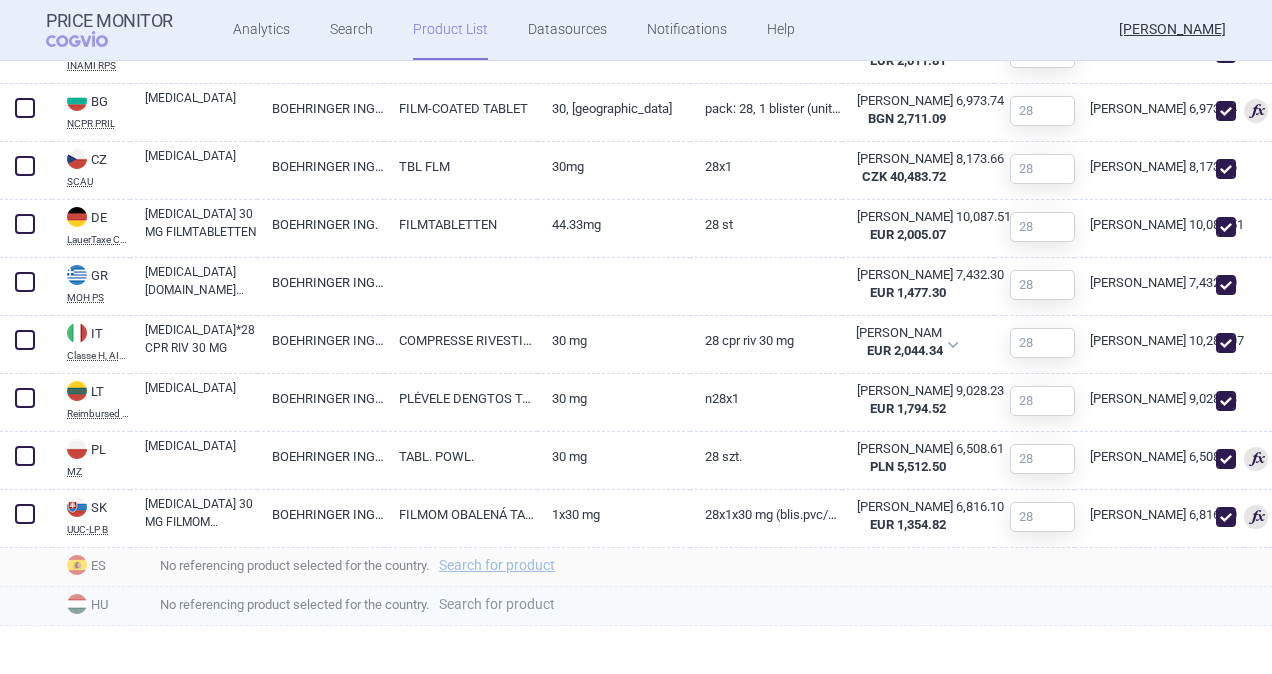 click on "Search for product" at bounding box center [497, 604] 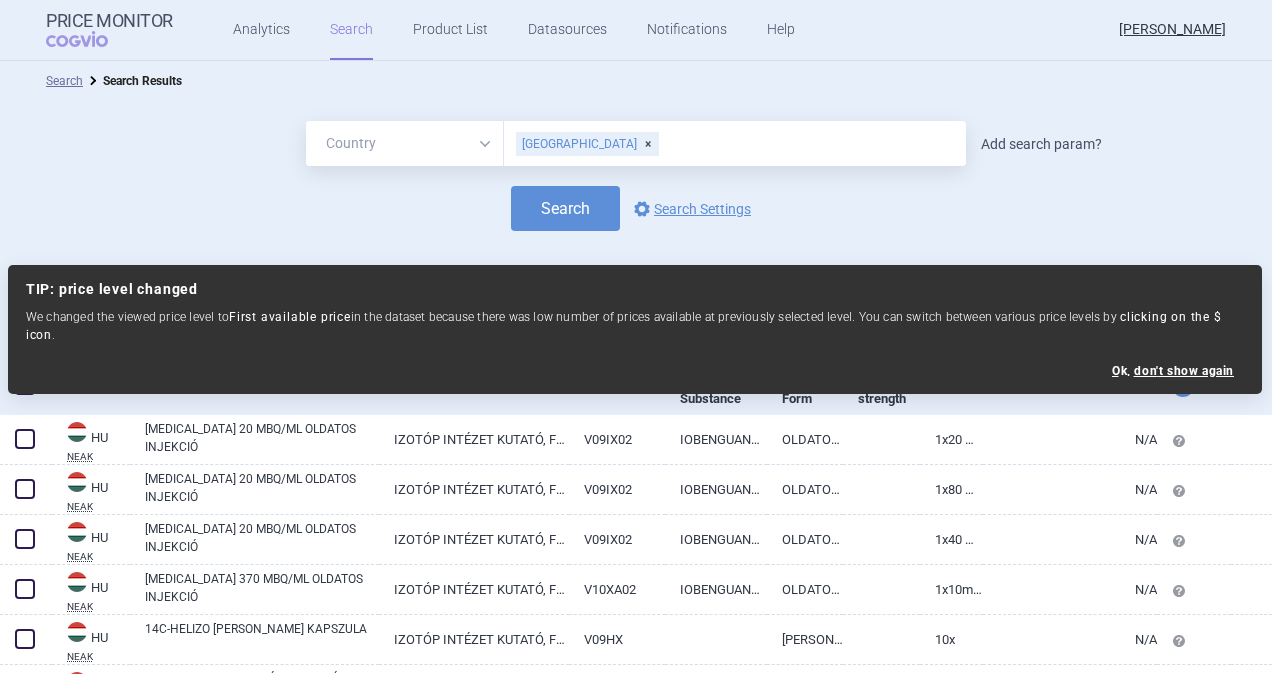 click on "Add search param?" at bounding box center [1041, 144] 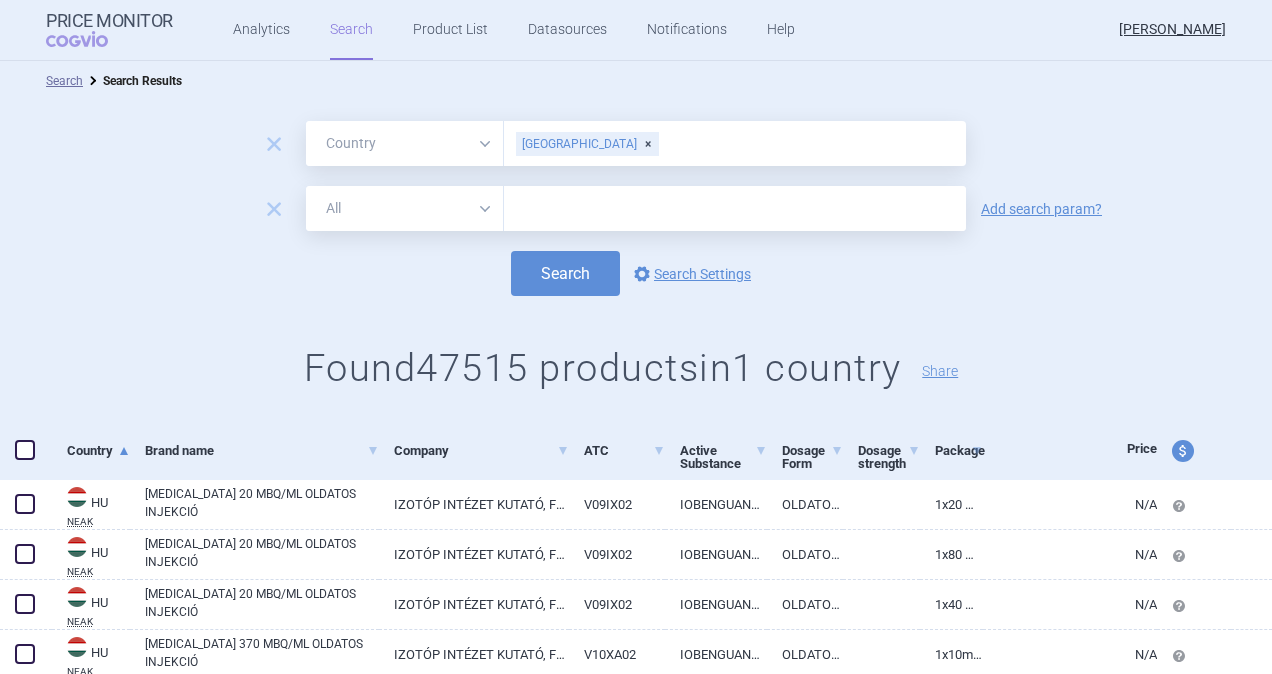 click on "All Brand Name ATC Company Active Substance Country Newer than" at bounding box center (405, 208) 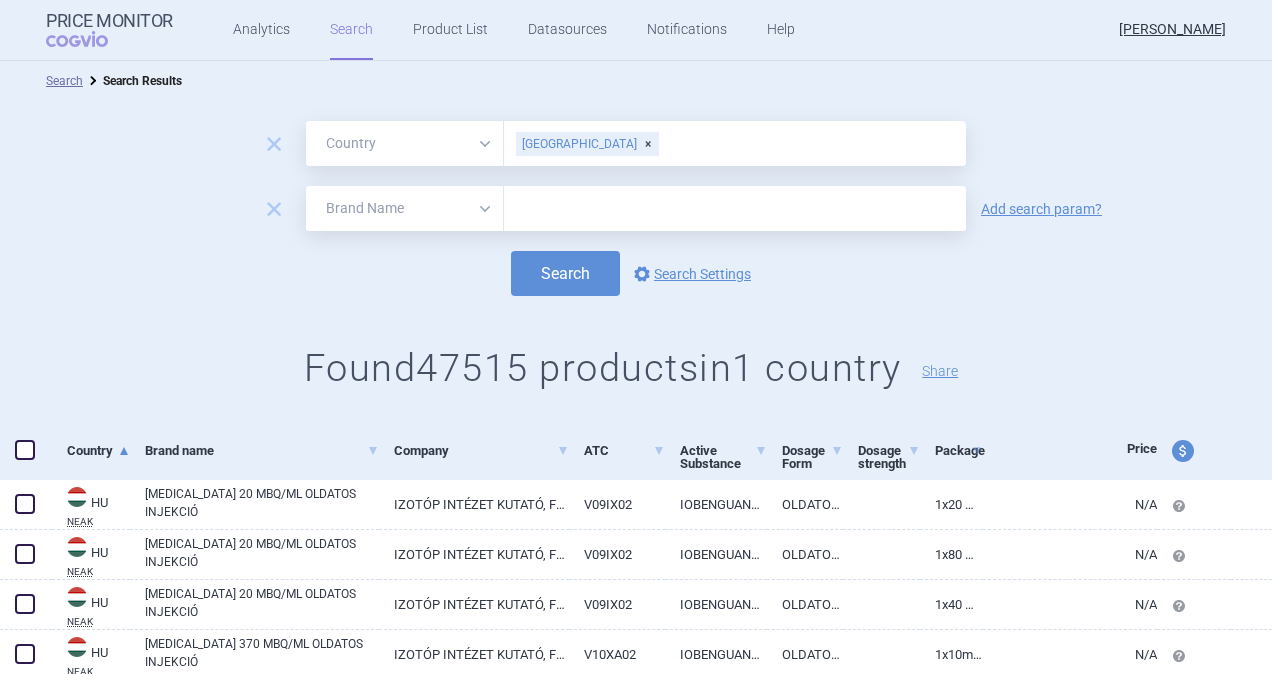click on "All Brand Name ATC Company Active Substance Country Newer than" at bounding box center (405, 208) 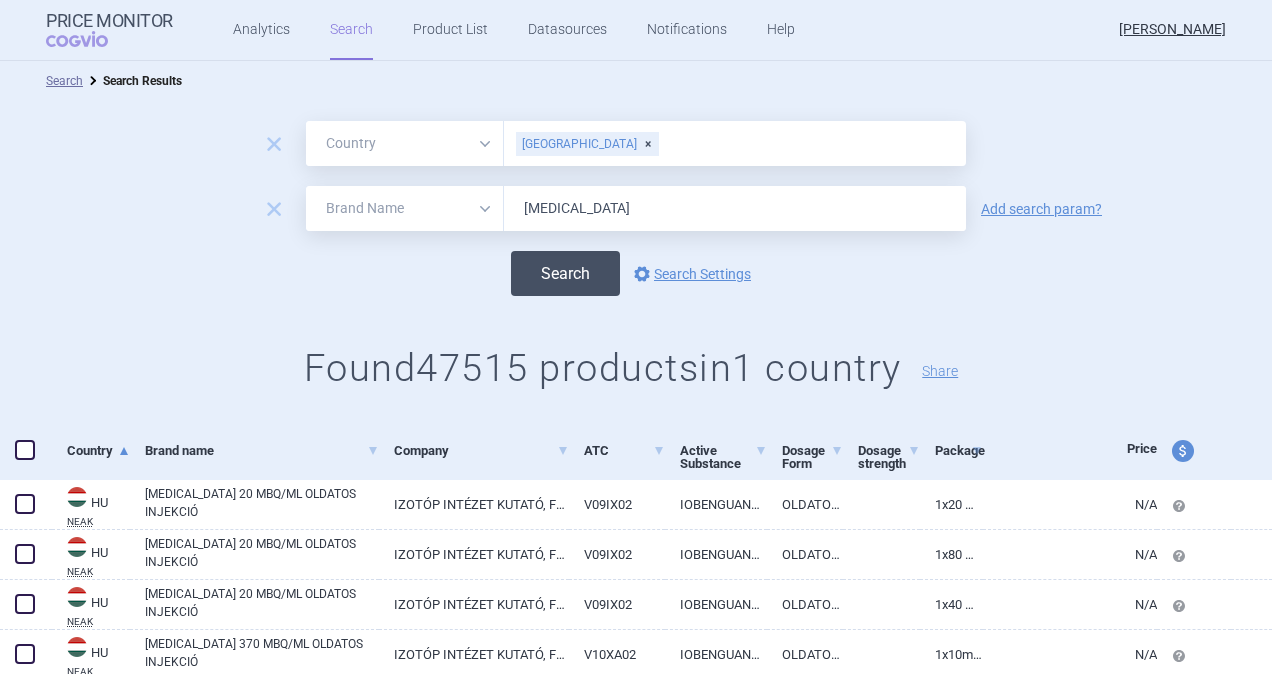 click on "Search" at bounding box center (565, 273) 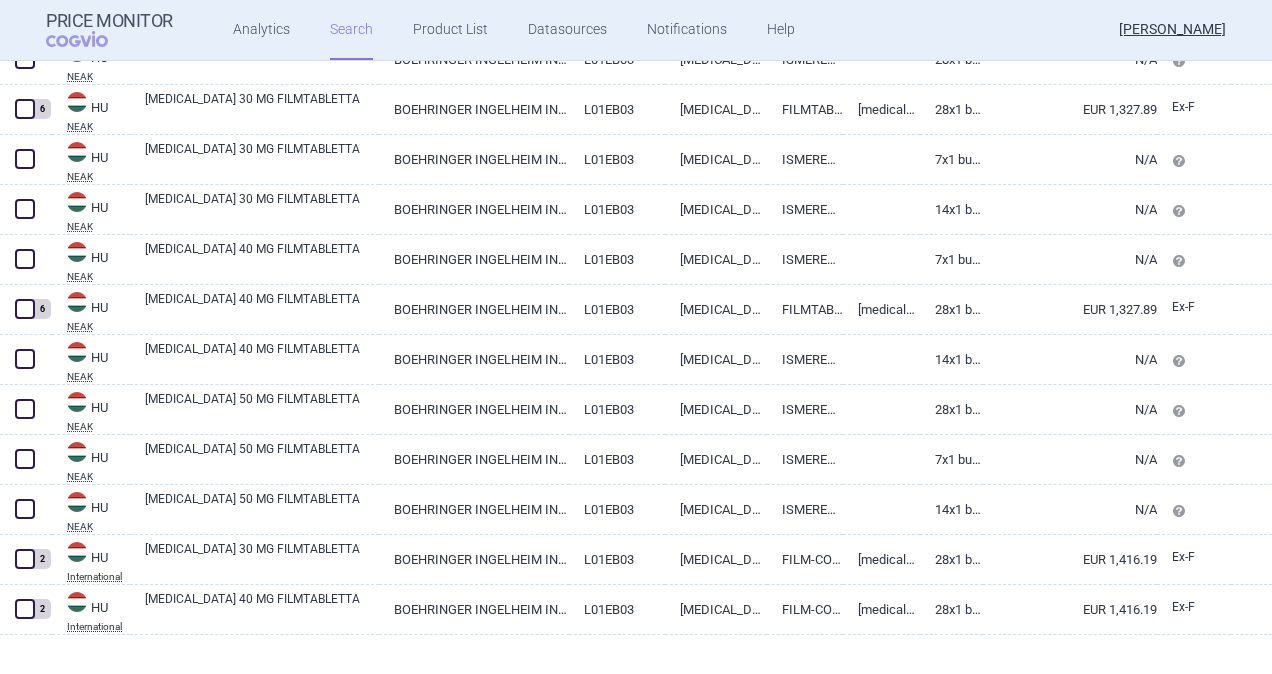 scroll, scrollTop: 570, scrollLeft: 0, axis: vertical 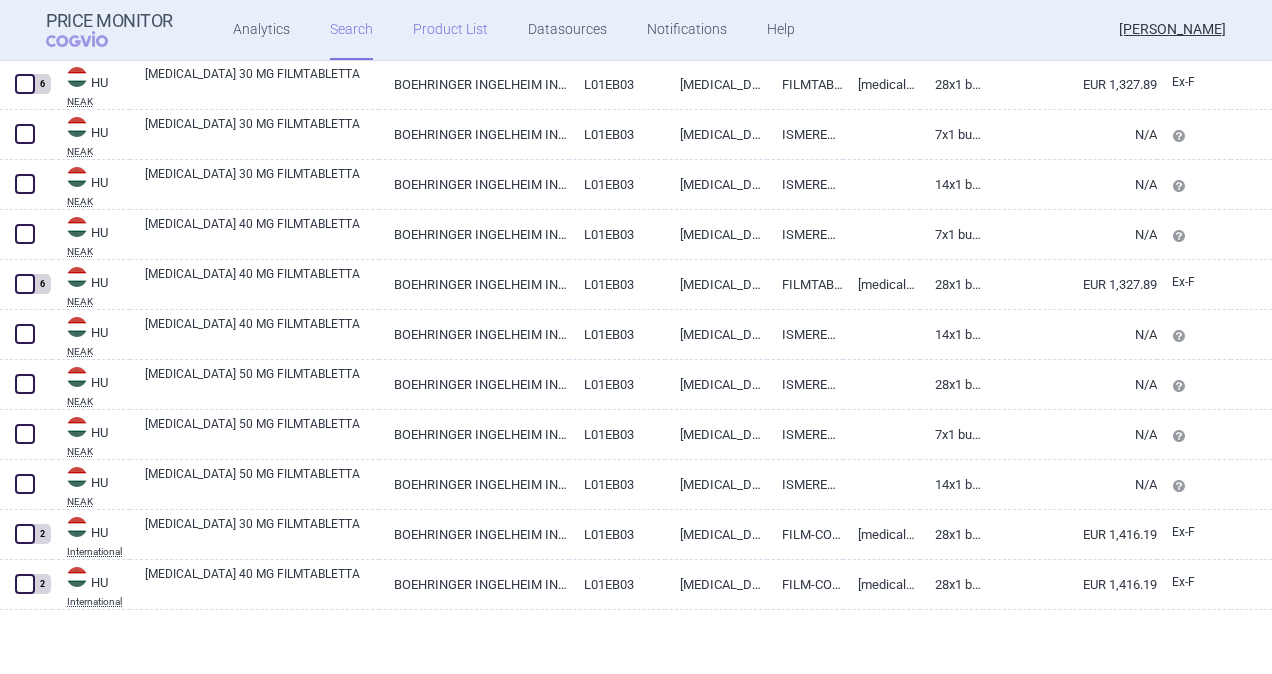 click on "Product List" at bounding box center [450, 30] 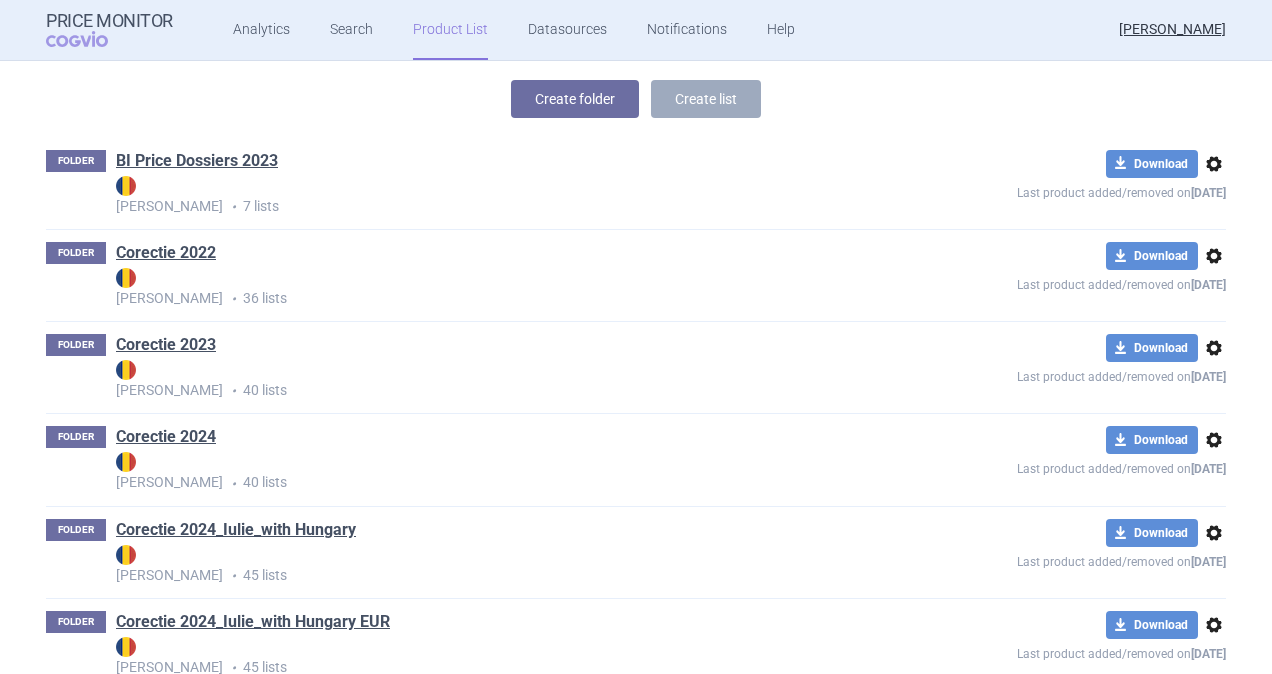 scroll, scrollTop: 480, scrollLeft: 0, axis: vertical 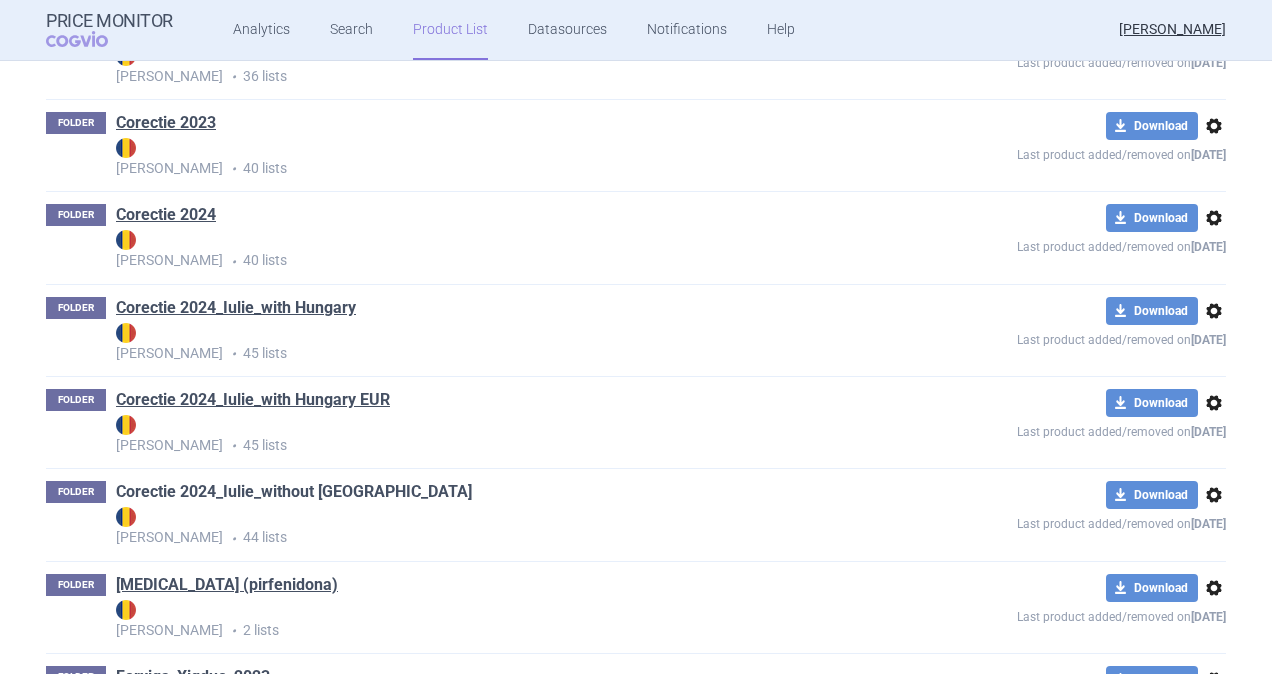 click on "Corectie 2024_Iulie_without [GEOGRAPHIC_DATA]" at bounding box center (294, 492) 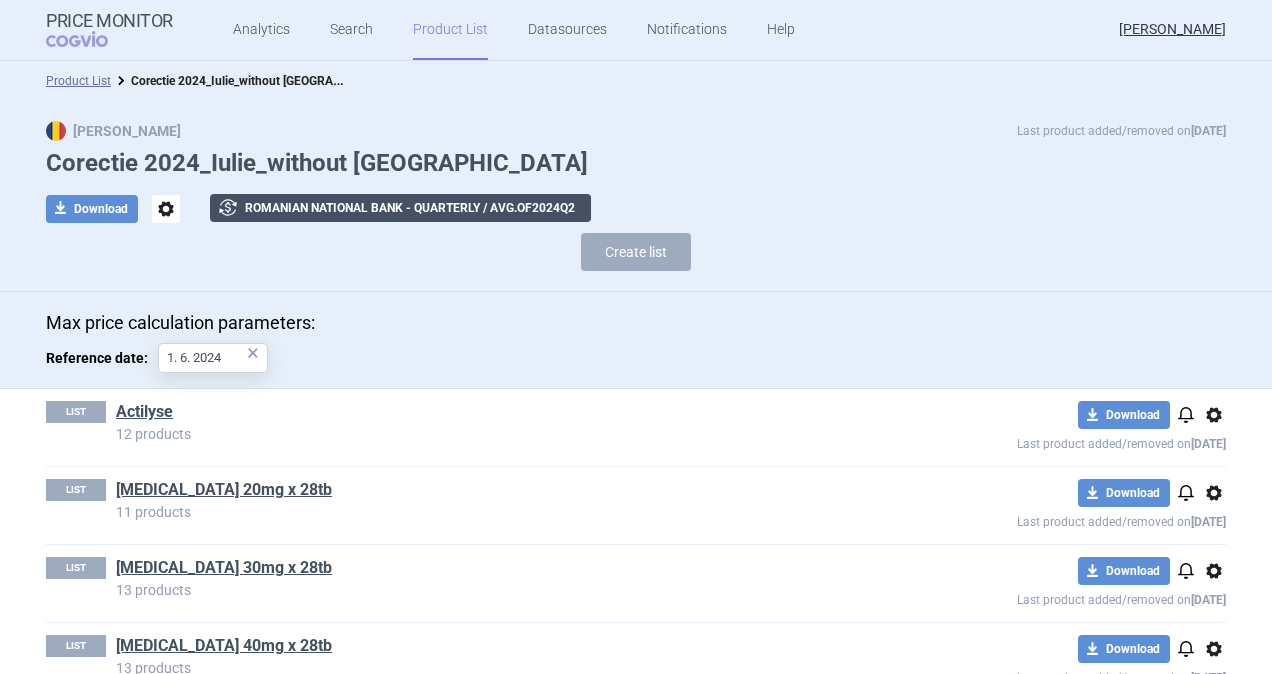 click on "exchange Romanian National Bank - Quarterly   /   avg.  of  2024 Q 2" at bounding box center (400, 208) 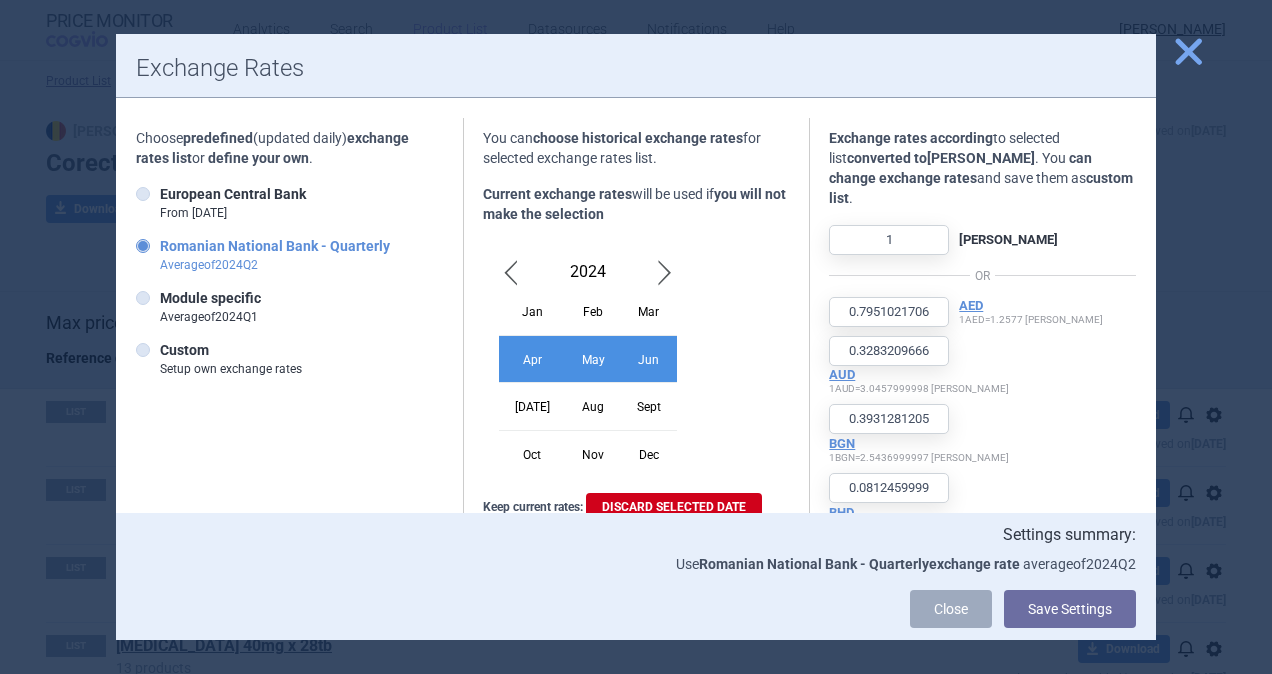 click at bounding box center (665, 272) 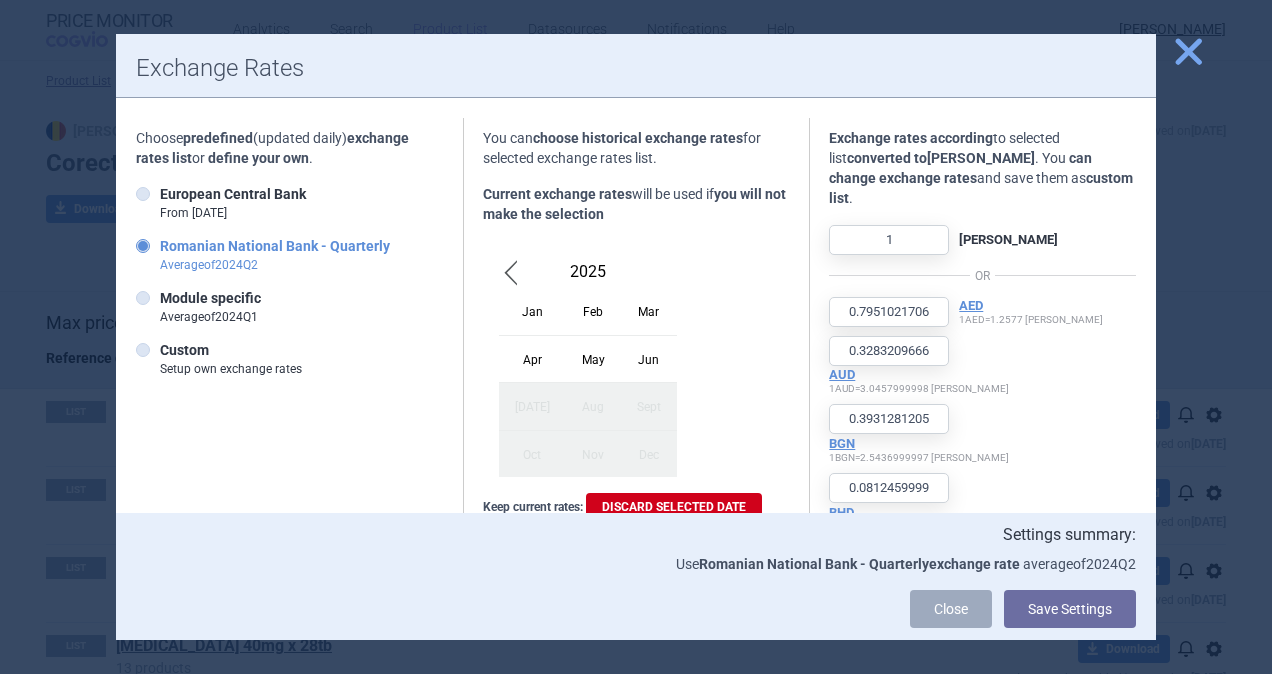 click on "Jun" at bounding box center (649, 358) 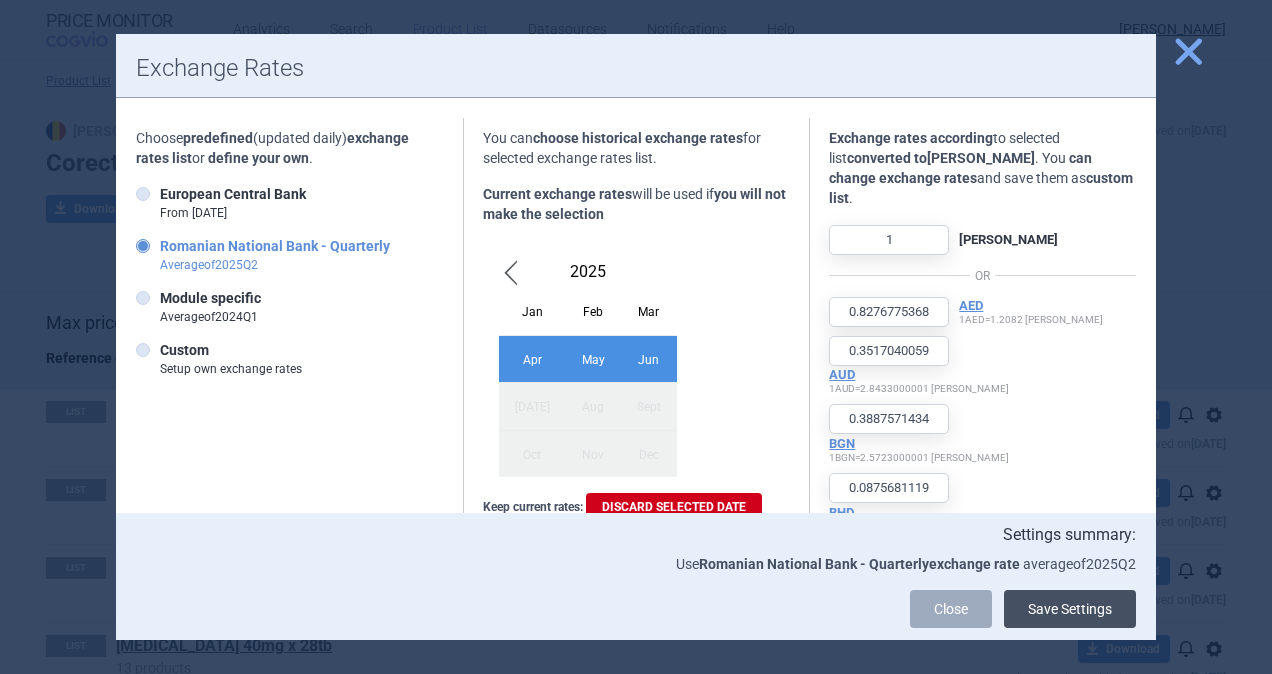 click on "Save Settings" at bounding box center [1070, 609] 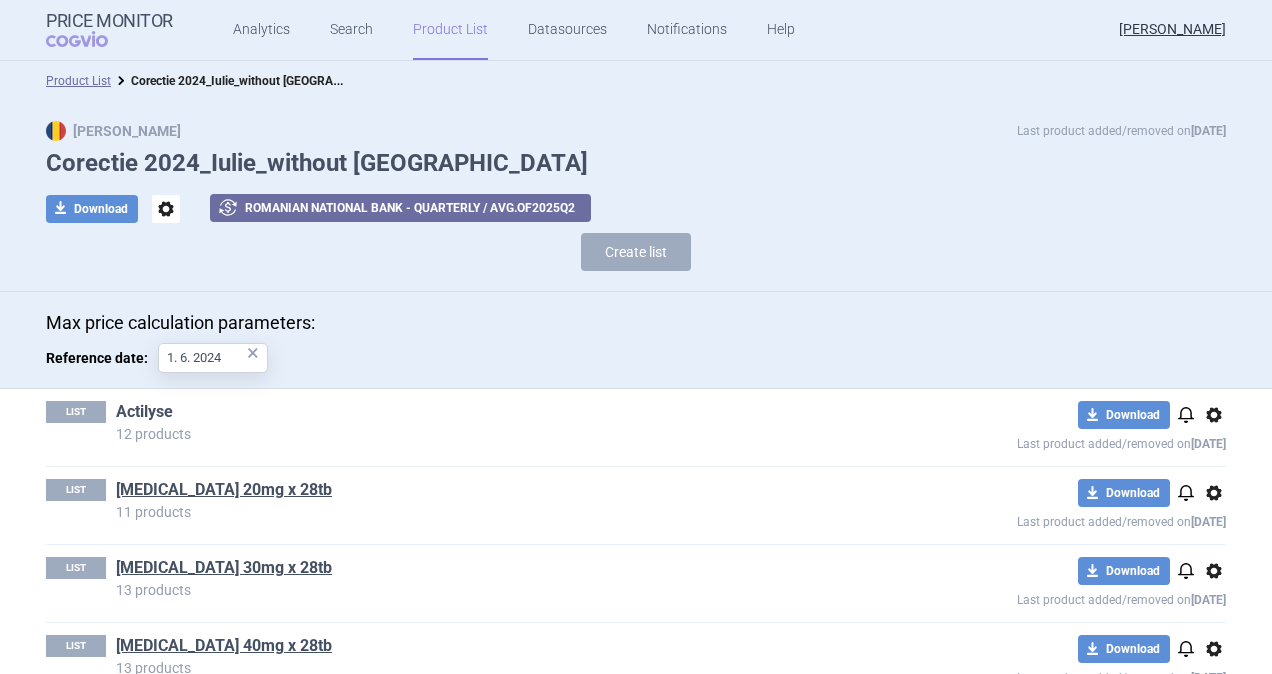 click on "Actilyse" at bounding box center [144, 412] 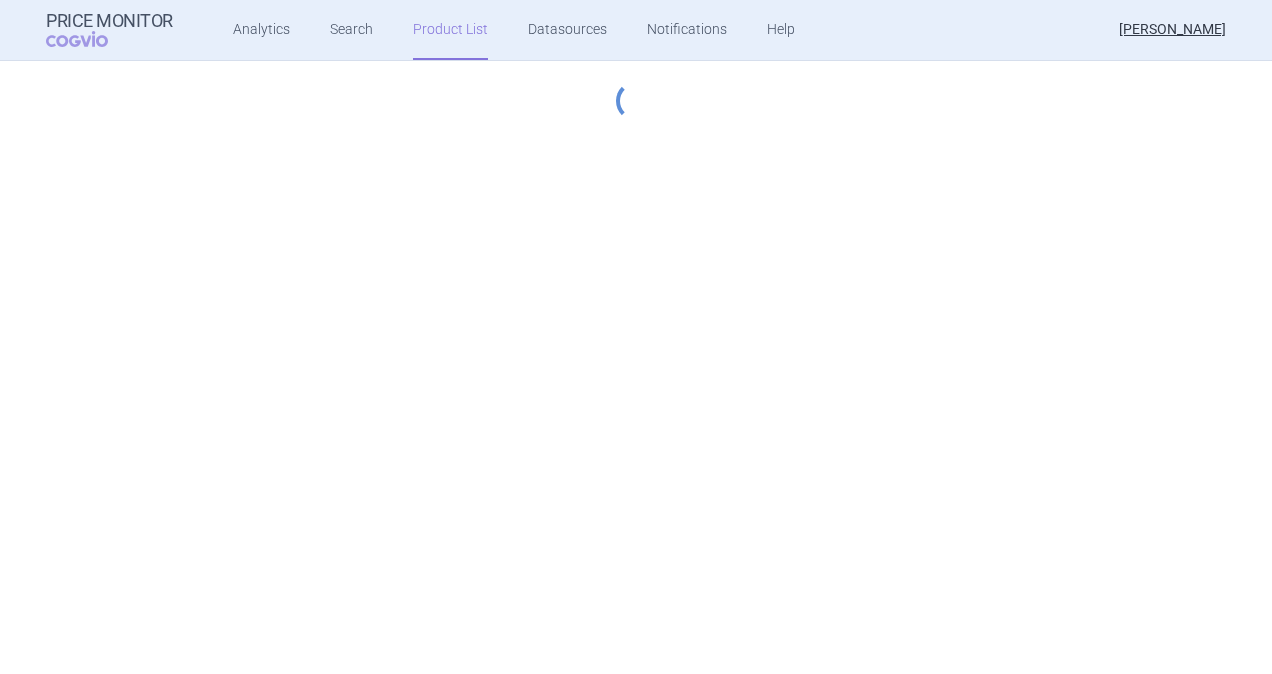 select on "innovative" 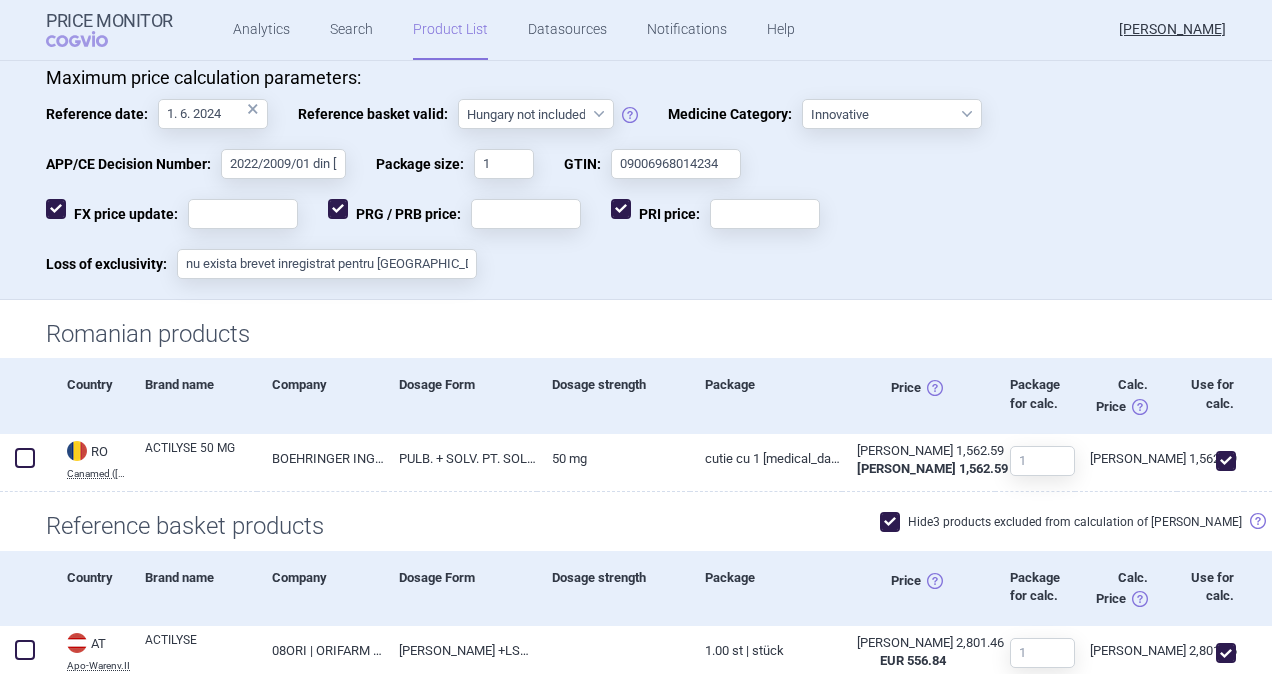 scroll, scrollTop: 0, scrollLeft: 0, axis: both 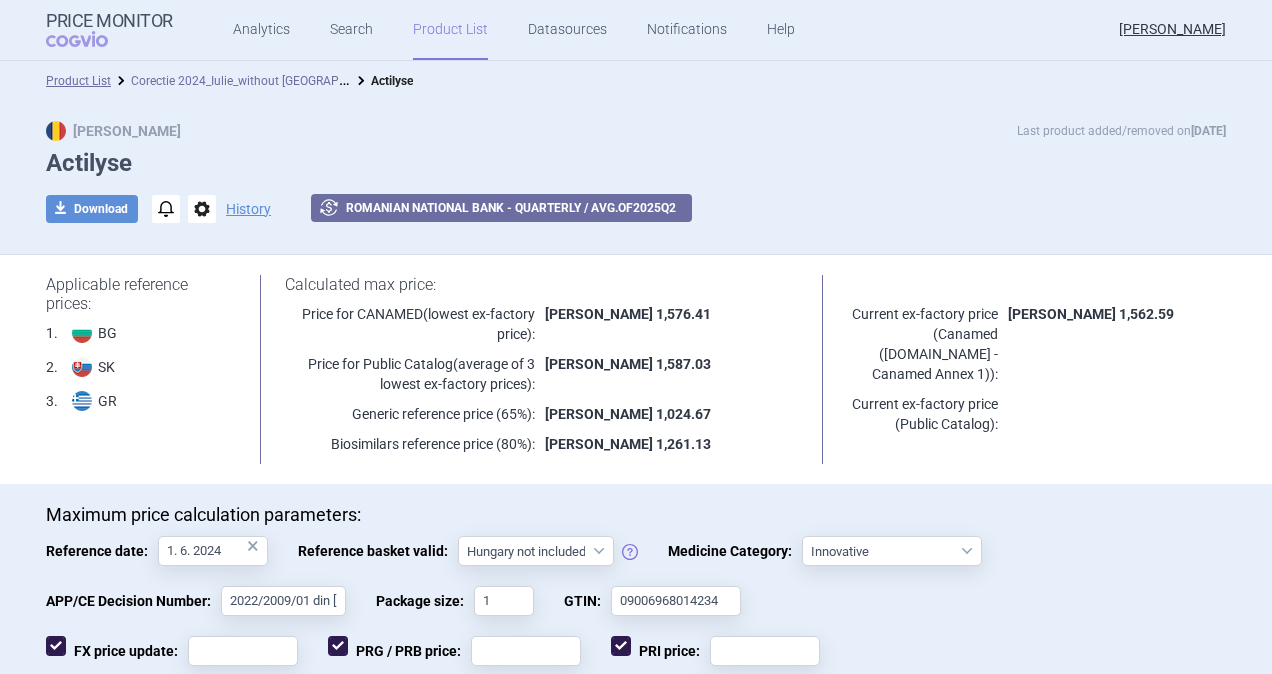 click on "Corectie 2024_Iulie_without [GEOGRAPHIC_DATA]" at bounding box center [264, 79] 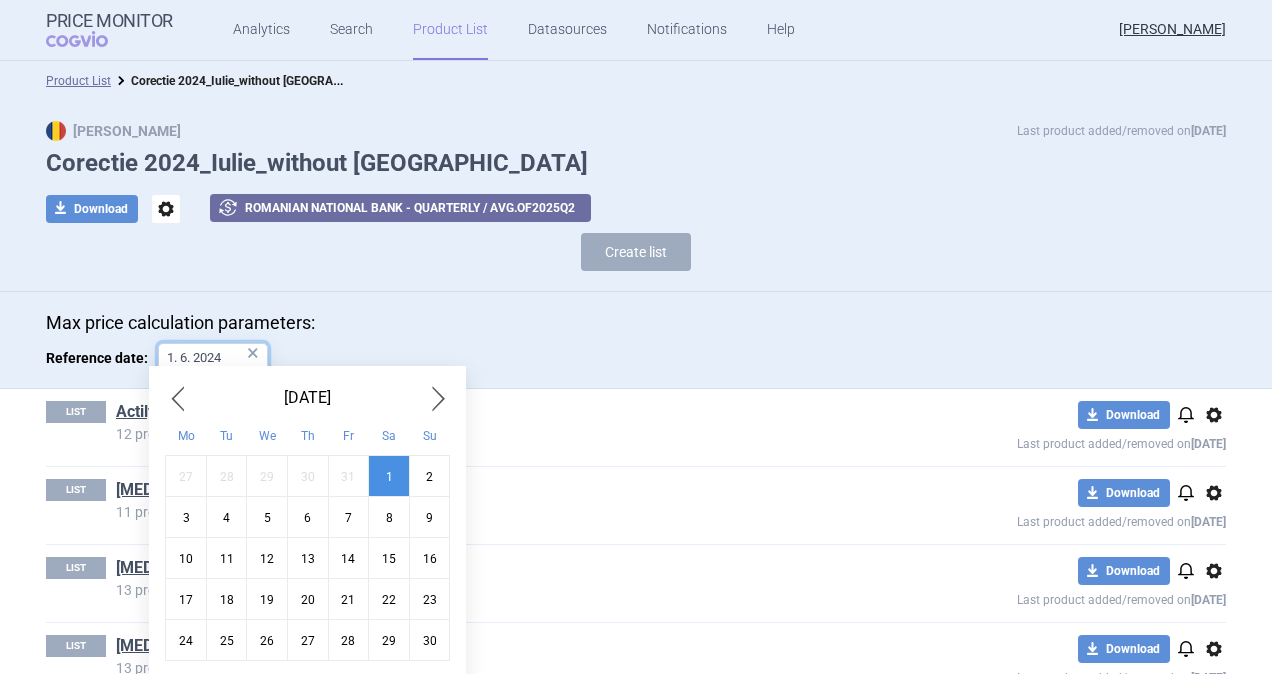 click on "1. 6. 2024" at bounding box center [213, 358] 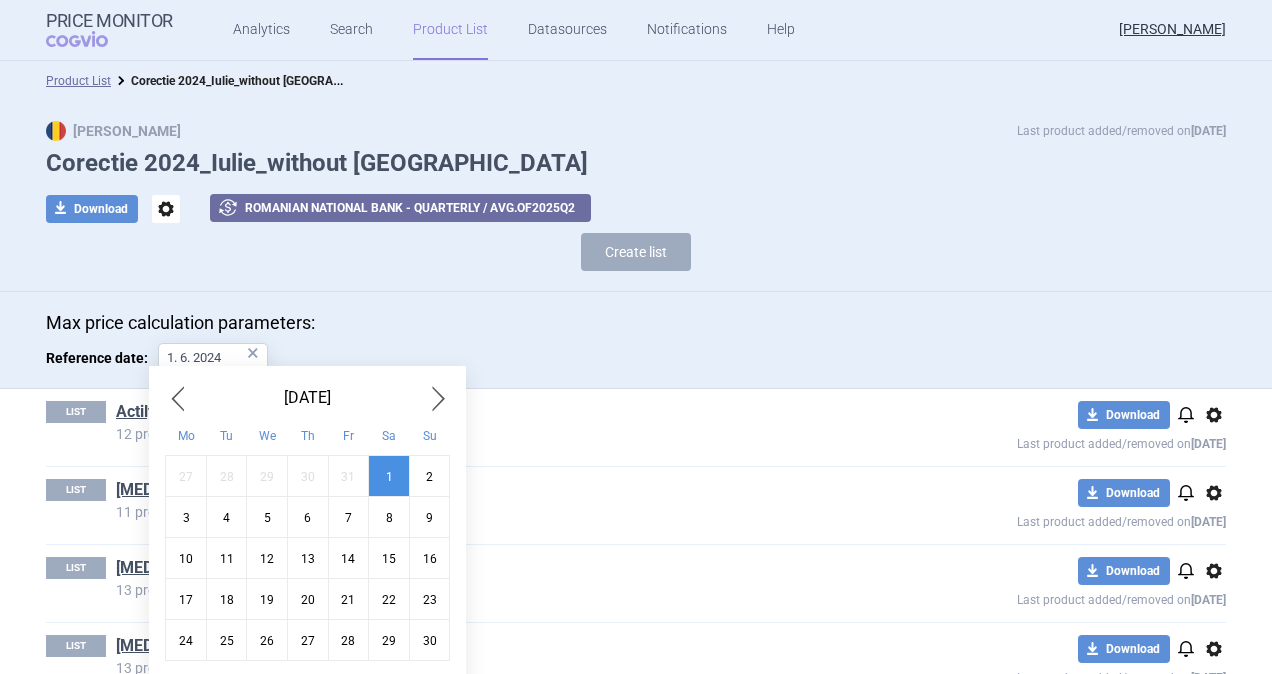 click on "×" at bounding box center (253, 353) 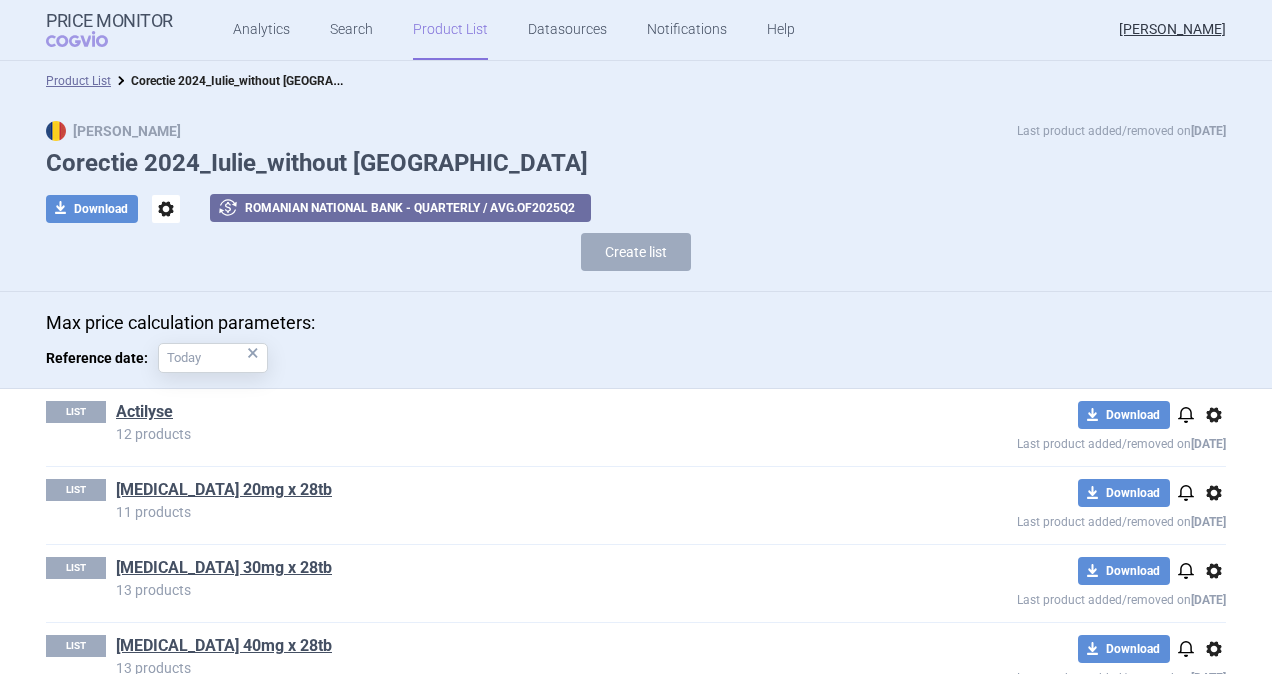 click on "Max price calculation parameters: Reference date: ×" at bounding box center (636, 345) 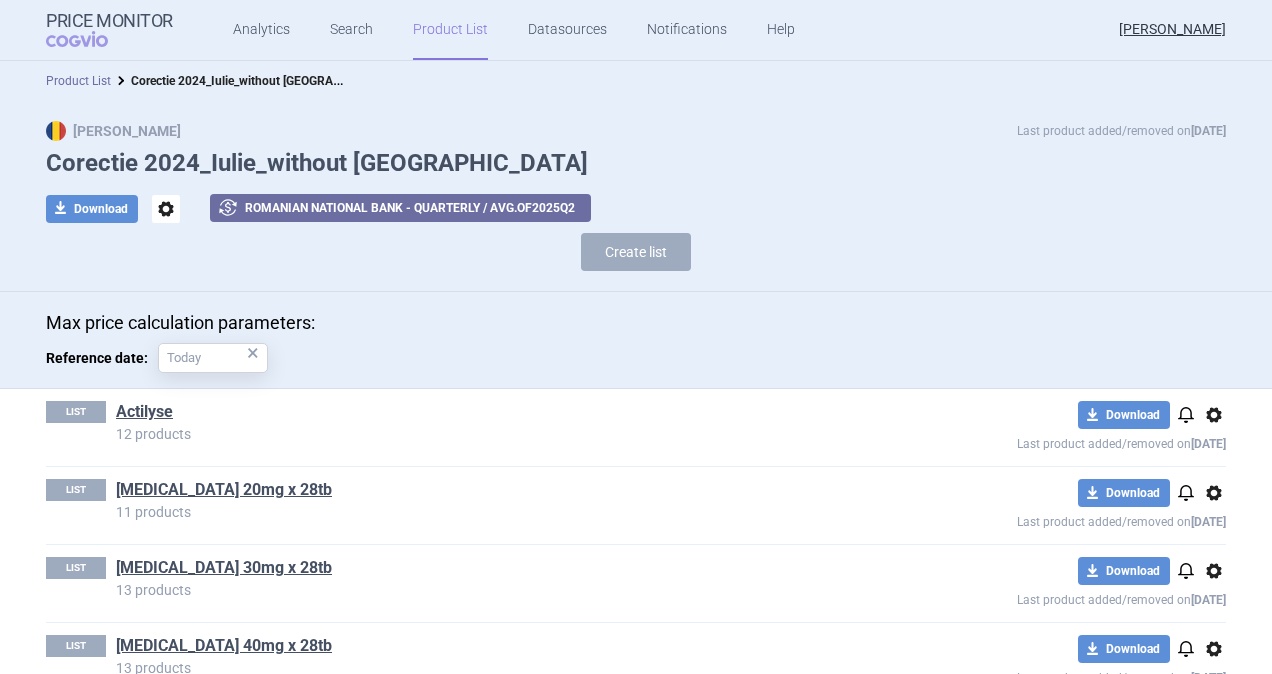 click on "Product List" at bounding box center [78, 81] 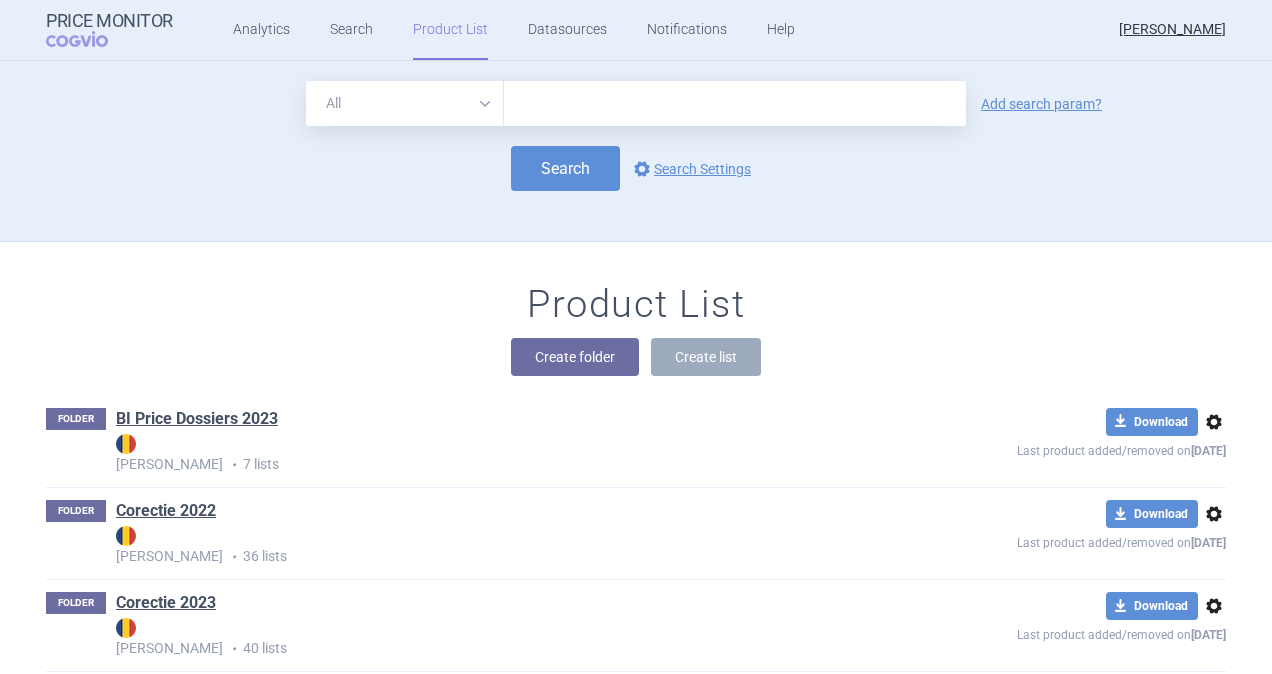 scroll, scrollTop: 180, scrollLeft: 0, axis: vertical 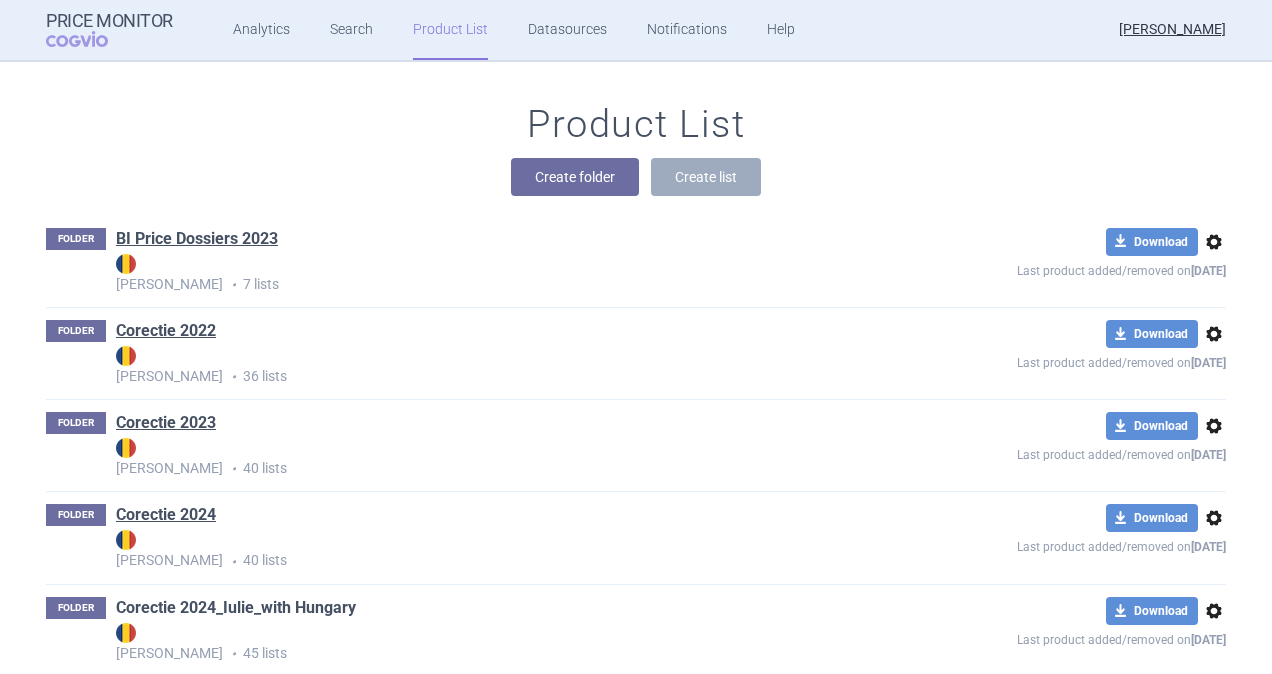 click on "Corectie 2024_Iulie_with Hungary" at bounding box center [236, 608] 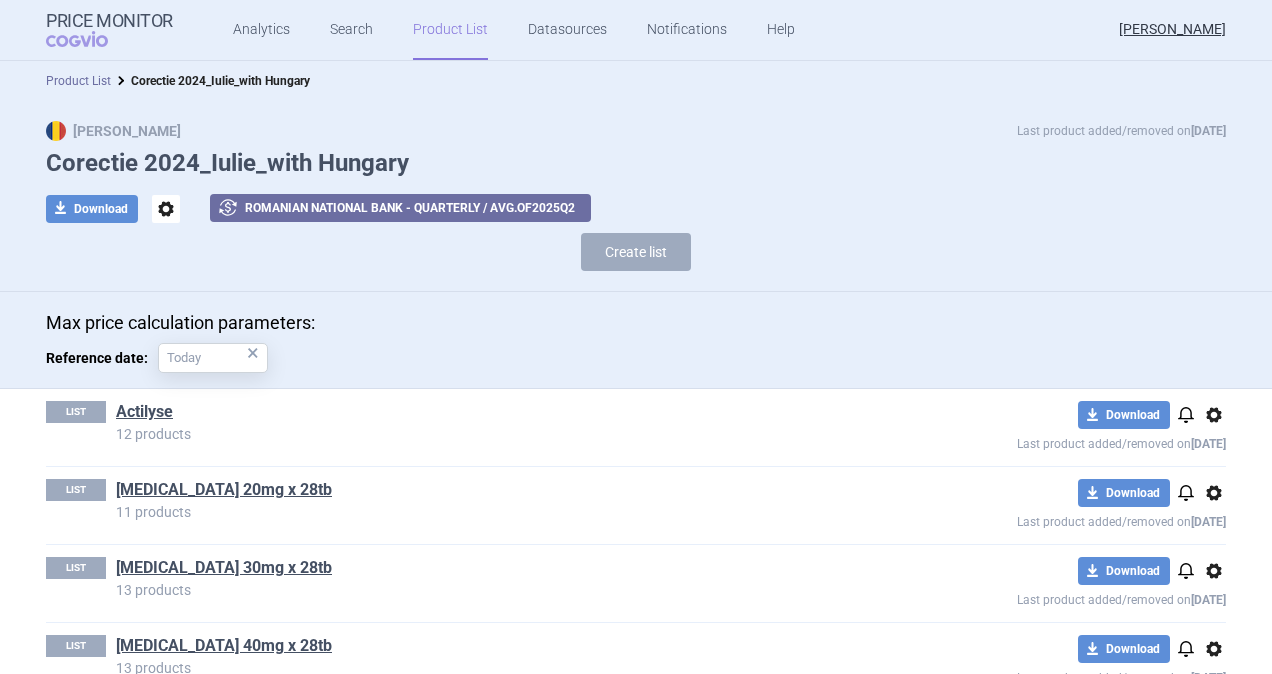 click on "Product List" at bounding box center (78, 81) 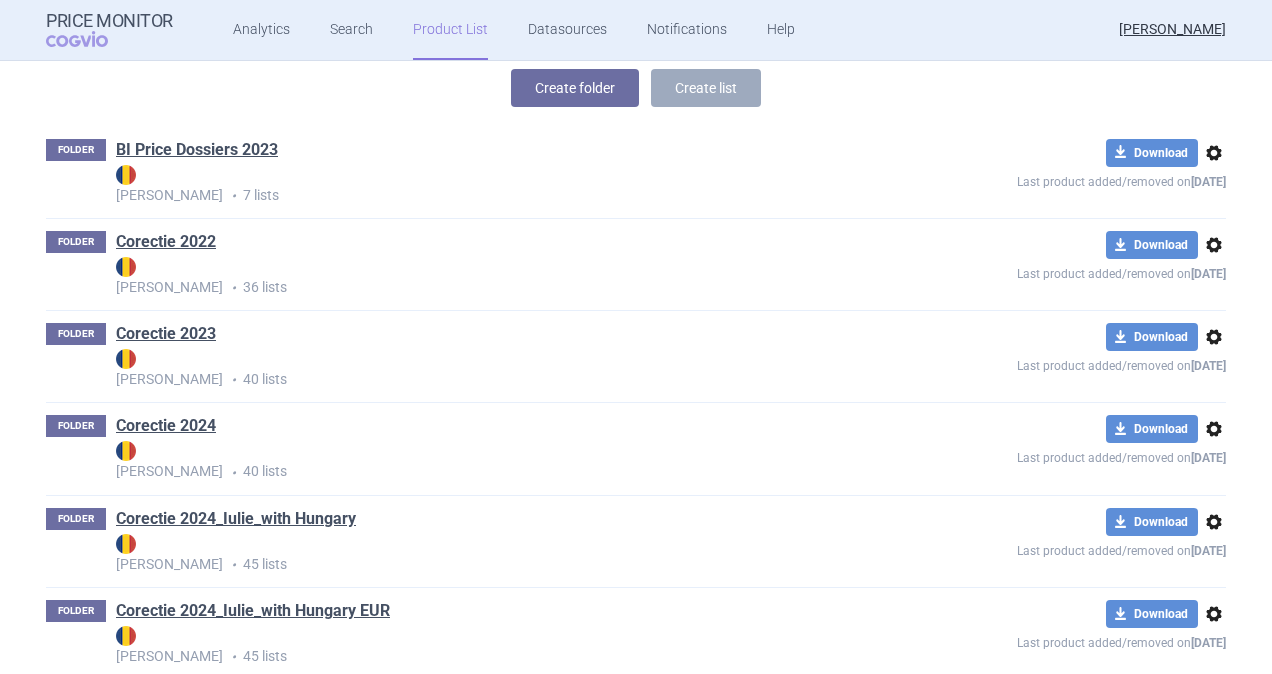 scroll, scrollTop: 480, scrollLeft: 0, axis: vertical 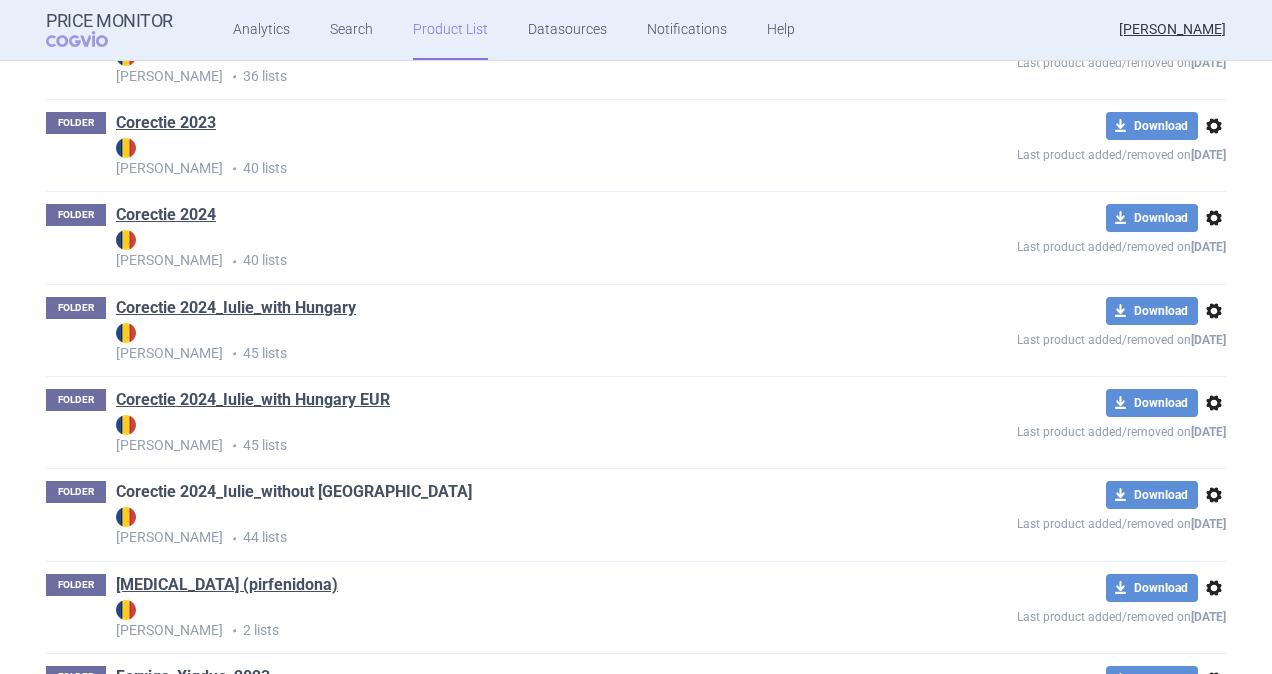 click on "Corectie 2024_Iulie_without [GEOGRAPHIC_DATA]" at bounding box center (294, 492) 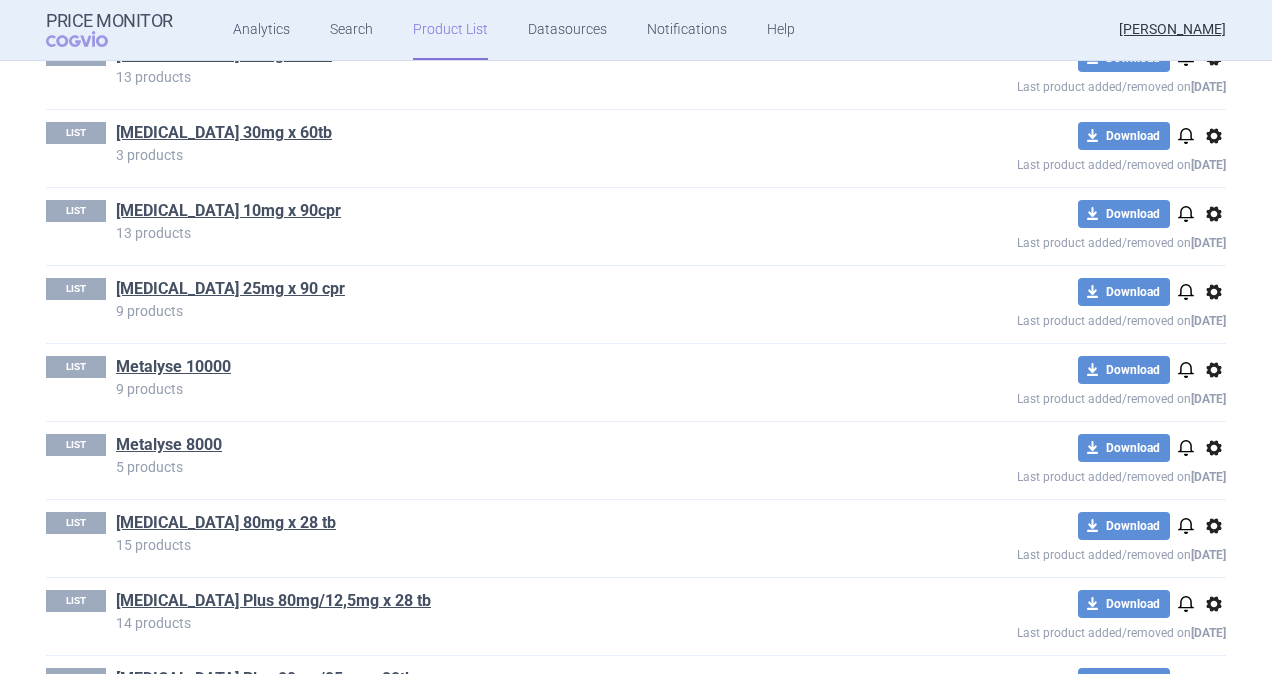 scroll, scrollTop: 600, scrollLeft: 0, axis: vertical 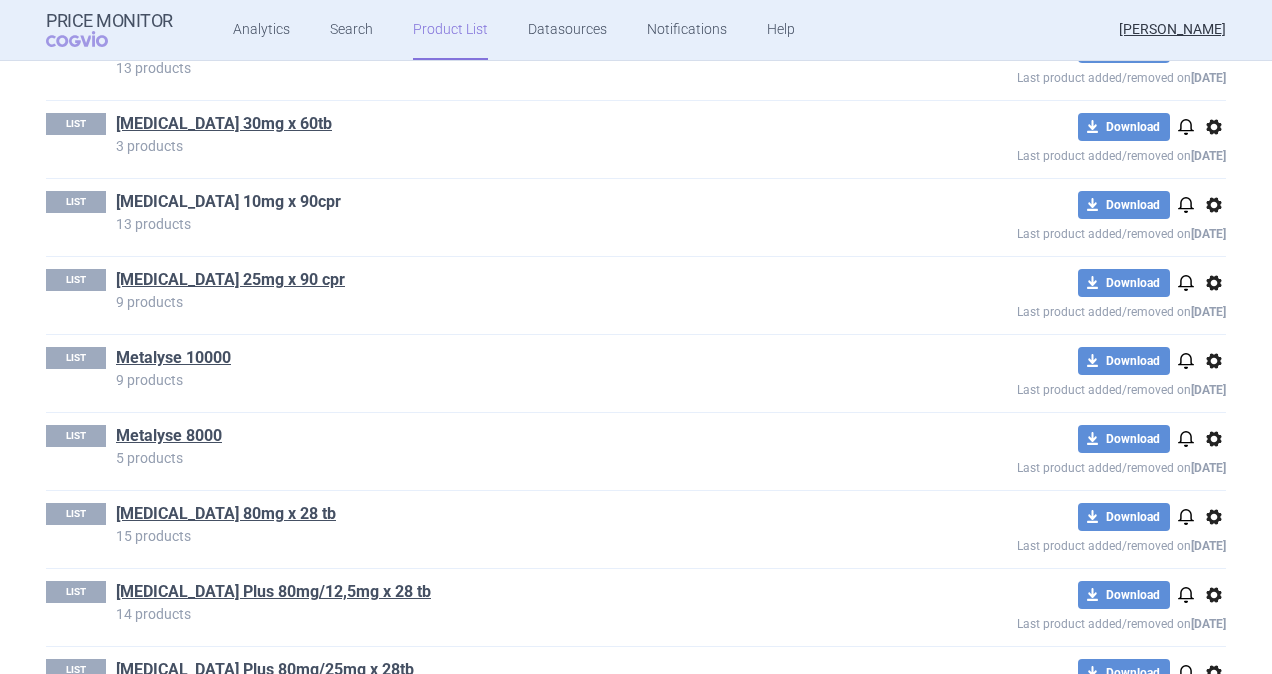 click on "[MEDICAL_DATA] 10mg x 90cpr" at bounding box center [228, 202] 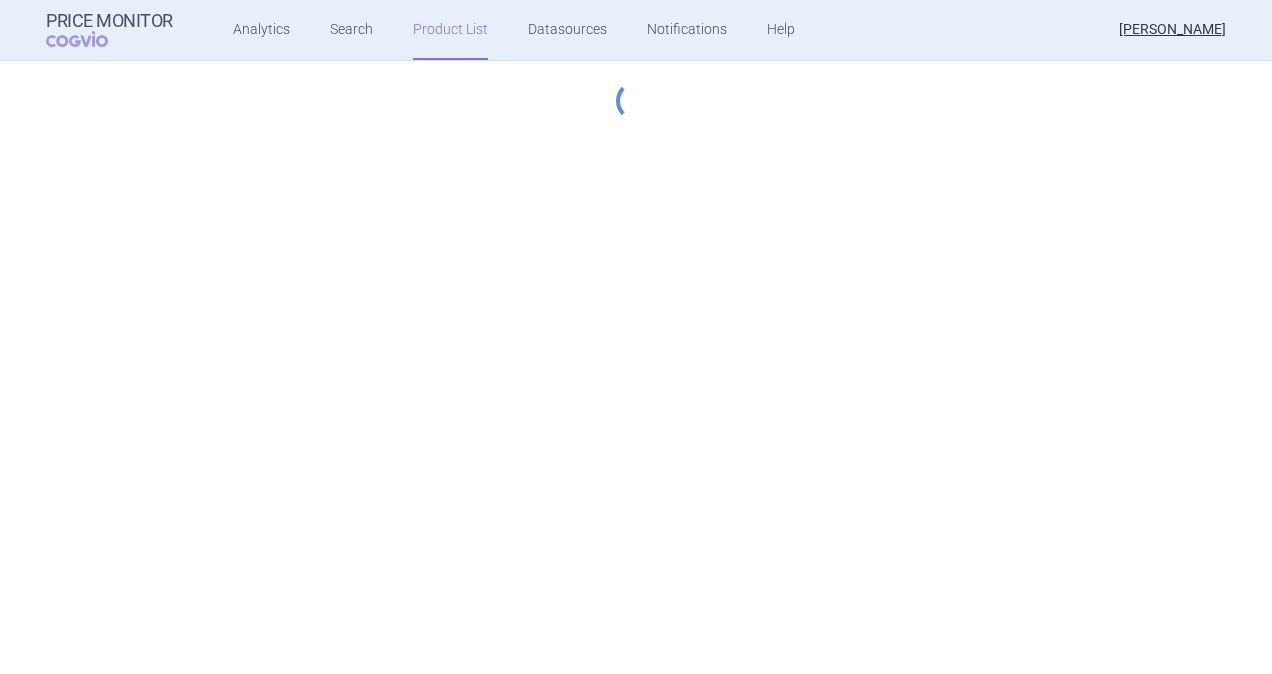 select on "innovative" 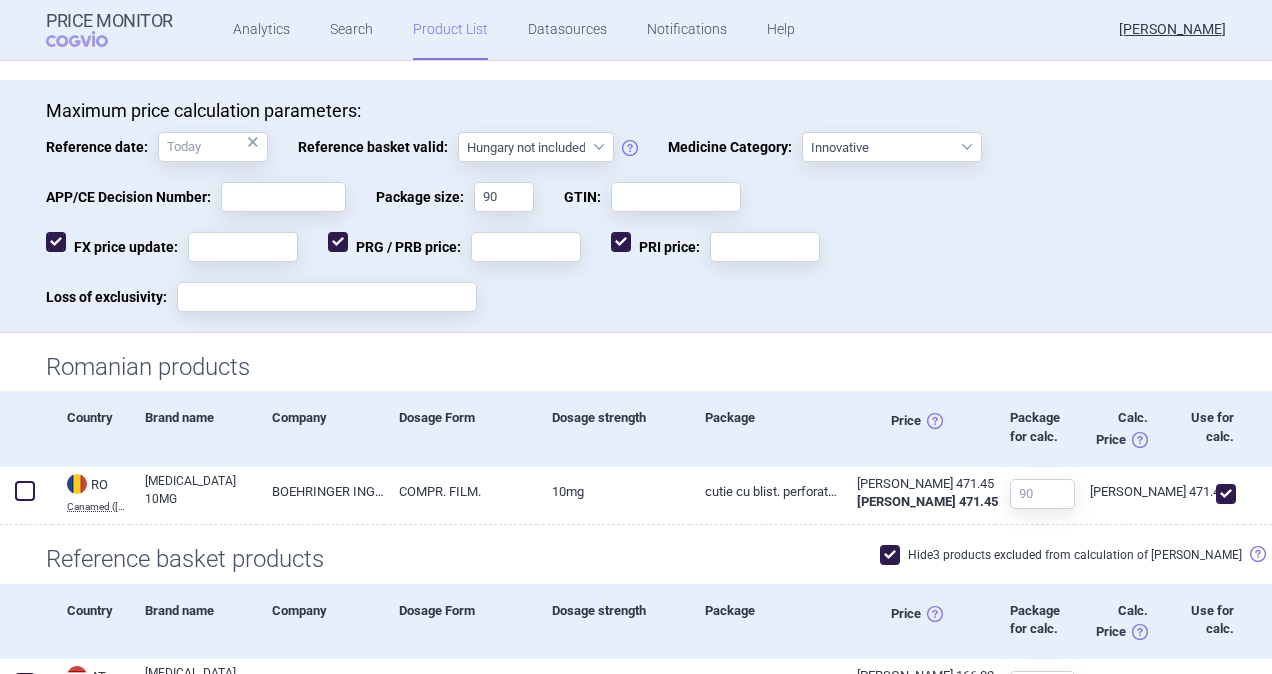 scroll, scrollTop: 0, scrollLeft: 0, axis: both 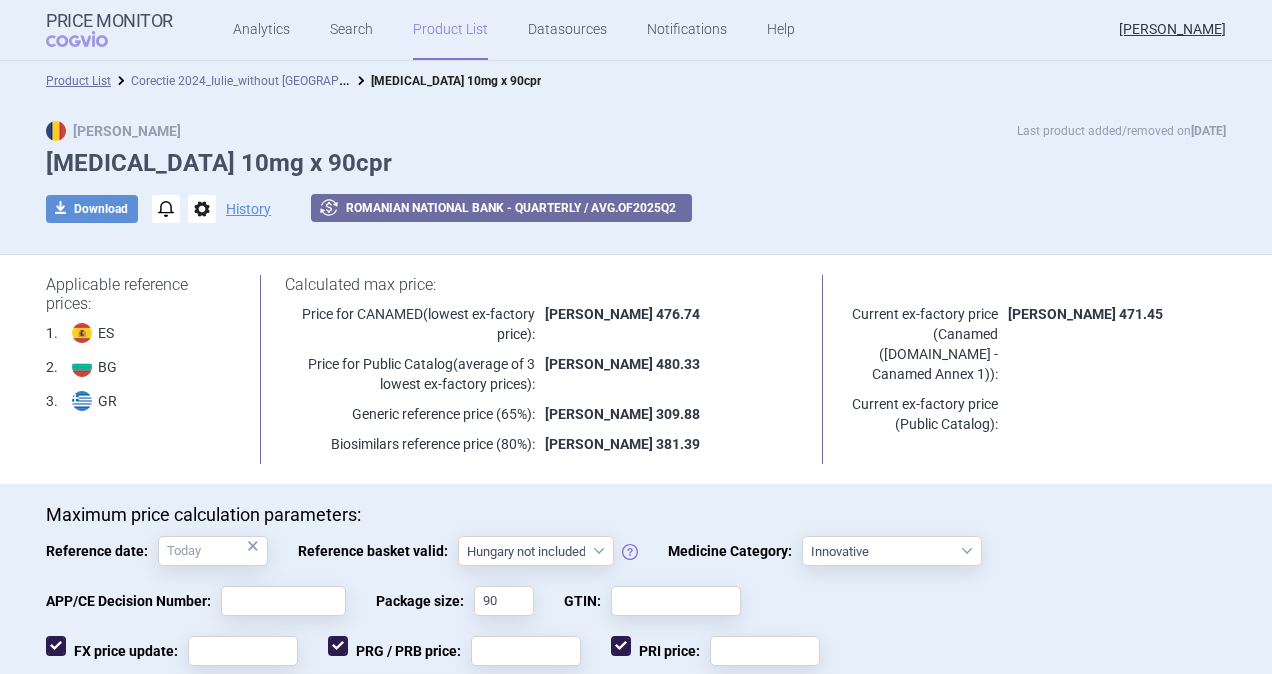 click on "Corectie 2024_Iulie_without [GEOGRAPHIC_DATA]" at bounding box center (264, 79) 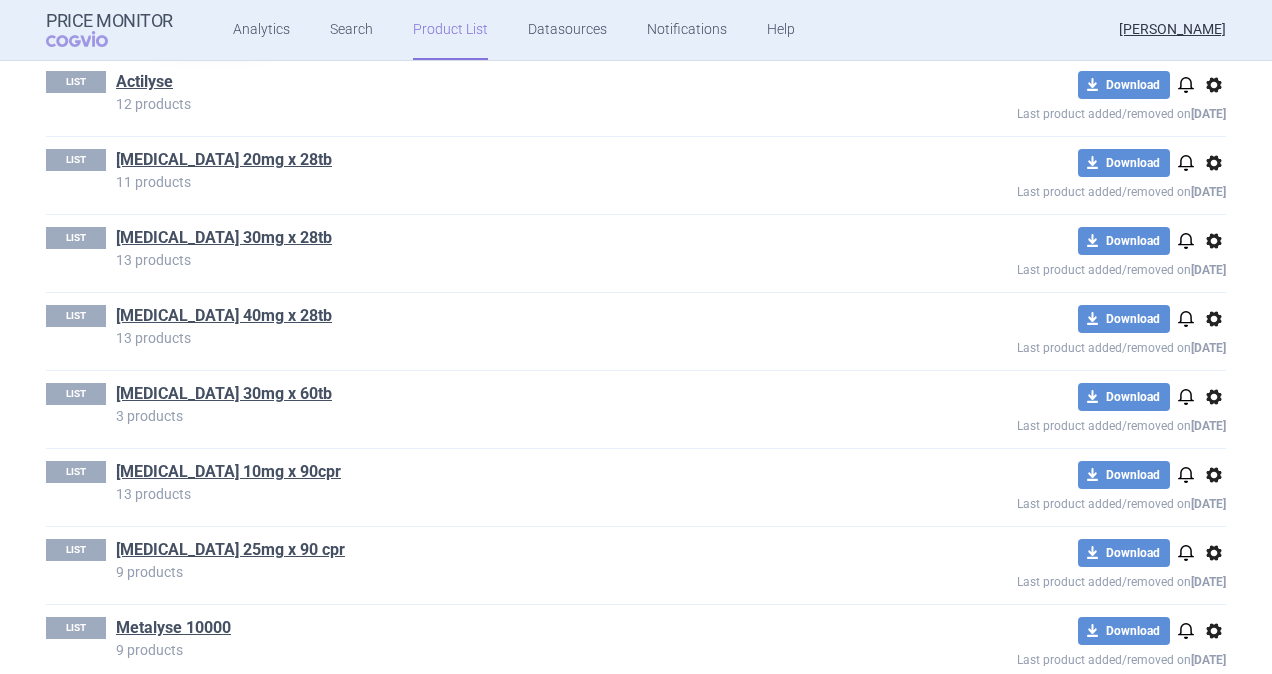 scroll, scrollTop: 0, scrollLeft: 0, axis: both 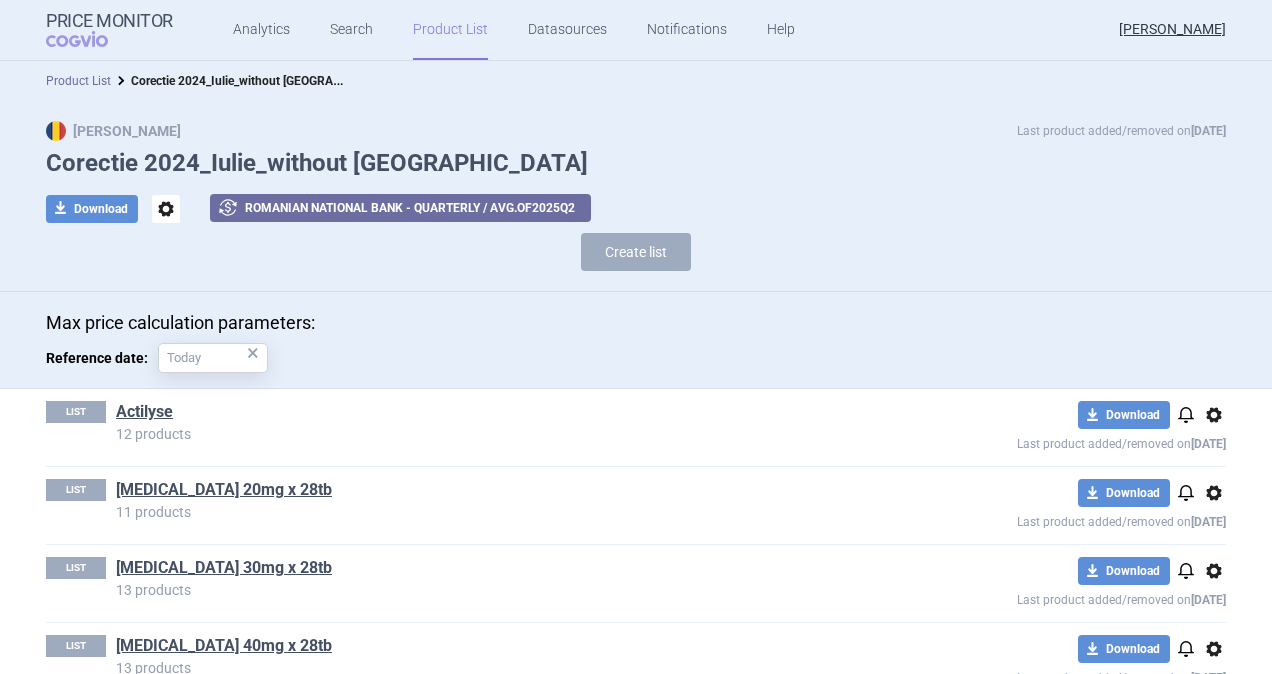 click on "Product List" at bounding box center [78, 81] 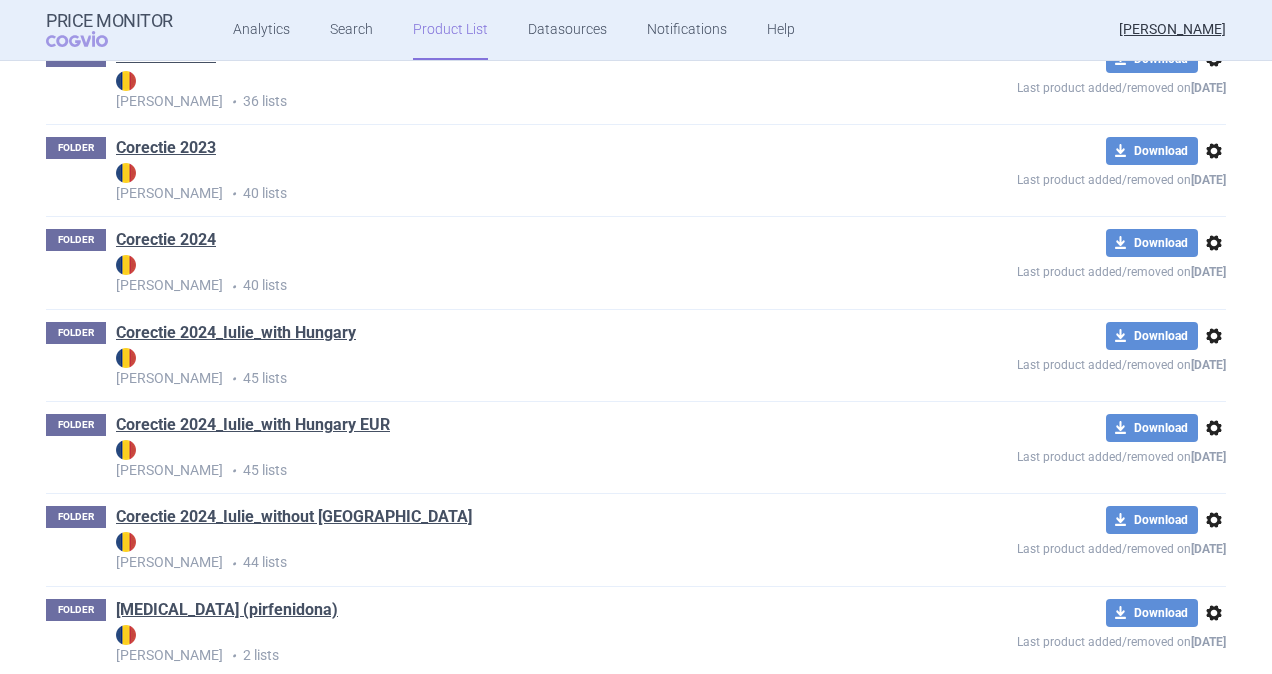 scroll, scrollTop: 480, scrollLeft: 0, axis: vertical 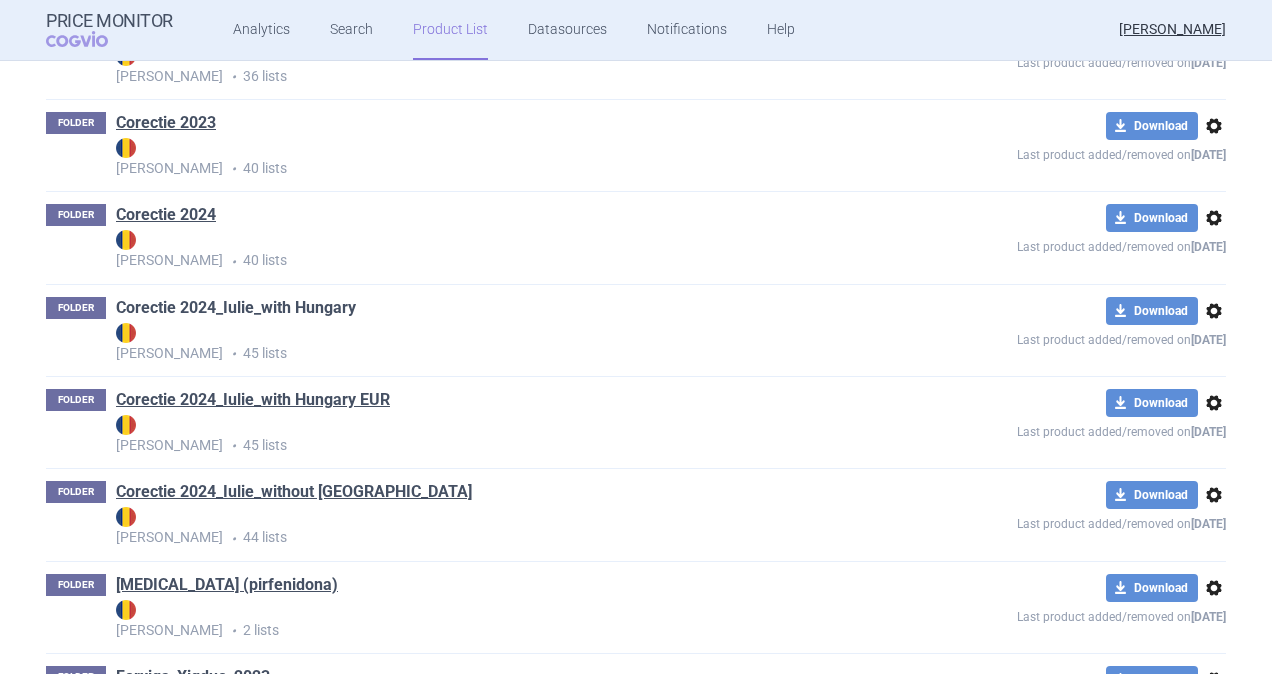 click on "Corectie 2024_Iulie_with Hungary" at bounding box center [236, 308] 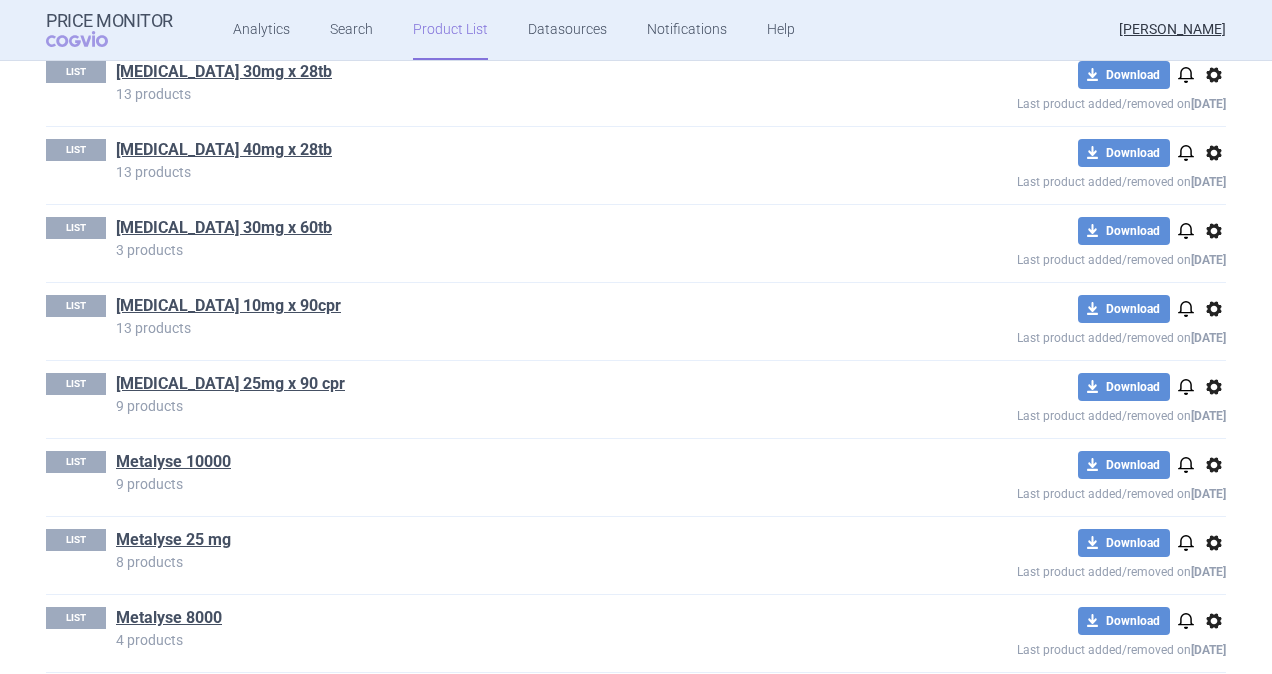 scroll, scrollTop: 500, scrollLeft: 0, axis: vertical 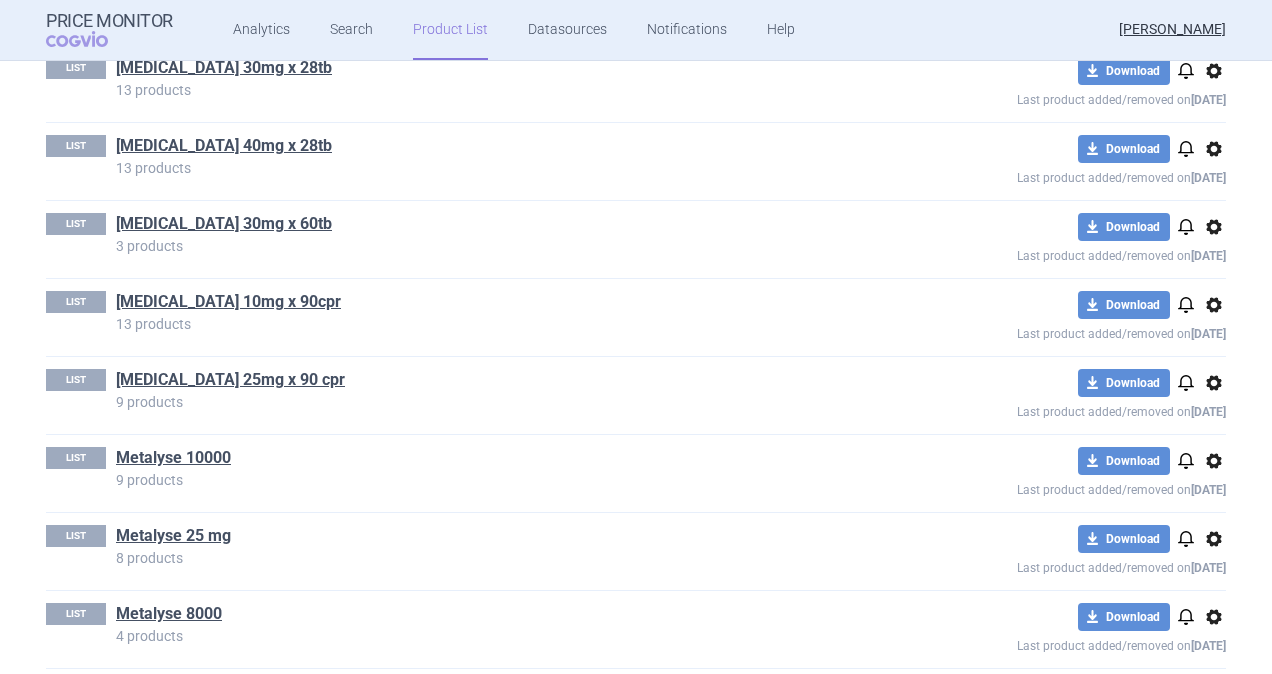 click on "options" at bounding box center (1214, 539) 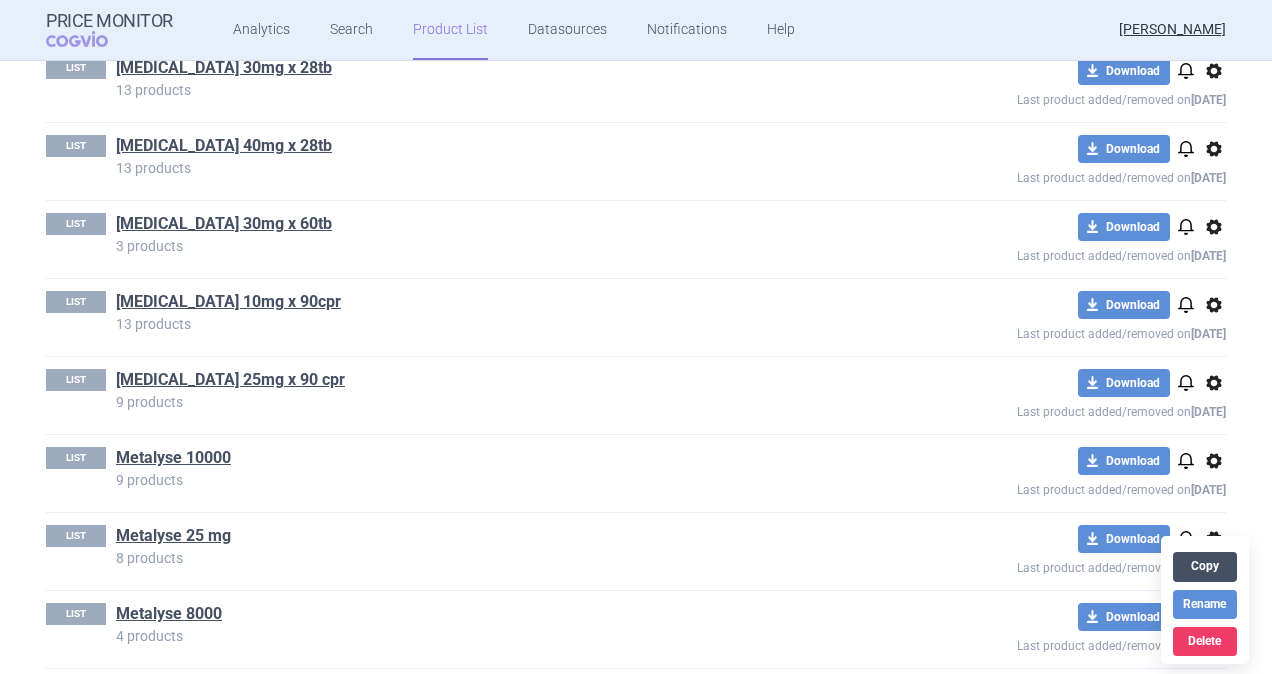 click on "Copy" at bounding box center (1205, 566) 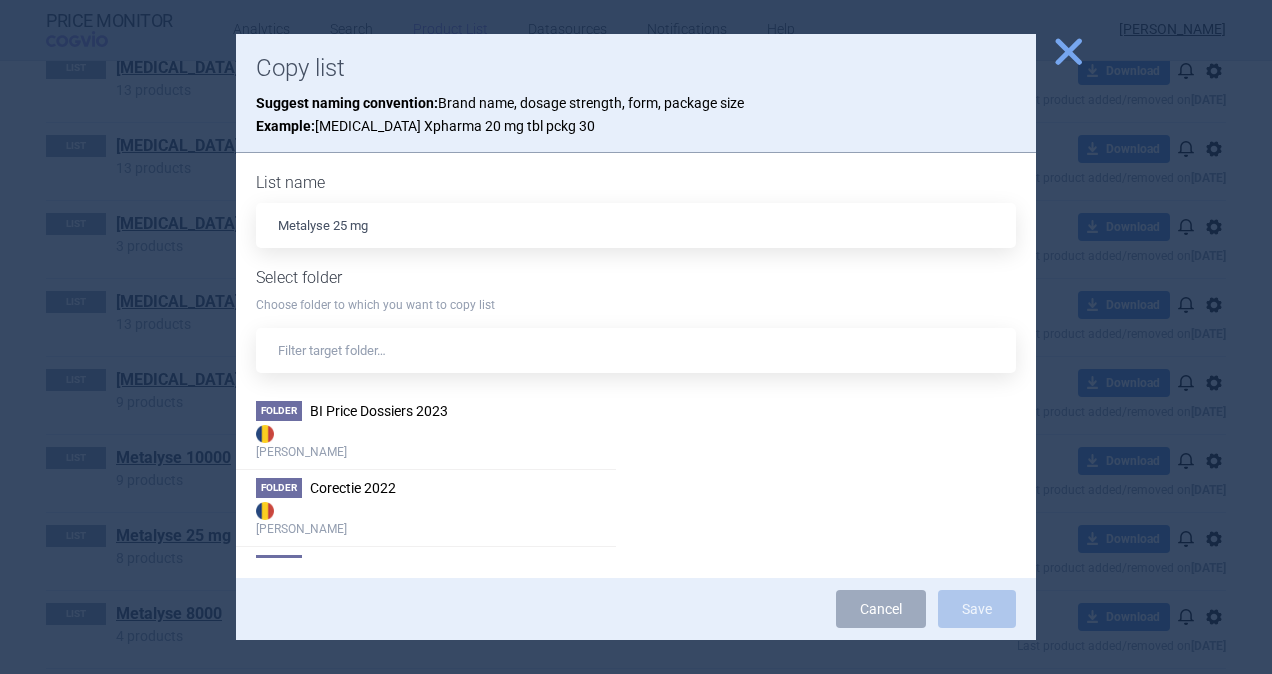 type on "Metalyse 25 mg" 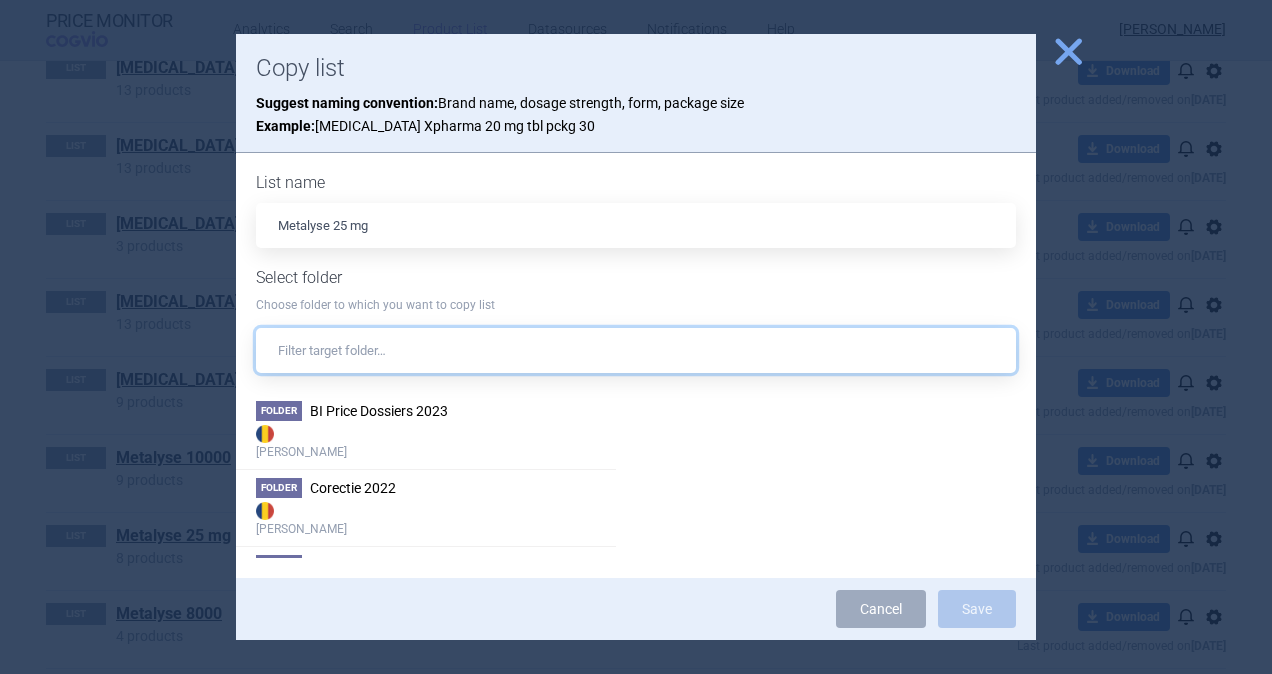 click at bounding box center [636, 350] 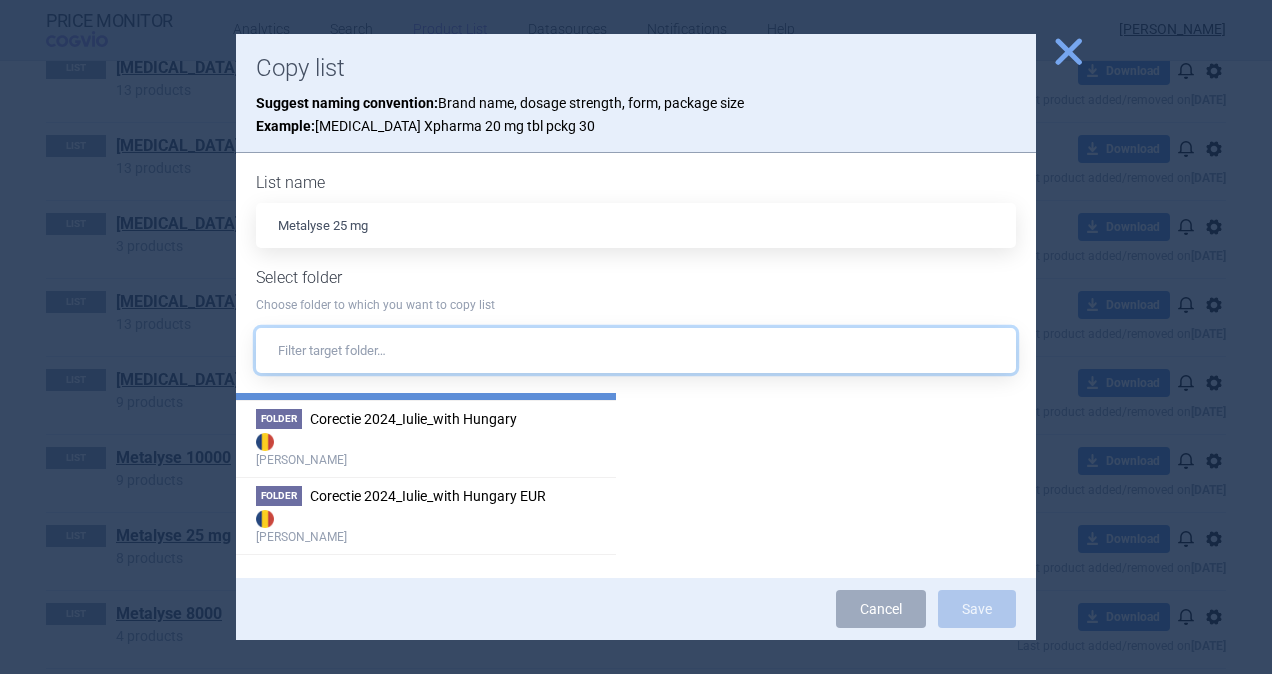 scroll, scrollTop: 400, scrollLeft: 0, axis: vertical 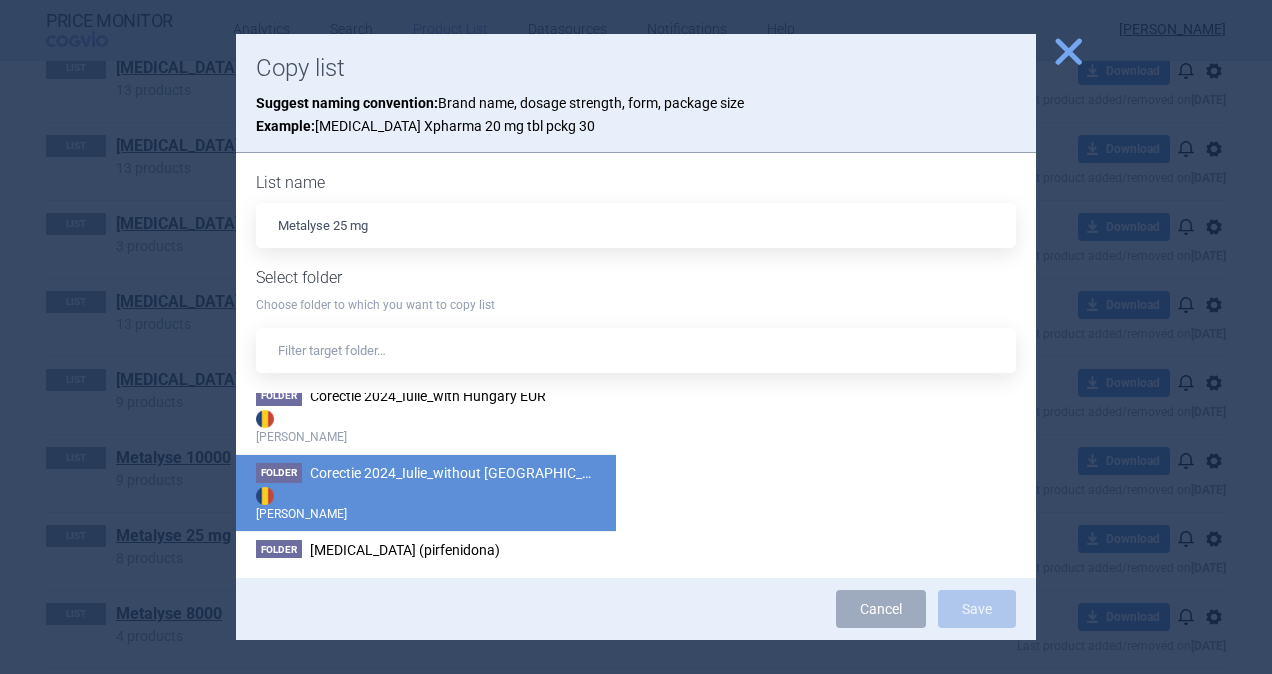 click on "Corectie 2024_Iulie_without [GEOGRAPHIC_DATA]" at bounding box center (464, 473) 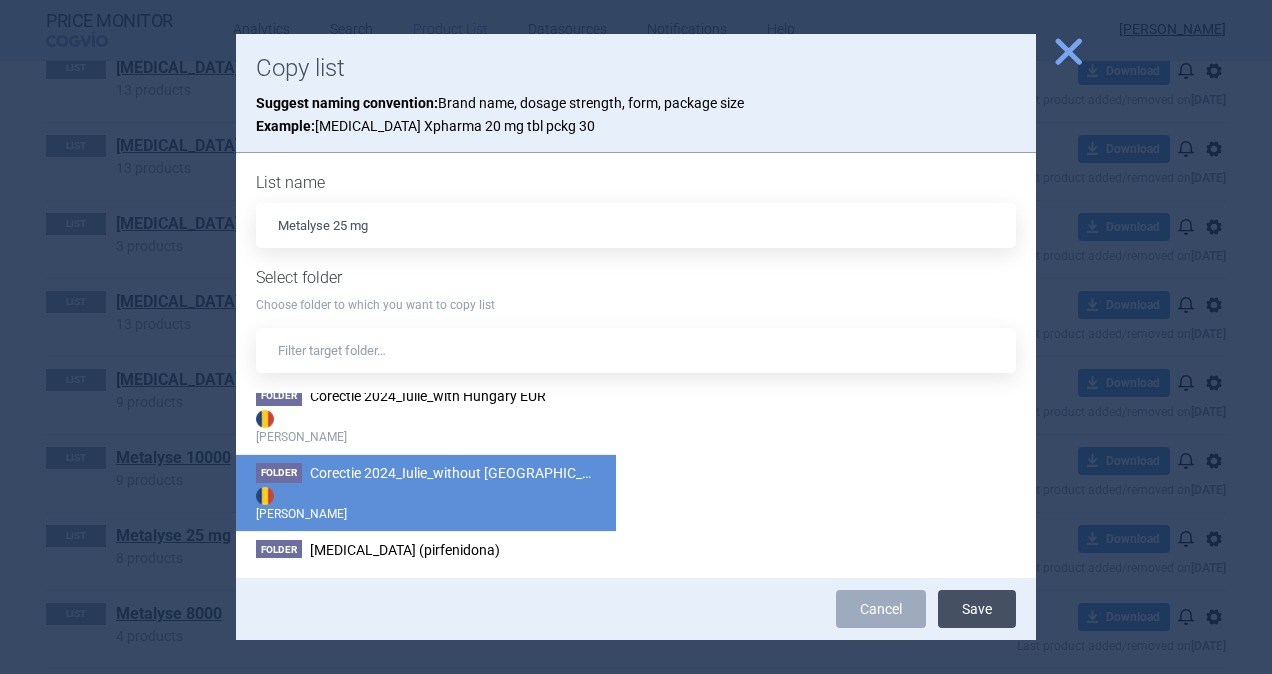 click on "Save" at bounding box center (977, 609) 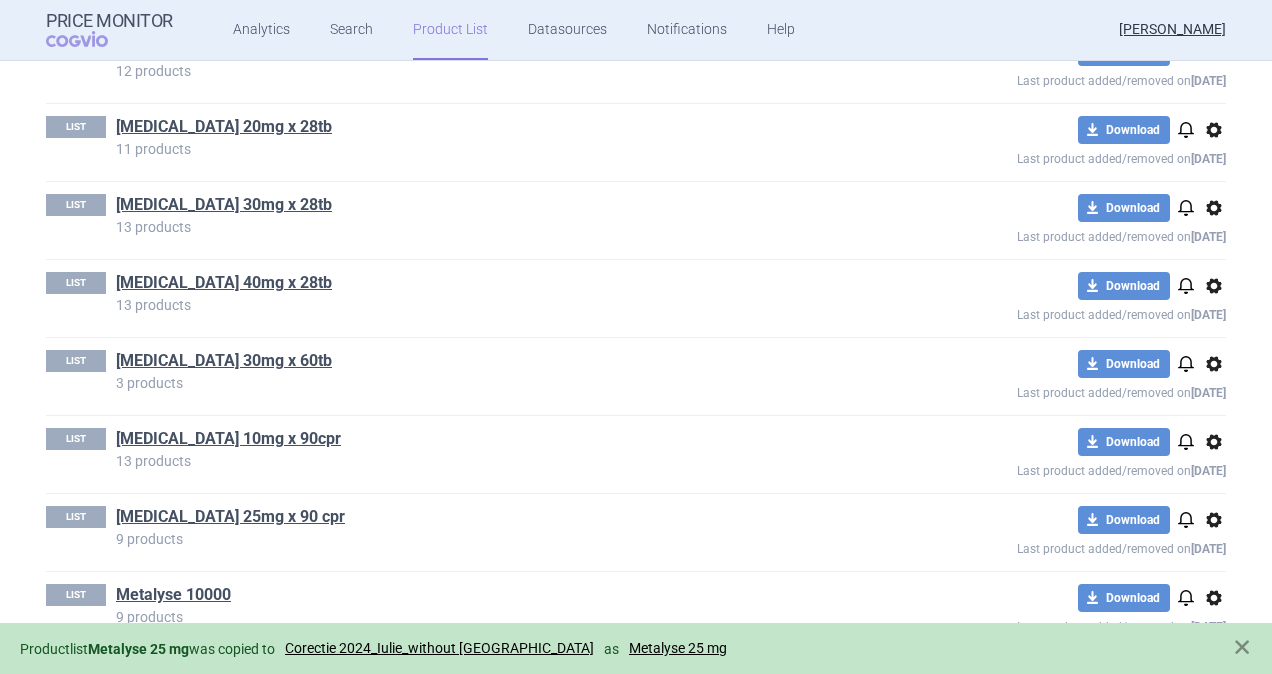 scroll, scrollTop: 0, scrollLeft: 0, axis: both 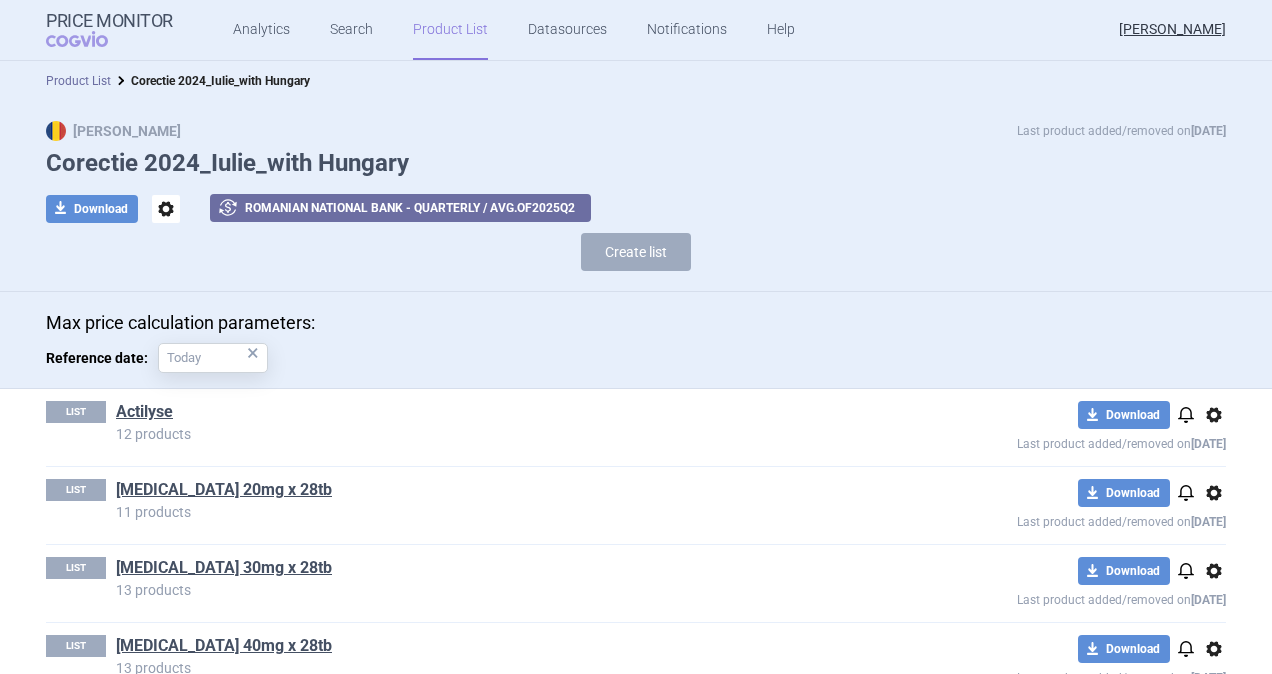 click on "Product List" at bounding box center (78, 81) 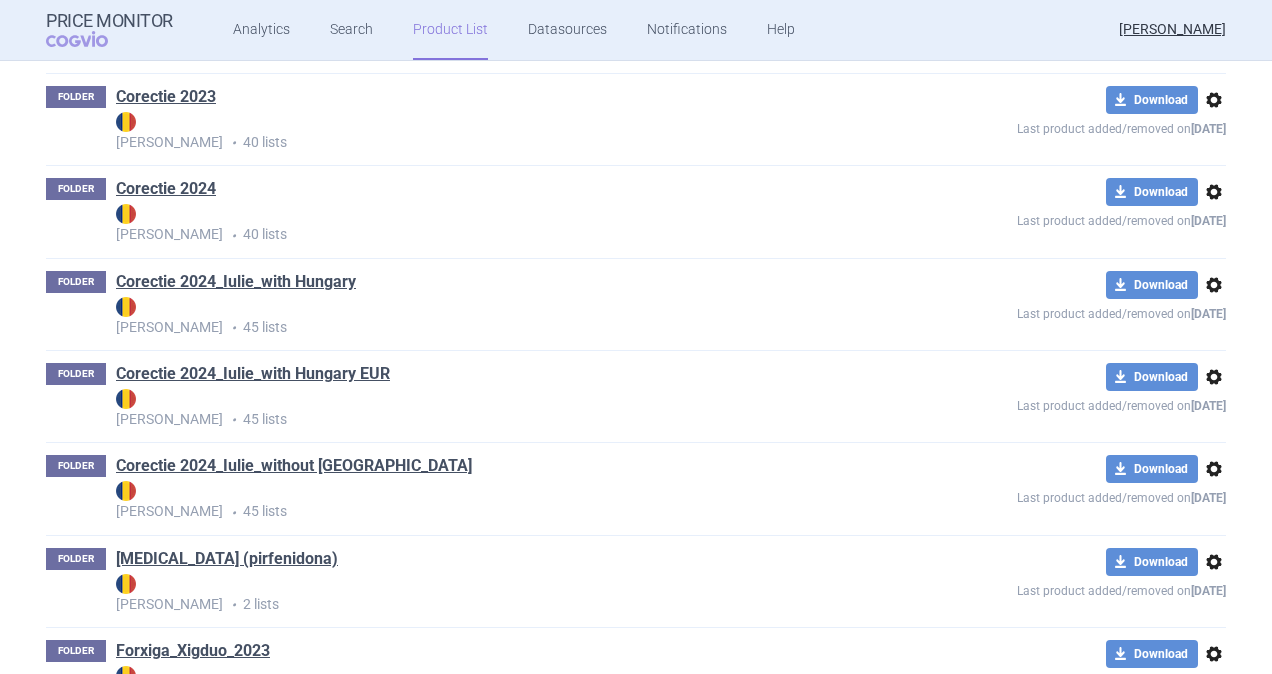 scroll, scrollTop: 580, scrollLeft: 0, axis: vertical 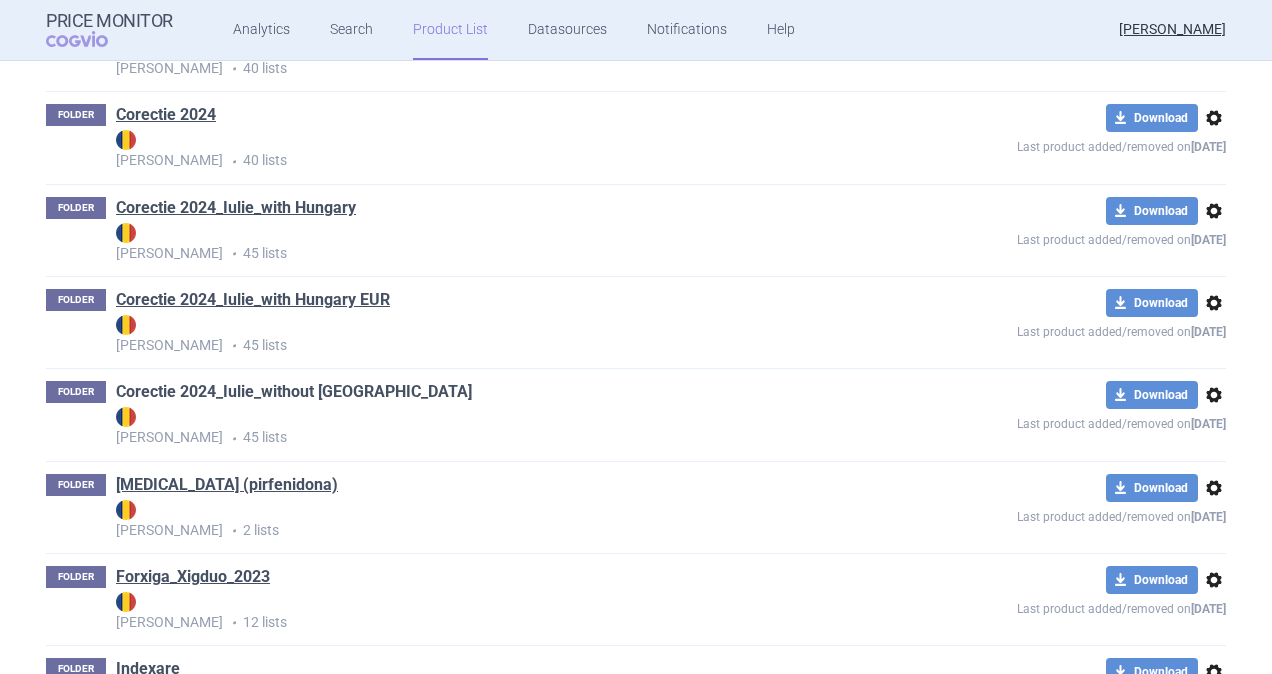click on "Corectie 2024_Iulie_without [GEOGRAPHIC_DATA]" at bounding box center [294, 392] 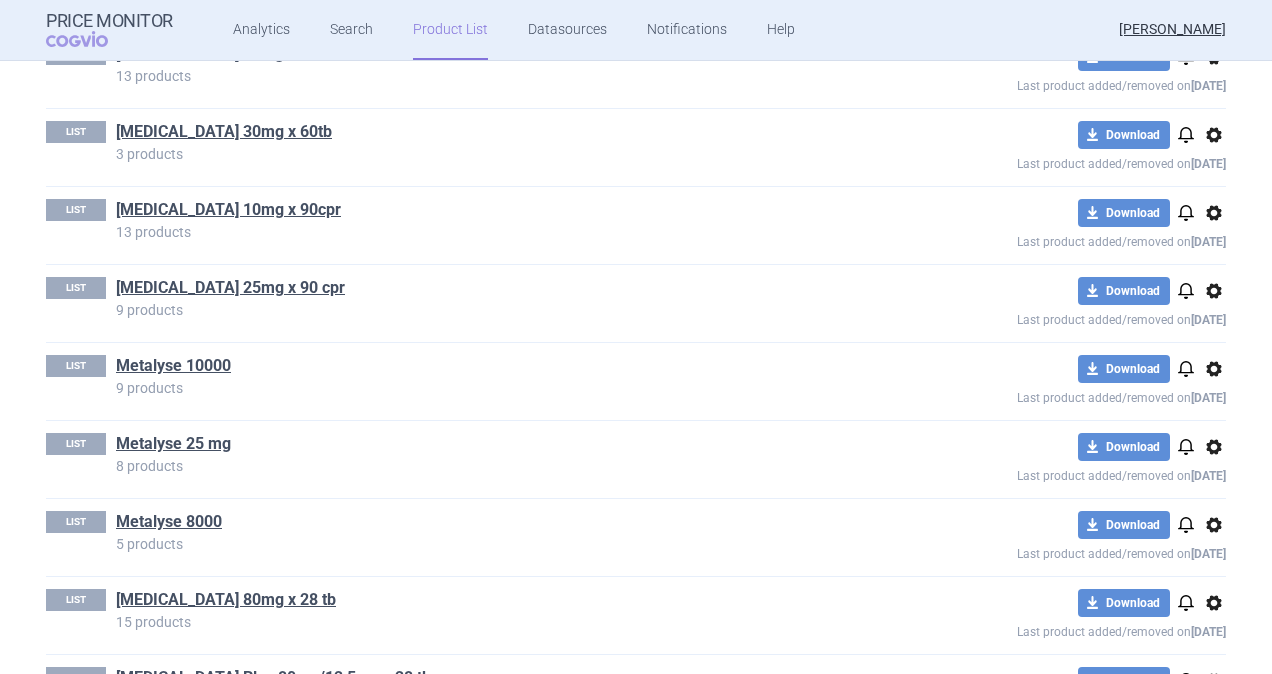 scroll, scrollTop: 600, scrollLeft: 0, axis: vertical 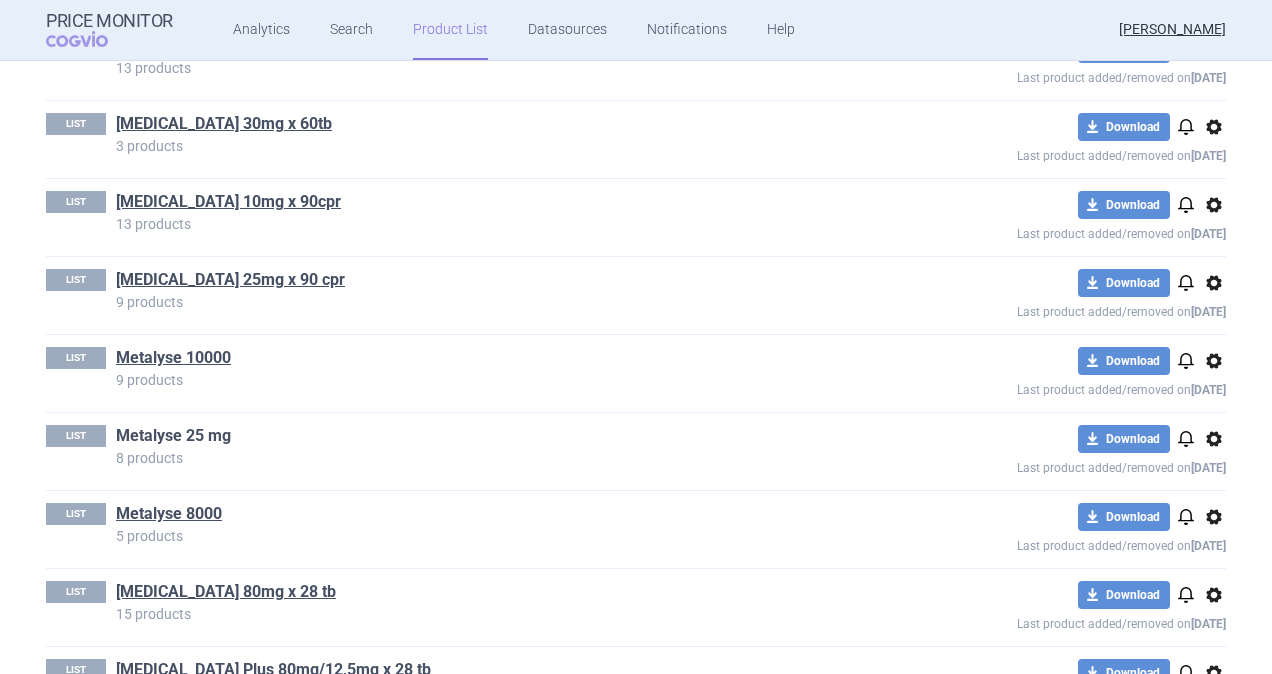 click on "Metalyse 25 mg" at bounding box center [173, 436] 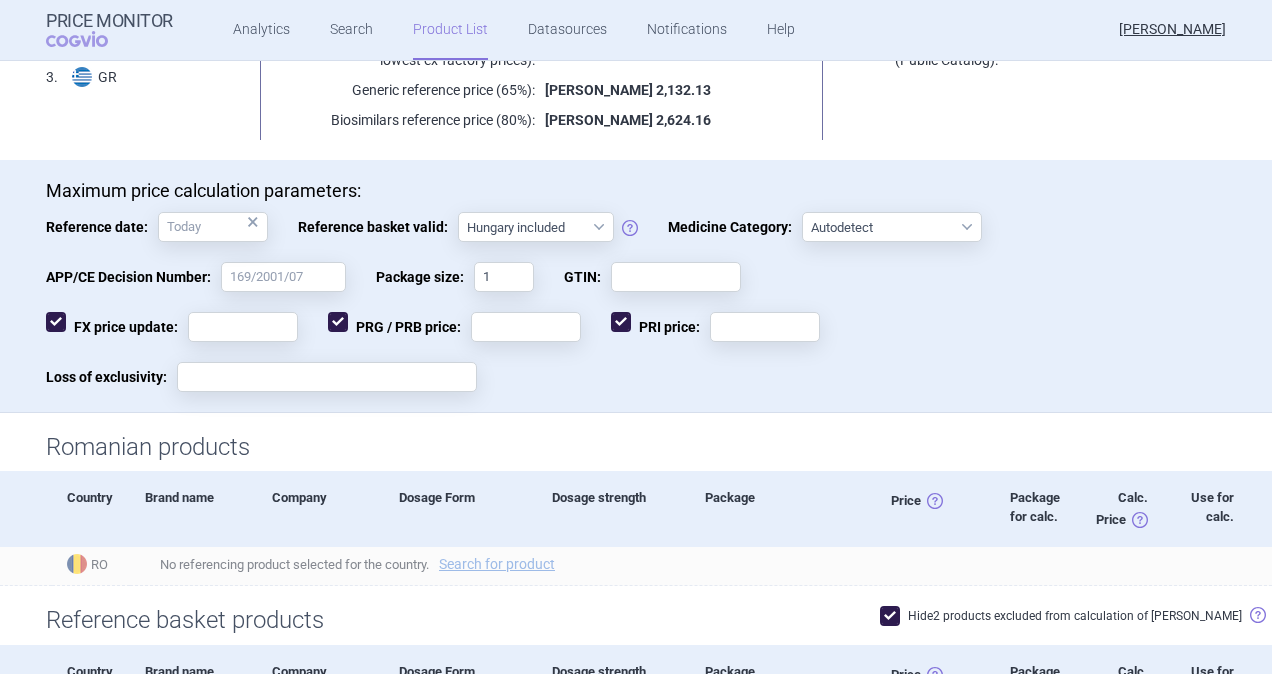scroll, scrollTop: 100, scrollLeft: 0, axis: vertical 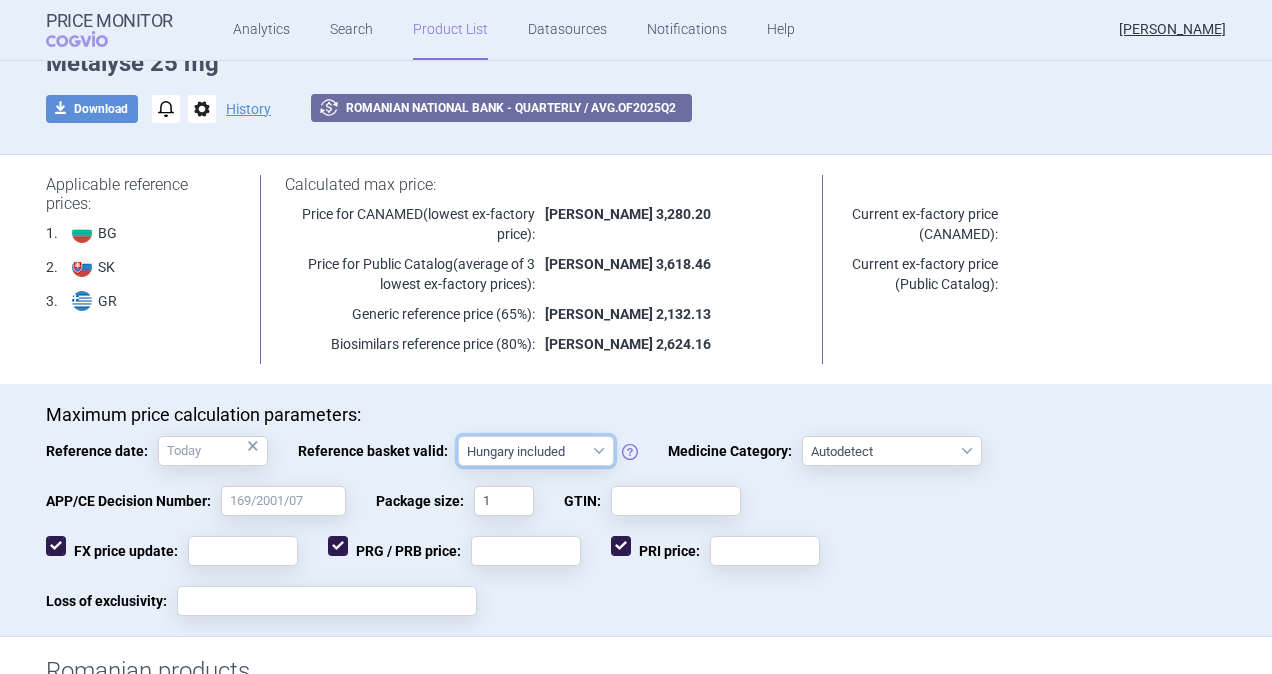 click on "Hungary not included [GEOGRAPHIC_DATA] included Since 29. 3. 2017 Since 9. 12. 2022 Since 1. 1. 2024 Since 1. 7. 2024" at bounding box center [536, 451] 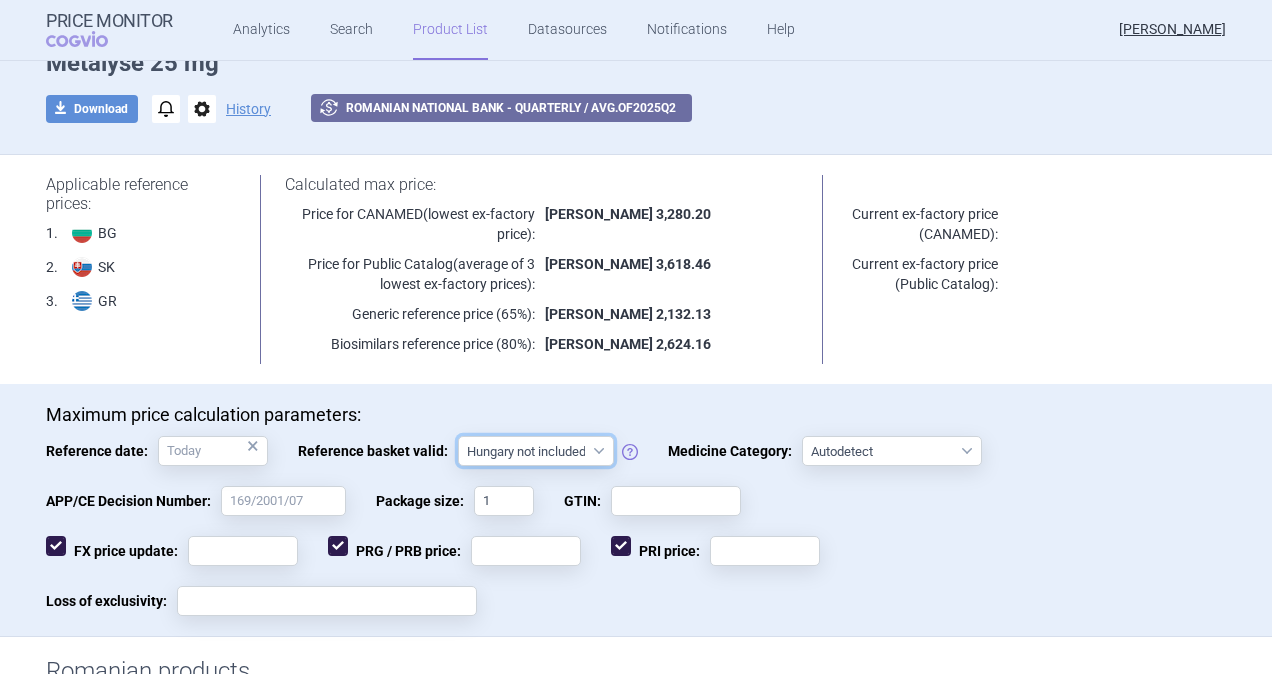 click on "Hungary not included [GEOGRAPHIC_DATA] included Since 29. 3. 2017 Since 9. 12. 2022 Since 1. 1. 2024 Since 1. 7. 2024" at bounding box center [536, 451] 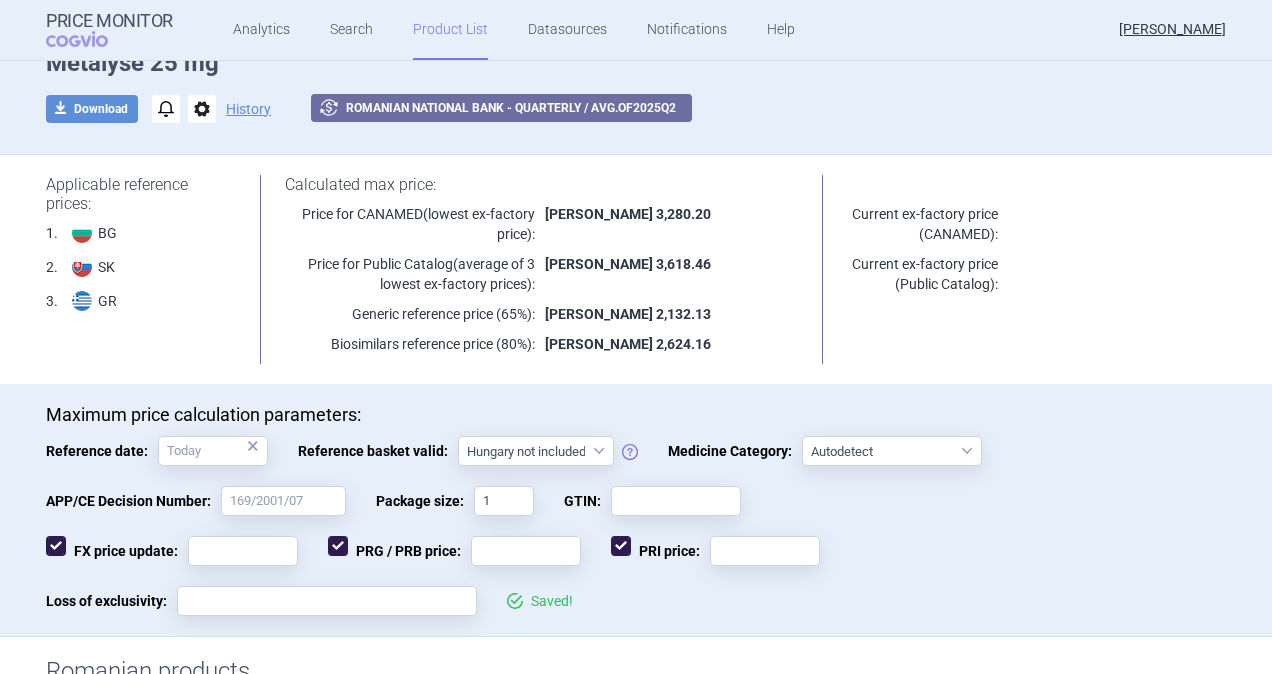 click on "Maximum price calculation parameters: Reference date: × Reference basket valid: [GEOGRAPHIC_DATA] not included [GEOGRAPHIC_DATA] included Since 29. 3. 2017 Since 9. 12. 2022 Since 1. 1. 2024 Since 1. 7. 2024 Medicine Category: Autodetect Innovative Orphan Generic Vaccine Biosimilar PUMA (Paediatric-use Marketing Authorisation) Medicines derived from human blood or plasma Medicines used in coagulation disorders Essential medicines Critical medicines with a high level of risk APP/CE Decision Number: Package size: 1 GTIN: FX price update: PRG / PRB price: PRI price: Loss of exclusivity: Saved!" at bounding box center (636, 510) 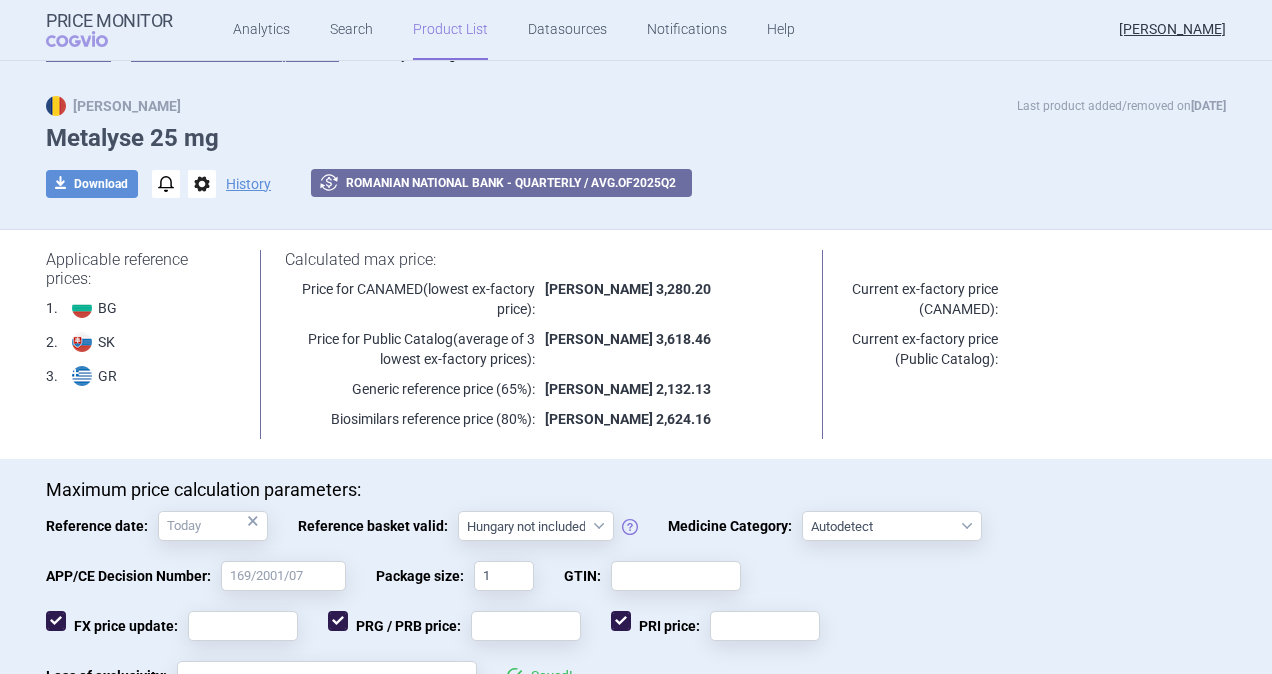 scroll, scrollTop: 0, scrollLeft: 0, axis: both 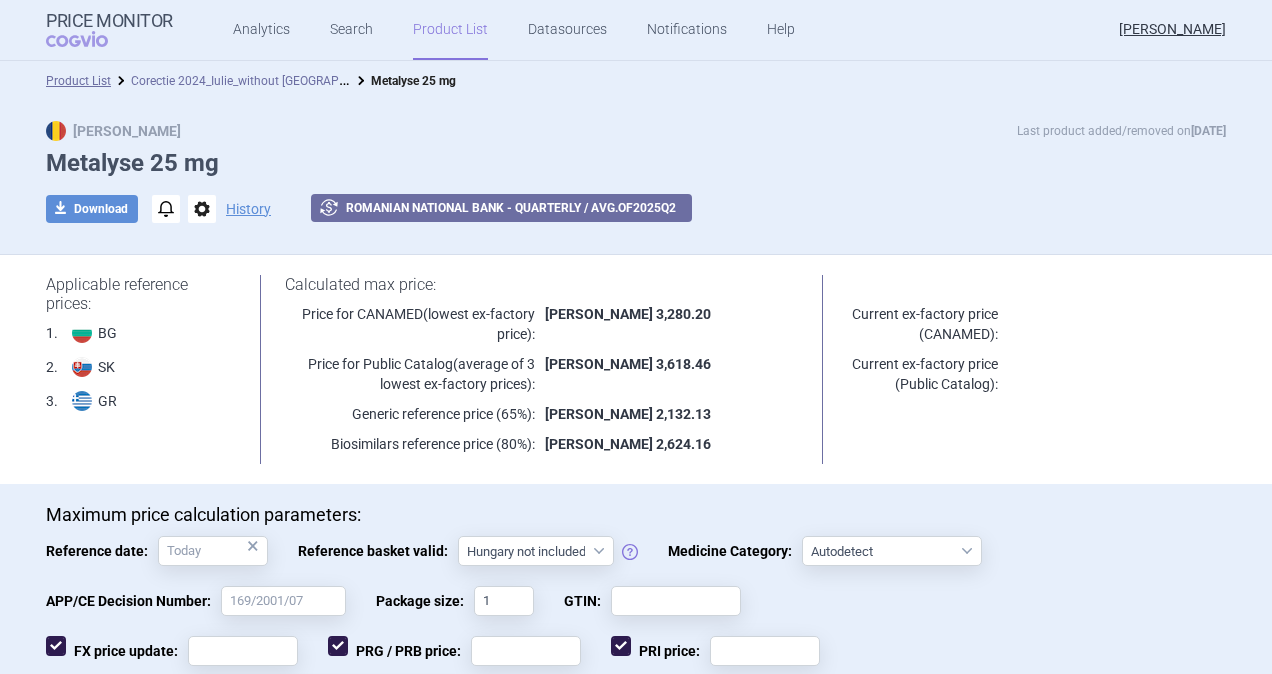 click on "Corectie 2024_Iulie_without [GEOGRAPHIC_DATA]" at bounding box center [264, 79] 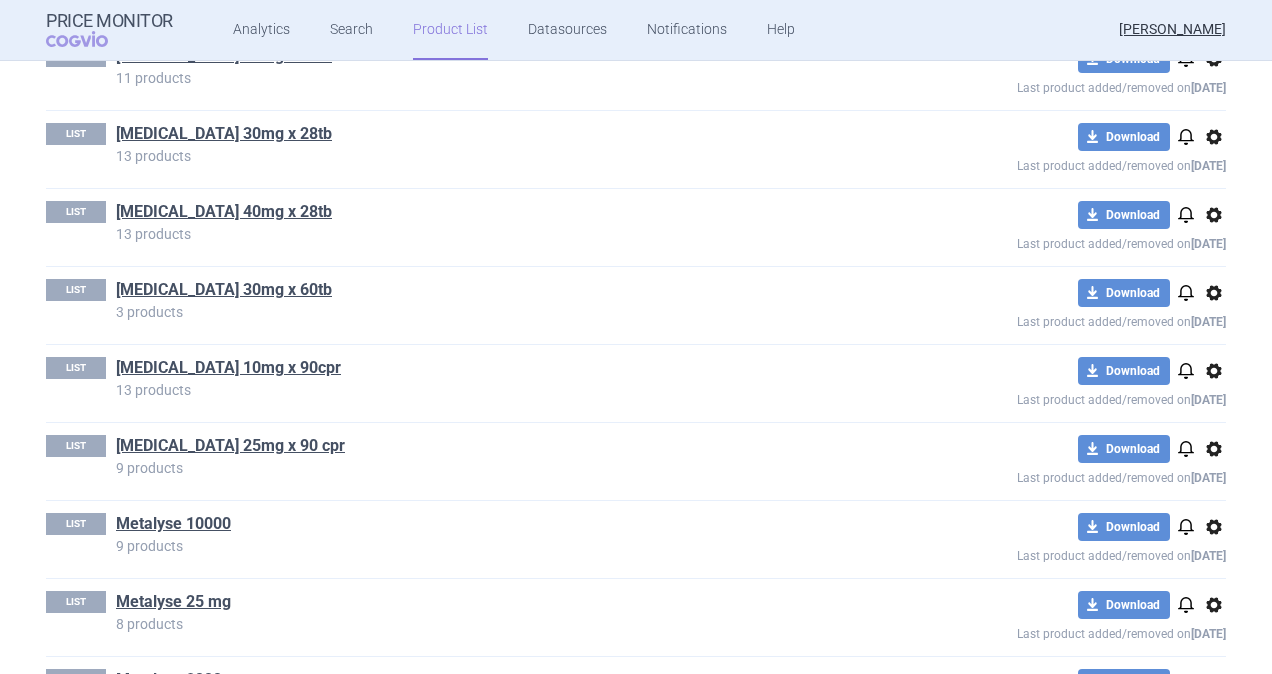 scroll, scrollTop: 0, scrollLeft: 0, axis: both 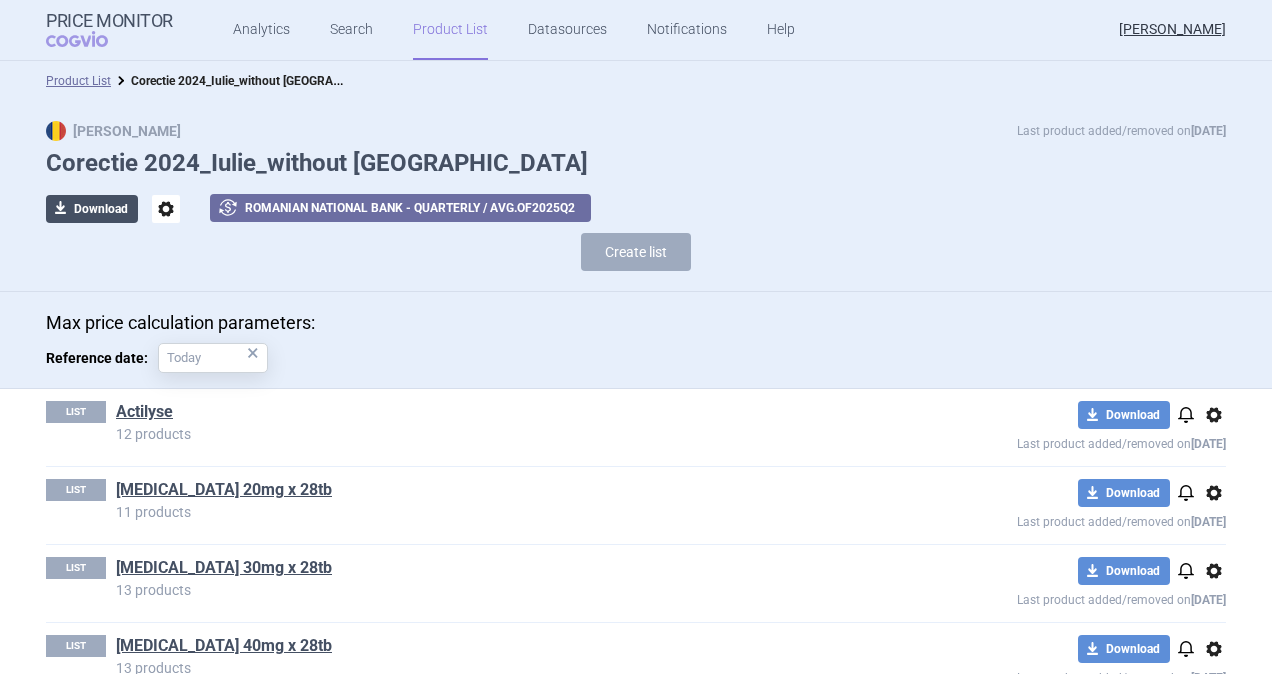 click on "download  Download" at bounding box center (92, 209) 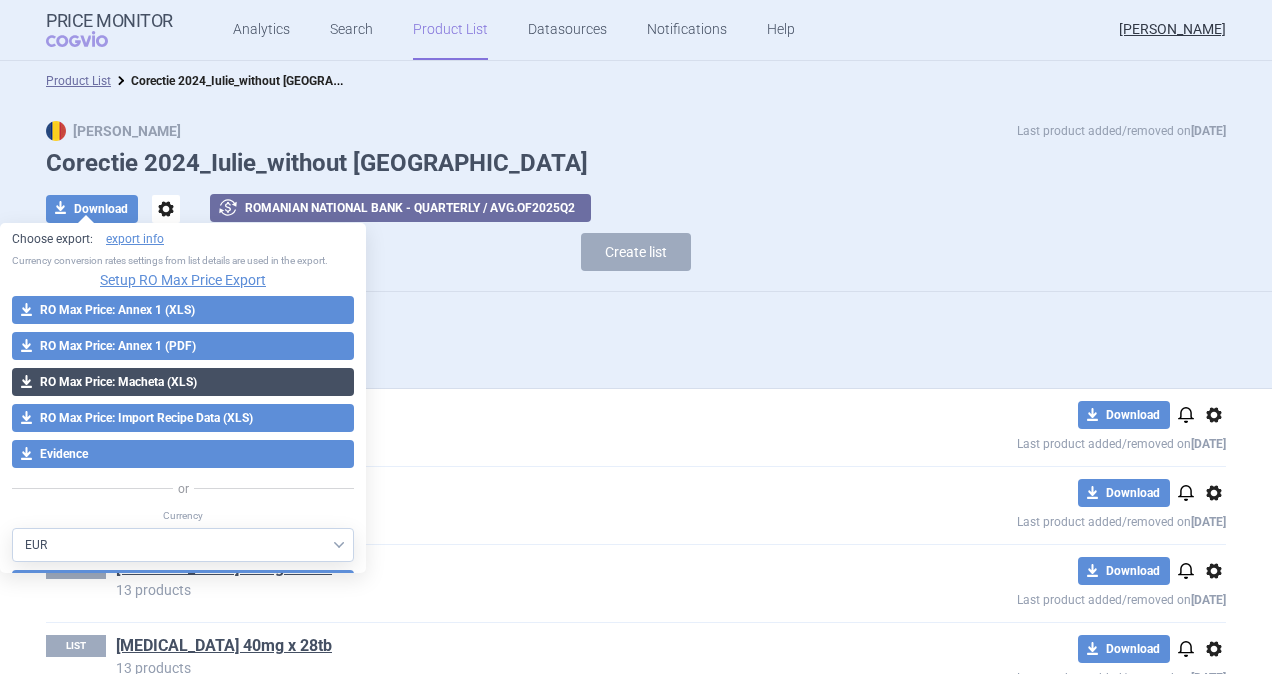 click on "download   RO Max Price: Macheta (XLS)" at bounding box center [183, 382] 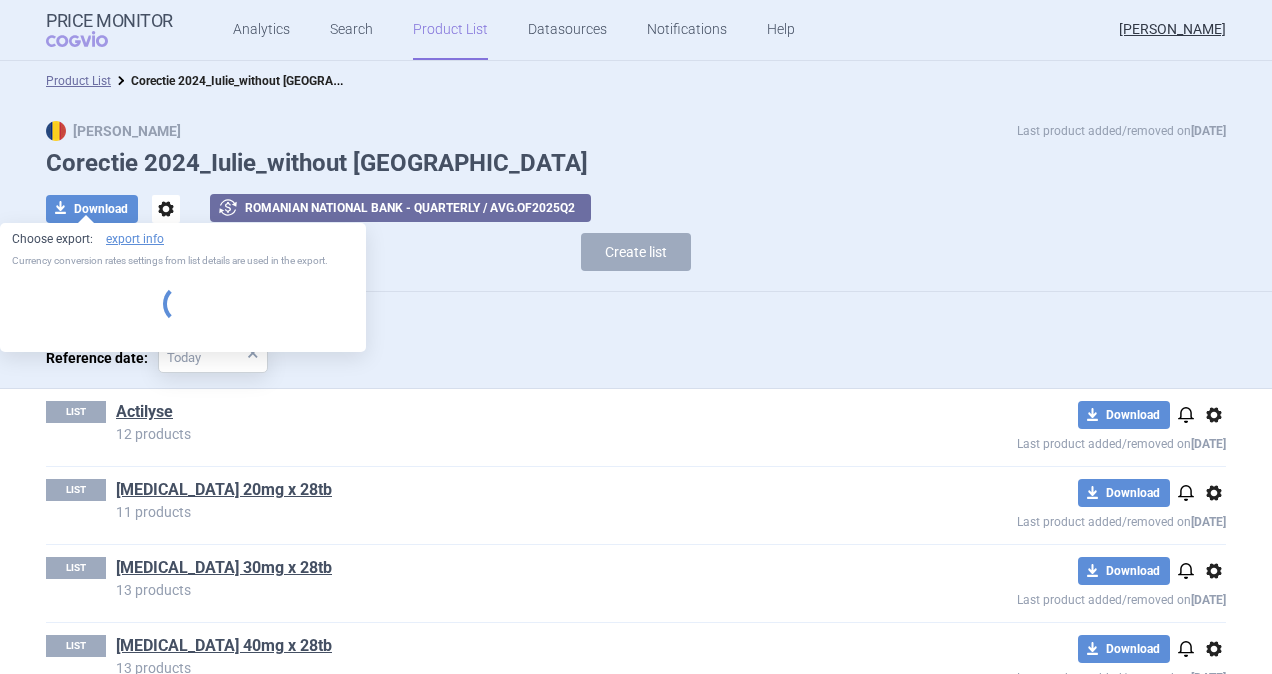 select on "EUR" 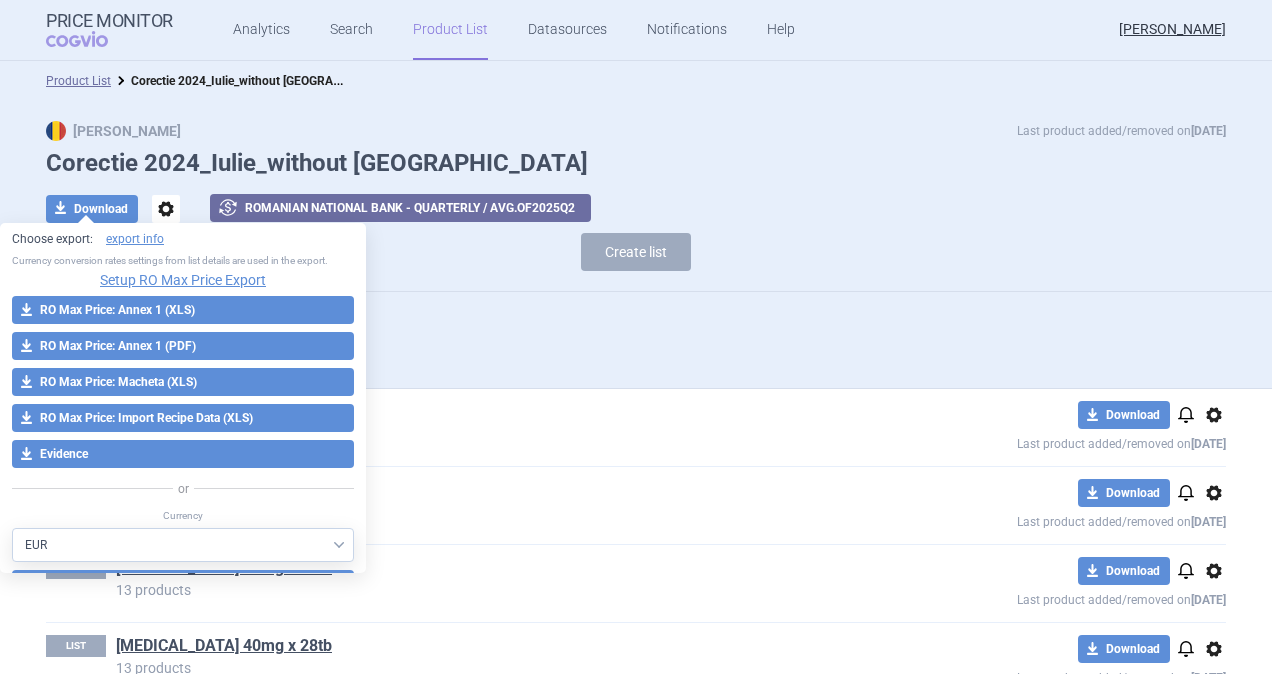 click on "Max price calculation parameters:" at bounding box center [636, 323] 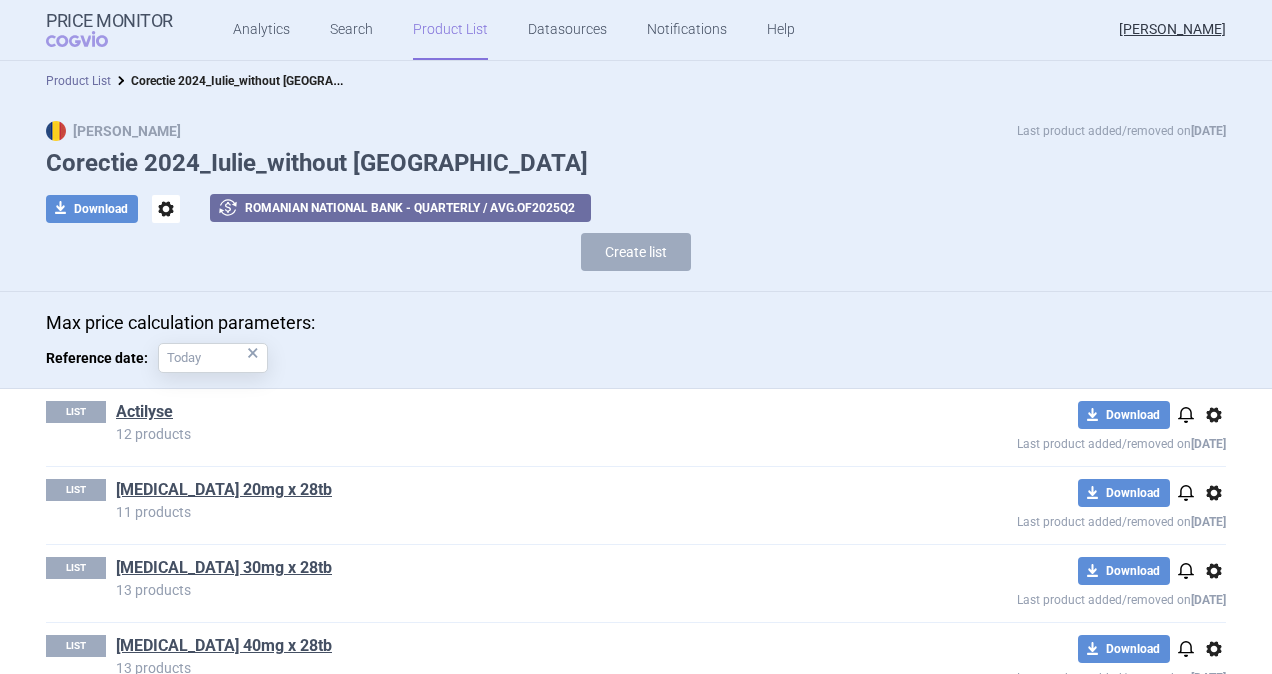 click on "Product List" at bounding box center [78, 81] 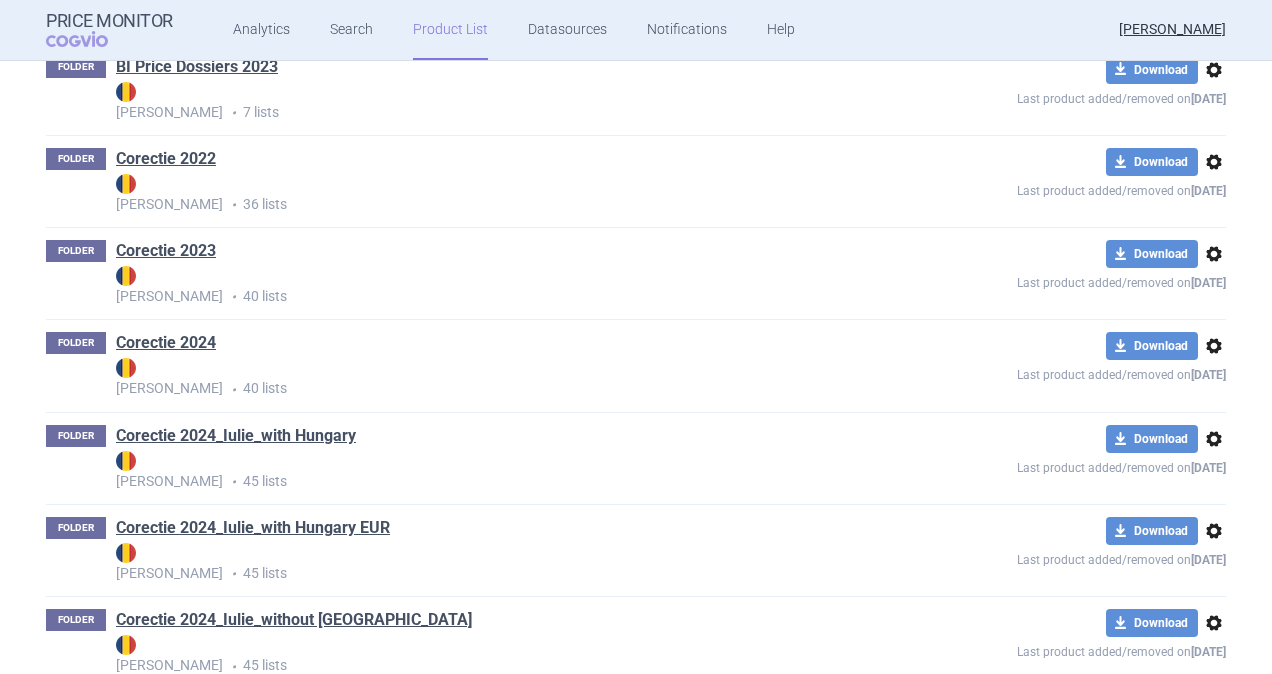 scroll, scrollTop: 380, scrollLeft: 0, axis: vertical 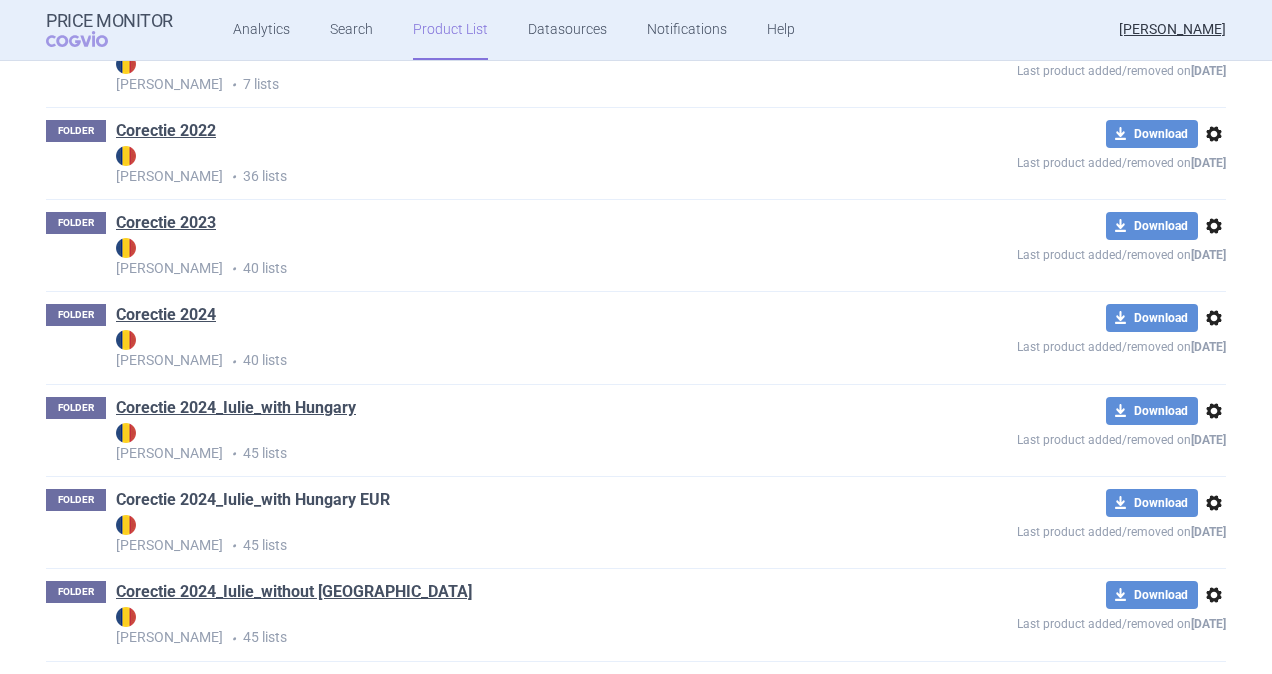 click on "Corectie 2024_Iulie_with Hungary EUR" at bounding box center [253, 500] 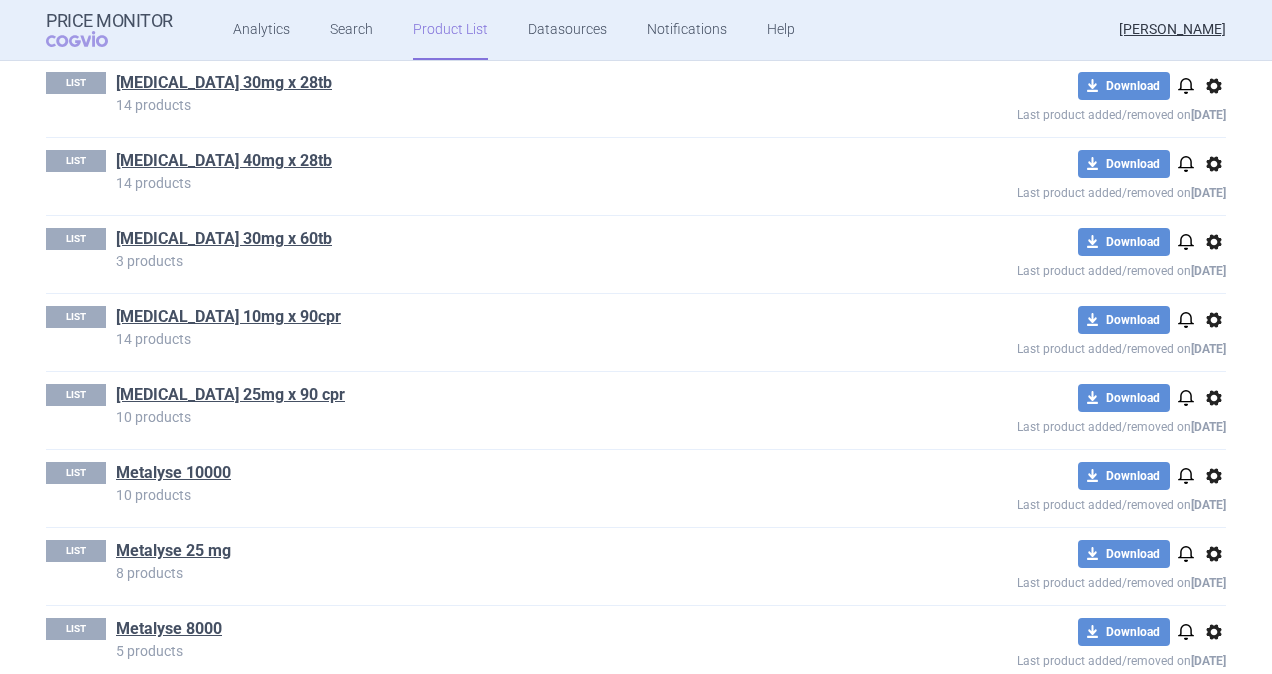 scroll, scrollTop: 500, scrollLeft: 0, axis: vertical 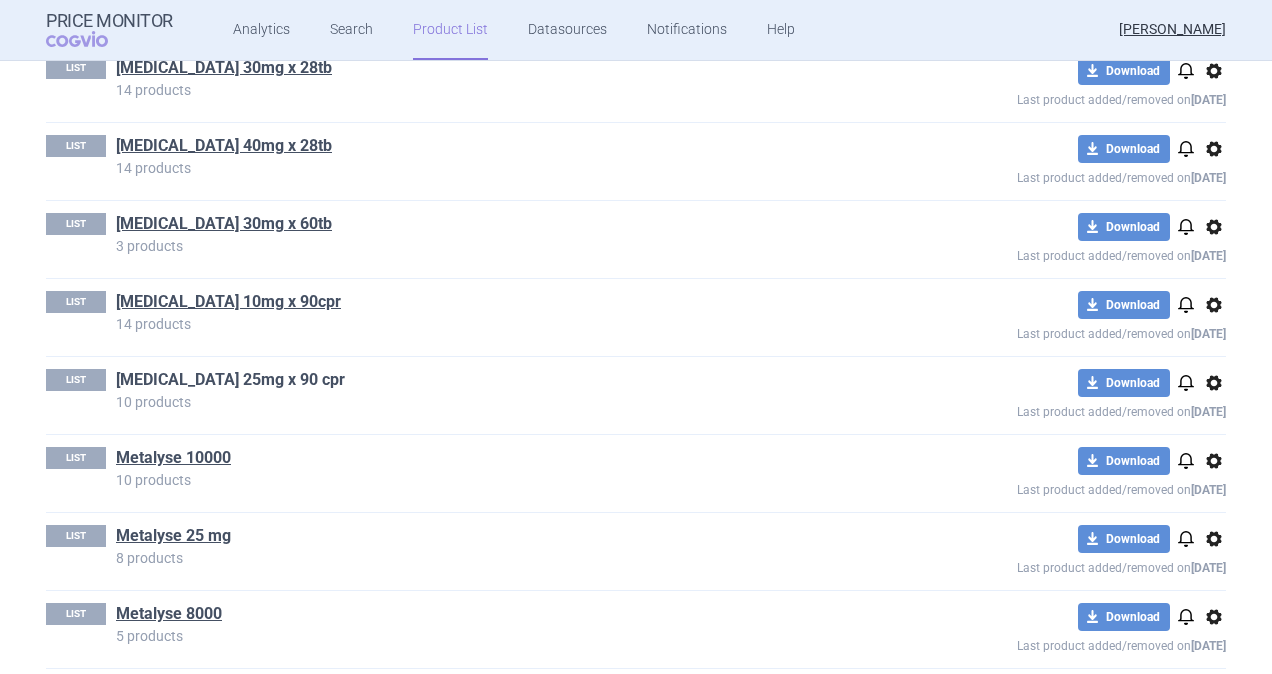 click on "[MEDICAL_DATA] 25mg x 90 cpr" at bounding box center (230, 380) 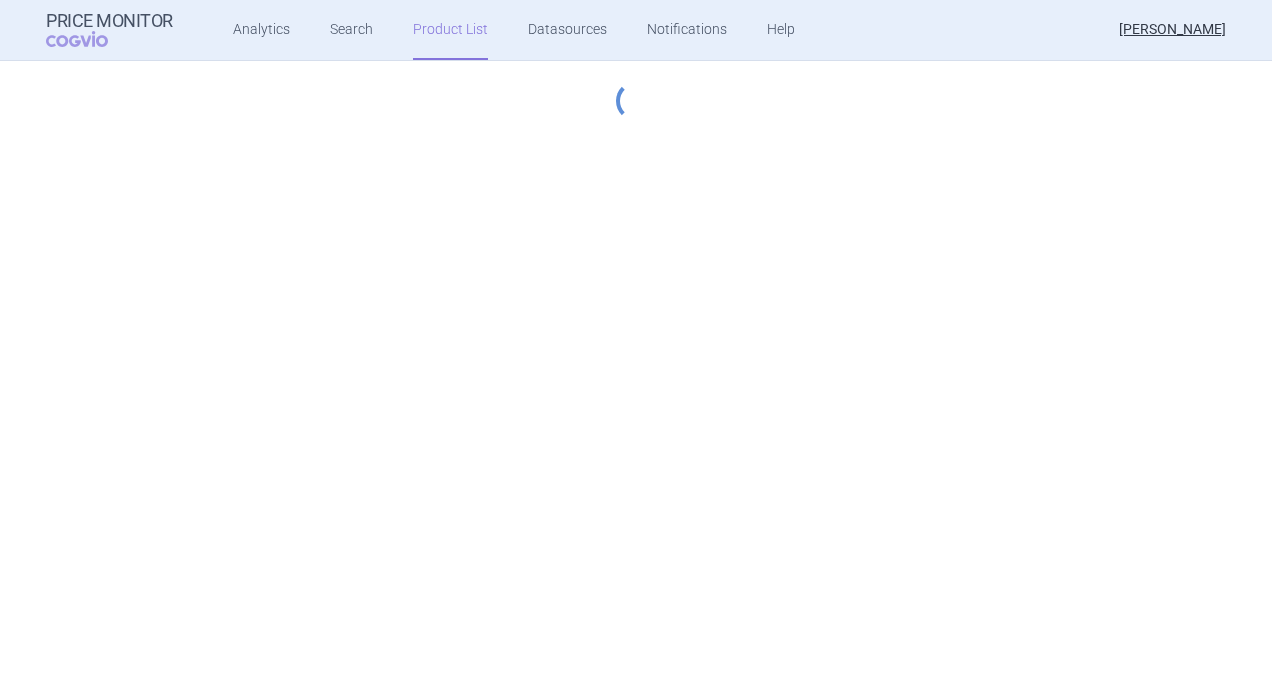 select on "hungary-included" 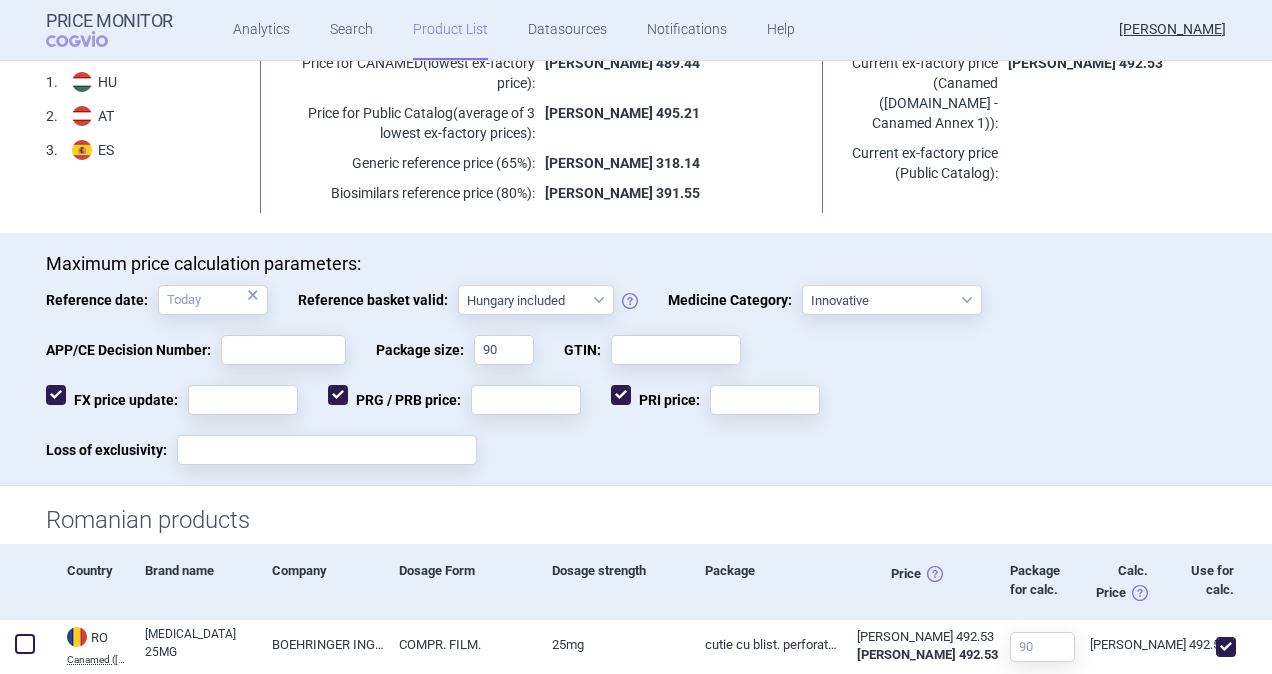 scroll, scrollTop: 138, scrollLeft: 0, axis: vertical 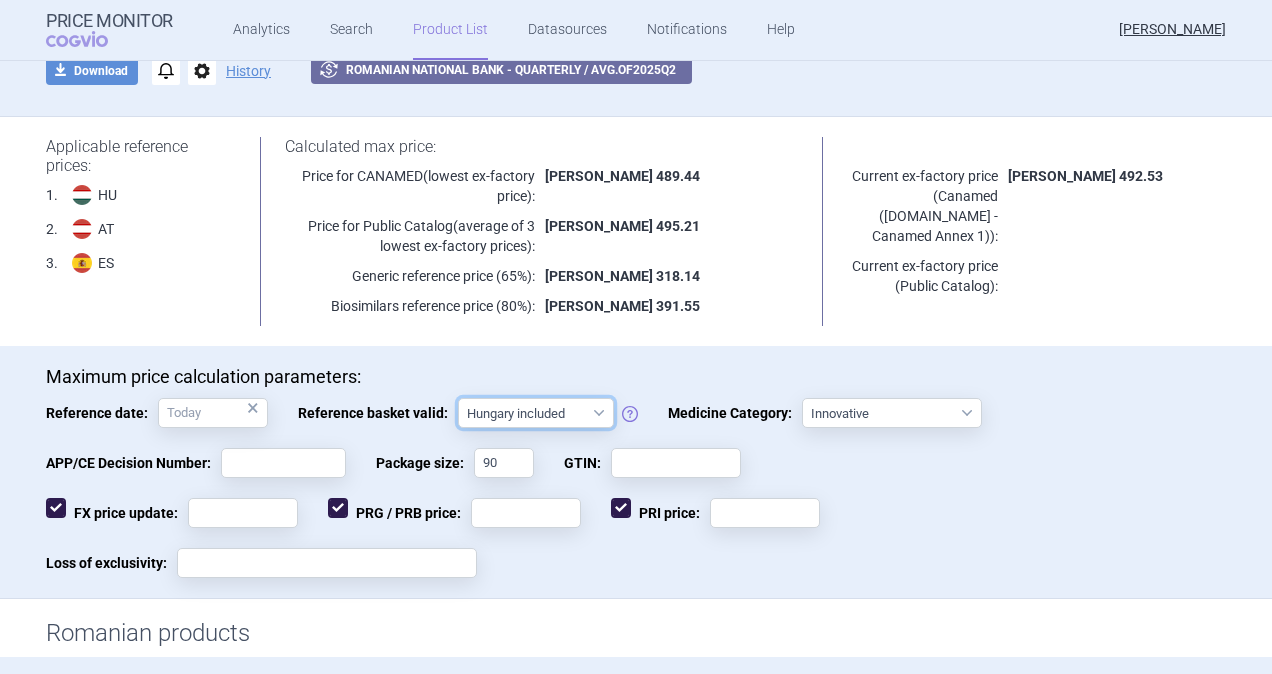 click on "Hungary not included [GEOGRAPHIC_DATA] included Since 29. 3. 2017 Since 9. 12. 2022 Since 1. 1. 2024 Since 1. 7. 2024" at bounding box center (536, 413) 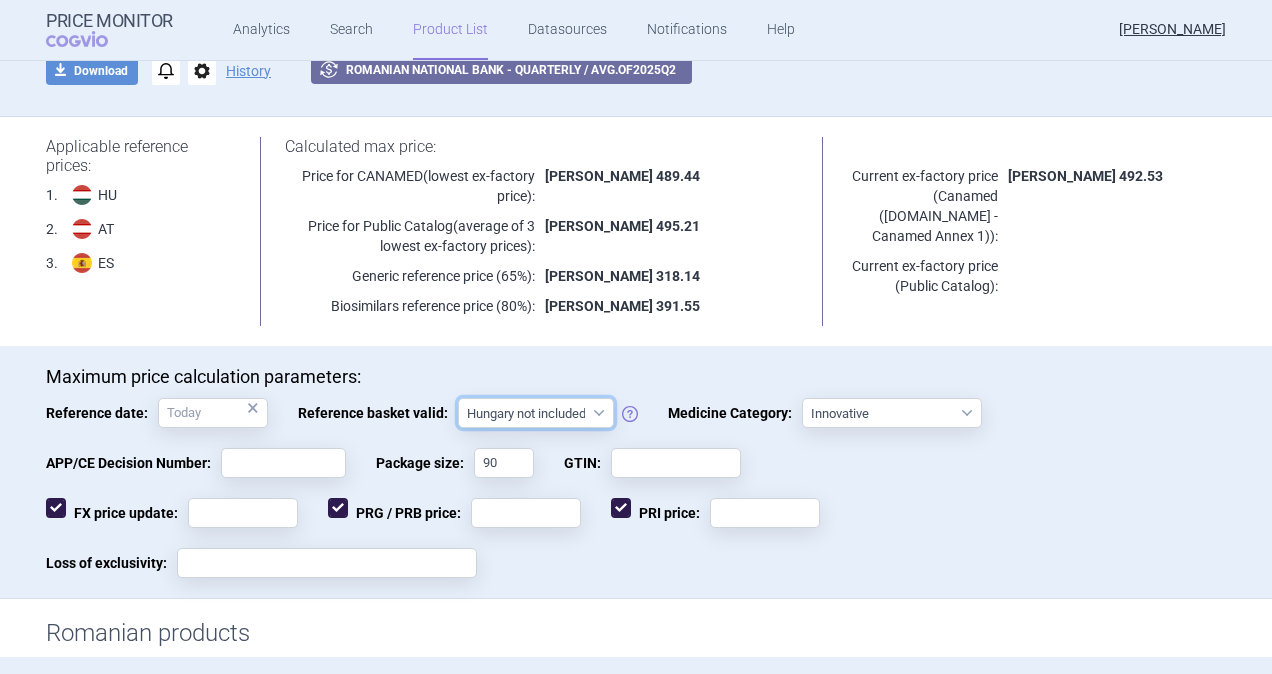 click on "Hungary not included [GEOGRAPHIC_DATA] included Since 29. 3. 2017 Since 9. 12. 2022 Since 1. 1. 2024 Since 1. 7. 2024" at bounding box center [536, 413] 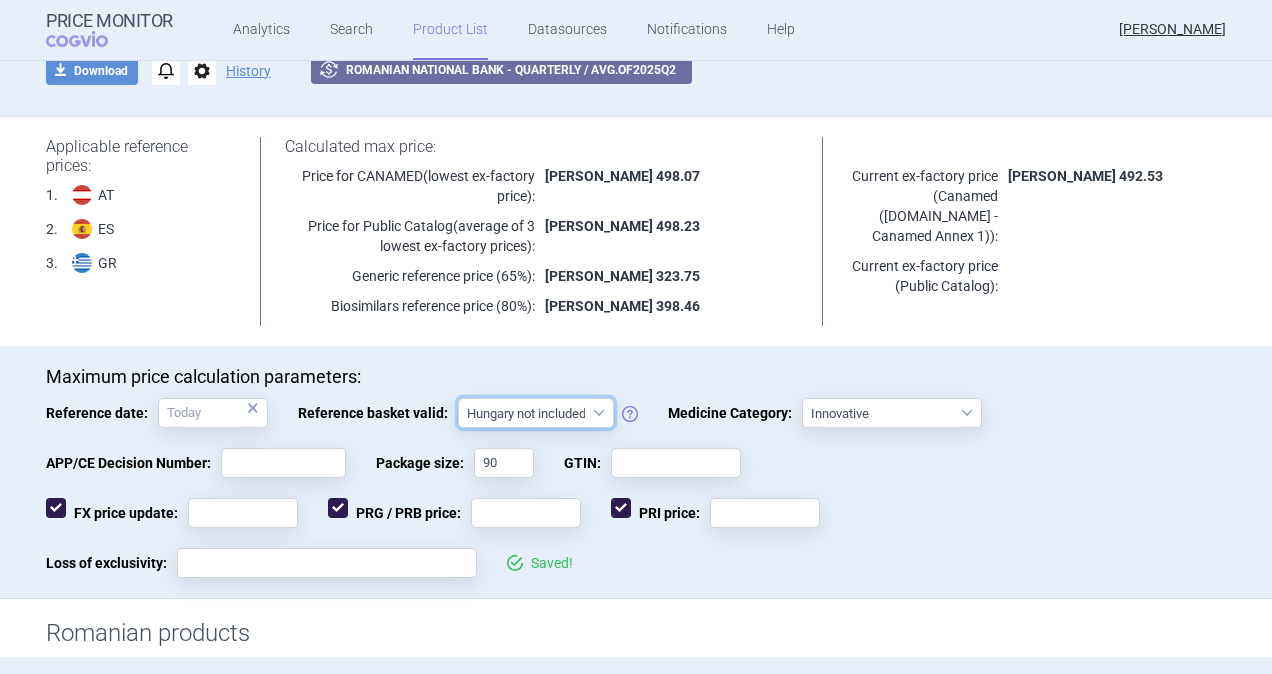 click on "Hungary not included [GEOGRAPHIC_DATA] included Since 29. 3. 2017 Since 9. 12. 2022 Since 1. 1. 2024 Since 1. 7. 2024" at bounding box center (536, 413) 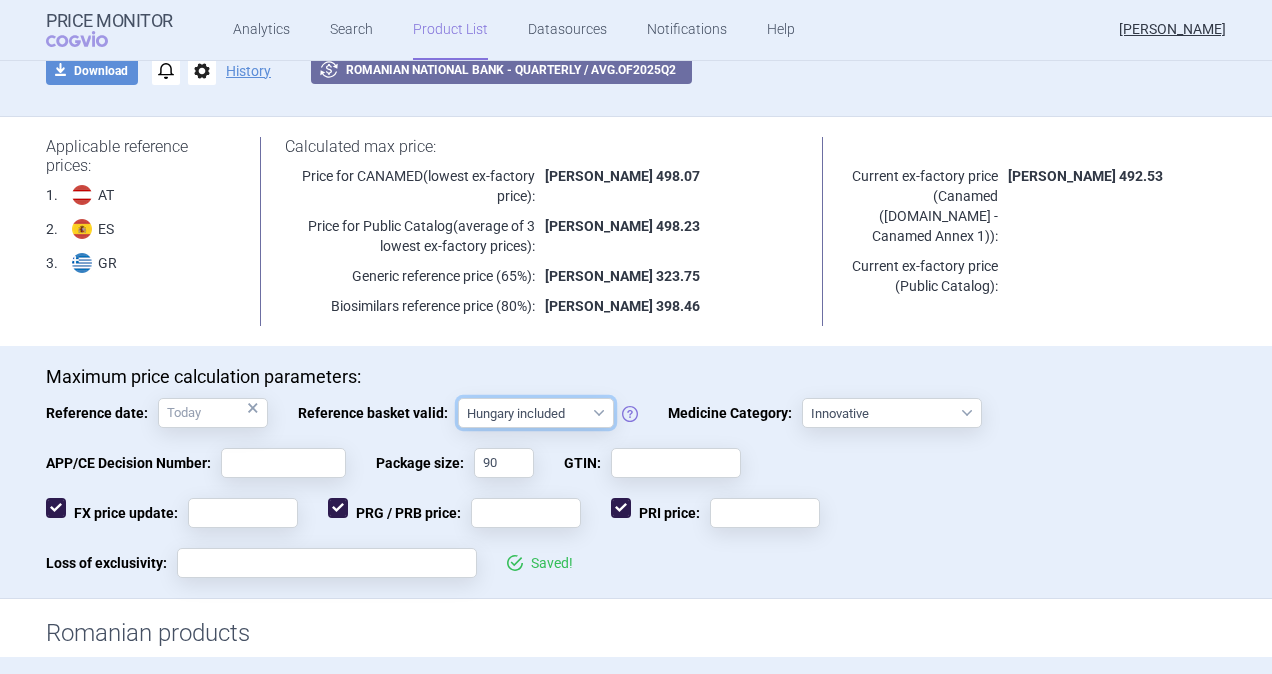 click on "Hungary not included [GEOGRAPHIC_DATA] included Since 29. 3. 2017 Since 9. 12. 2022 Since 1. 1. 2024 Since 1. 7. 2024" at bounding box center [536, 413] 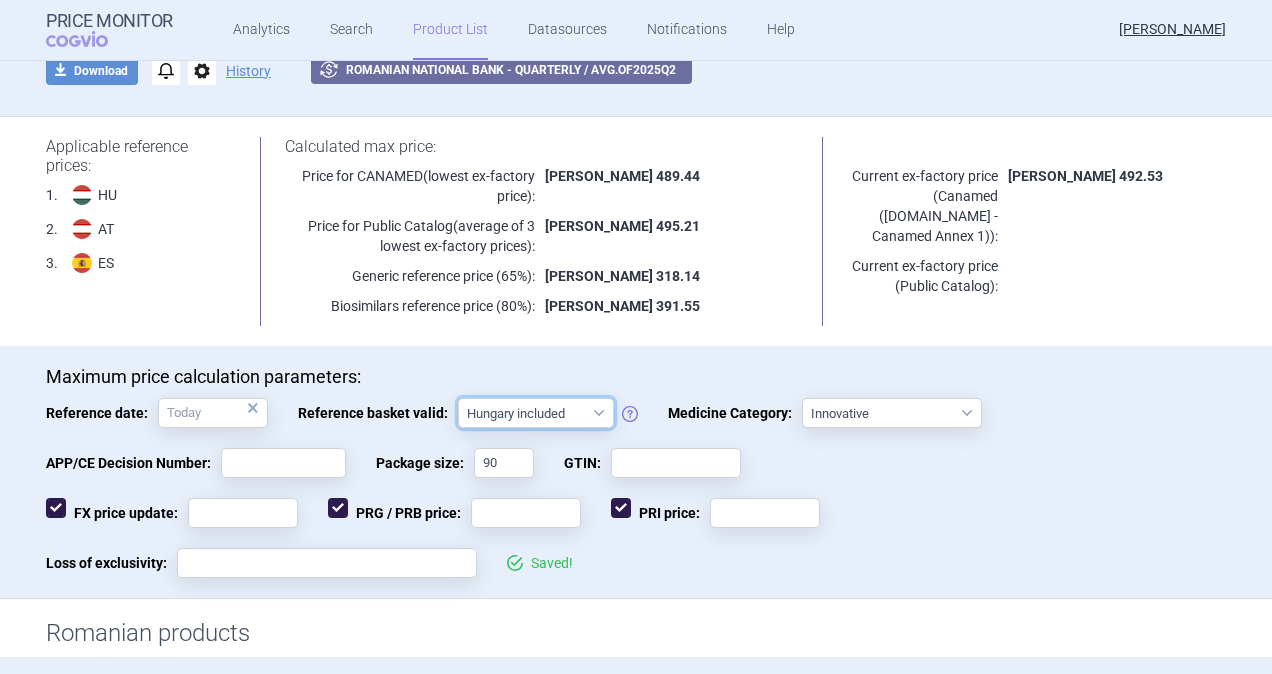 click on "Hungary not included [GEOGRAPHIC_DATA] included Since 29. 3. 2017 Since 9. 12. 2022 Since 1. 1. 2024 Since 1. 7. 2024" at bounding box center [536, 413] 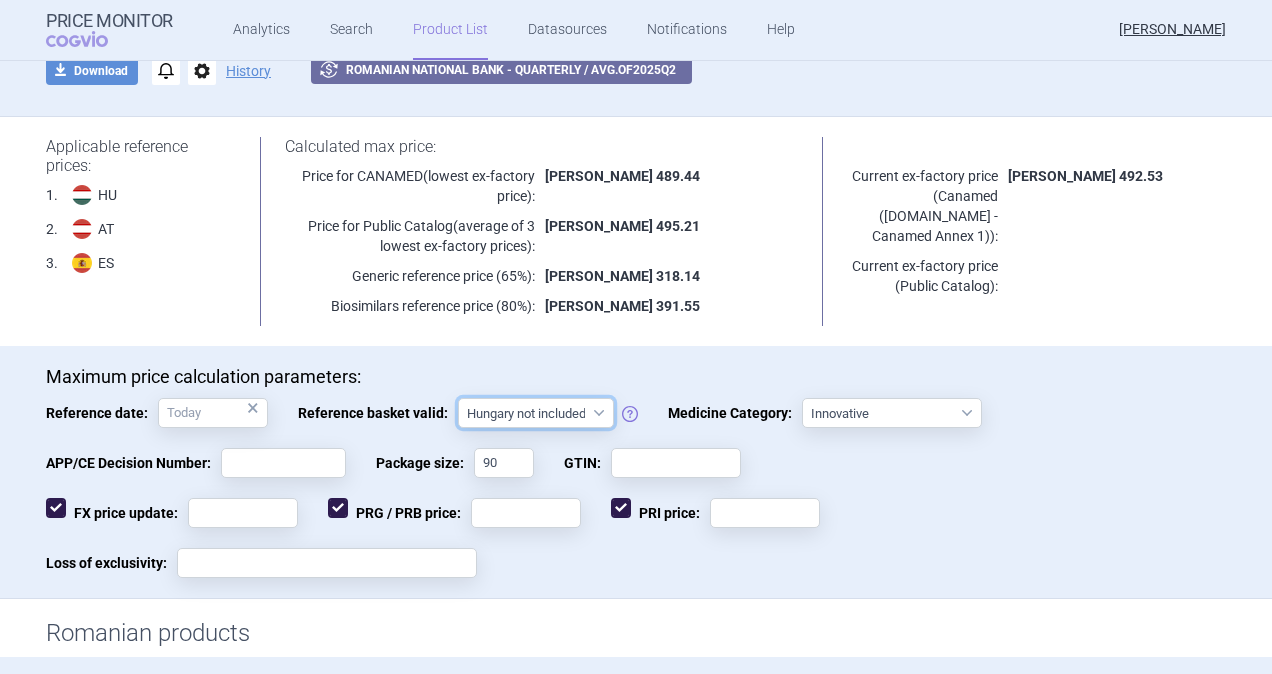 click on "Hungary not included [GEOGRAPHIC_DATA] included Since 29. 3. 2017 Since 9. 12. 2022 Since 1. 1. 2024 Since 1. 7. 2024" at bounding box center [536, 413] 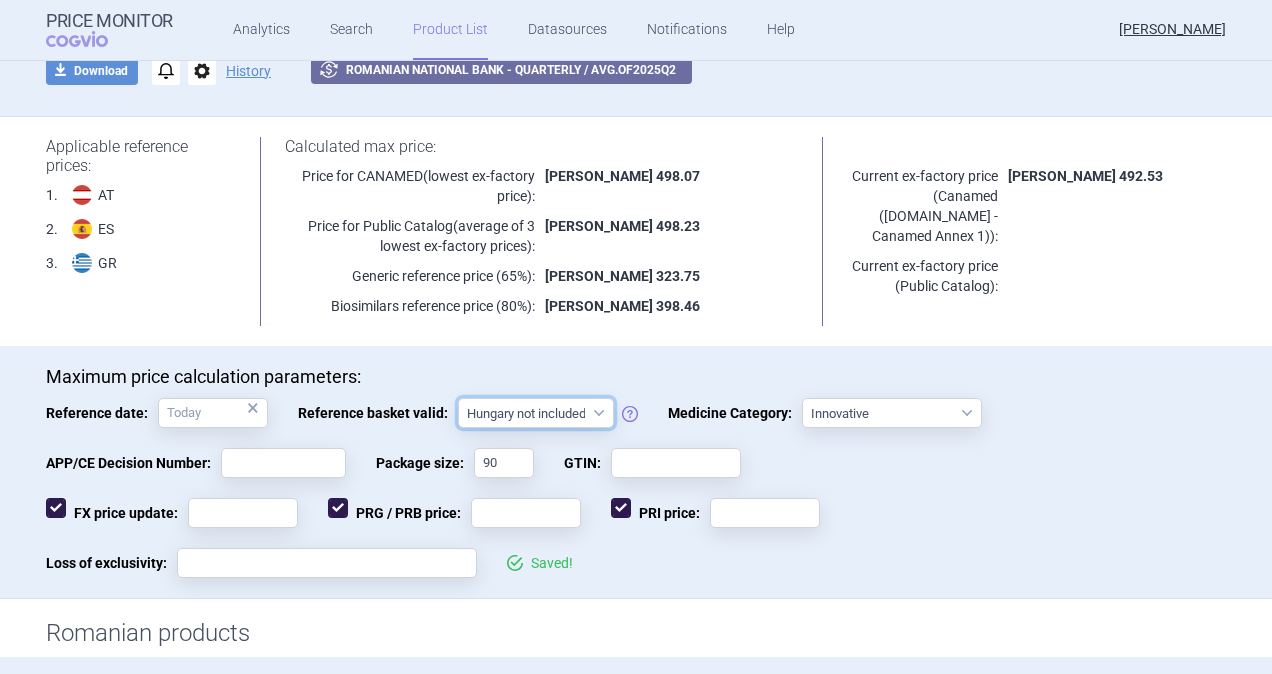click on "Hungary not included [GEOGRAPHIC_DATA] included Since 29. 3. 2017 Since 9. 12. 2022 Since 1. 1. 2024 Since 1. 7. 2024" at bounding box center [536, 413] 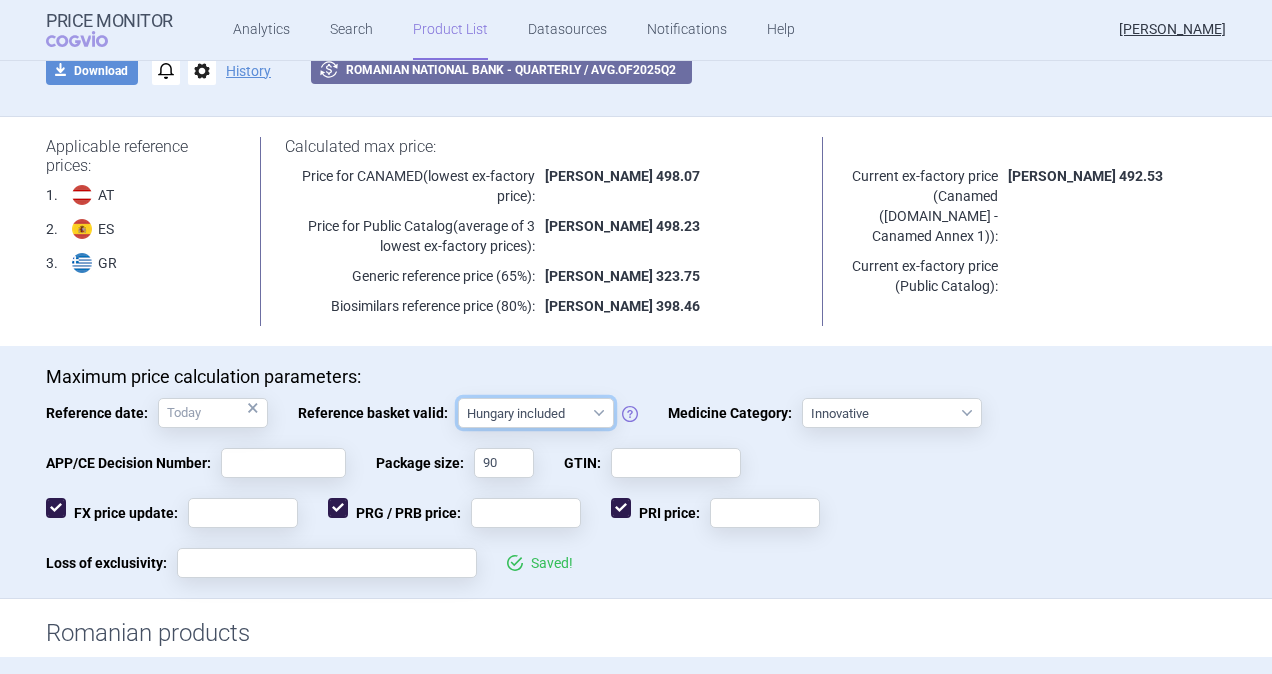 click on "Hungary not included [GEOGRAPHIC_DATA] included Since 29. 3. 2017 Since 9. 12. 2022 Since 1. 1. 2024 Since 1. 7. 2024" at bounding box center [536, 413] 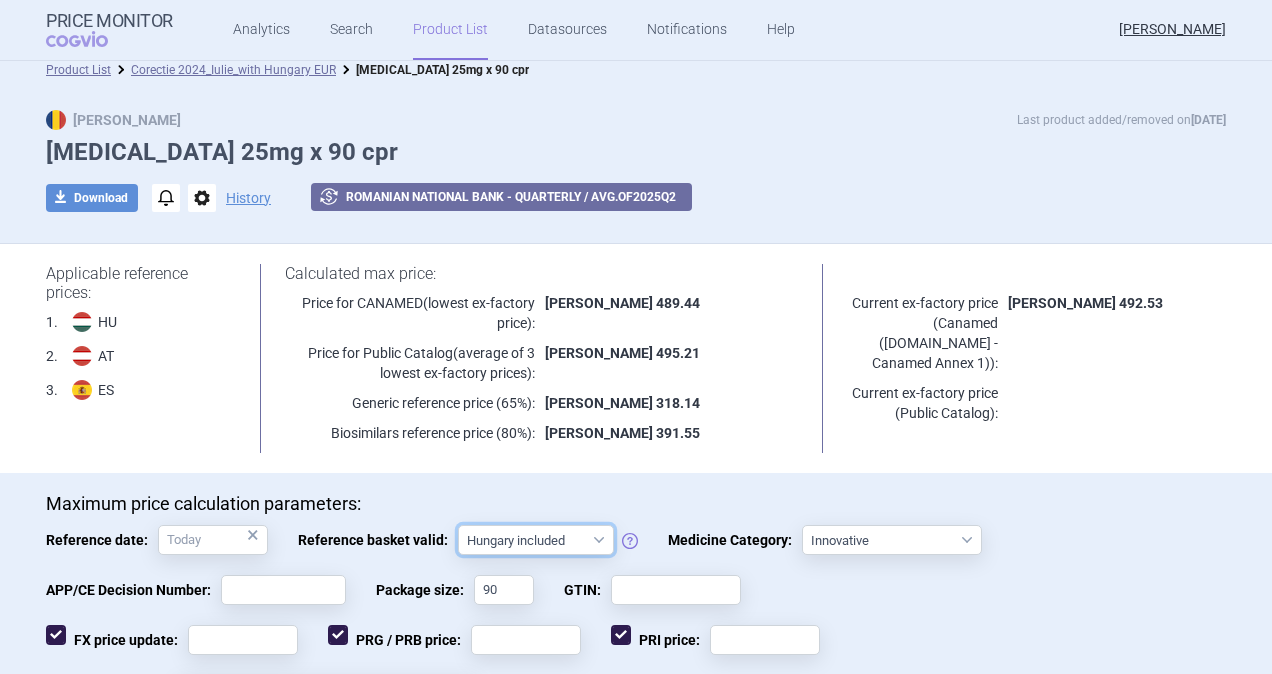 scroll, scrollTop: 0, scrollLeft: 0, axis: both 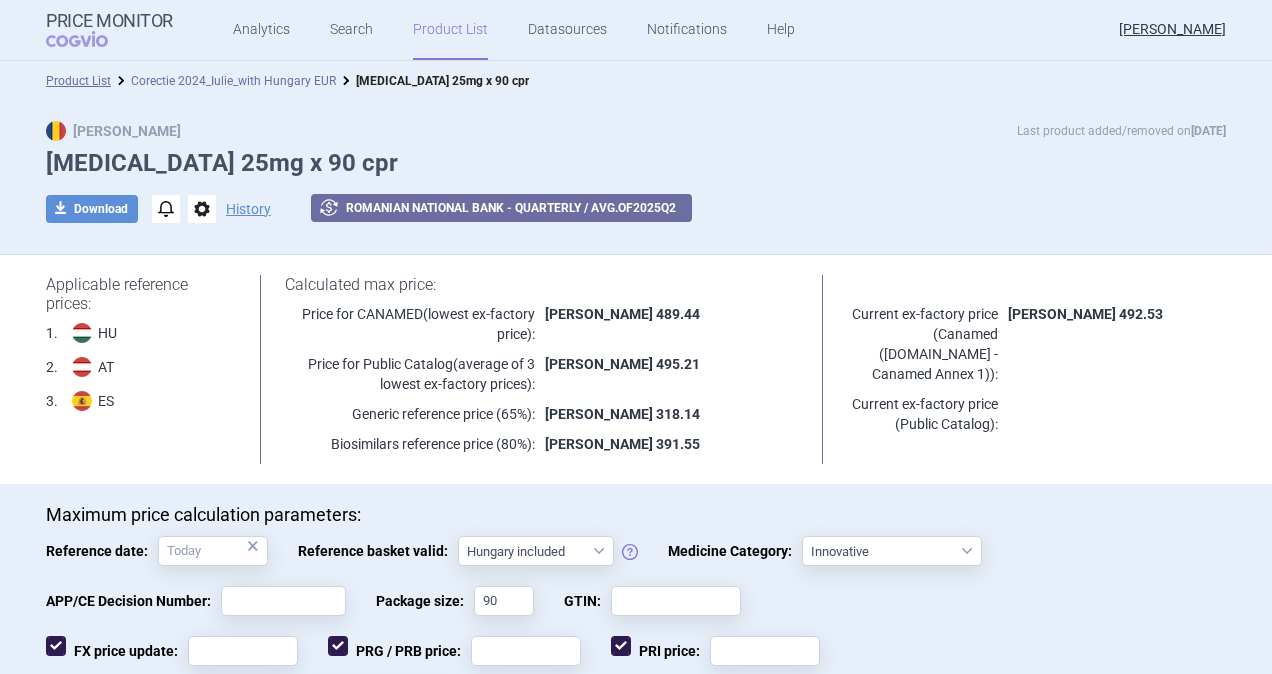 click on "Corectie 2024_Iulie_with Hungary EUR" at bounding box center (233, 81) 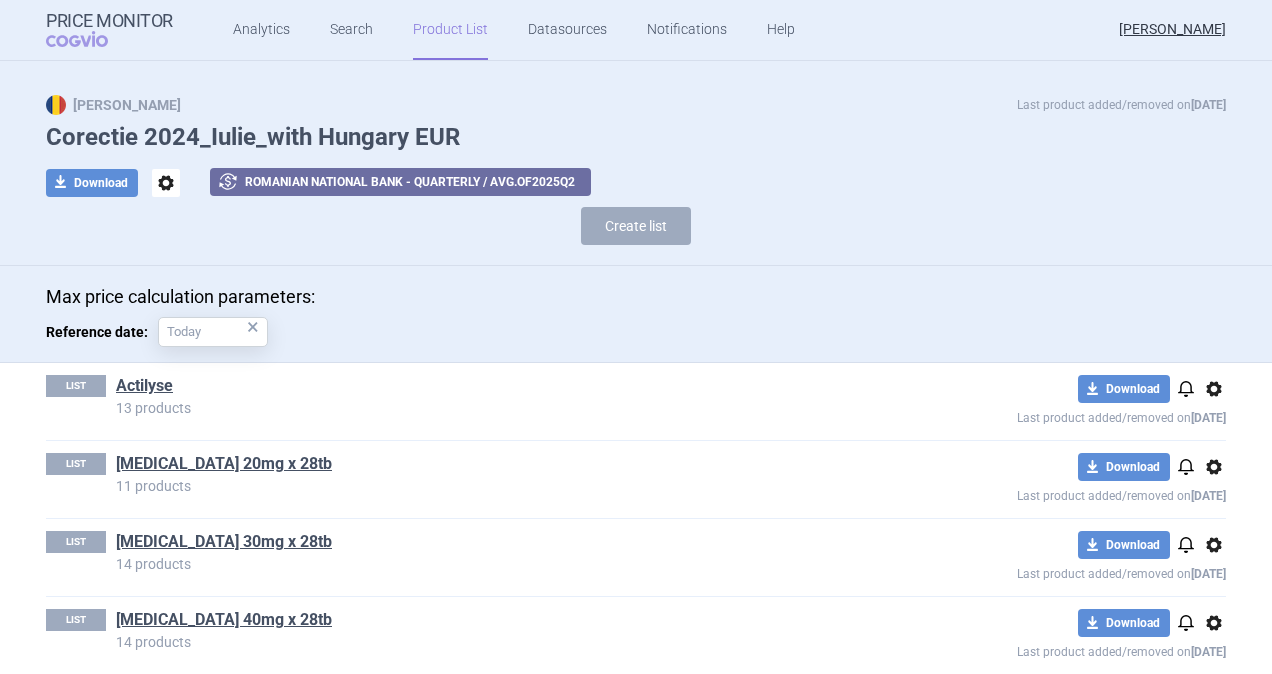 scroll, scrollTop: 0, scrollLeft: 0, axis: both 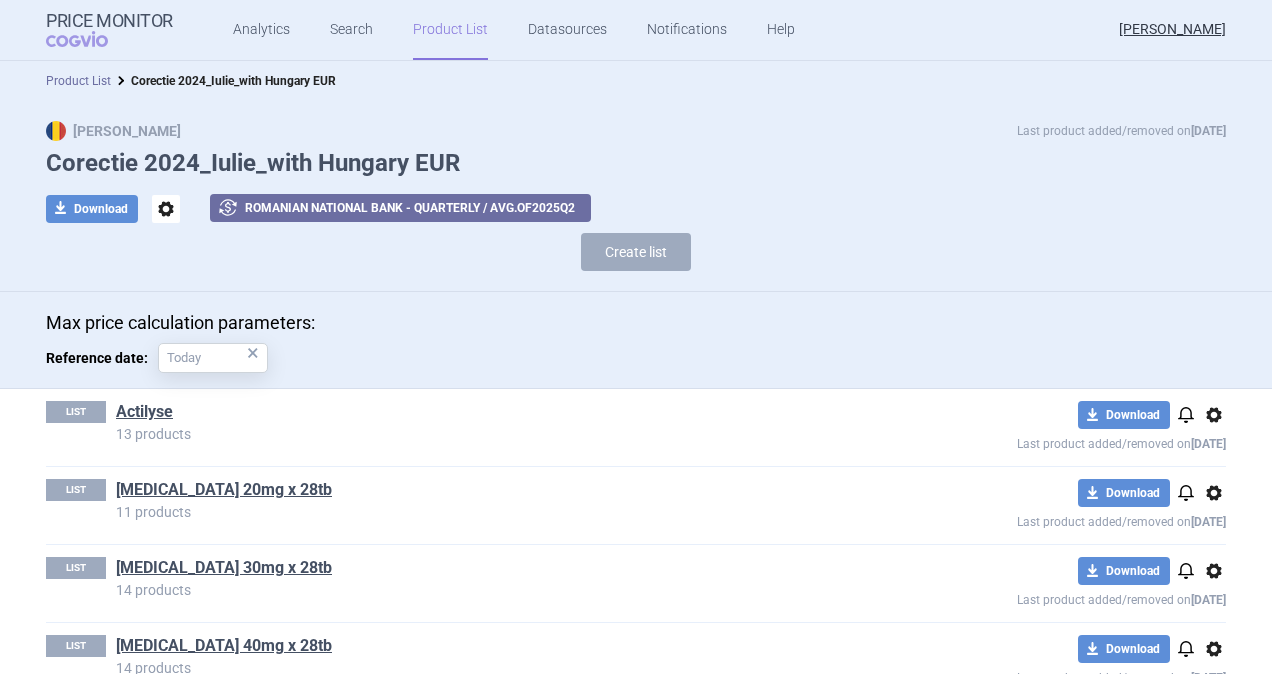 click on "Product List" at bounding box center (78, 81) 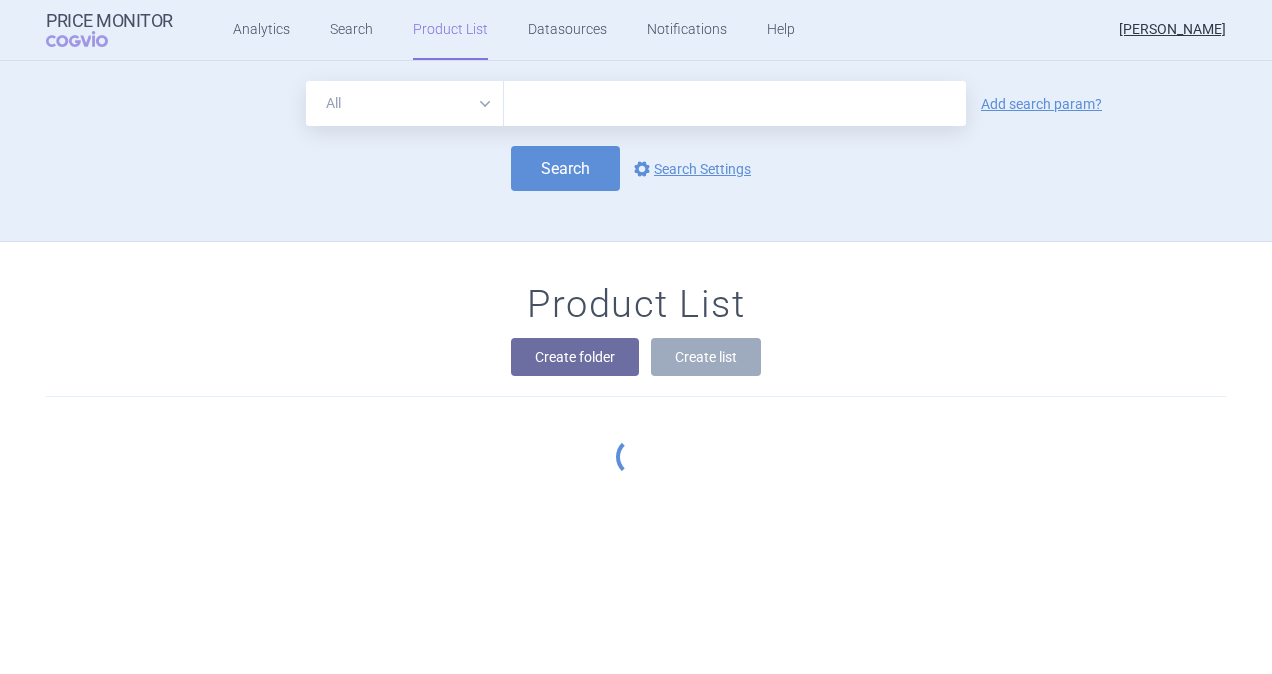 scroll, scrollTop: 180, scrollLeft: 0, axis: vertical 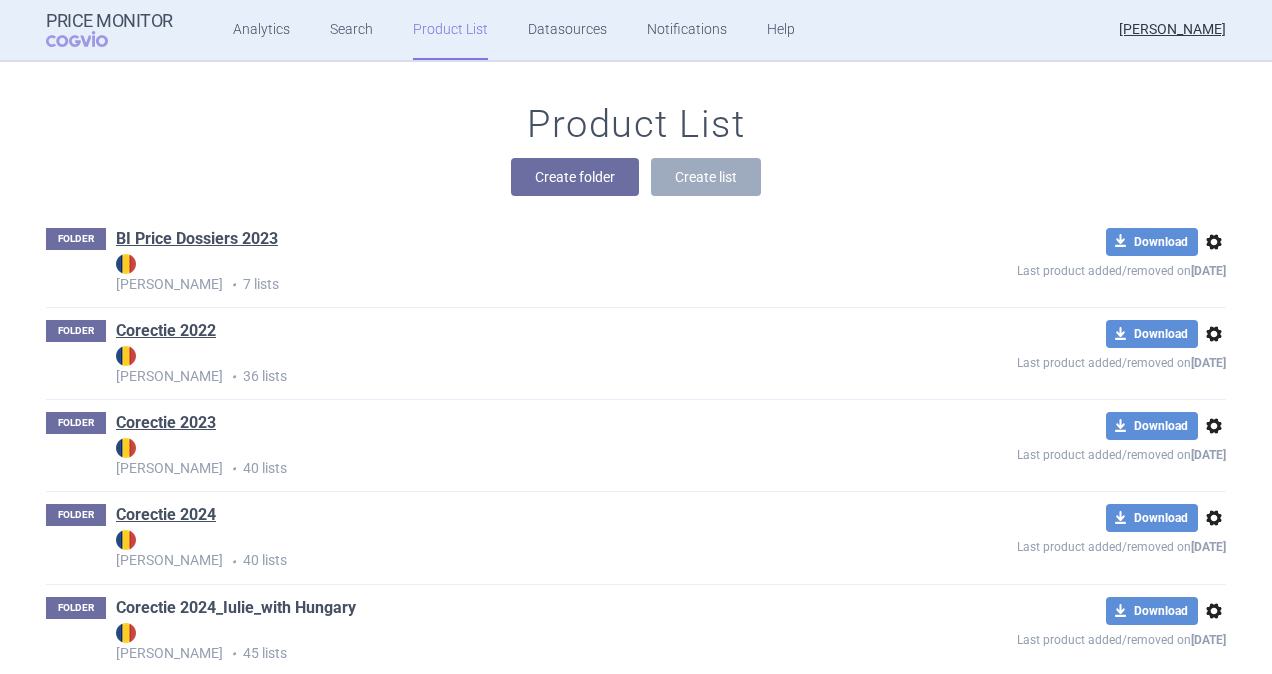 click on "Corectie 2024_Iulie_with Hungary" at bounding box center (236, 608) 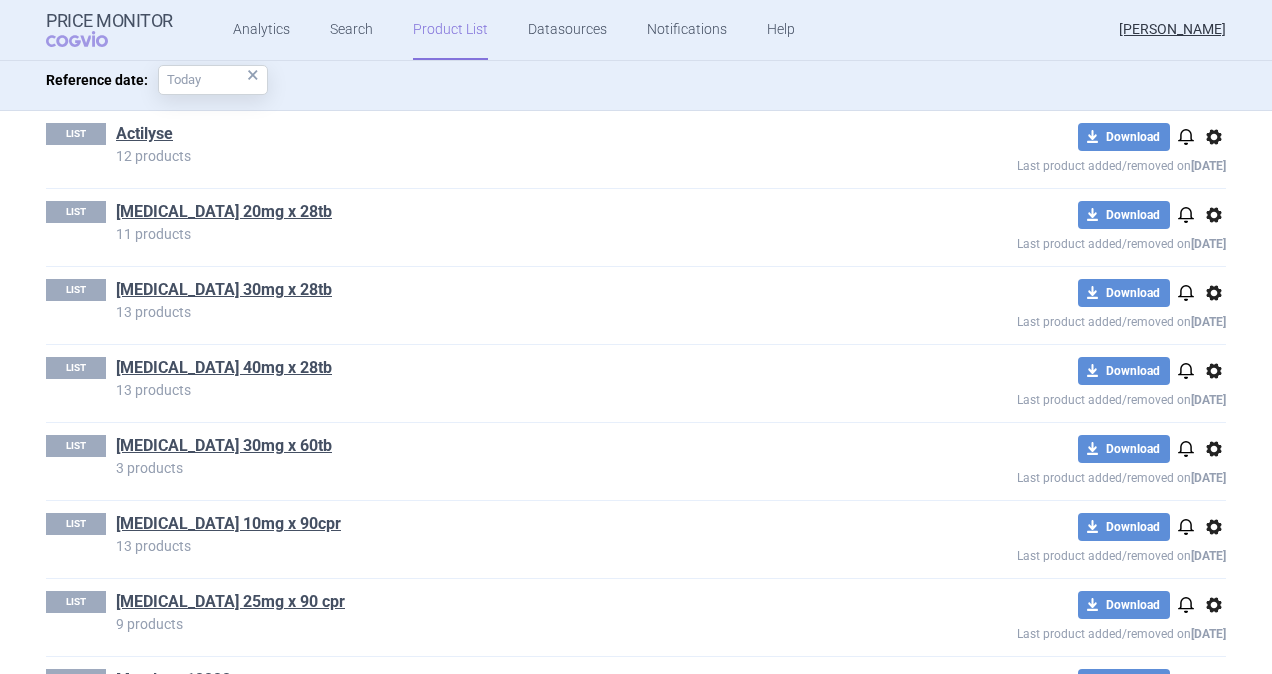 scroll, scrollTop: 300, scrollLeft: 0, axis: vertical 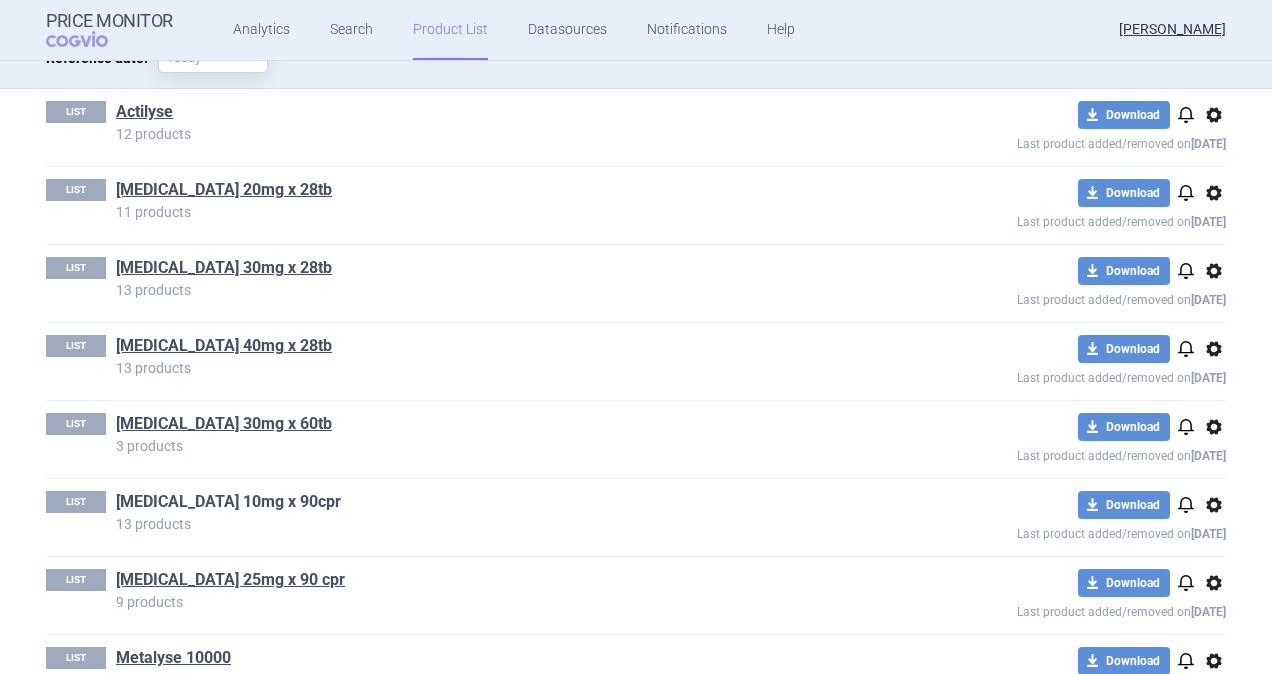 click on "[MEDICAL_DATA] 10mg x 90cpr" at bounding box center (228, 502) 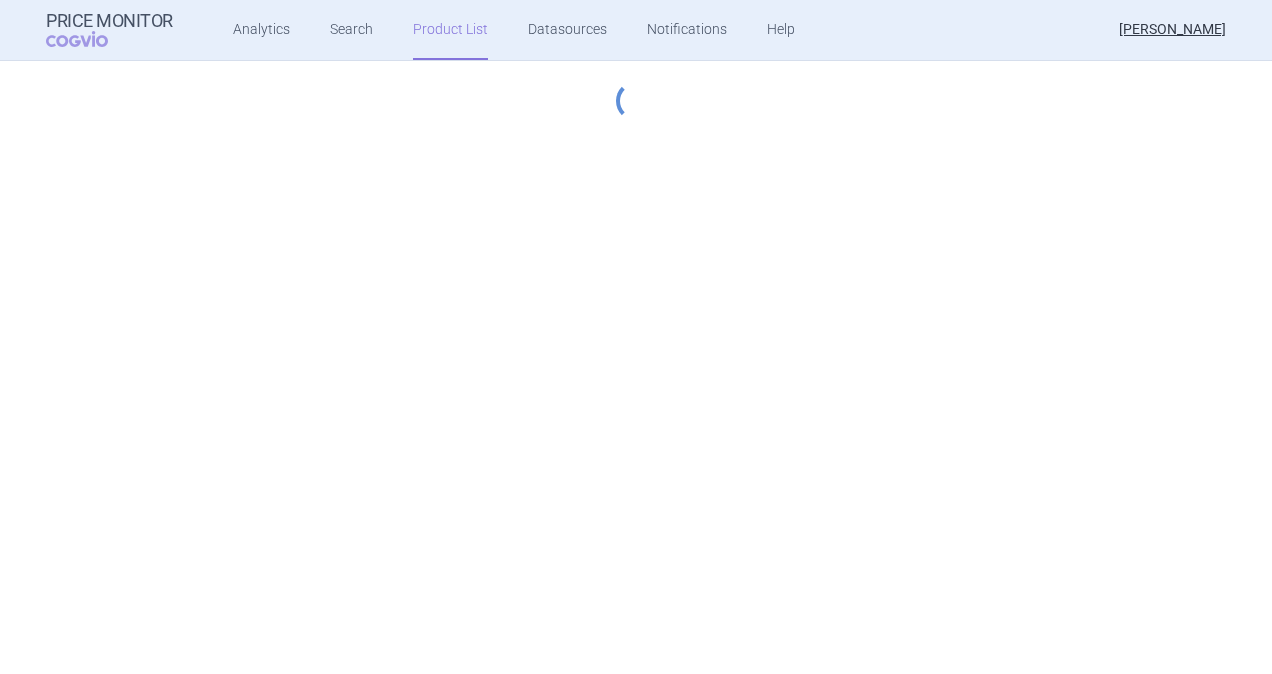 select on "hungary-included" 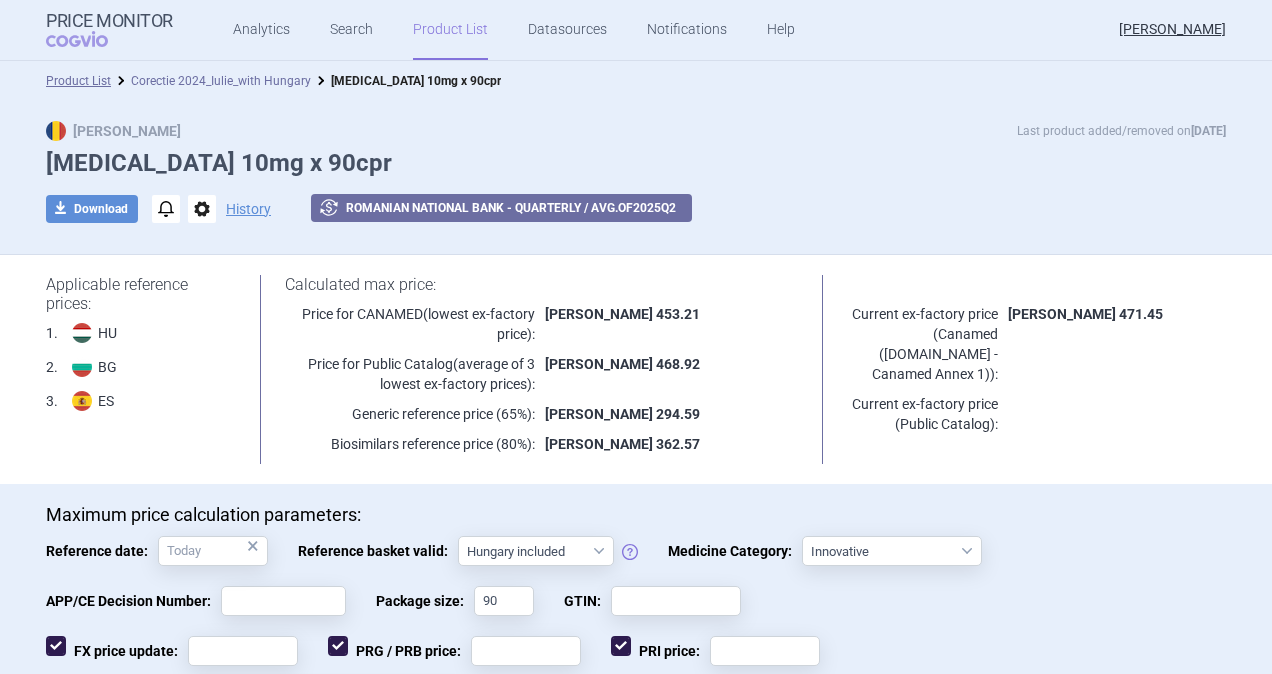 click on "Corectie 2024_Iulie_with Hungary" at bounding box center (221, 81) 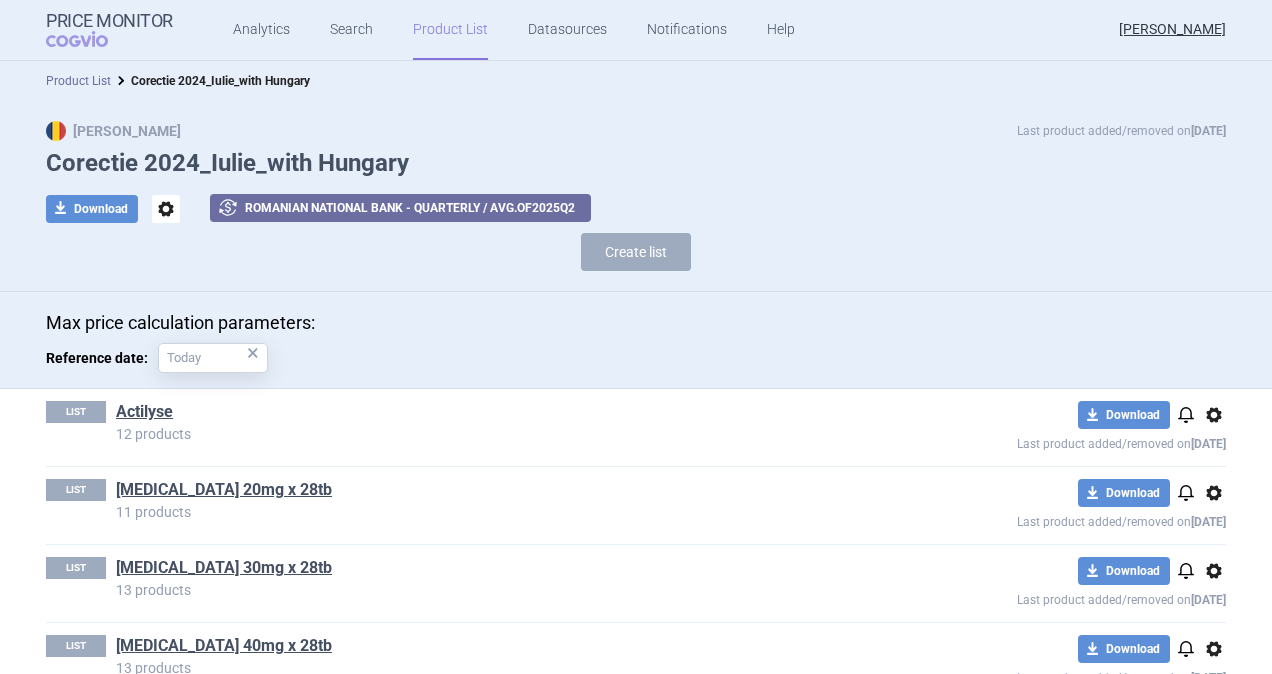 click on "Product List" at bounding box center (78, 81) 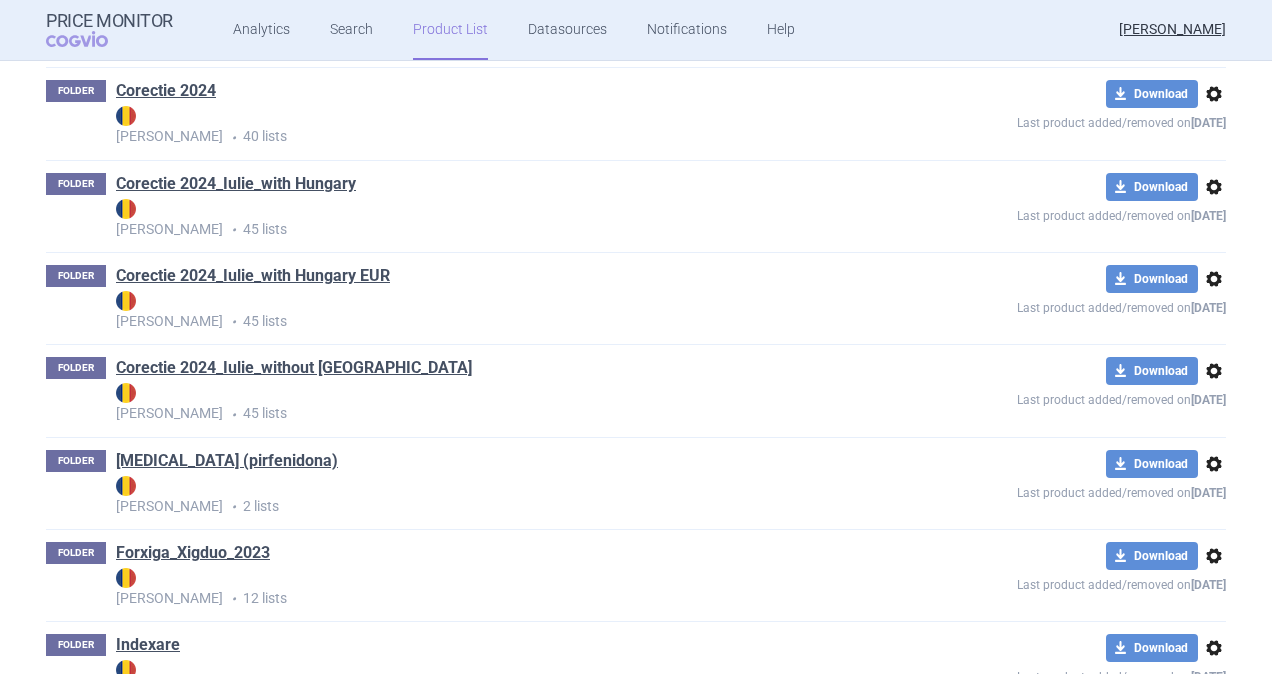 scroll, scrollTop: 680, scrollLeft: 0, axis: vertical 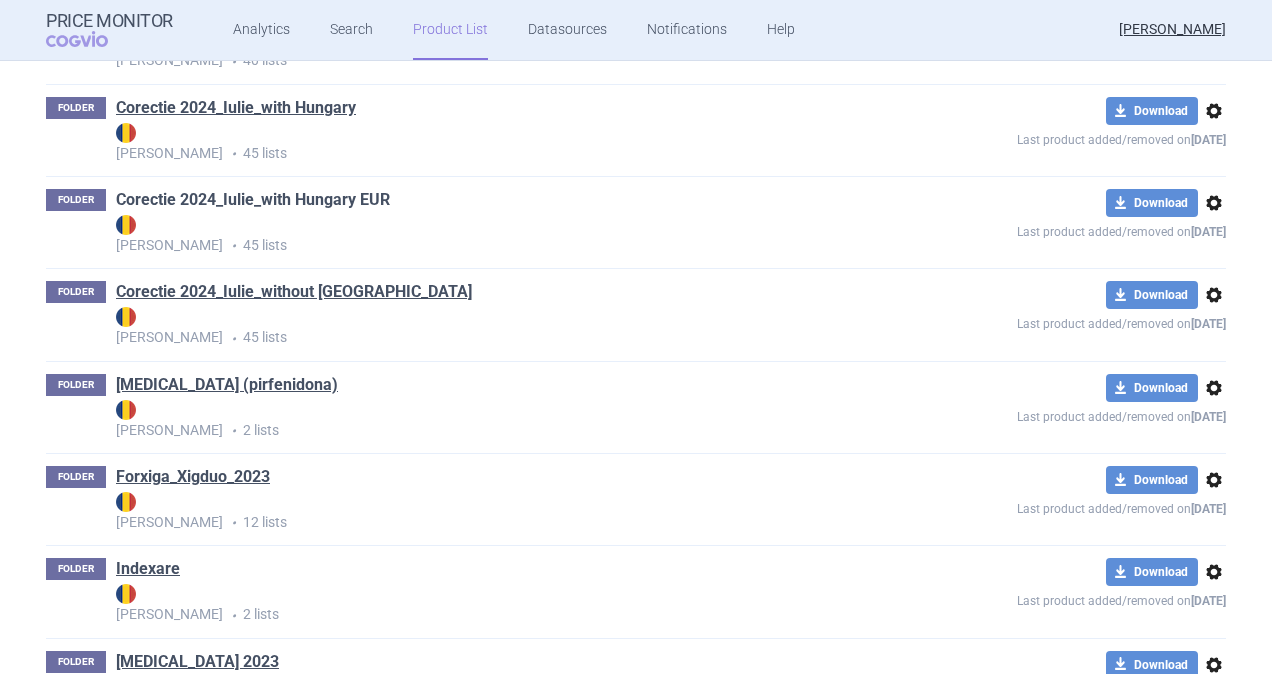 click on "Corectie 2024_Iulie_with Hungary EUR" at bounding box center [253, 200] 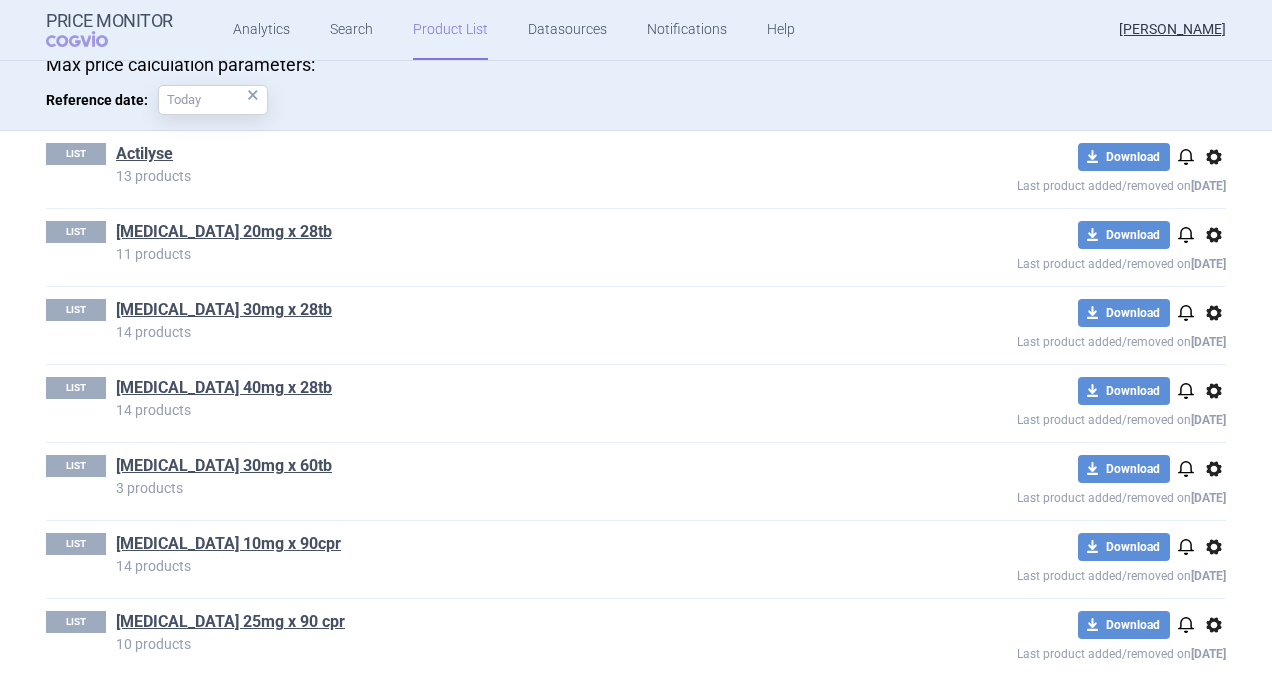 scroll, scrollTop: 300, scrollLeft: 0, axis: vertical 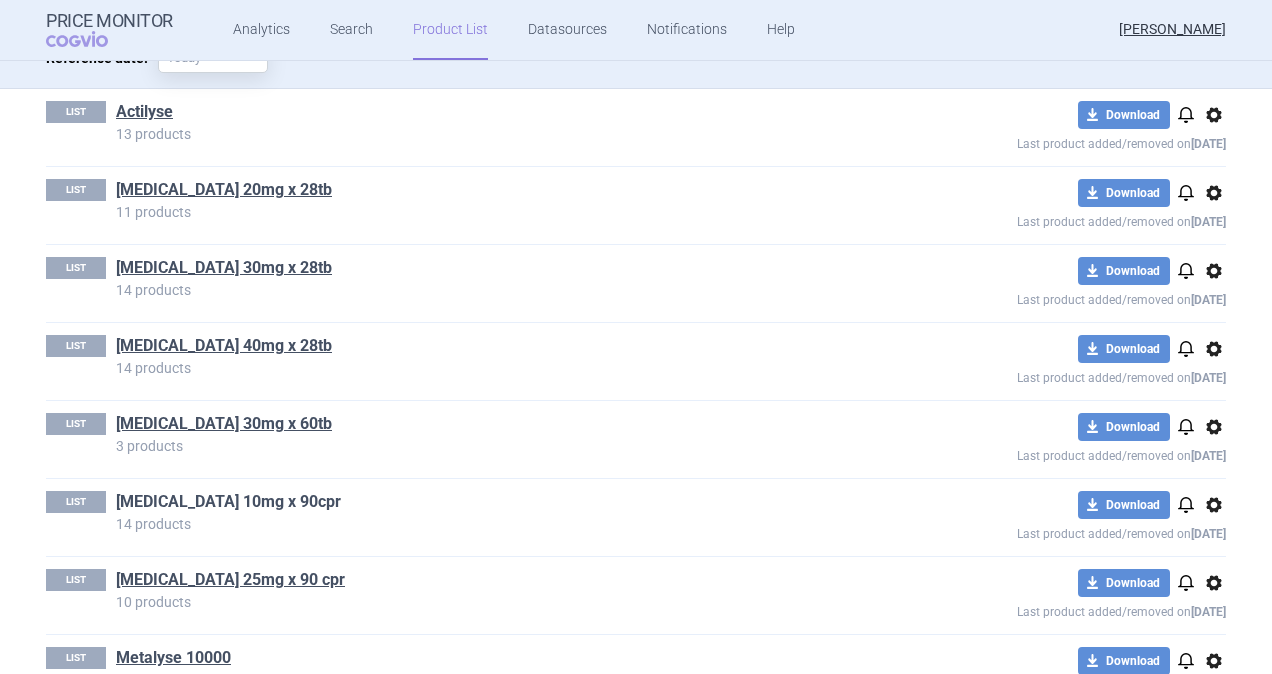 click on "[MEDICAL_DATA] 10mg x 90cpr" at bounding box center (228, 502) 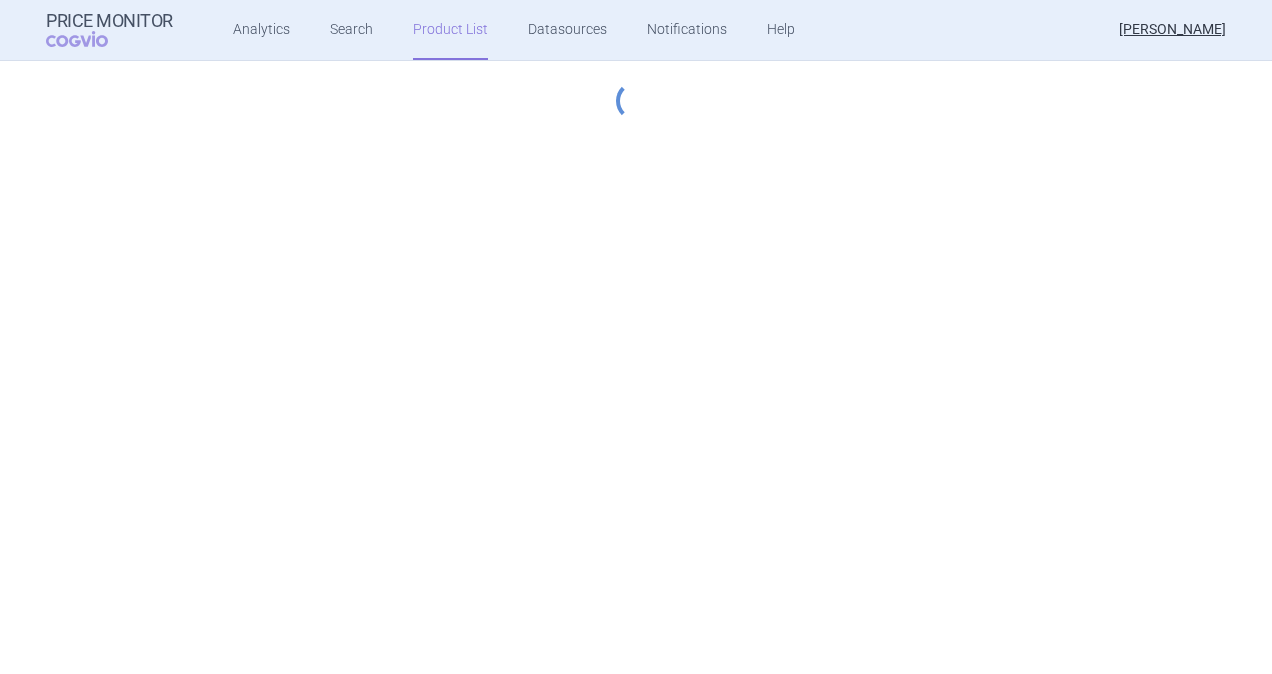 select on "hungary-included" 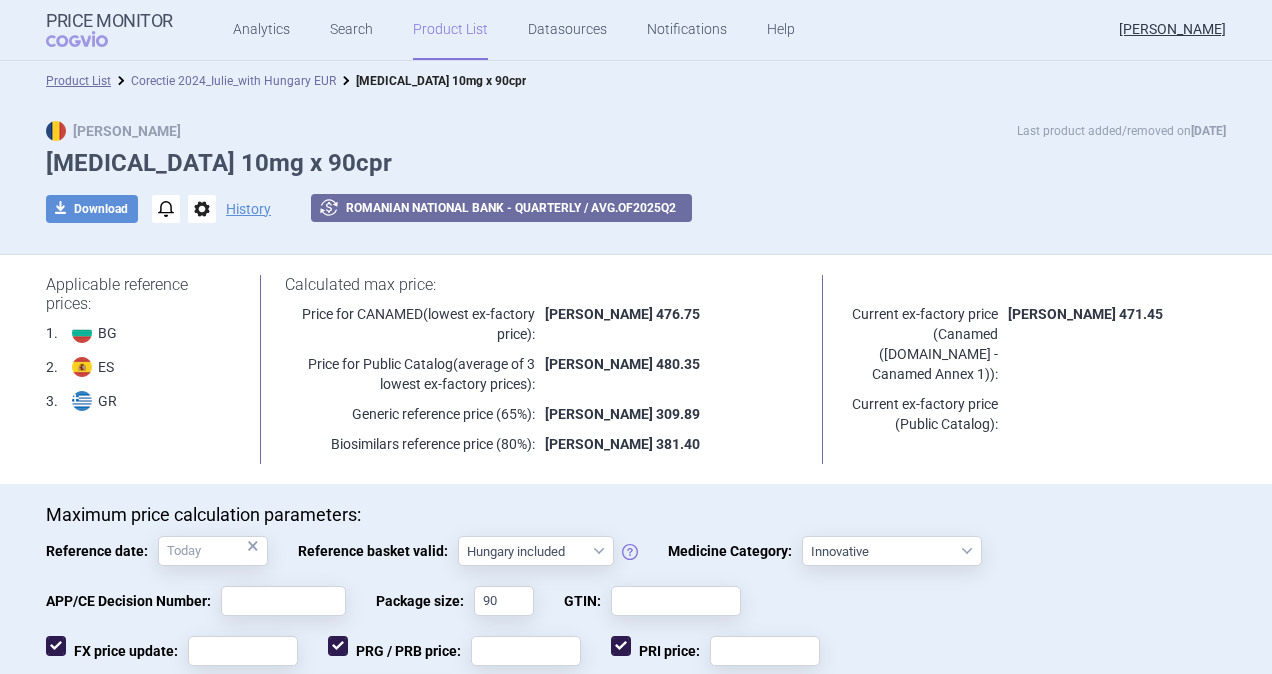 click on "Corectie 2024_Iulie_with Hungary EUR" at bounding box center (233, 81) 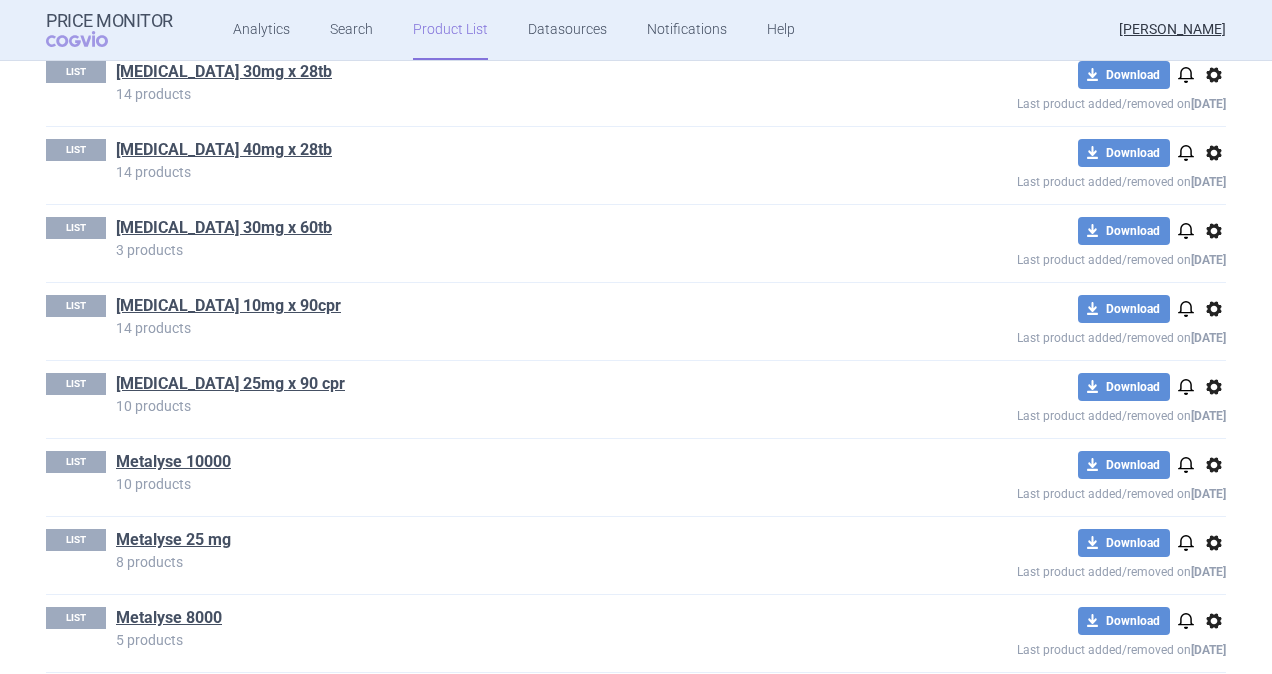 scroll, scrollTop: 500, scrollLeft: 0, axis: vertical 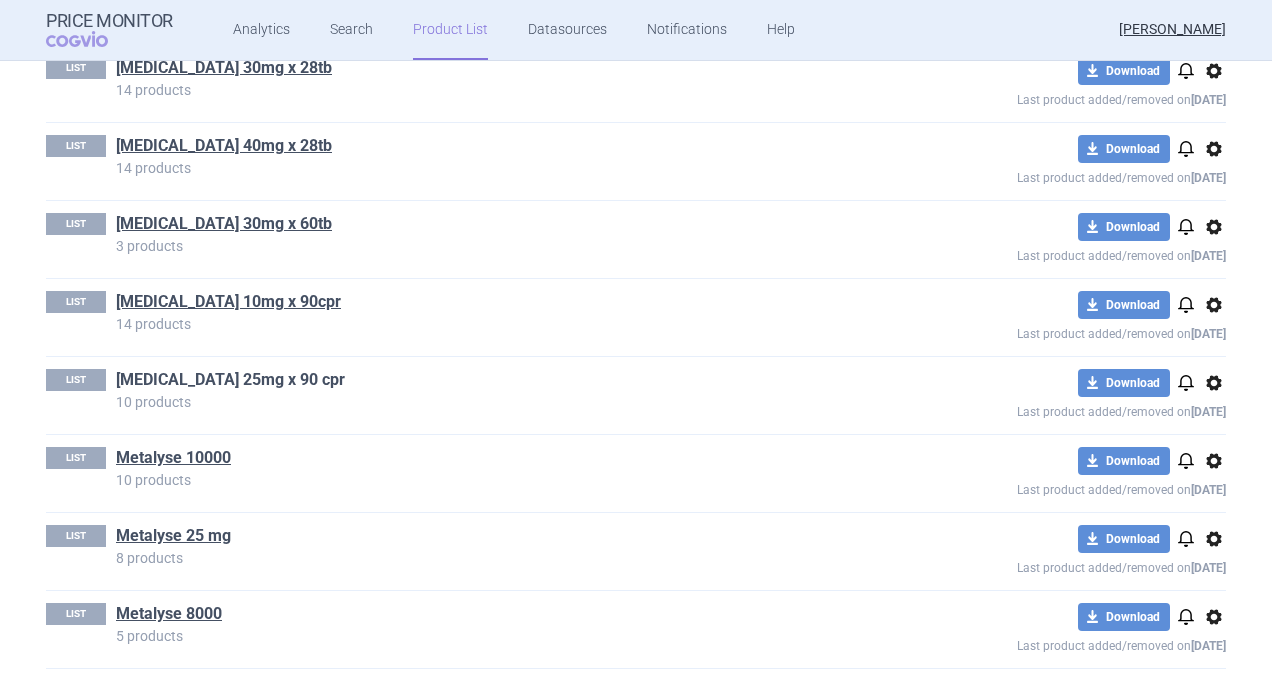click on "[MEDICAL_DATA] 25mg x 90 cpr" at bounding box center (230, 380) 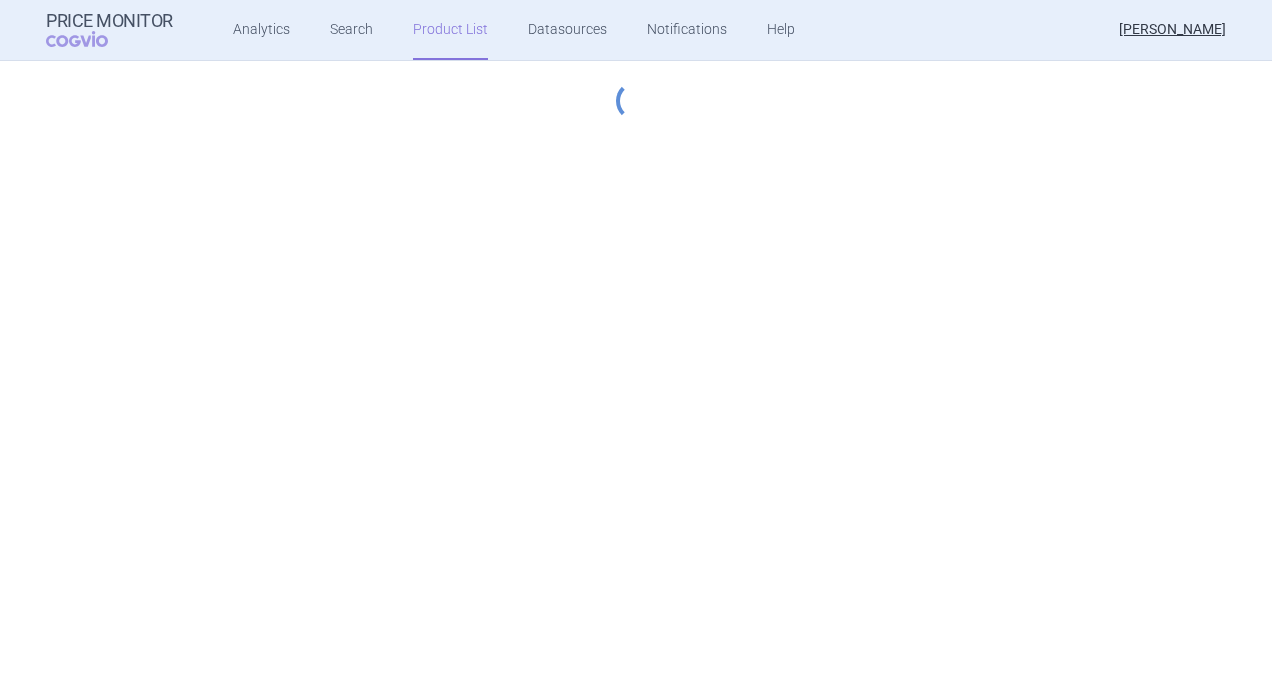 select on "hungary-included" 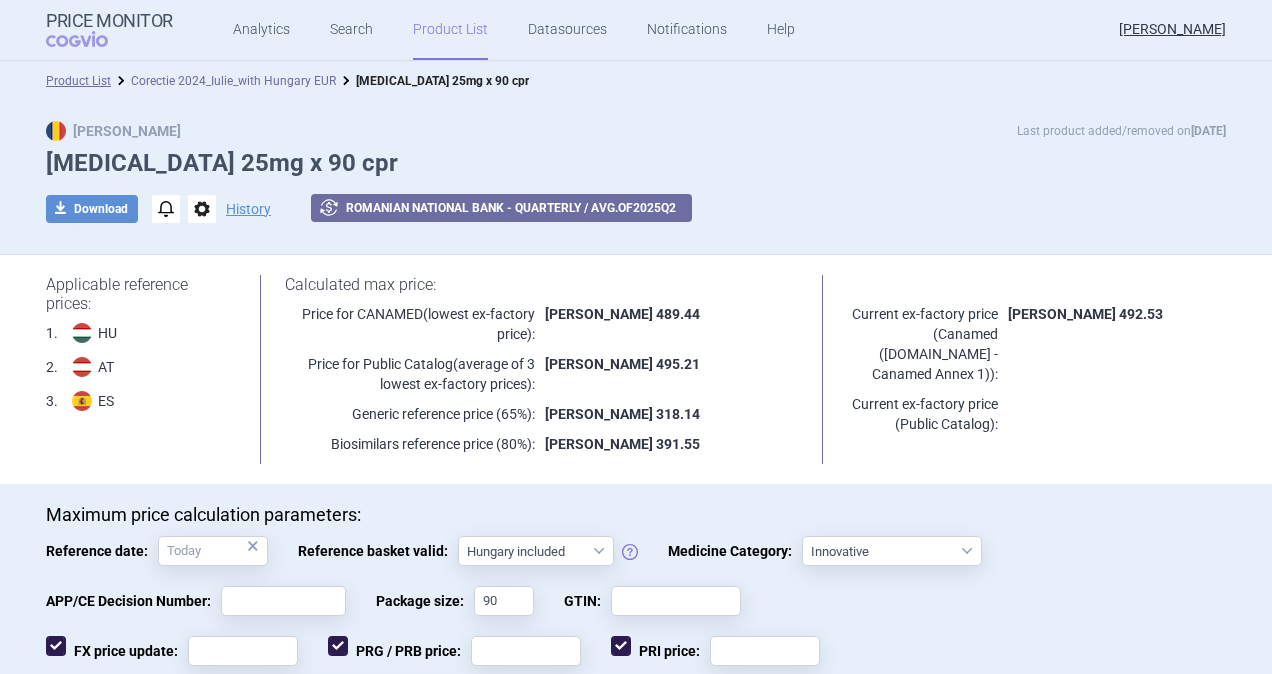 click on "Corectie 2024_Iulie_with Hungary EUR" at bounding box center [233, 81] 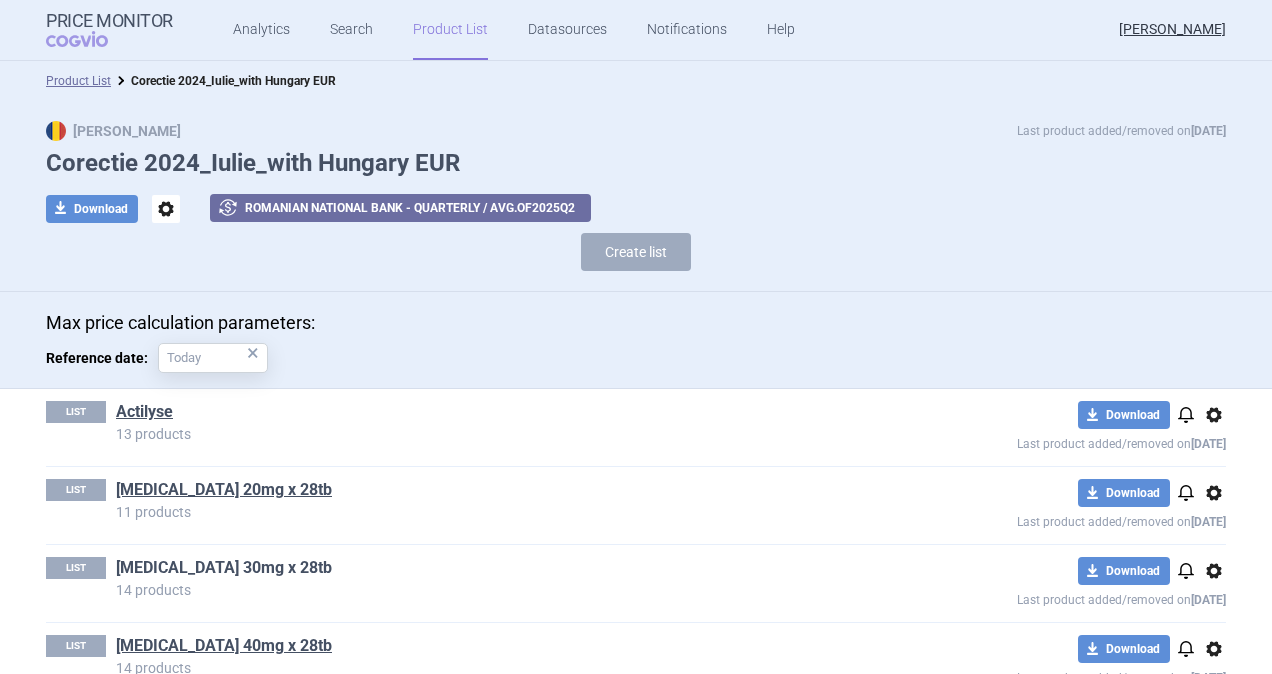click on "[MEDICAL_DATA] 30mg x 28tb" at bounding box center (224, 568) 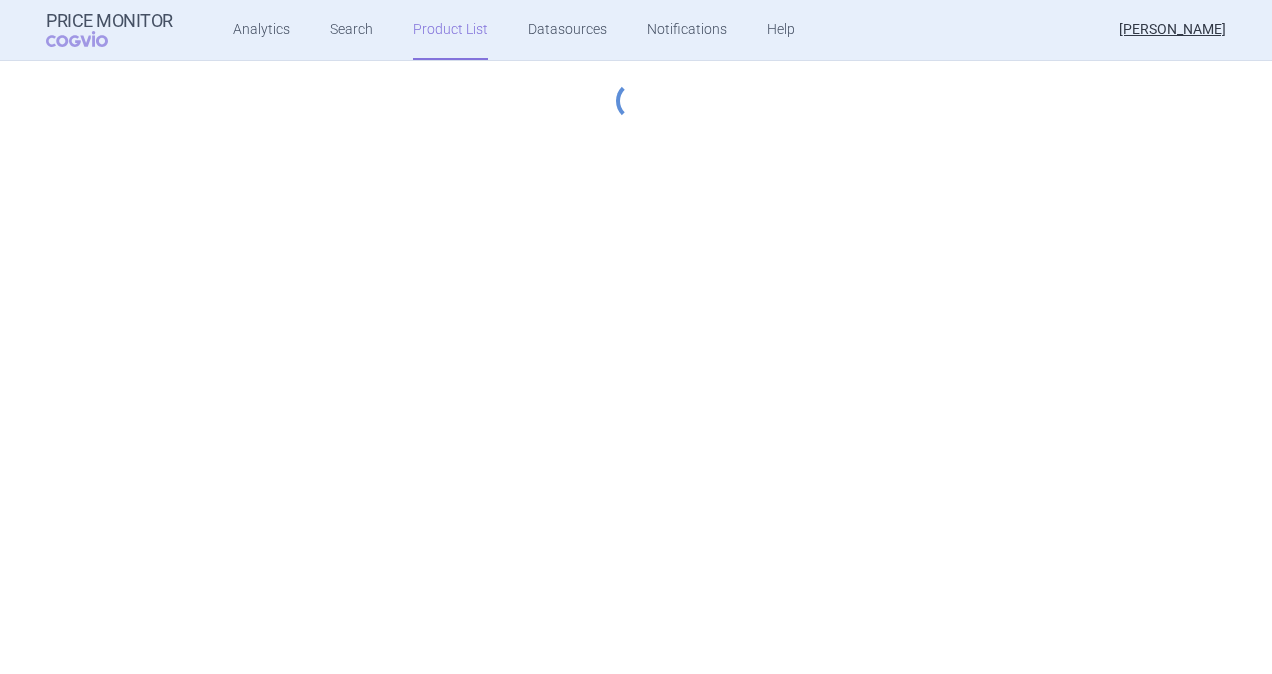 select on "hungary-included" 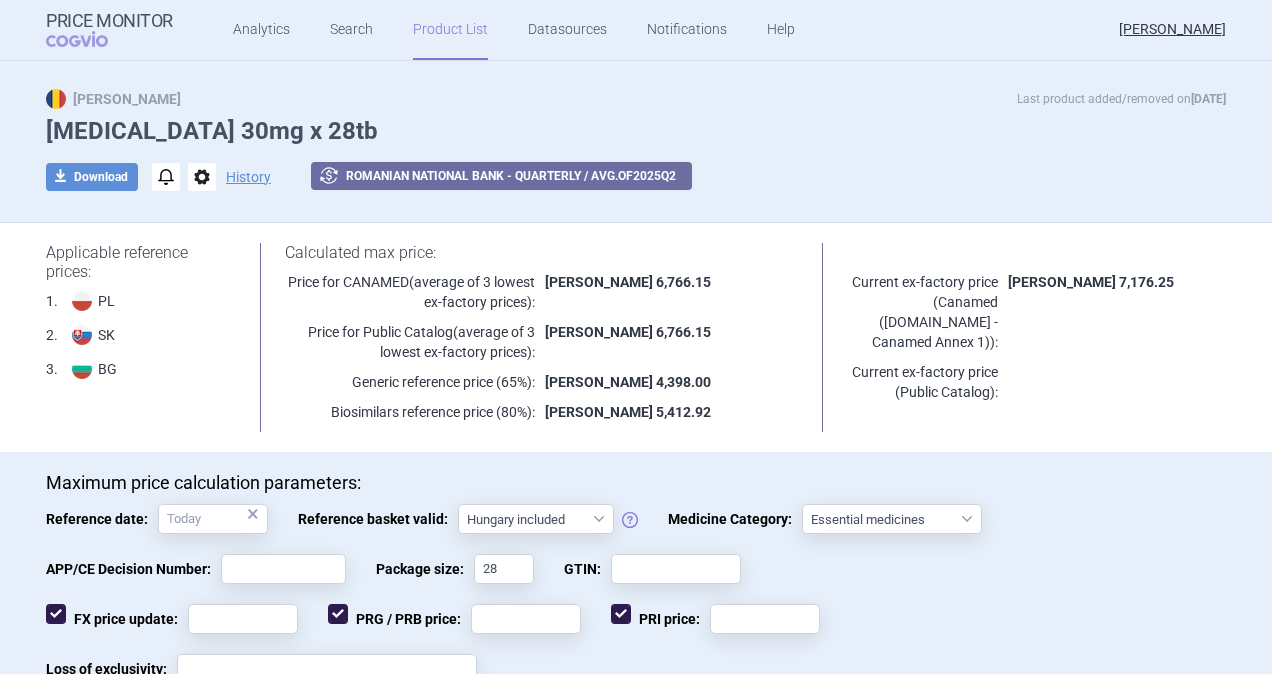 scroll, scrollTop: 0, scrollLeft: 0, axis: both 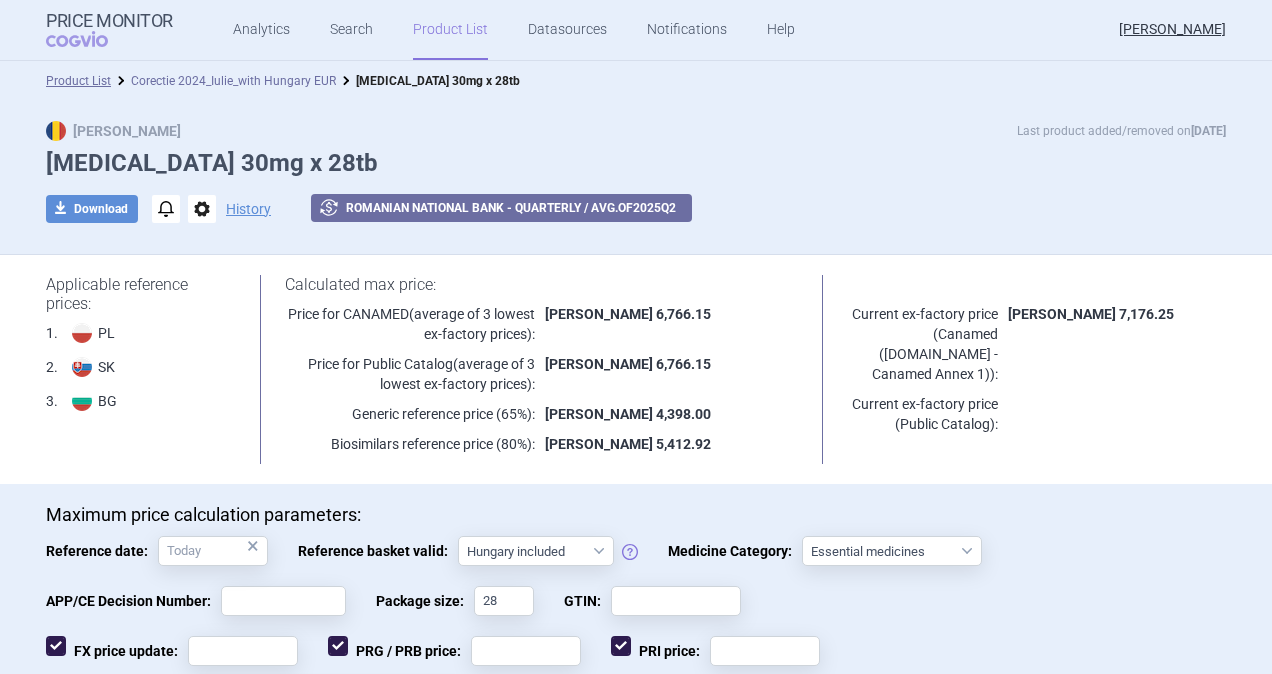 click on "Corectie 2024_Iulie_with Hungary EUR" at bounding box center (233, 81) 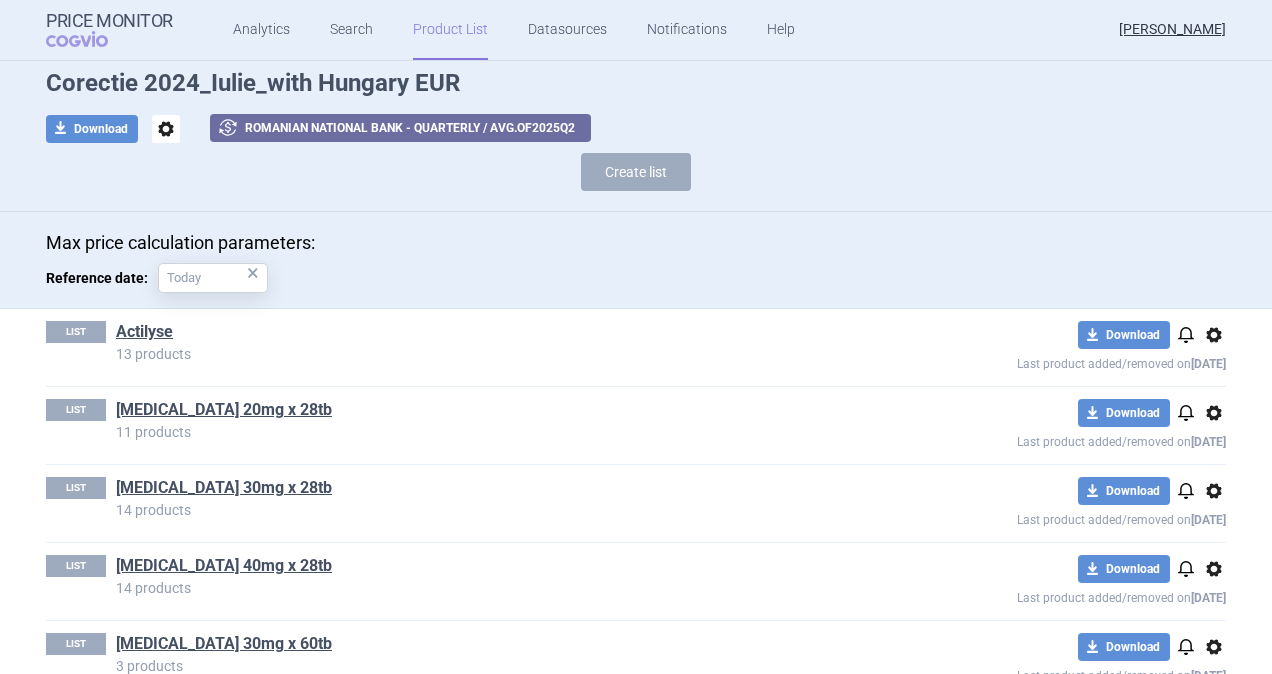 scroll, scrollTop: 500, scrollLeft: 0, axis: vertical 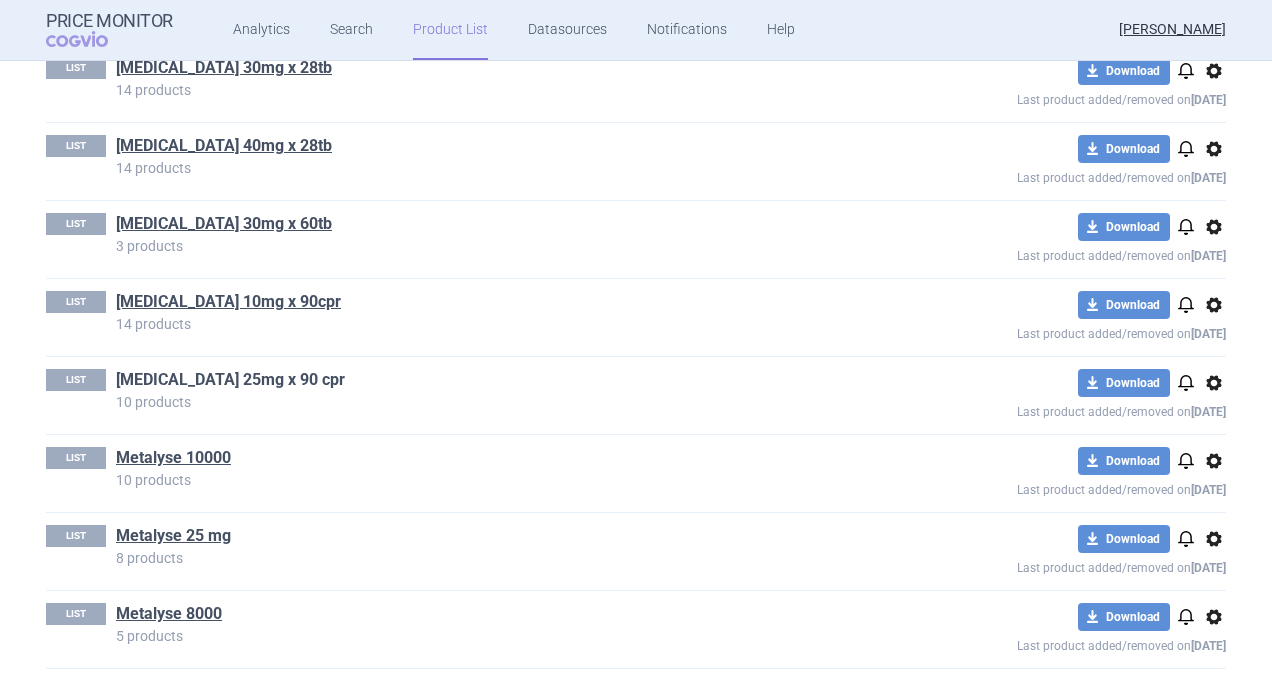 click on "[MEDICAL_DATA] 25mg x 90 cpr" at bounding box center [230, 380] 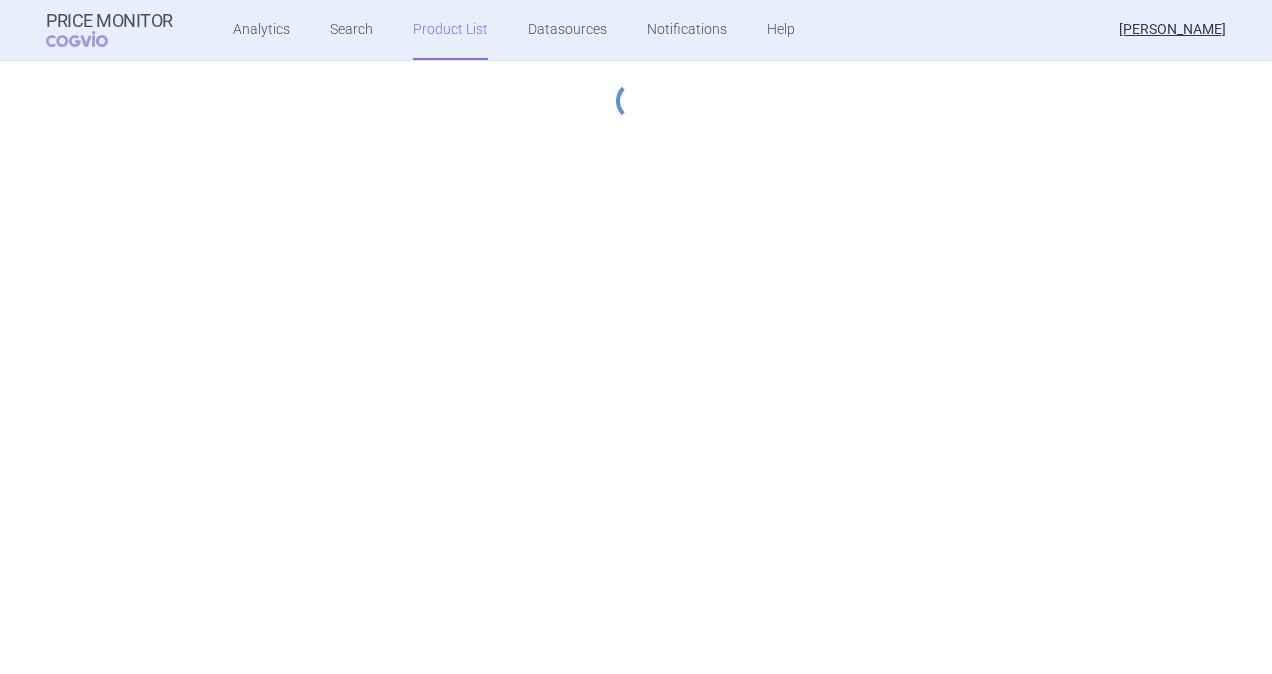 select on "hungary-included" 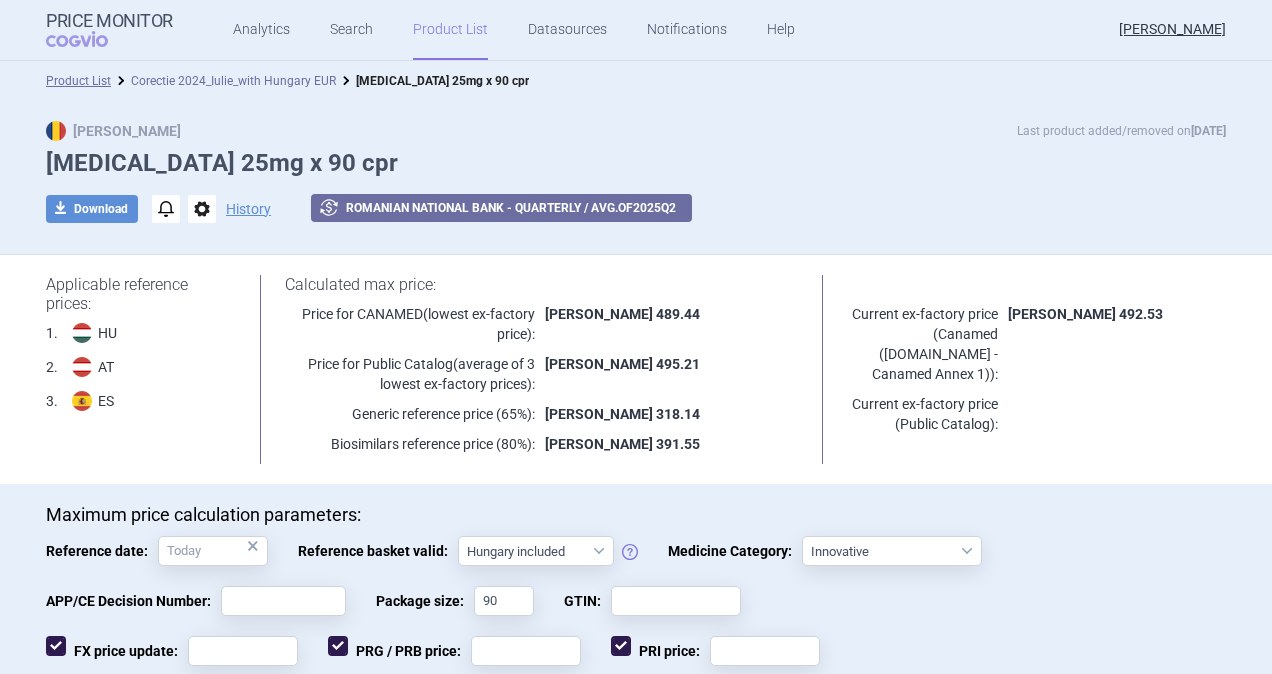 click on "Corectie 2024_Iulie_with Hungary EUR" at bounding box center (233, 81) 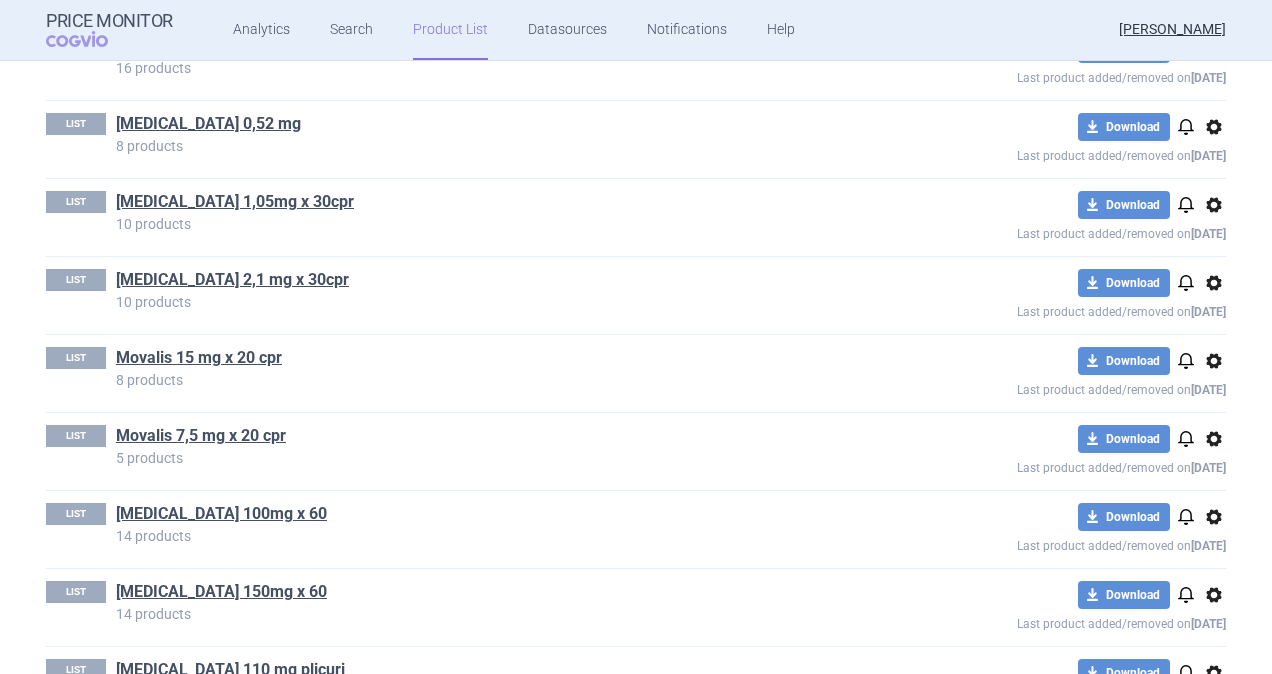 scroll, scrollTop: 1400, scrollLeft: 0, axis: vertical 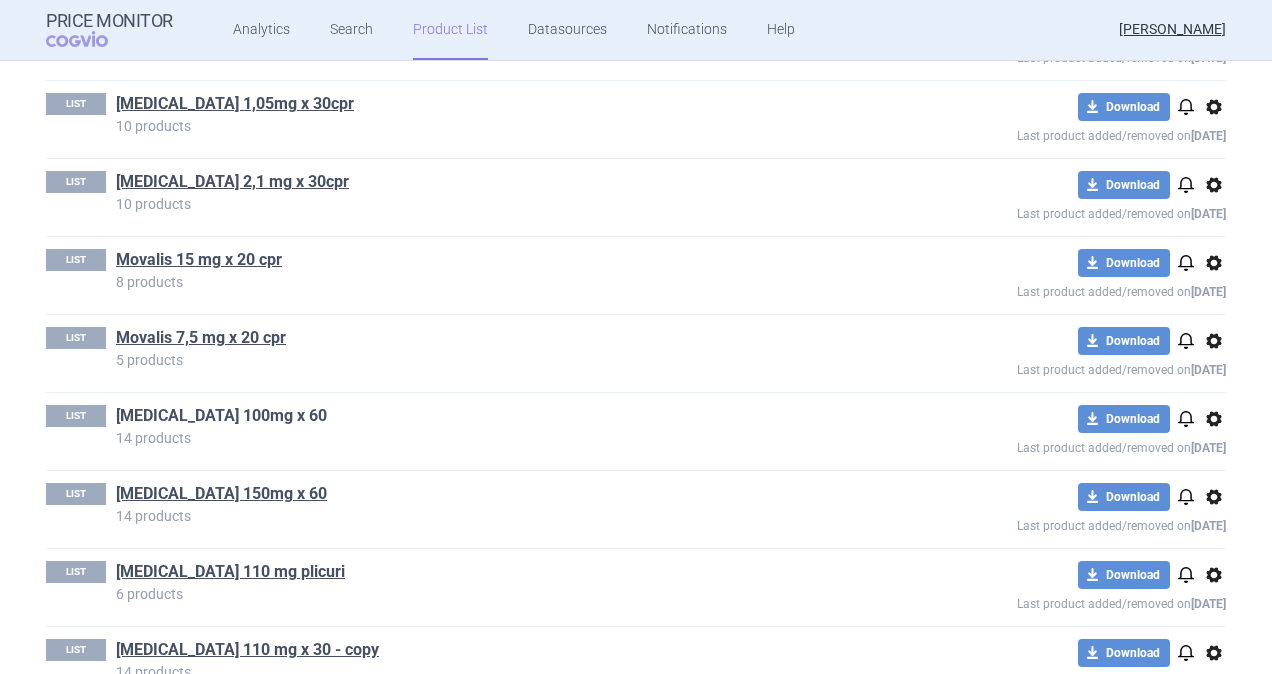 click on "[MEDICAL_DATA] 100mg x 60" at bounding box center [221, 416] 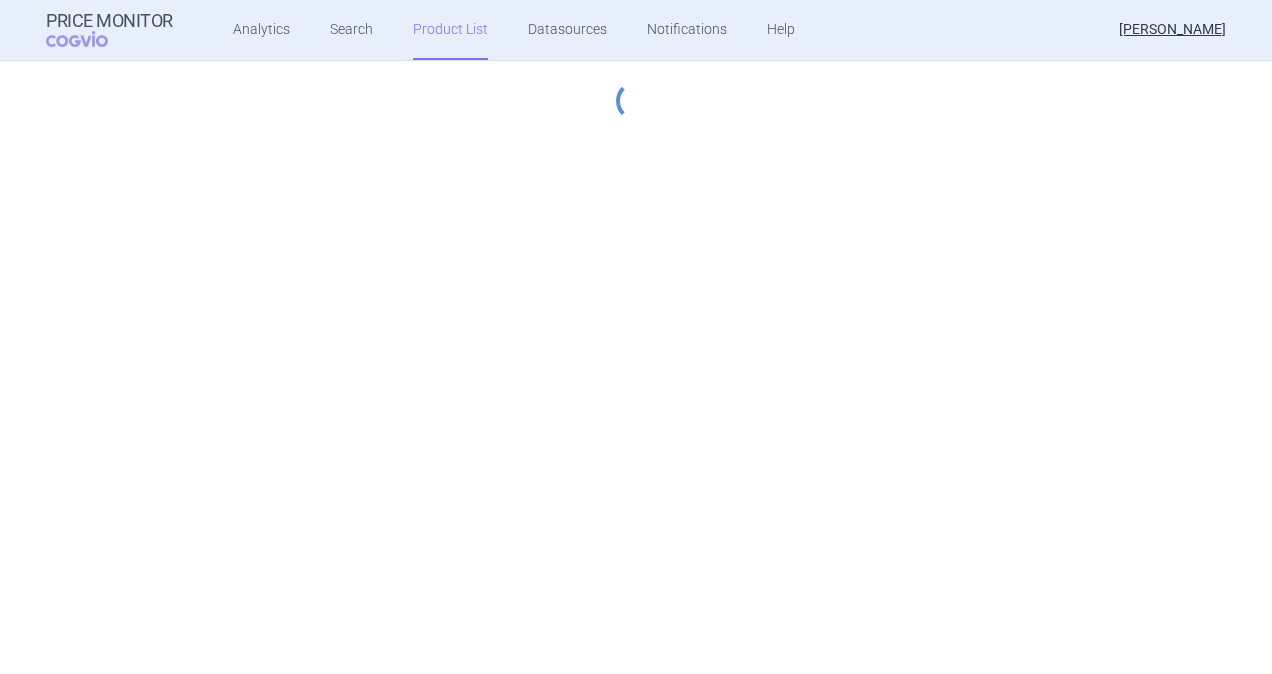 select on "hungary-included" 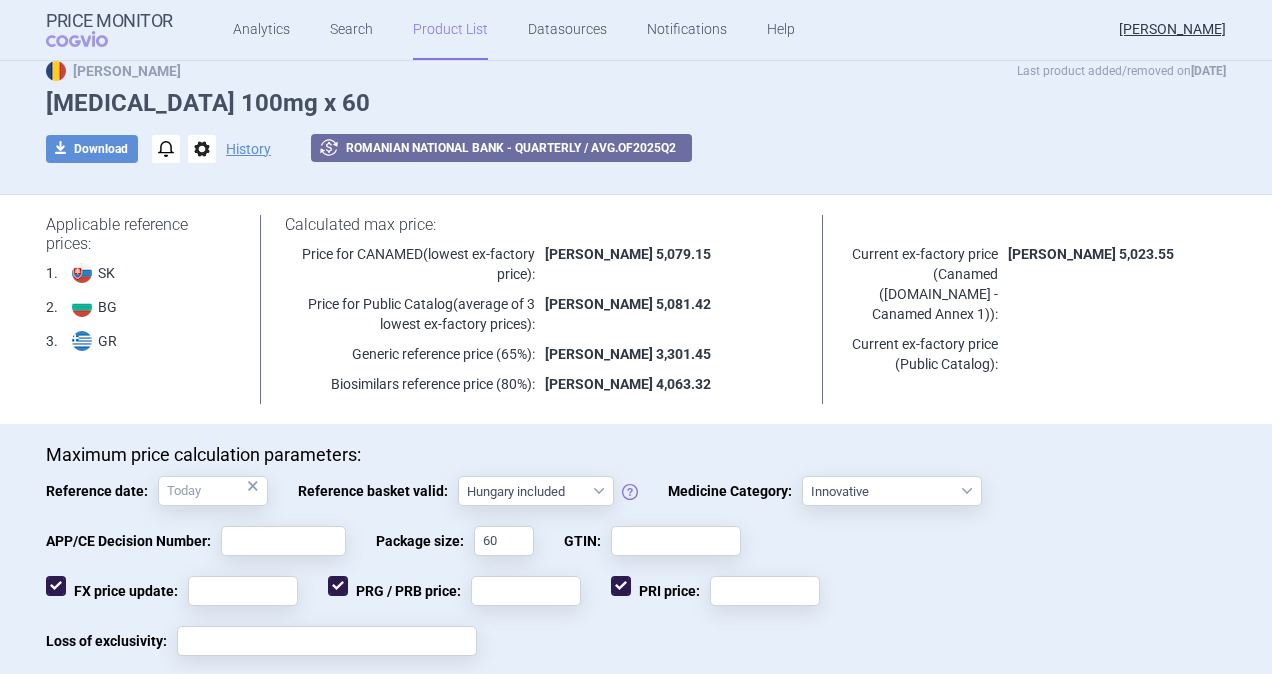 scroll, scrollTop: 0, scrollLeft: 0, axis: both 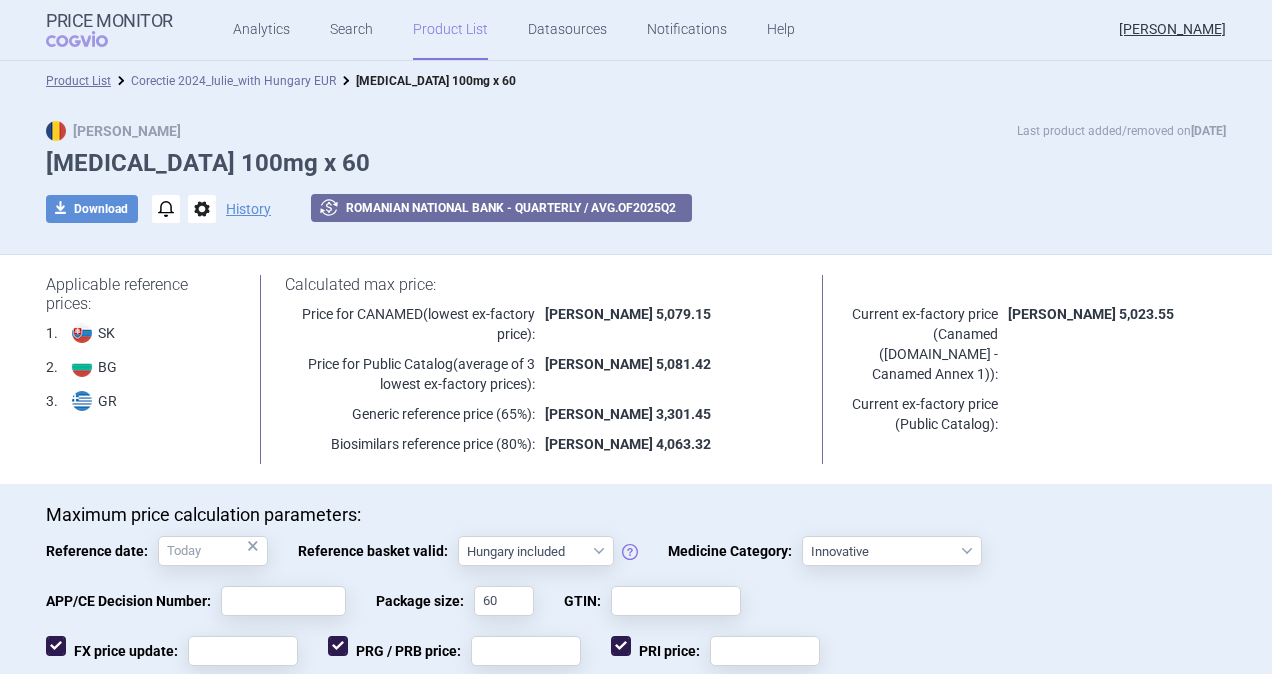 click on "Corectie 2024_Iulie_with Hungary EUR" at bounding box center [233, 81] 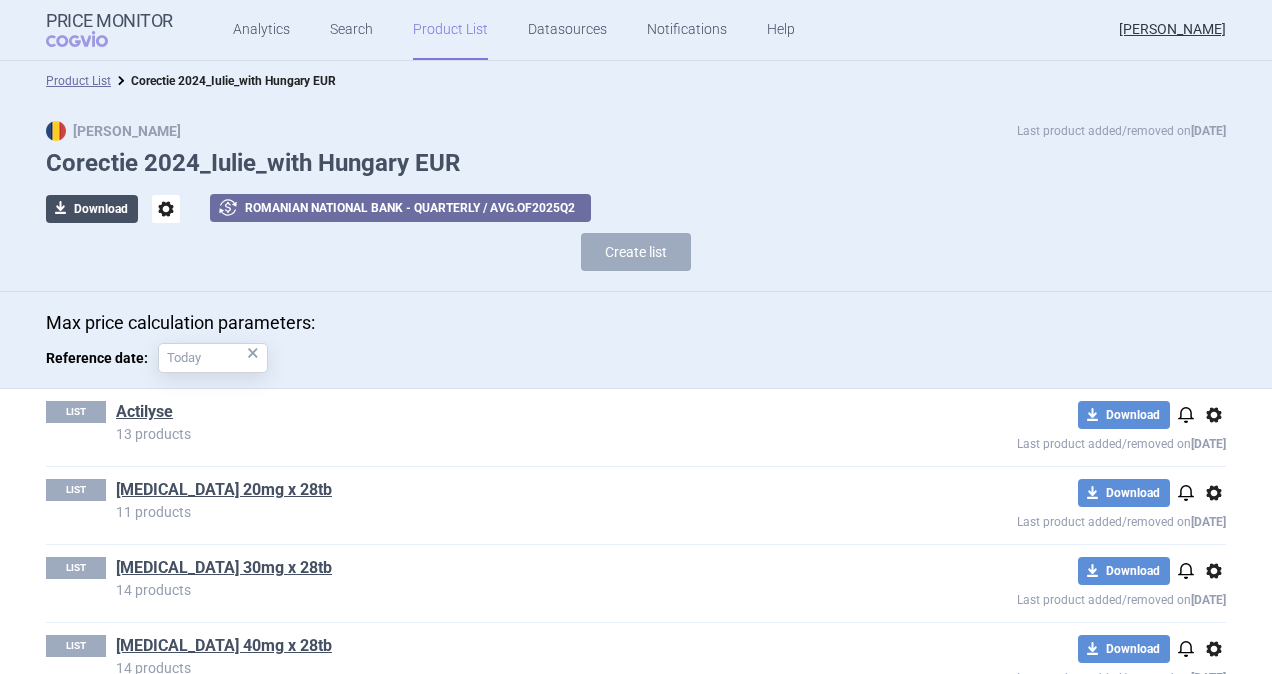 click on "download  Download" at bounding box center (92, 209) 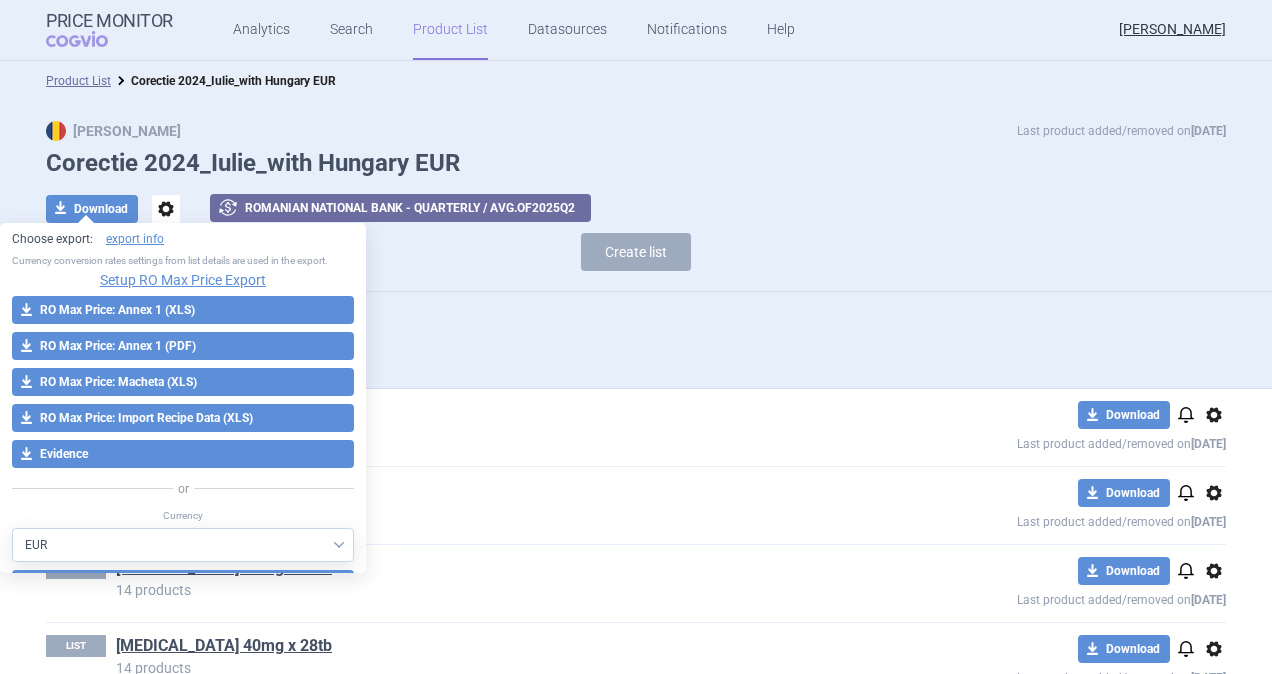 click on "Max price calculation parameters: Reference date: ×" at bounding box center [636, 345] 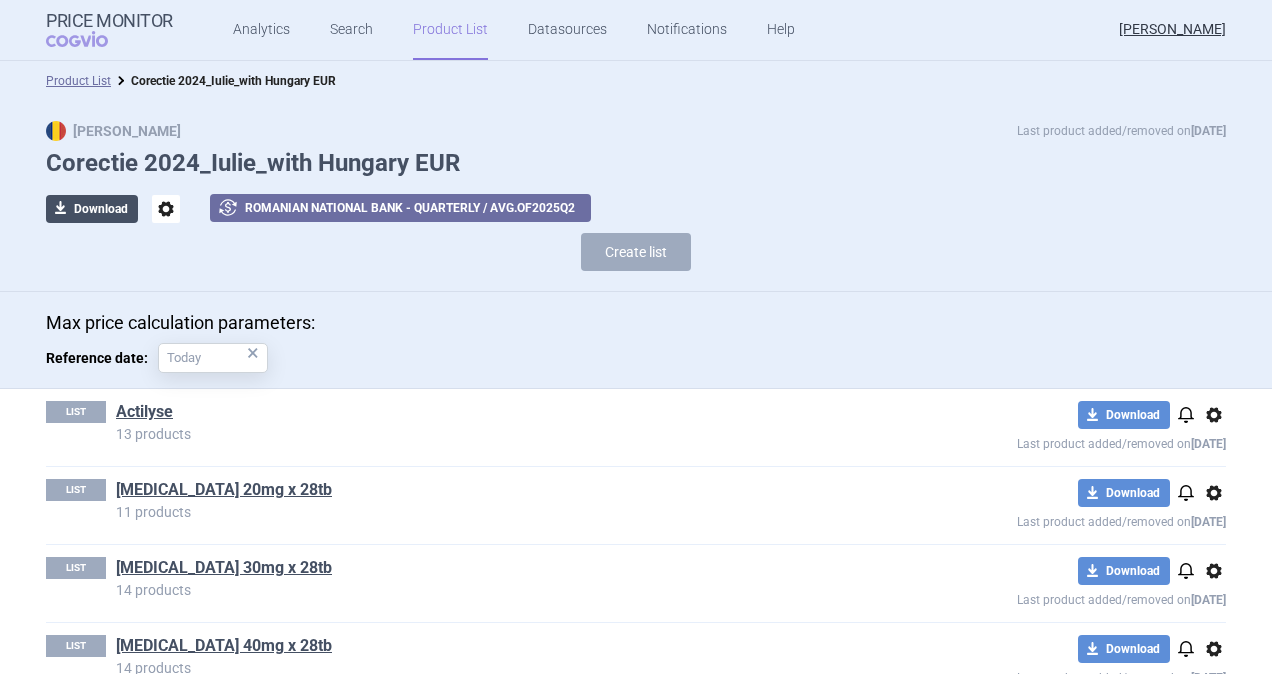 click on "download  Download" at bounding box center [92, 209] 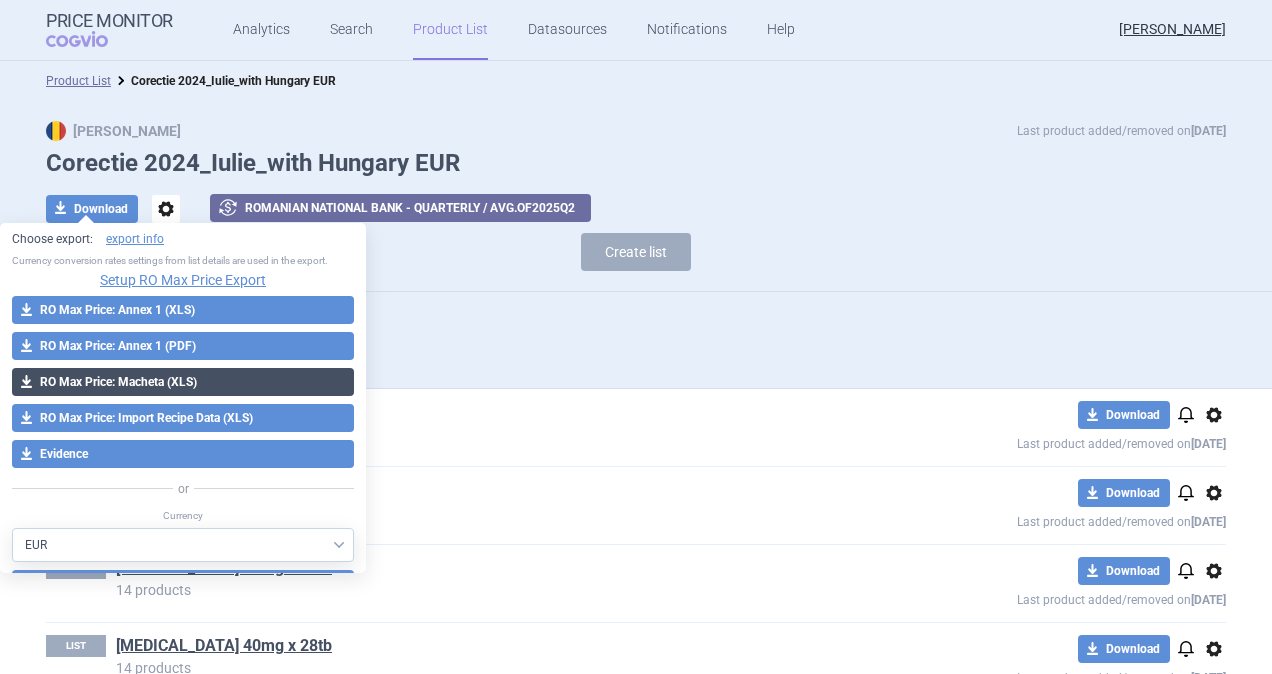 click on "download   RO Max Price: Macheta (XLS)" at bounding box center (183, 382) 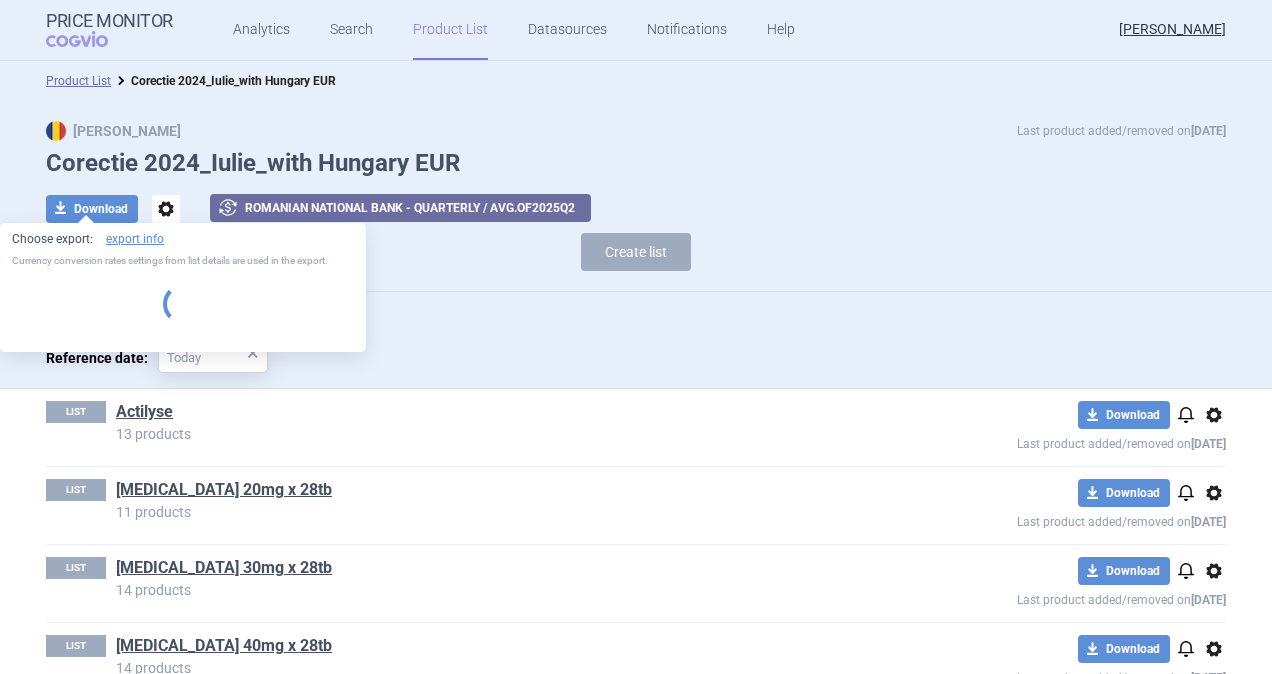 select on "EUR" 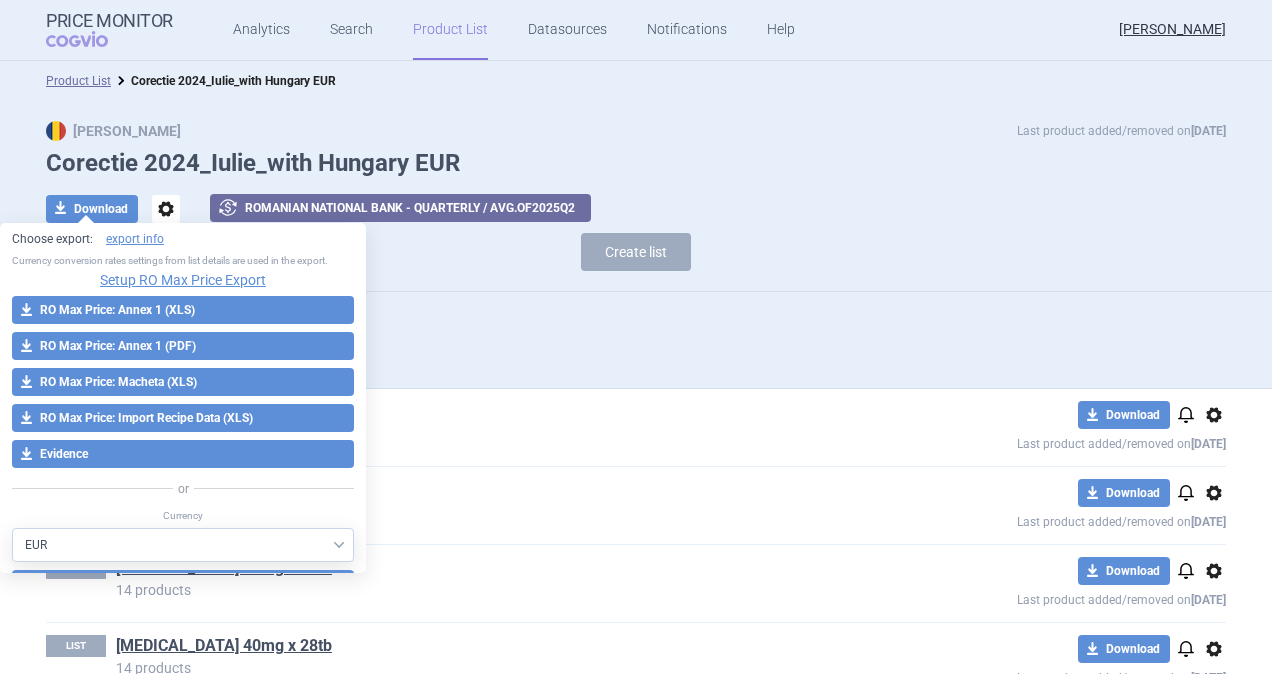 click on "Max price calculation parameters:" at bounding box center [636, 323] 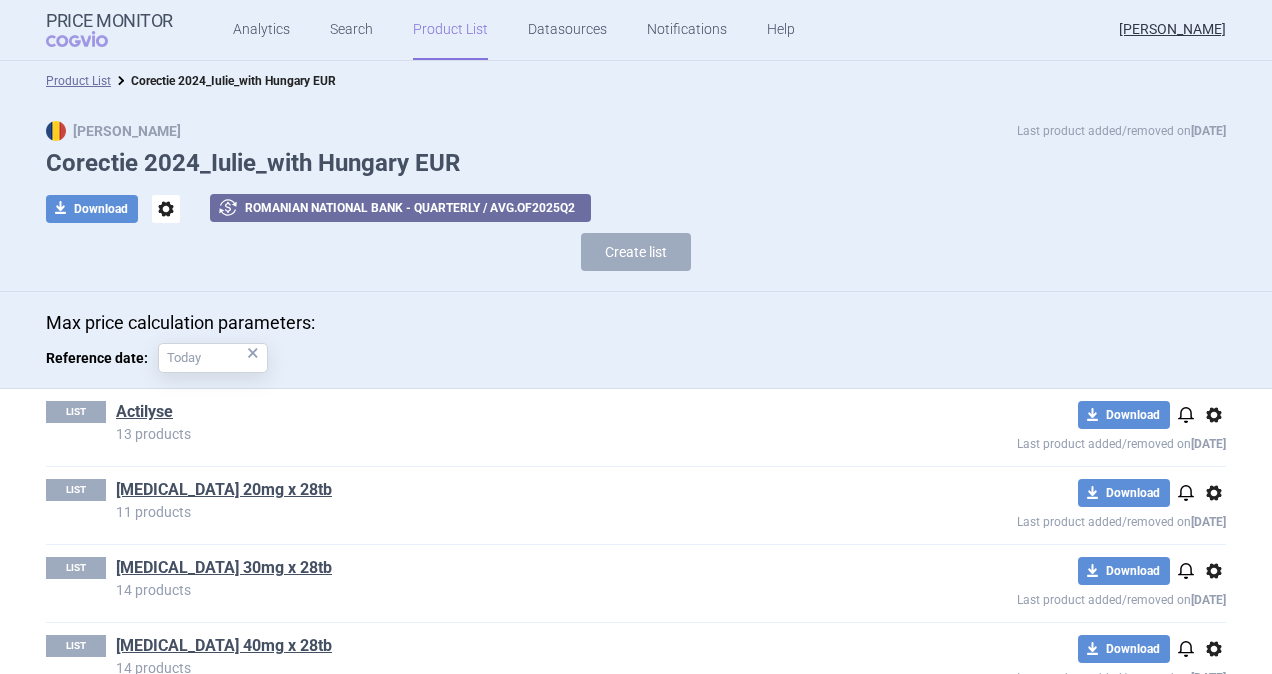 click on "Max price calculation parameters: Reference date: ×" at bounding box center (636, 345) 